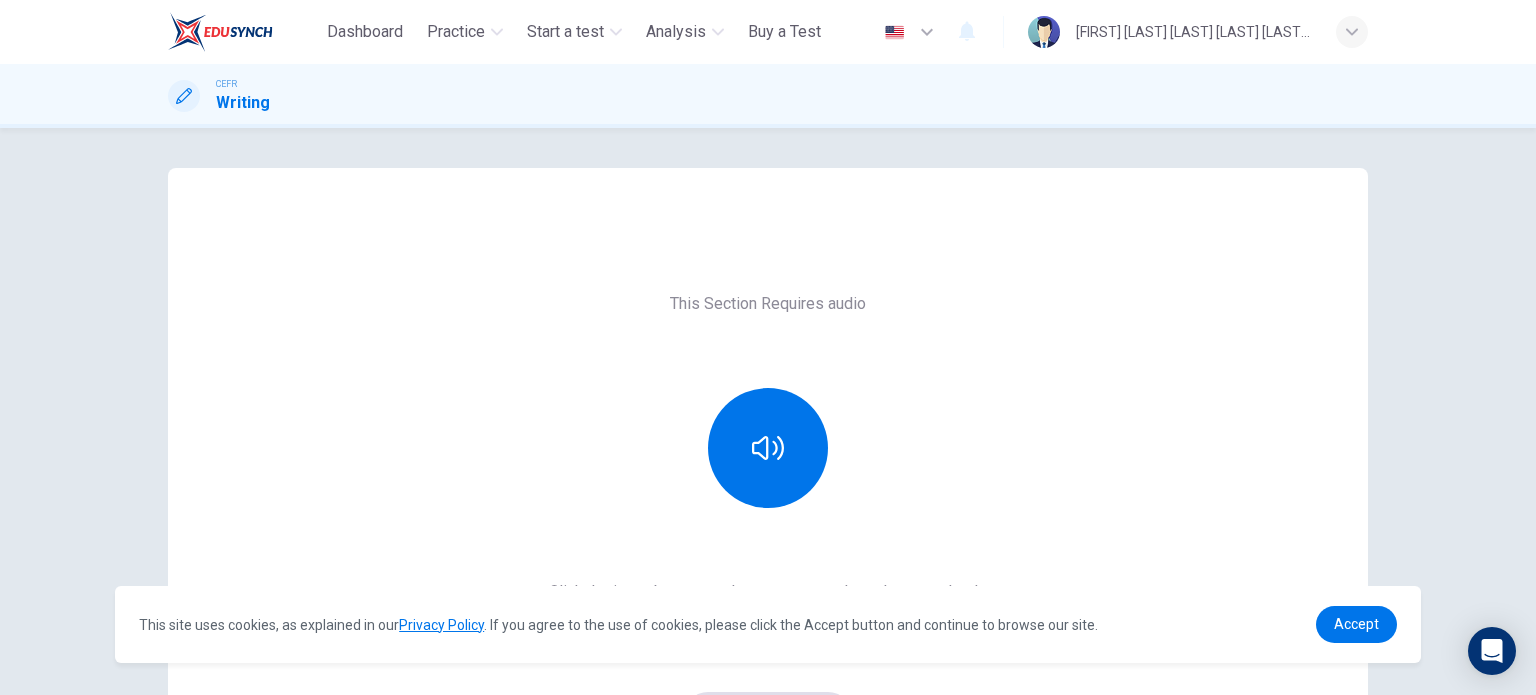 scroll, scrollTop: 0, scrollLeft: 0, axis: both 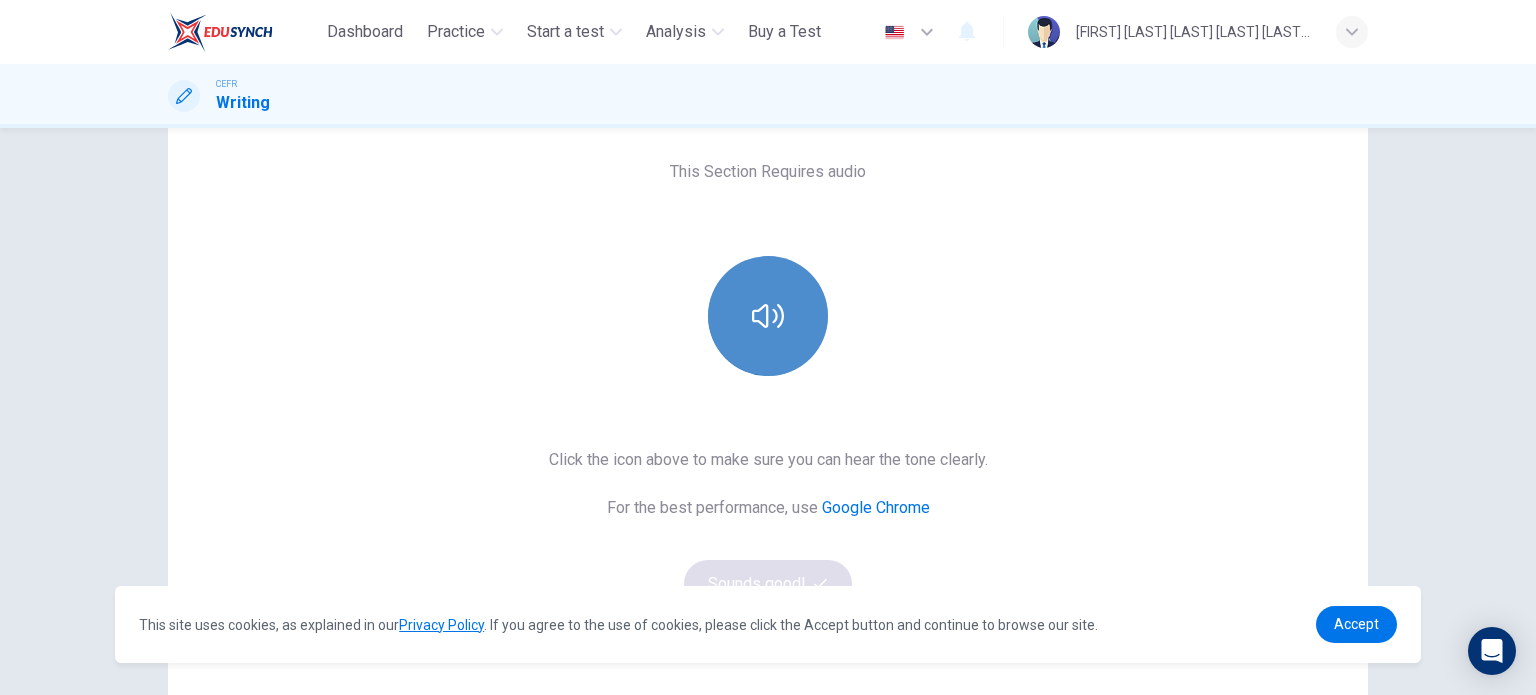 click at bounding box center (768, 316) 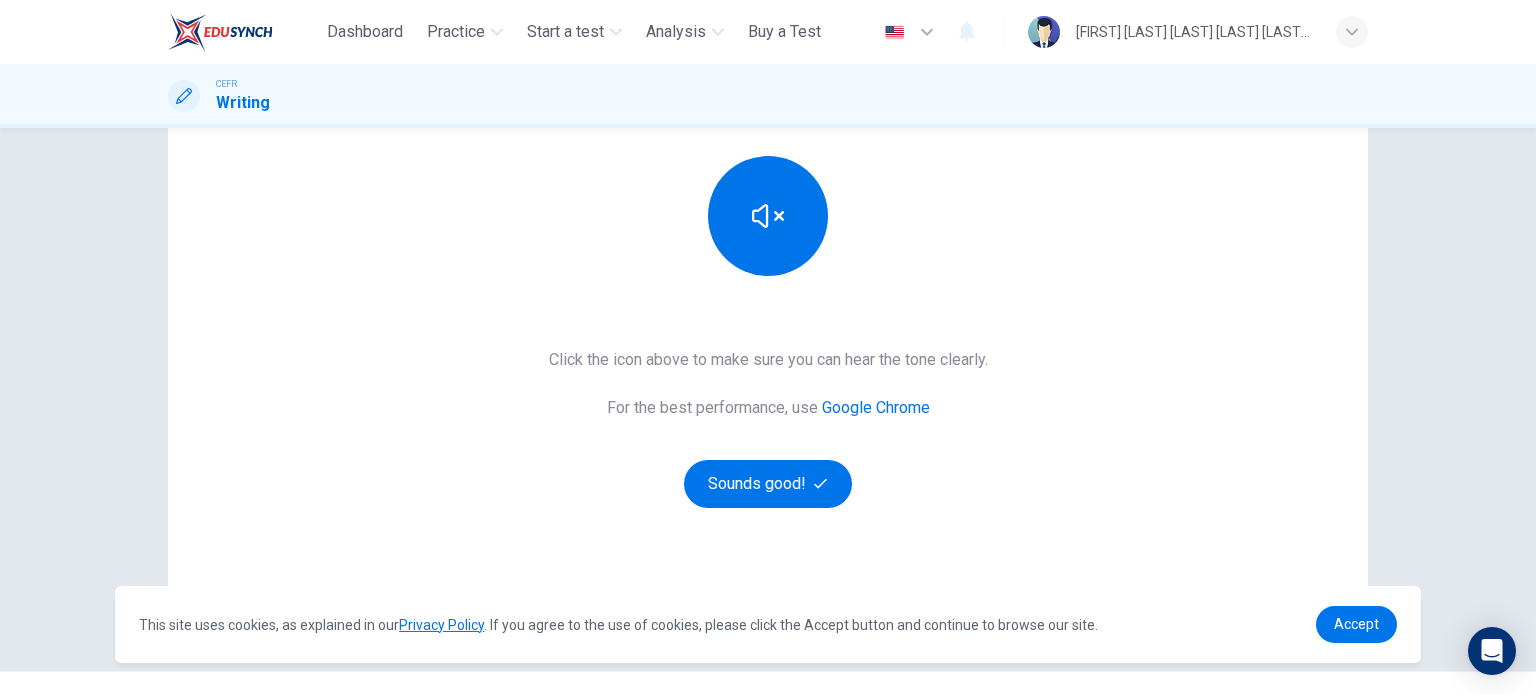 scroll, scrollTop: 234, scrollLeft: 0, axis: vertical 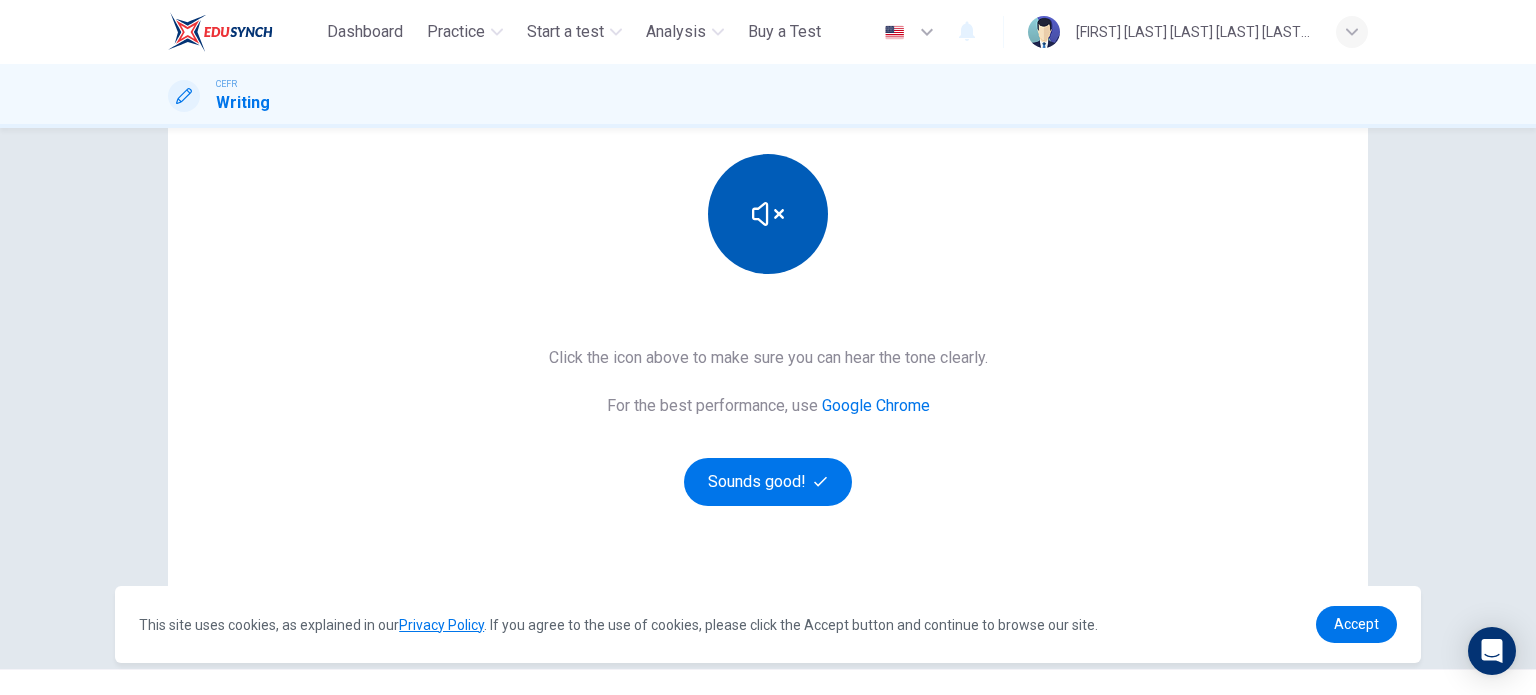 click at bounding box center [768, 214] 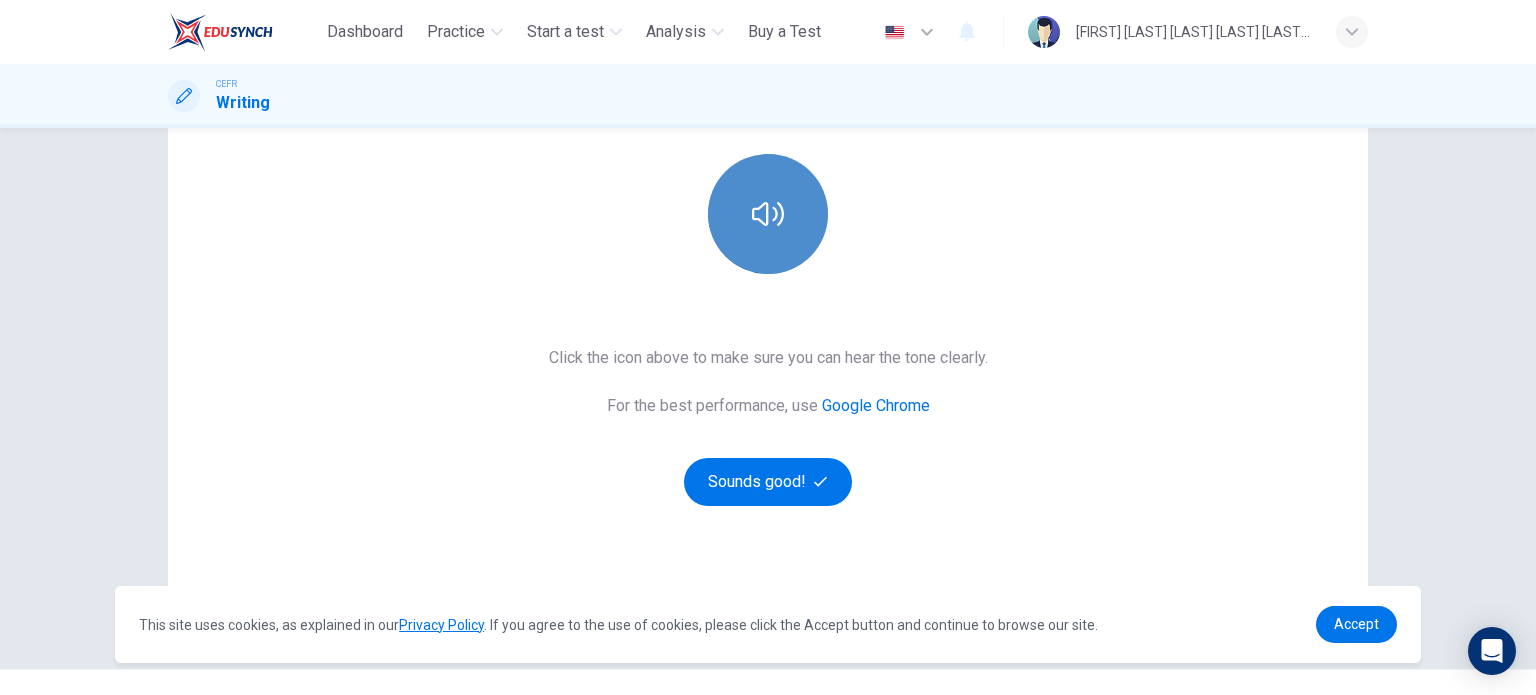 click at bounding box center (768, 214) 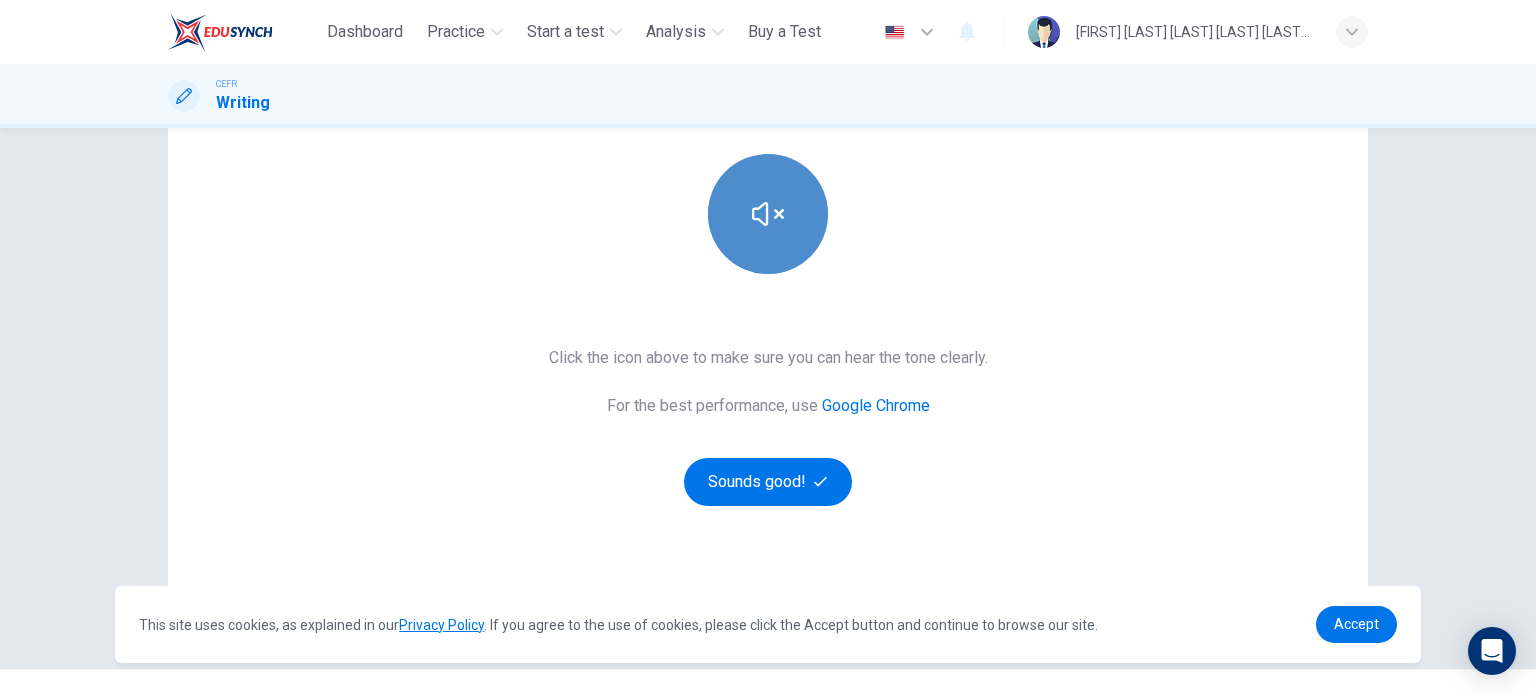 click at bounding box center [768, 214] 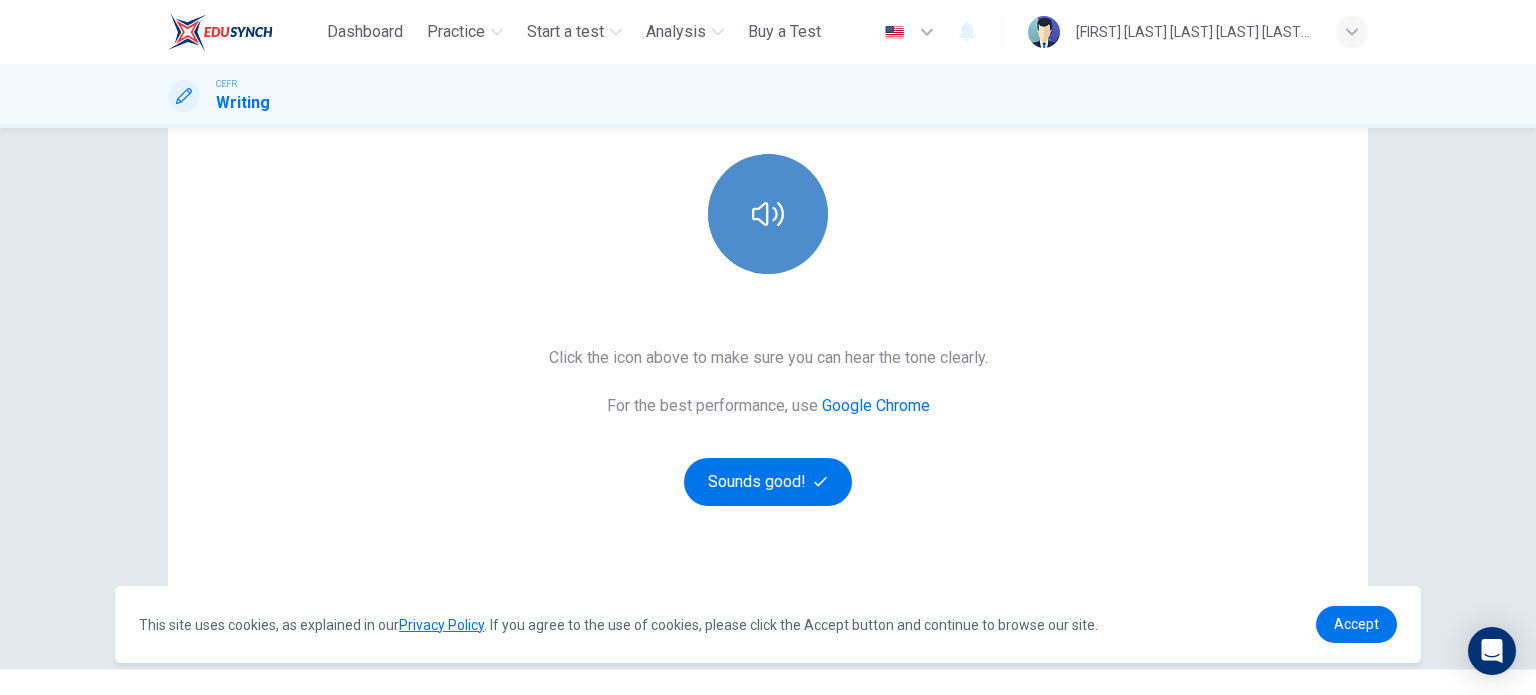 click at bounding box center (768, 214) 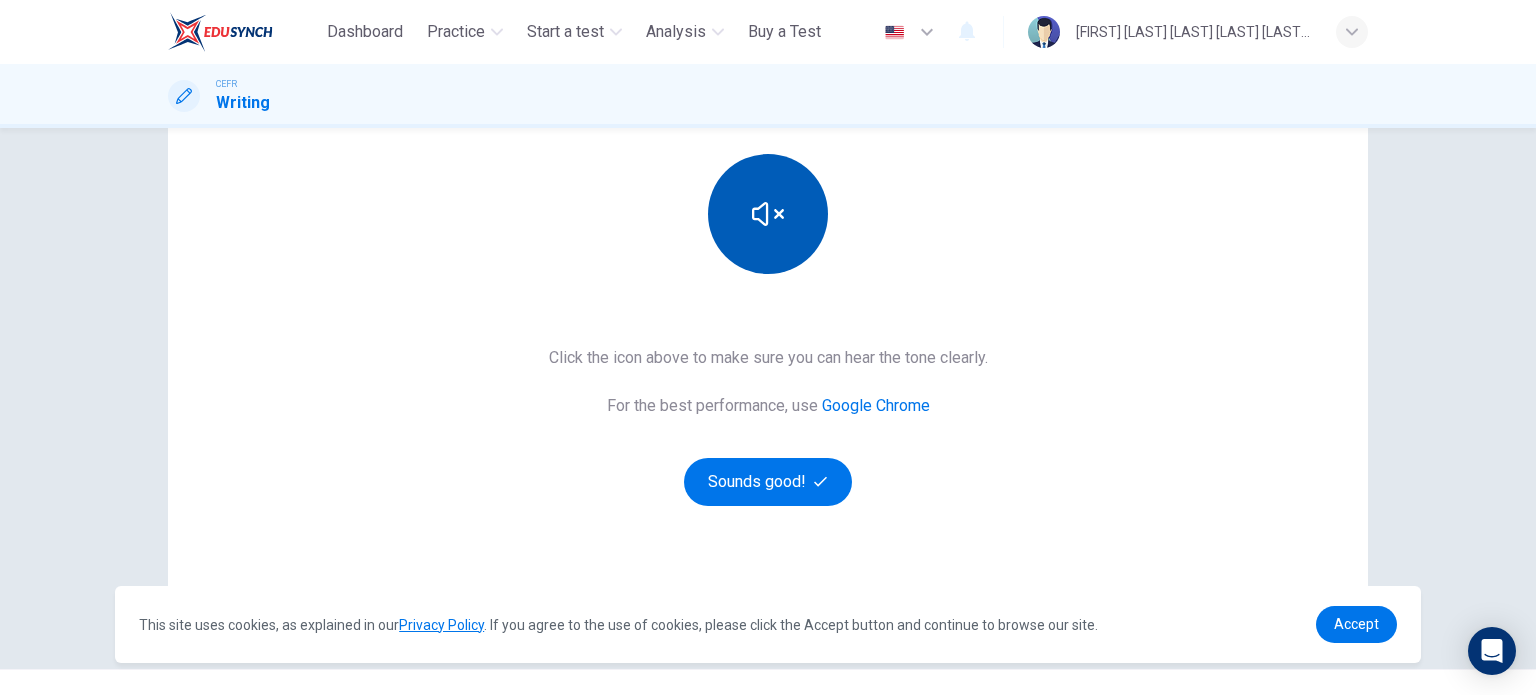 type 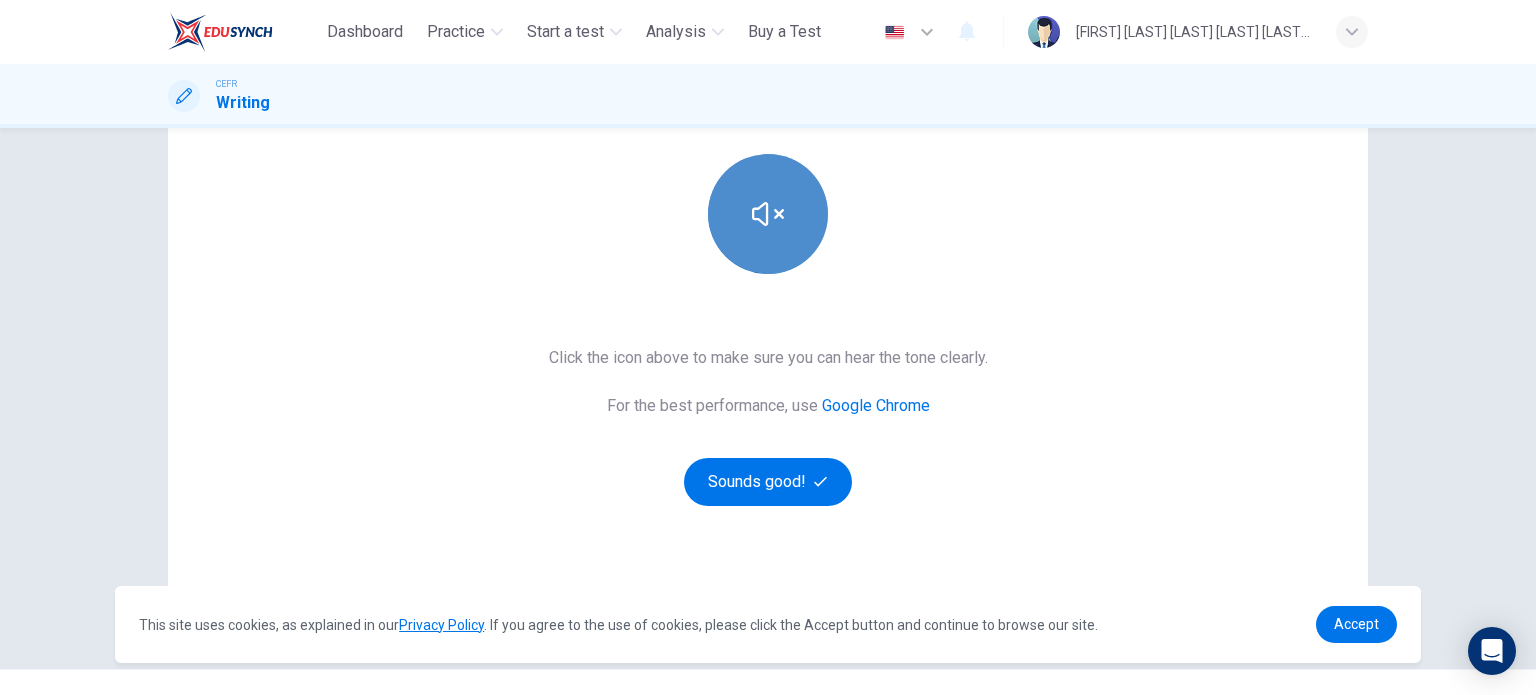 click at bounding box center [768, 214] 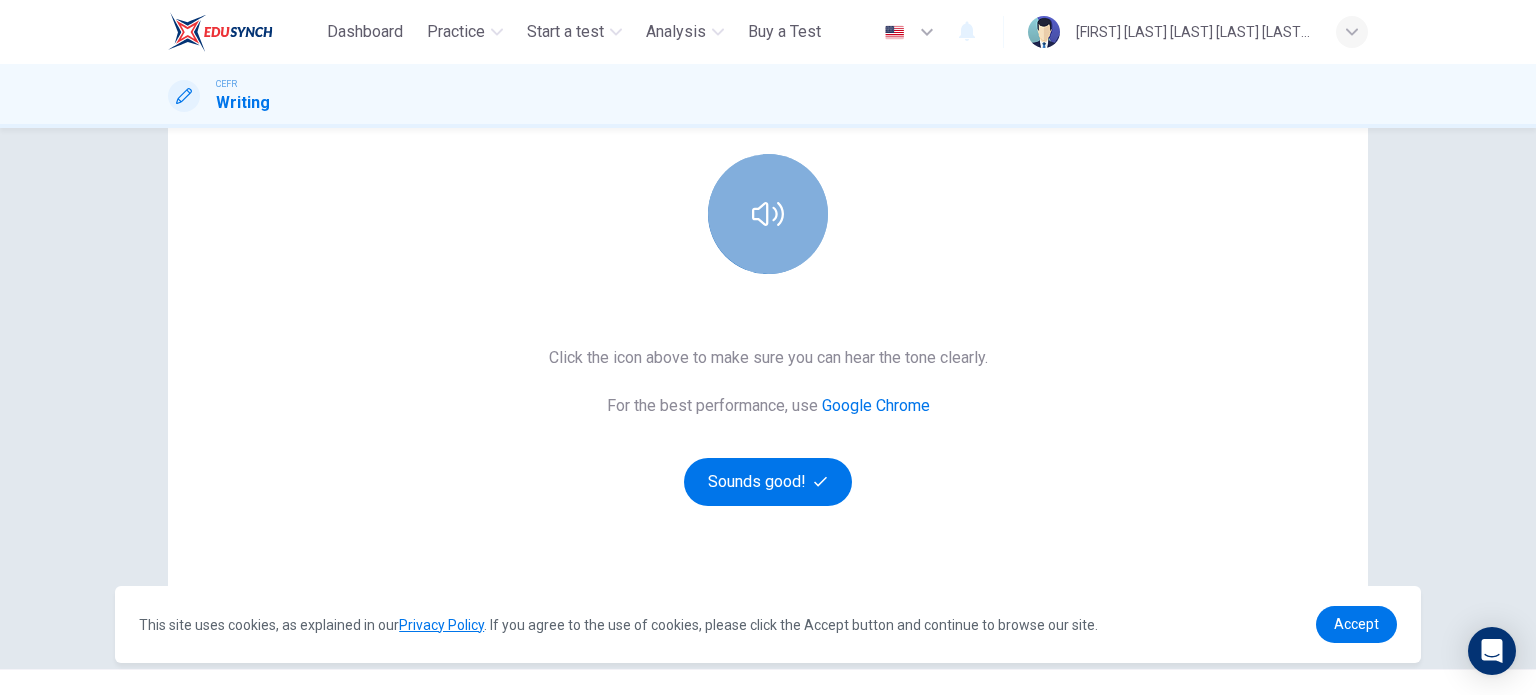 click at bounding box center [768, 214] 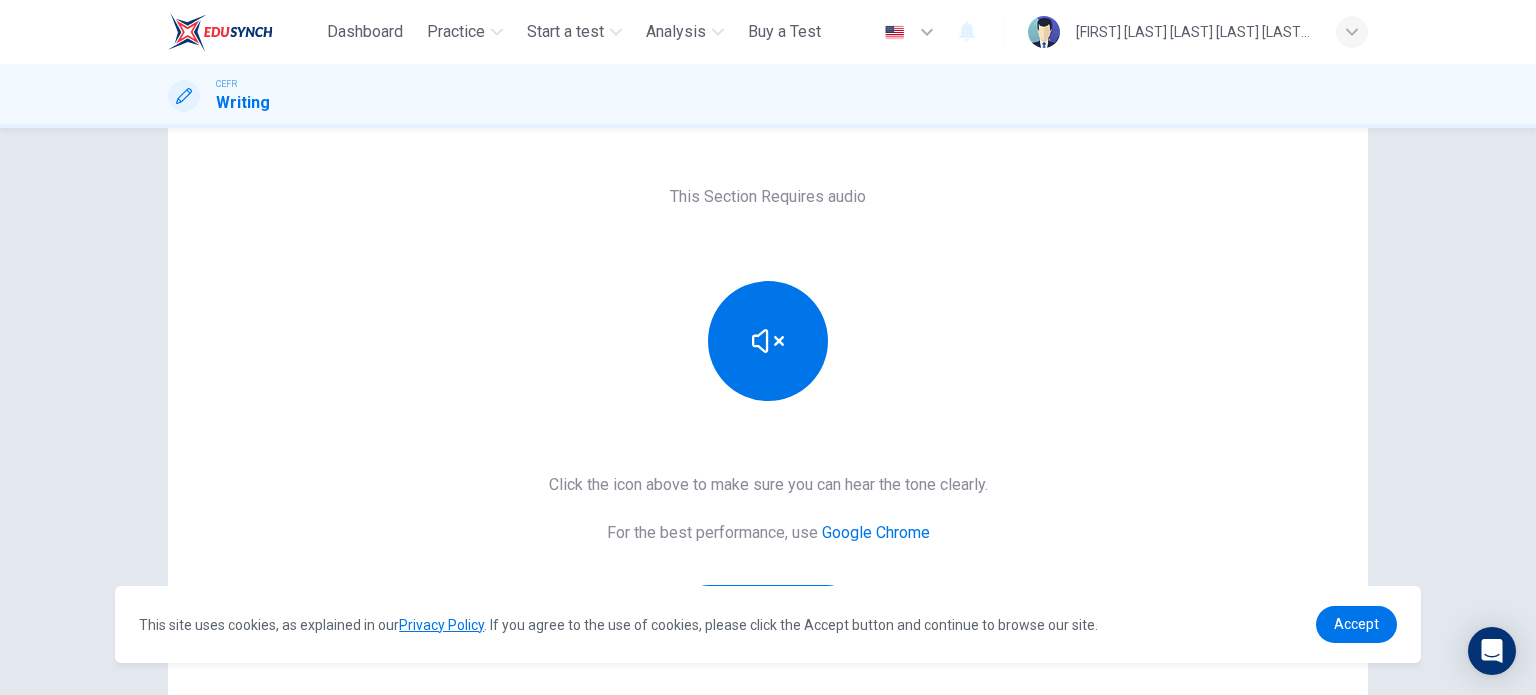 scroll, scrollTop: 106, scrollLeft: 0, axis: vertical 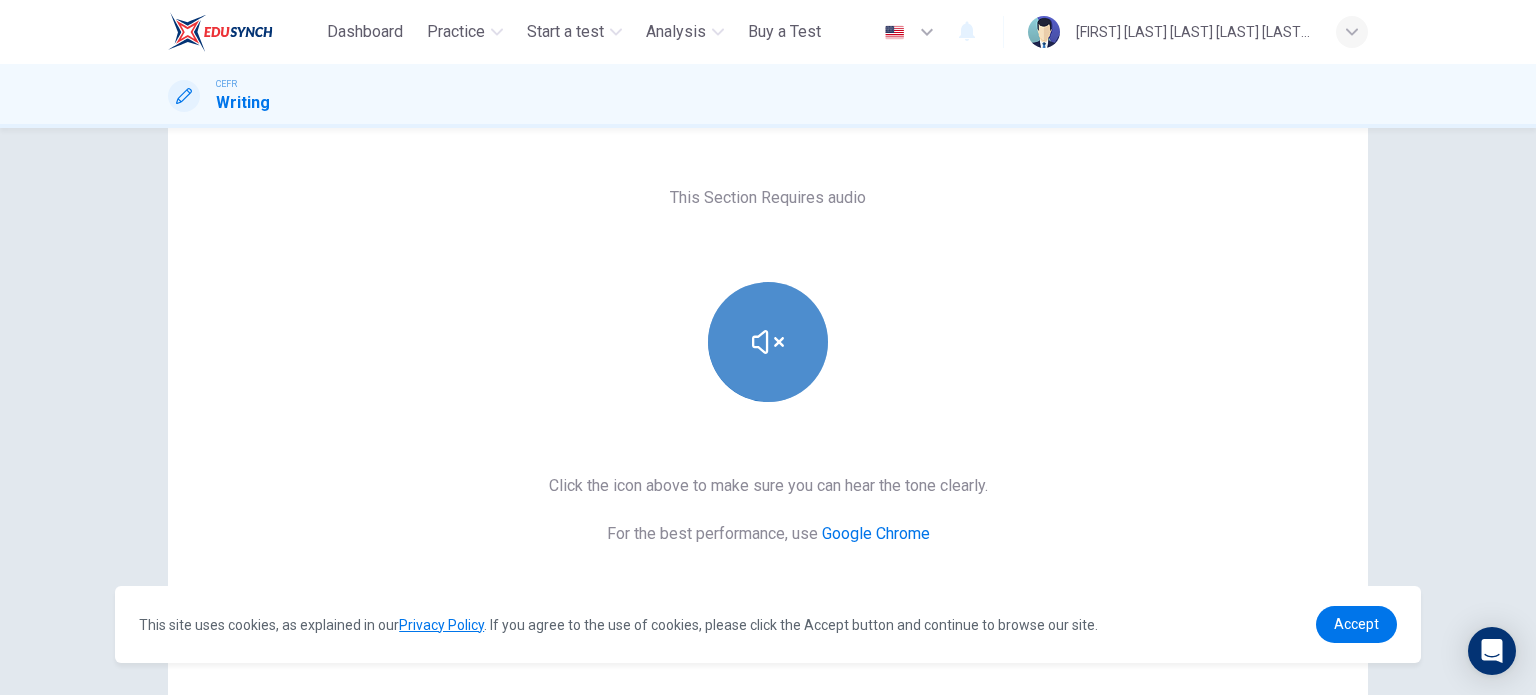click at bounding box center (768, 342) 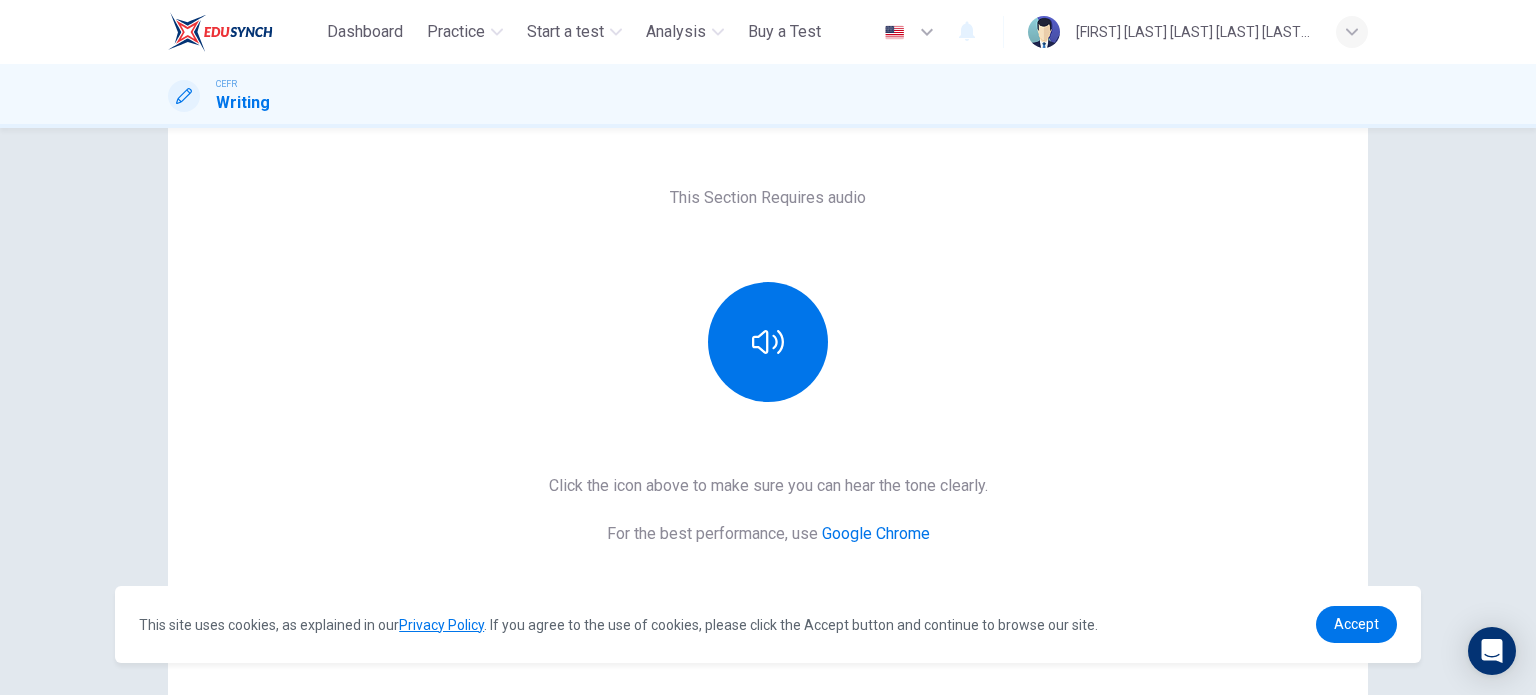 scroll, scrollTop: 272, scrollLeft: 0, axis: vertical 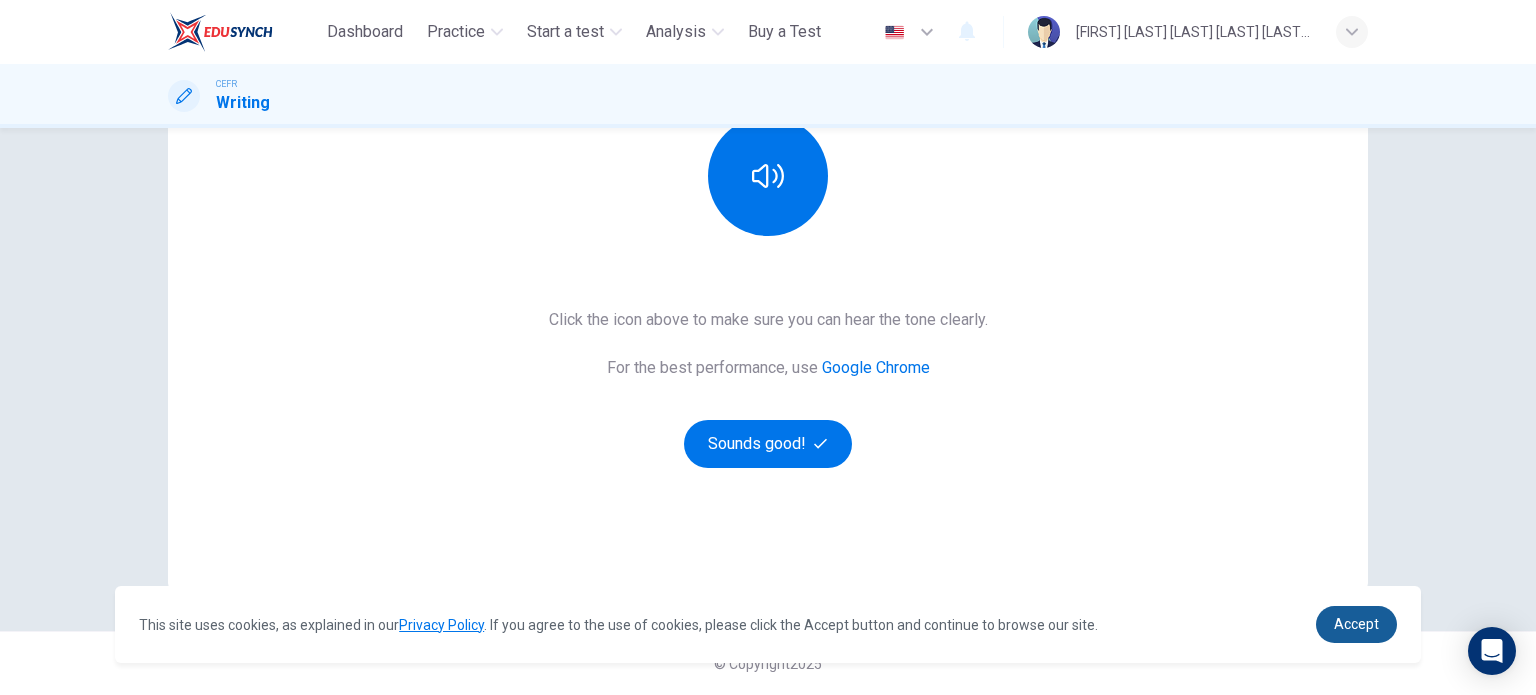 click on "Accept" at bounding box center [1356, 624] 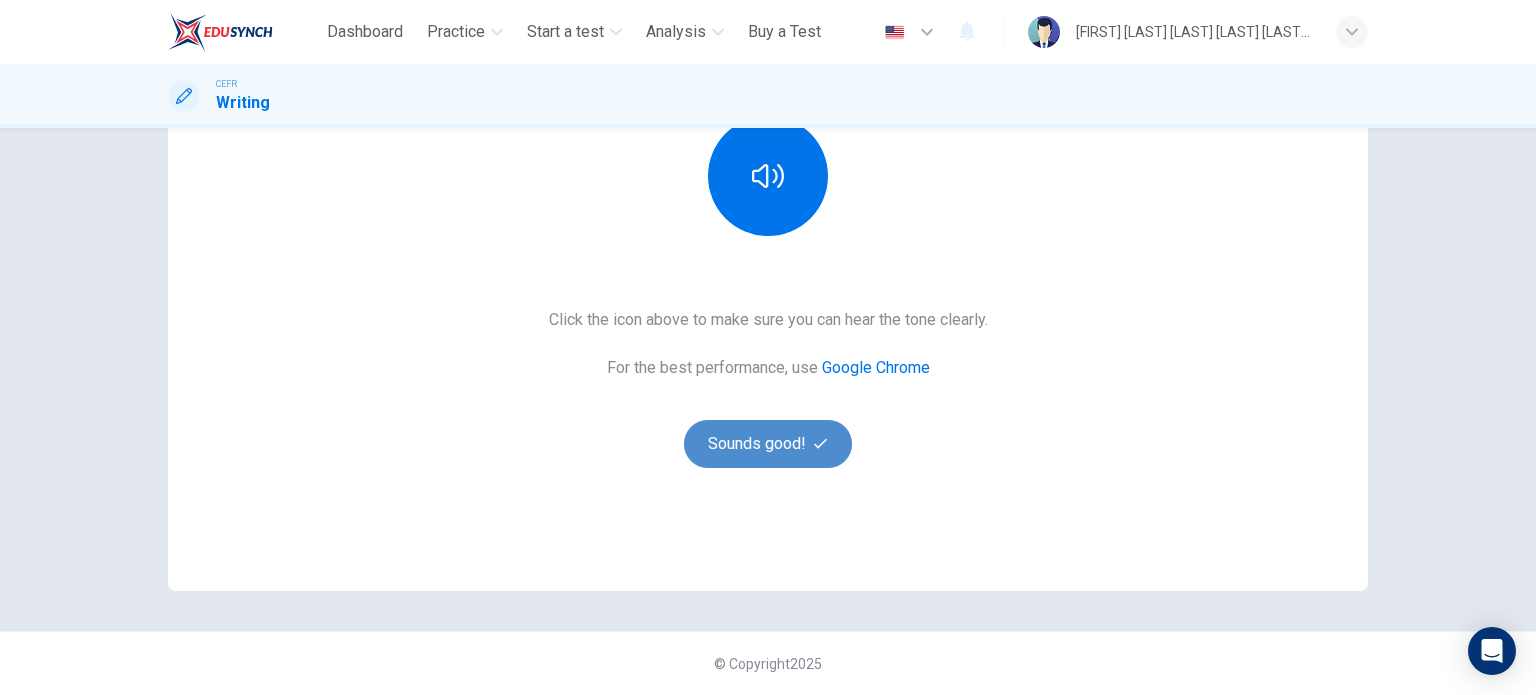 click on "Sounds good!" at bounding box center (768, 444) 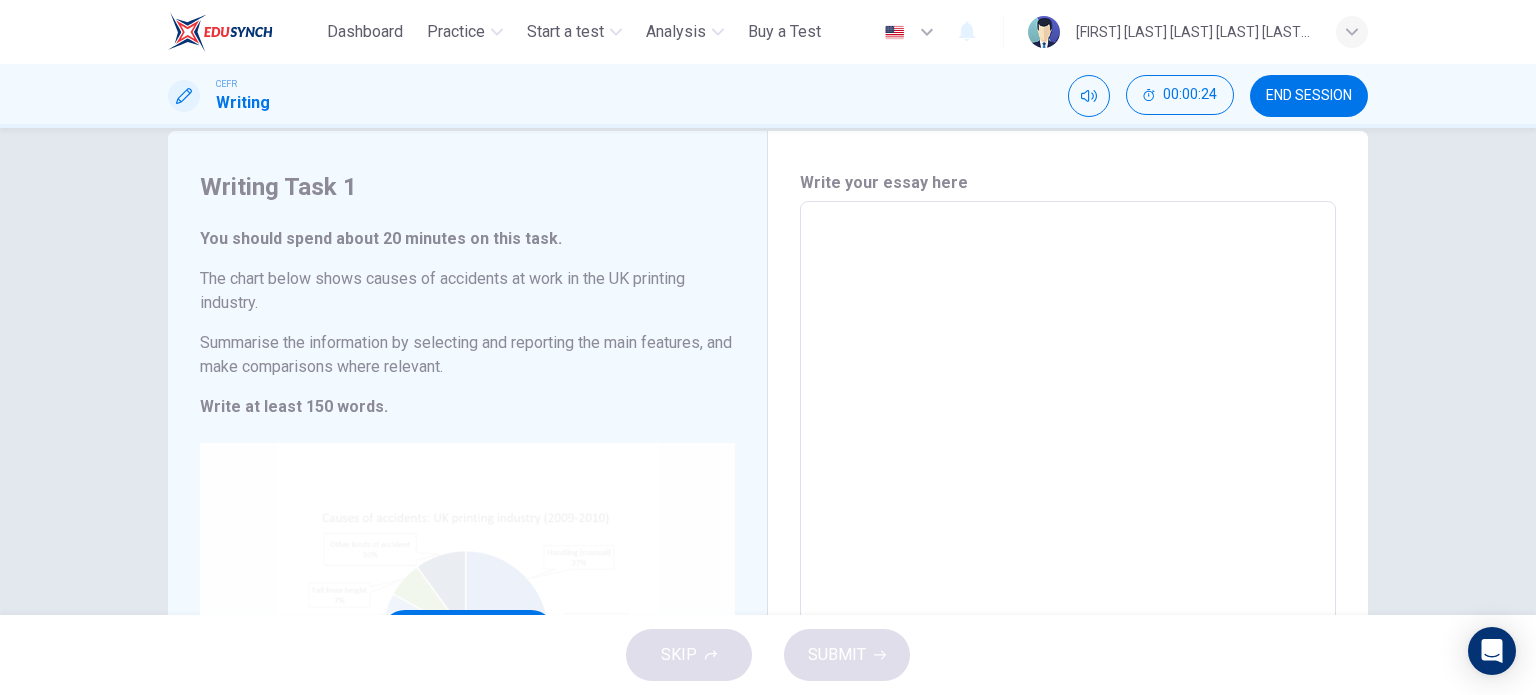 scroll, scrollTop: 36, scrollLeft: 0, axis: vertical 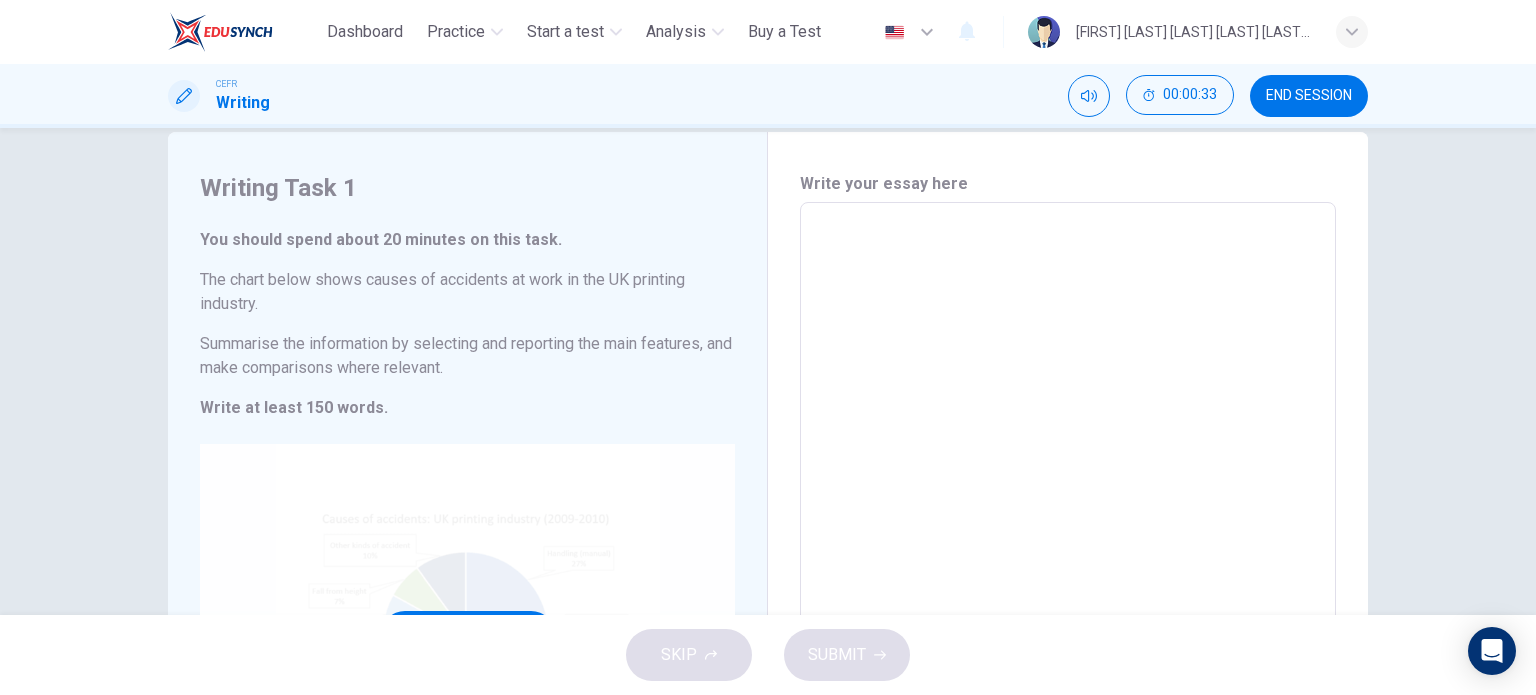 click on "Click to Zoom" at bounding box center [467, 634] 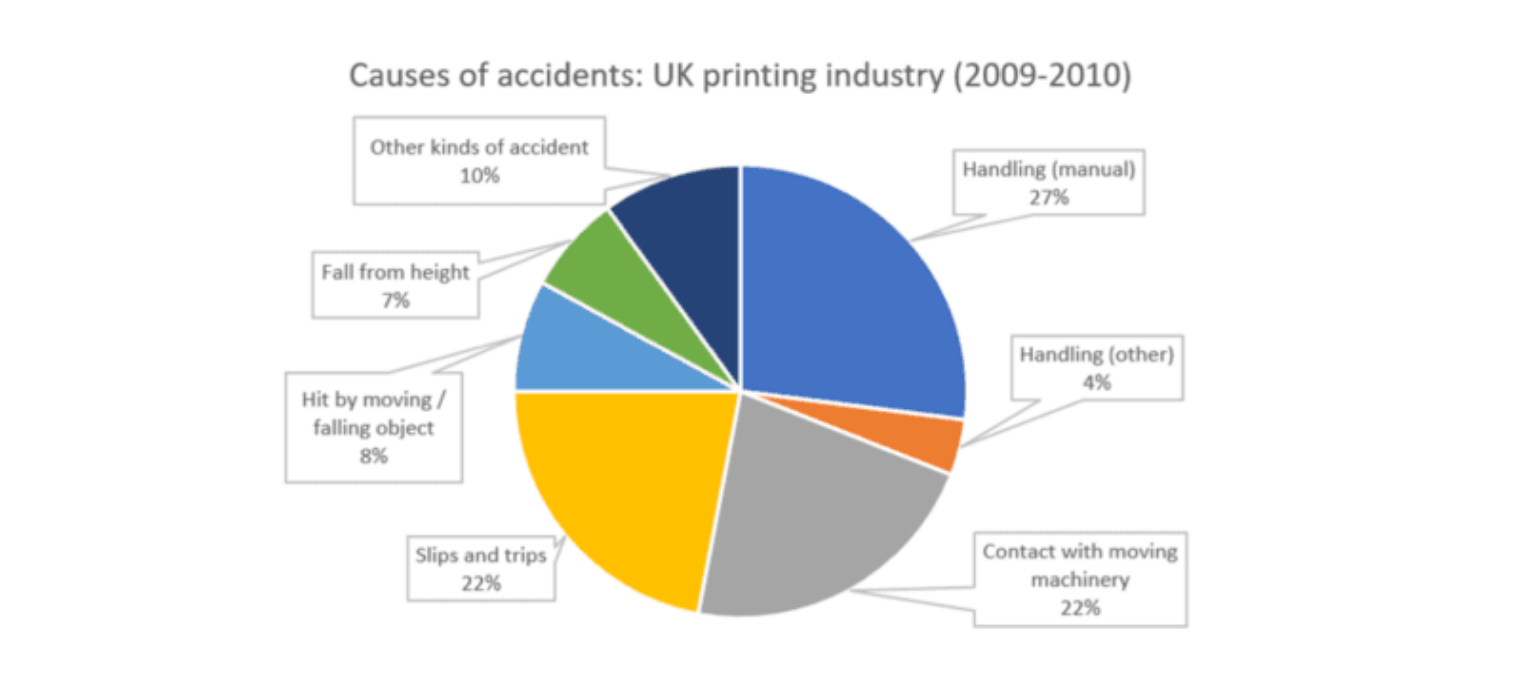 click at bounding box center (768, 353) 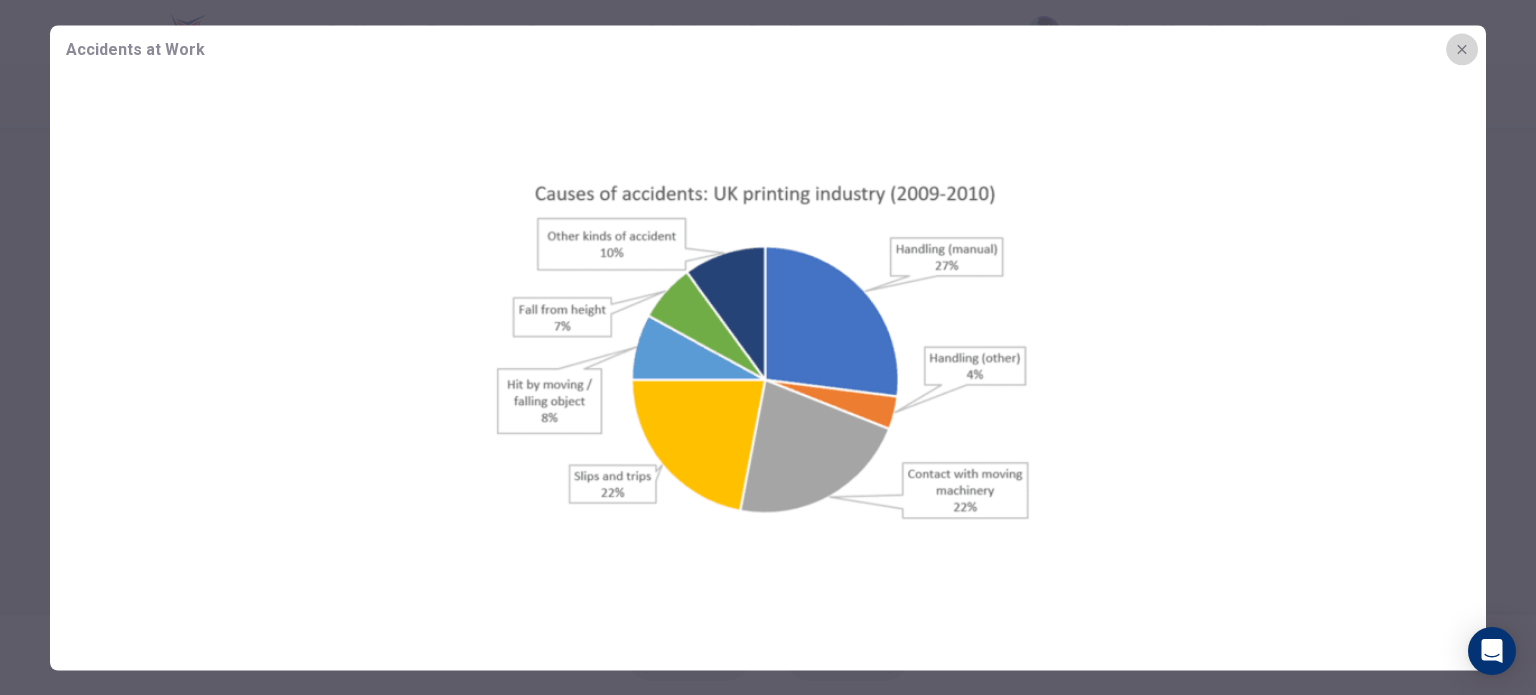 click at bounding box center (1462, 49) 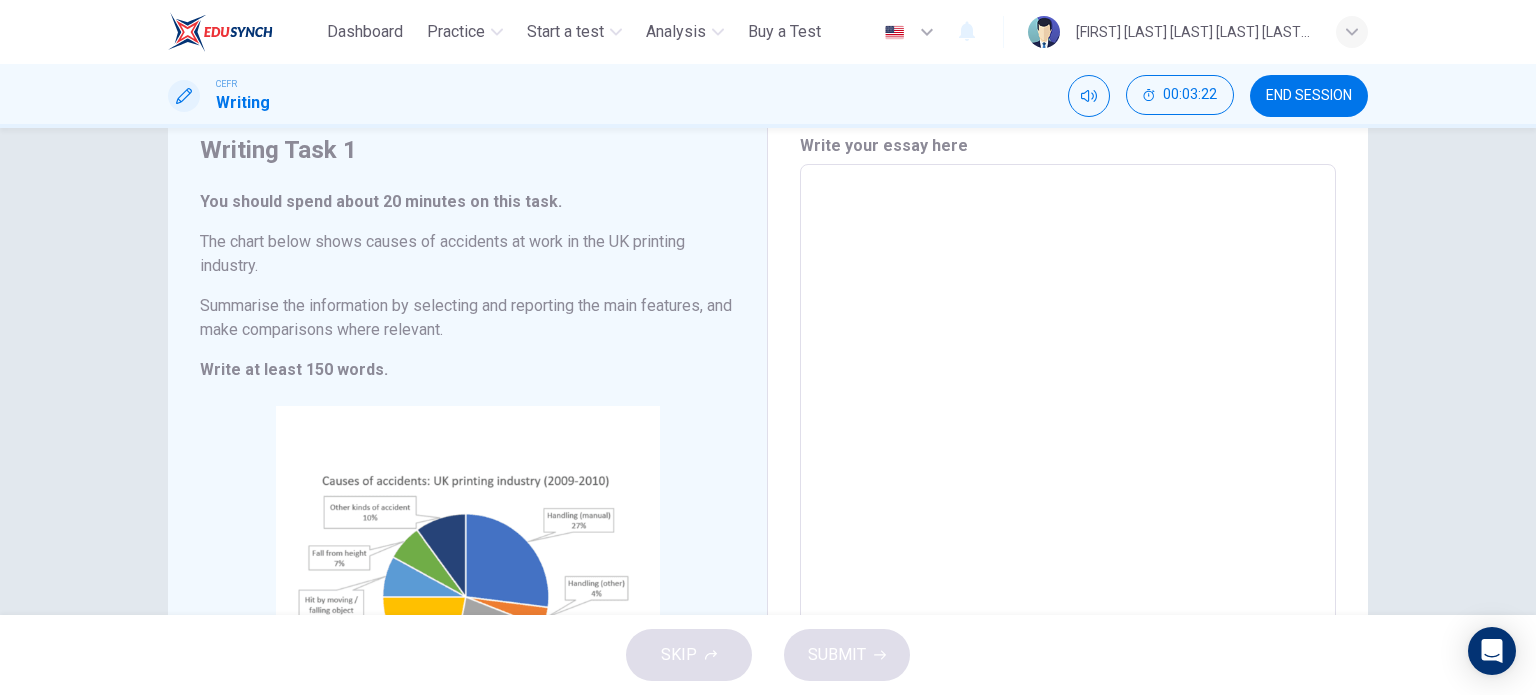 scroll, scrollTop: 75, scrollLeft: 0, axis: vertical 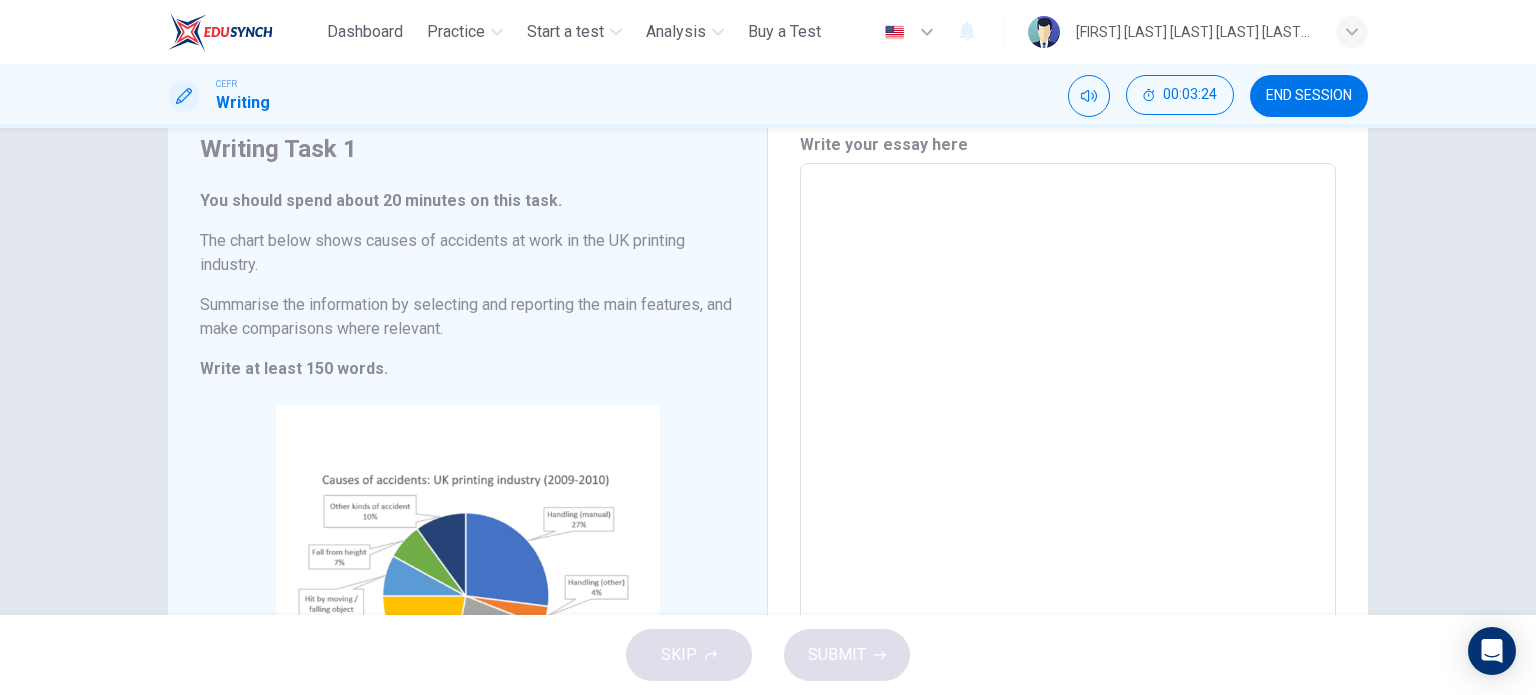 click at bounding box center [1068, 459] 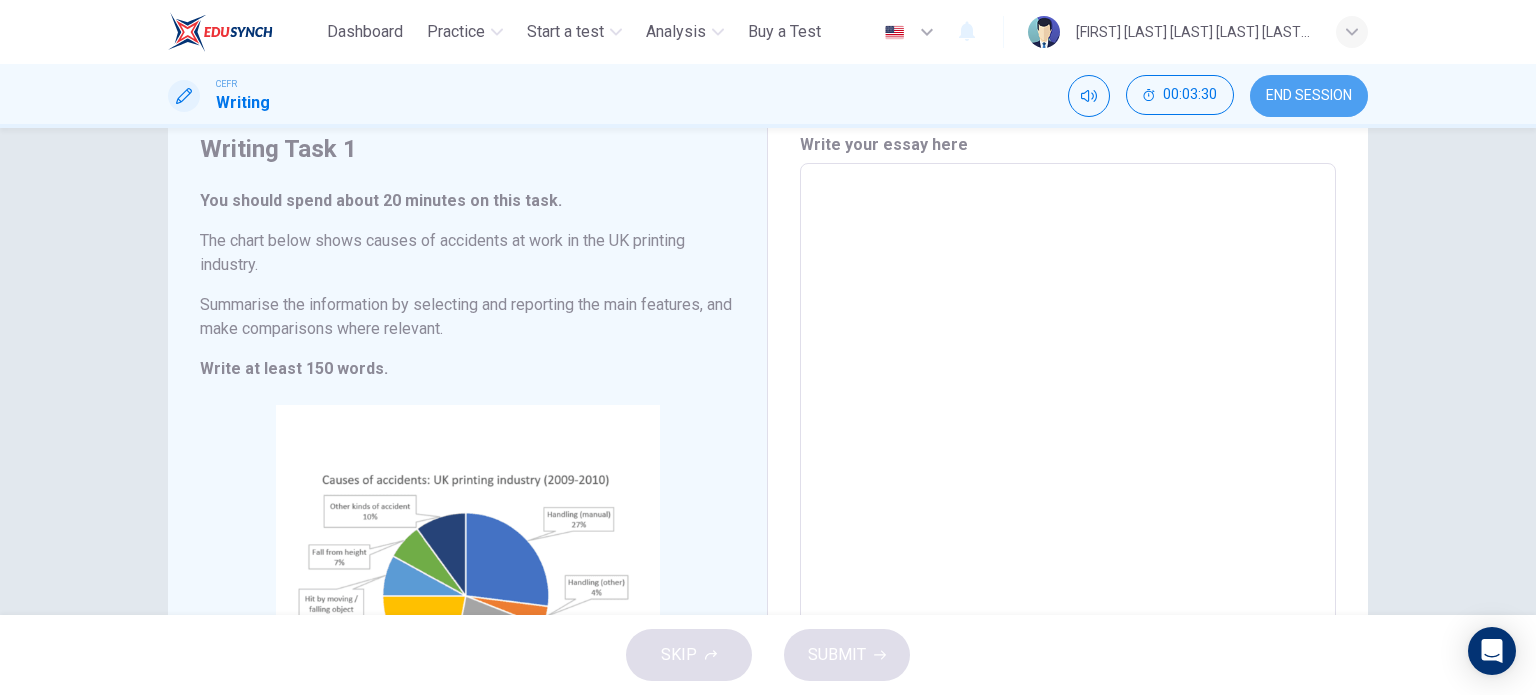drag, startPoint x: 1280, startPoint y: 105, endPoint x: 865, endPoint y: 83, distance: 415.58273 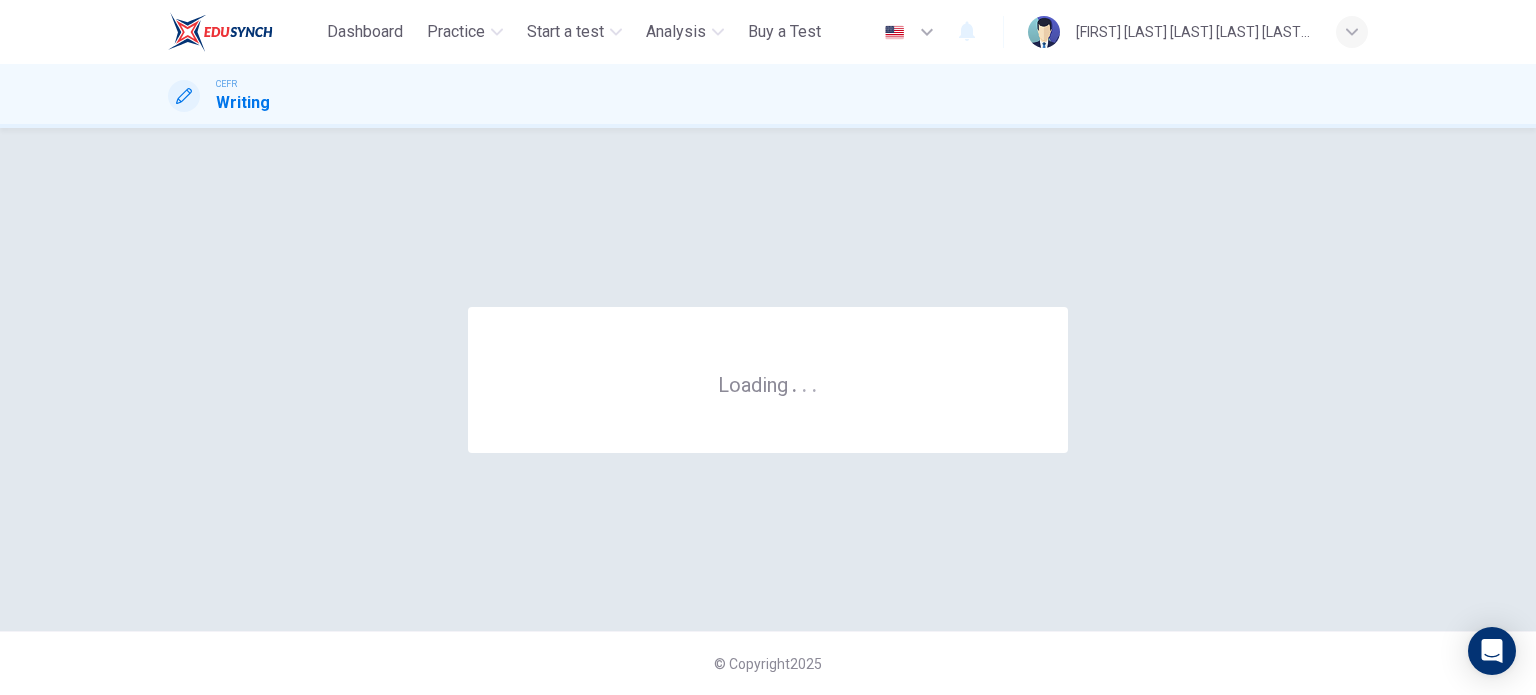 scroll, scrollTop: 0, scrollLeft: 0, axis: both 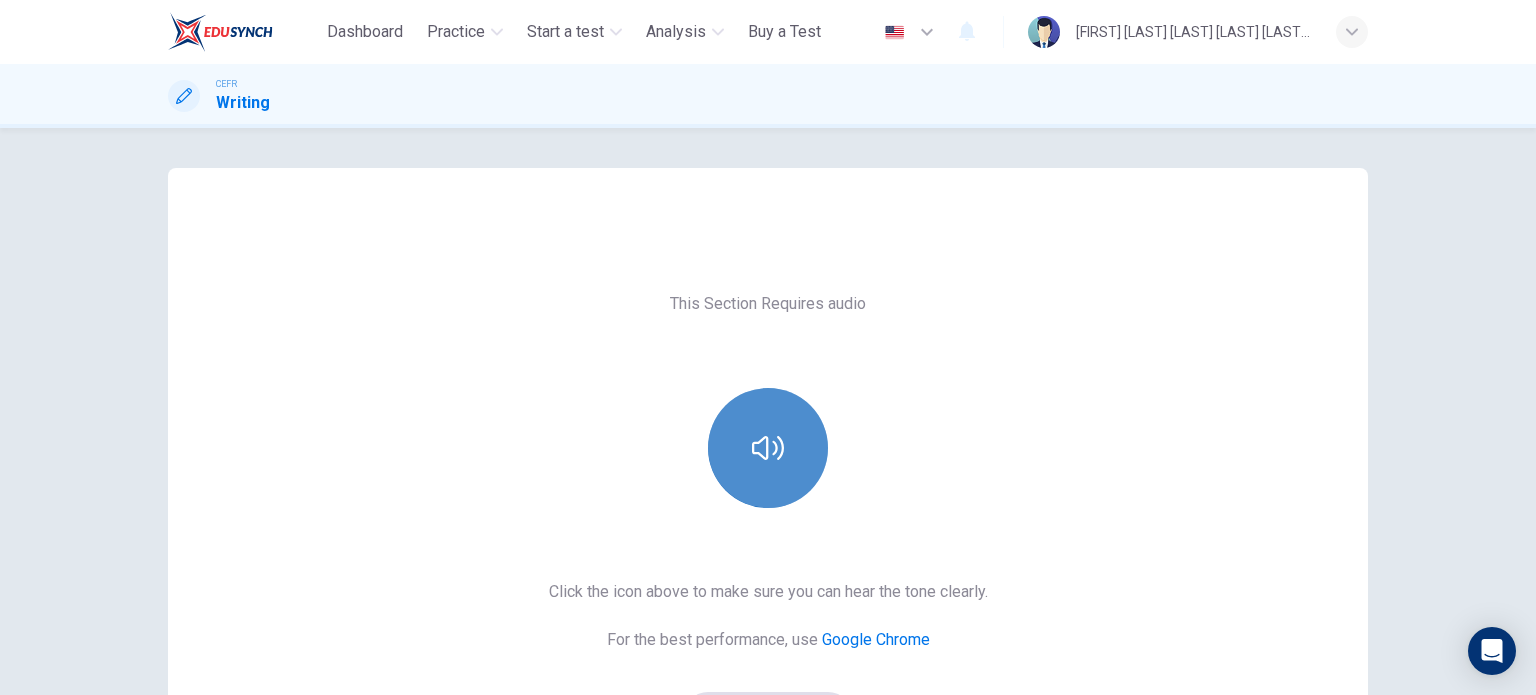click at bounding box center [768, 448] 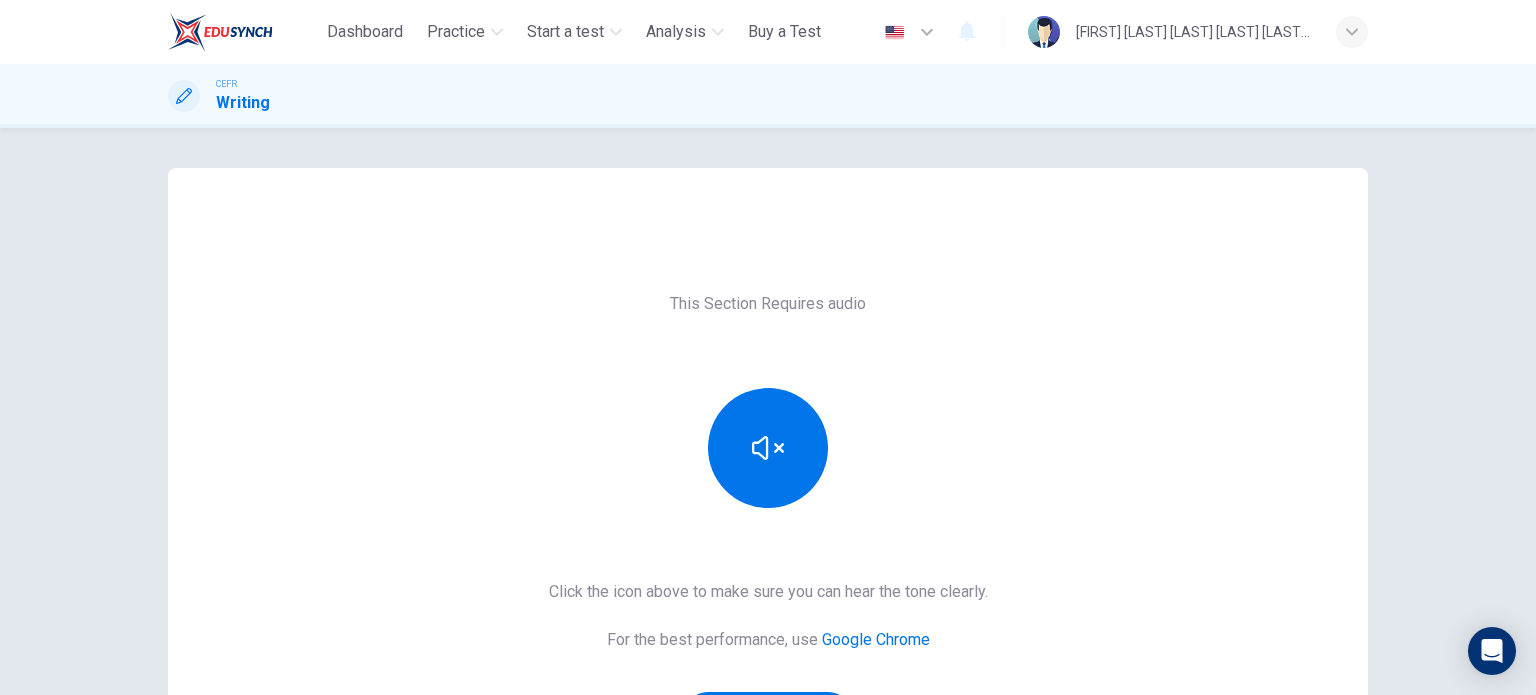 scroll, scrollTop: 104, scrollLeft: 0, axis: vertical 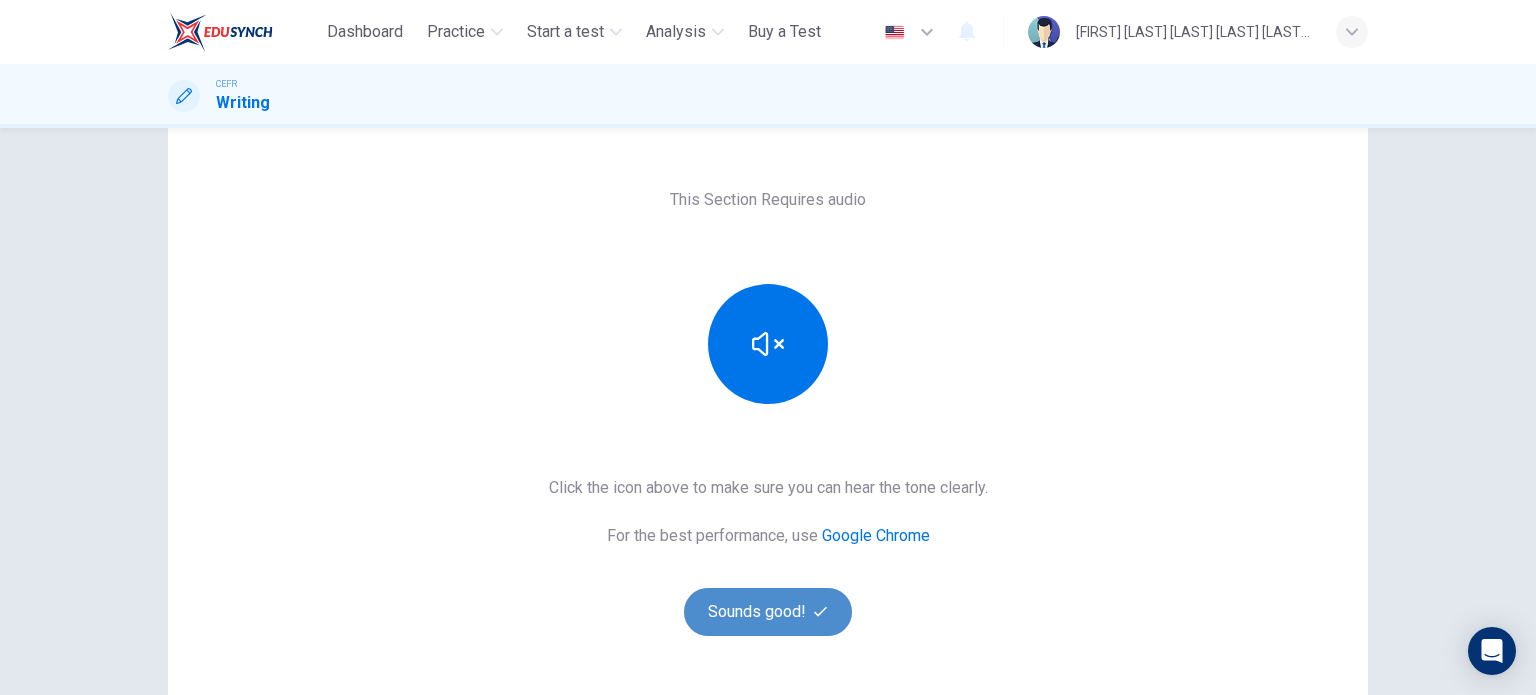 click on "Sounds good!" at bounding box center (768, 612) 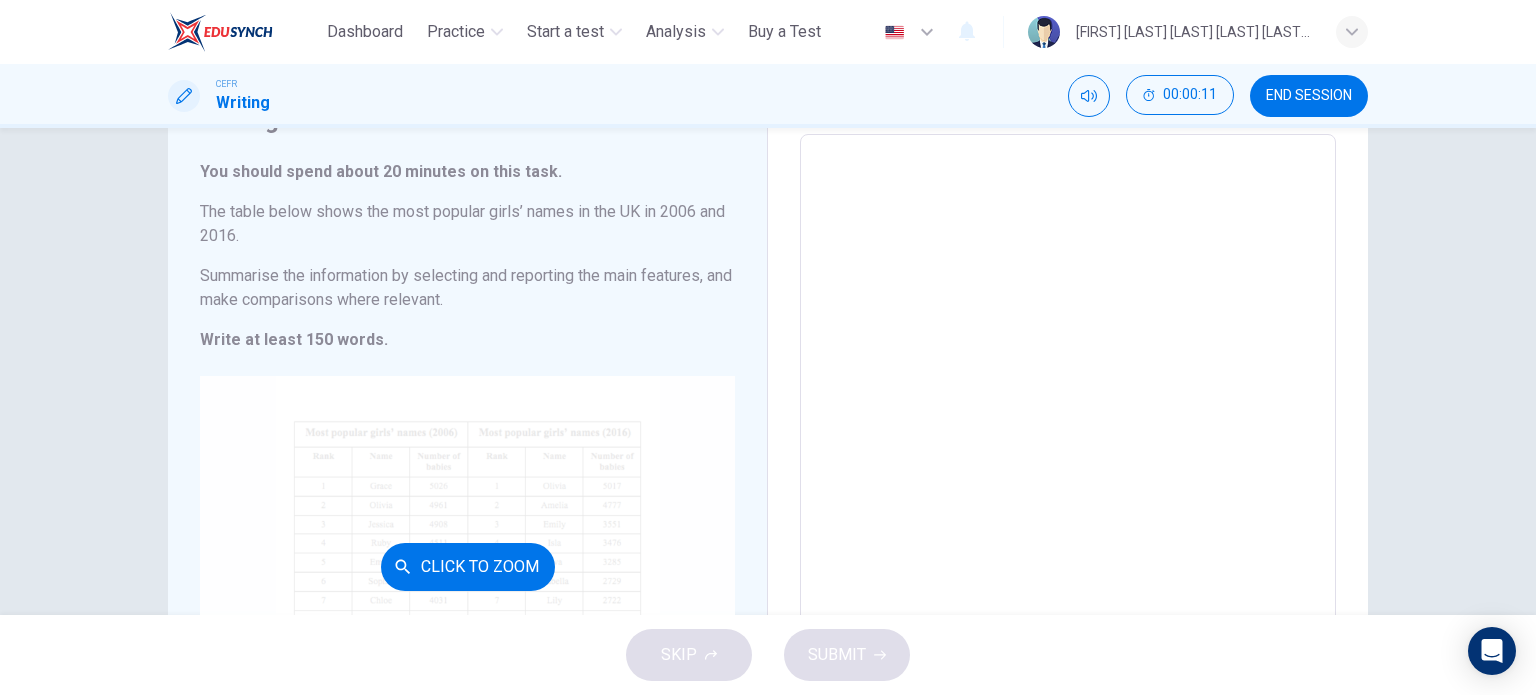 click on "Click to Zoom" at bounding box center [467, 566] 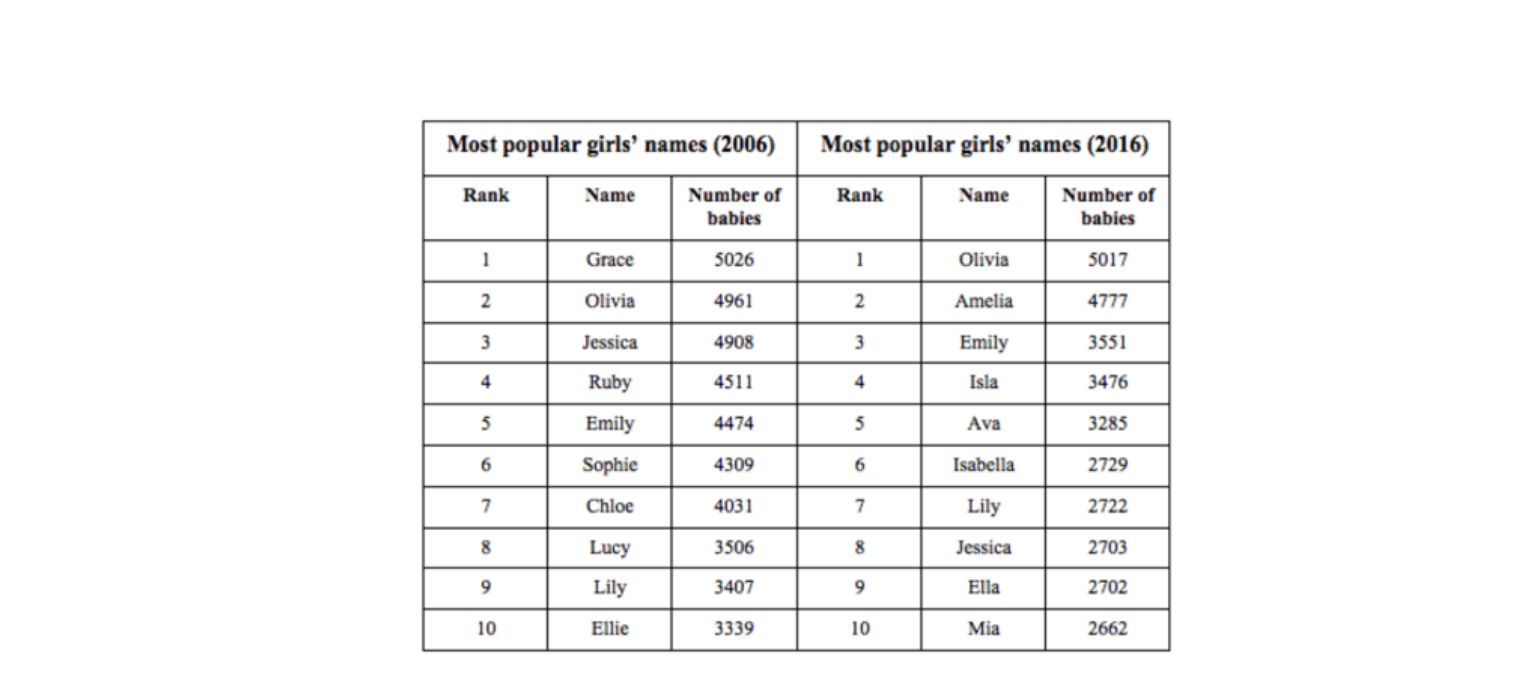 click at bounding box center (768, 353) 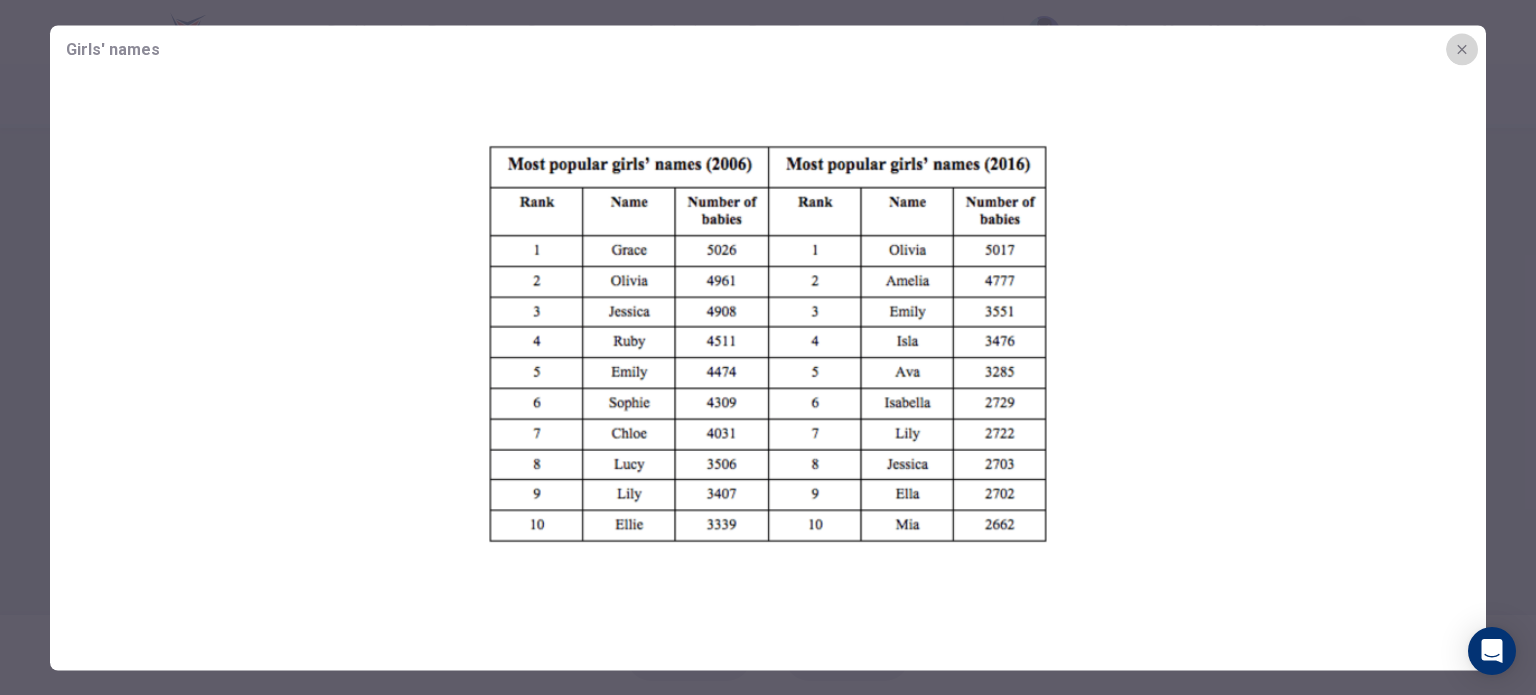 click at bounding box center (1462, 49) 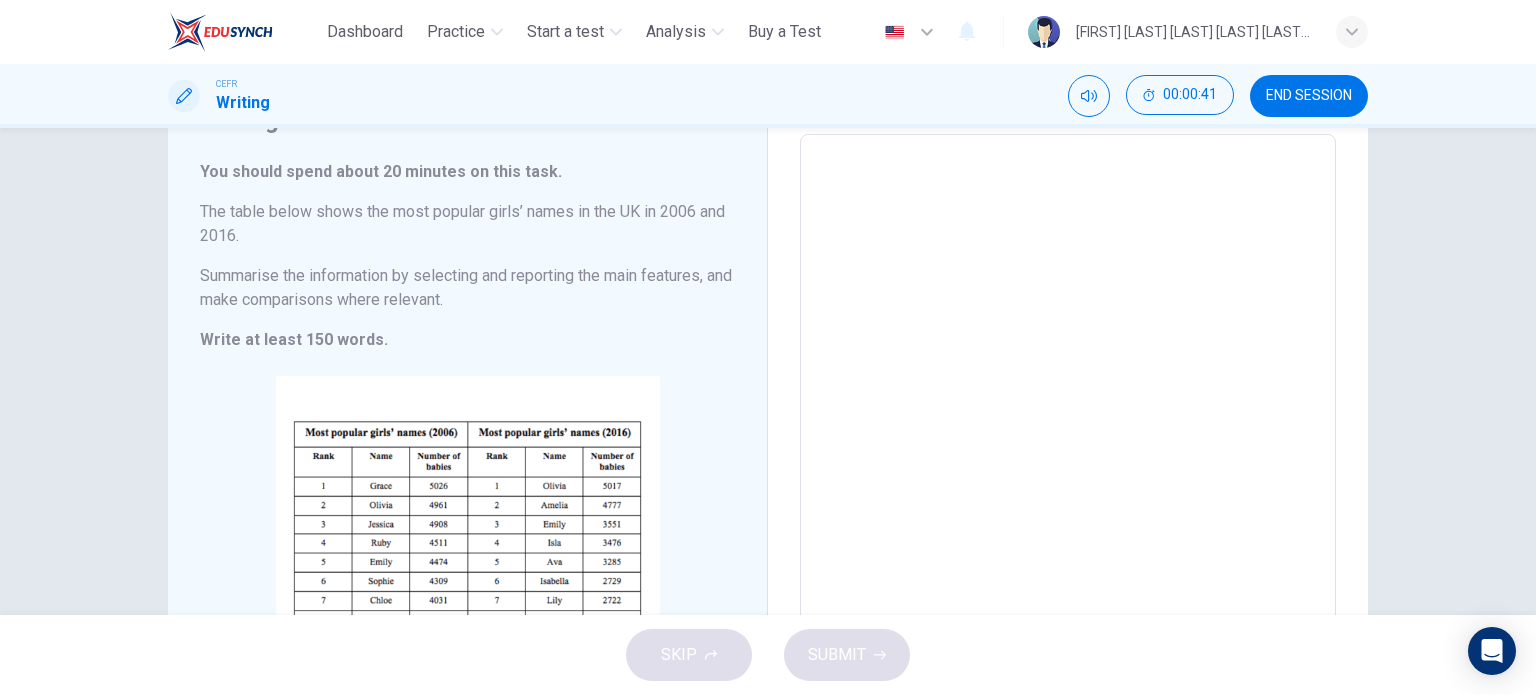 click at bounding box center (1068, 430) 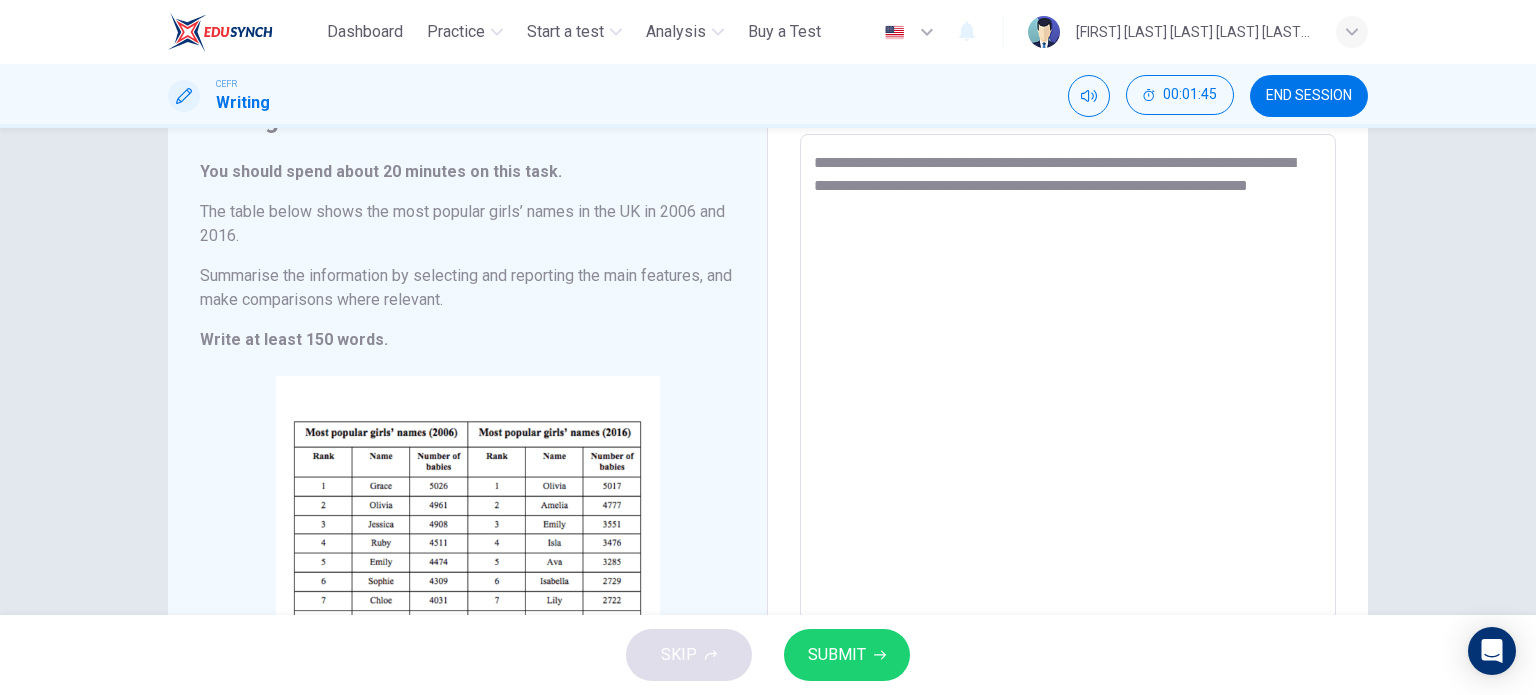 click on "**********" at bounding box center (1068, 430) 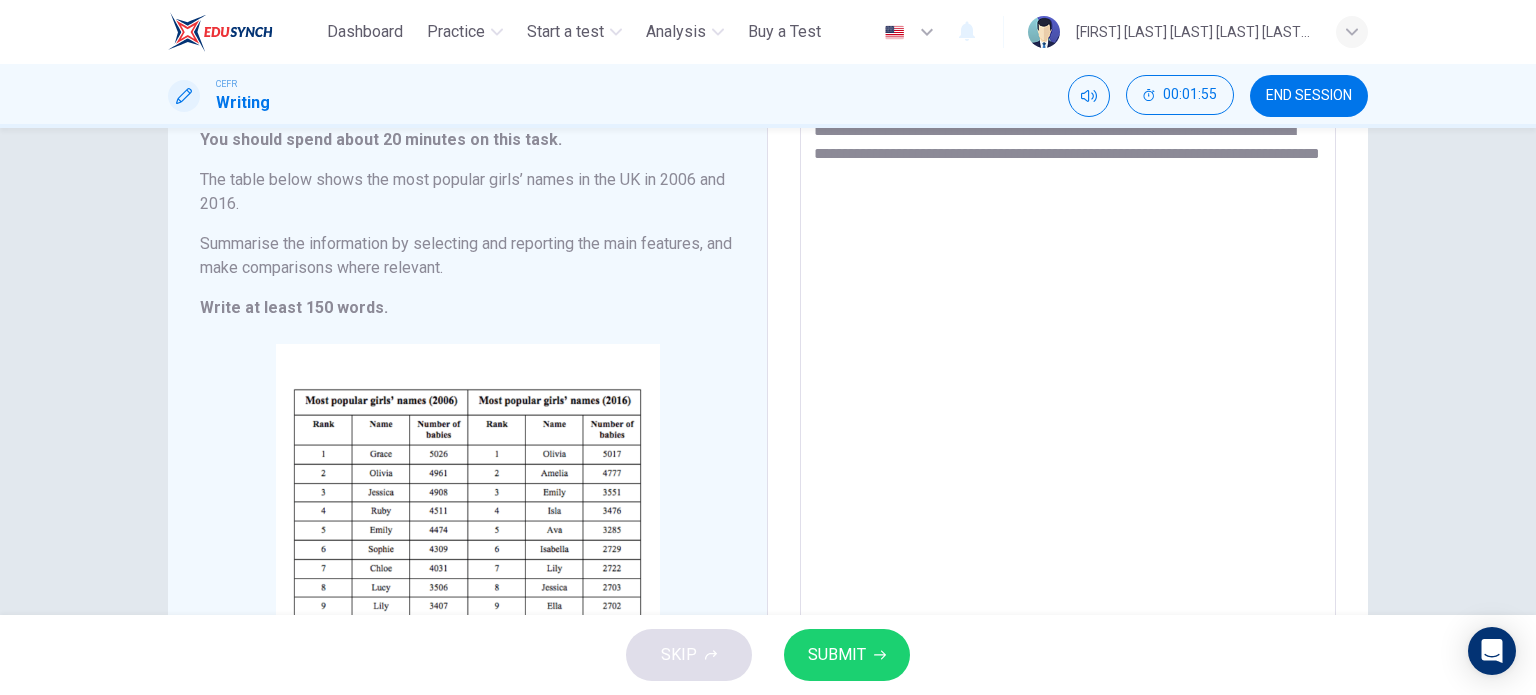 scroll, scrollTop: 135, scrollLeft: 0, axis: vertical 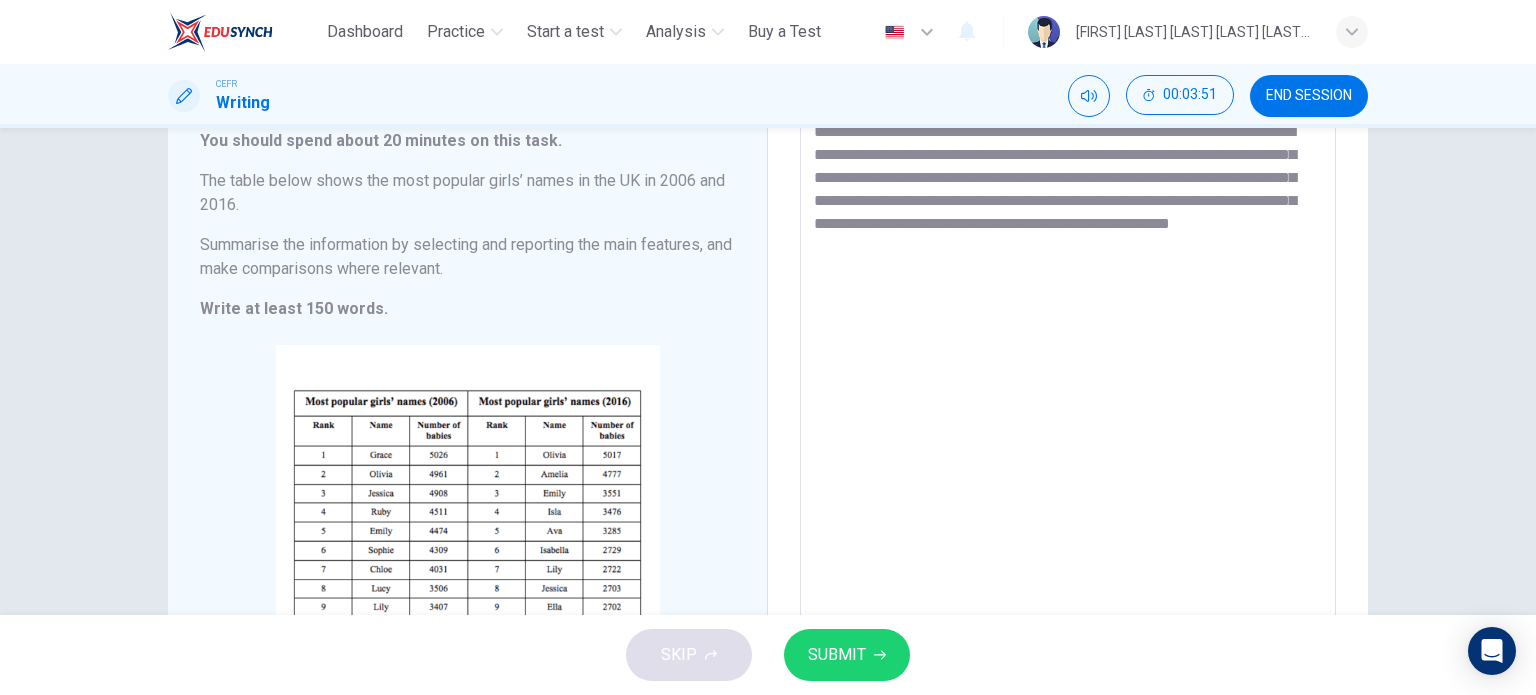 click on "**********" at bounding box center [1068, 399] 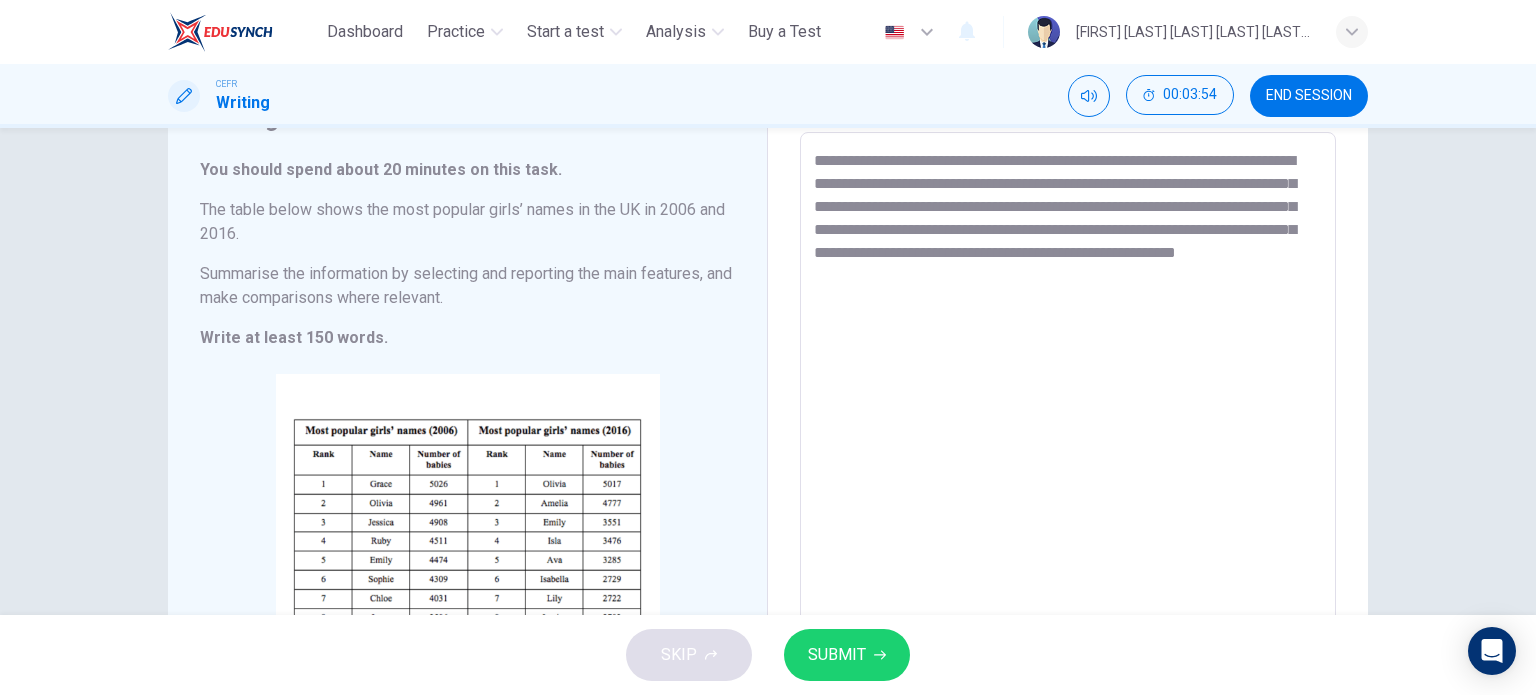 scroll, scrollTop: 96, scrollLeft: 0, axis: vertical 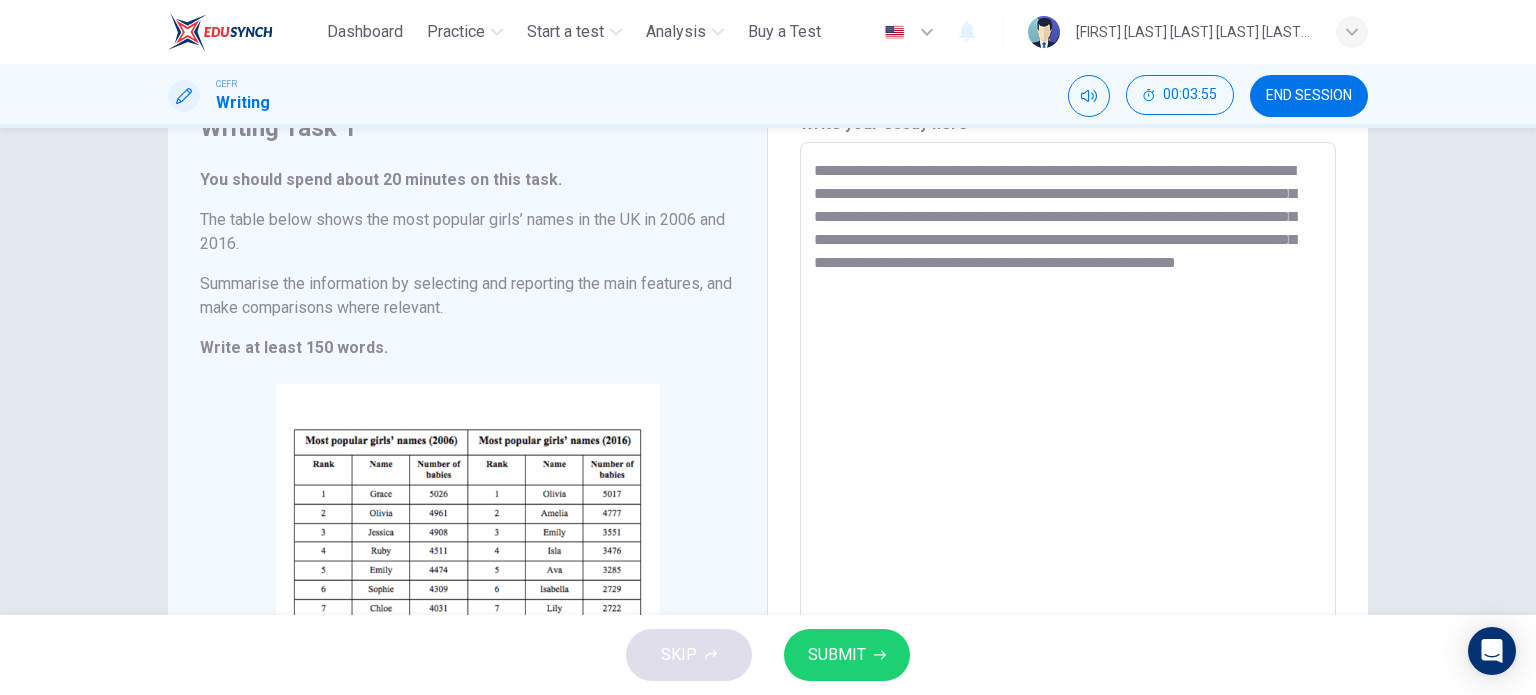 click on "**********" at bounding box center [1068, 438] 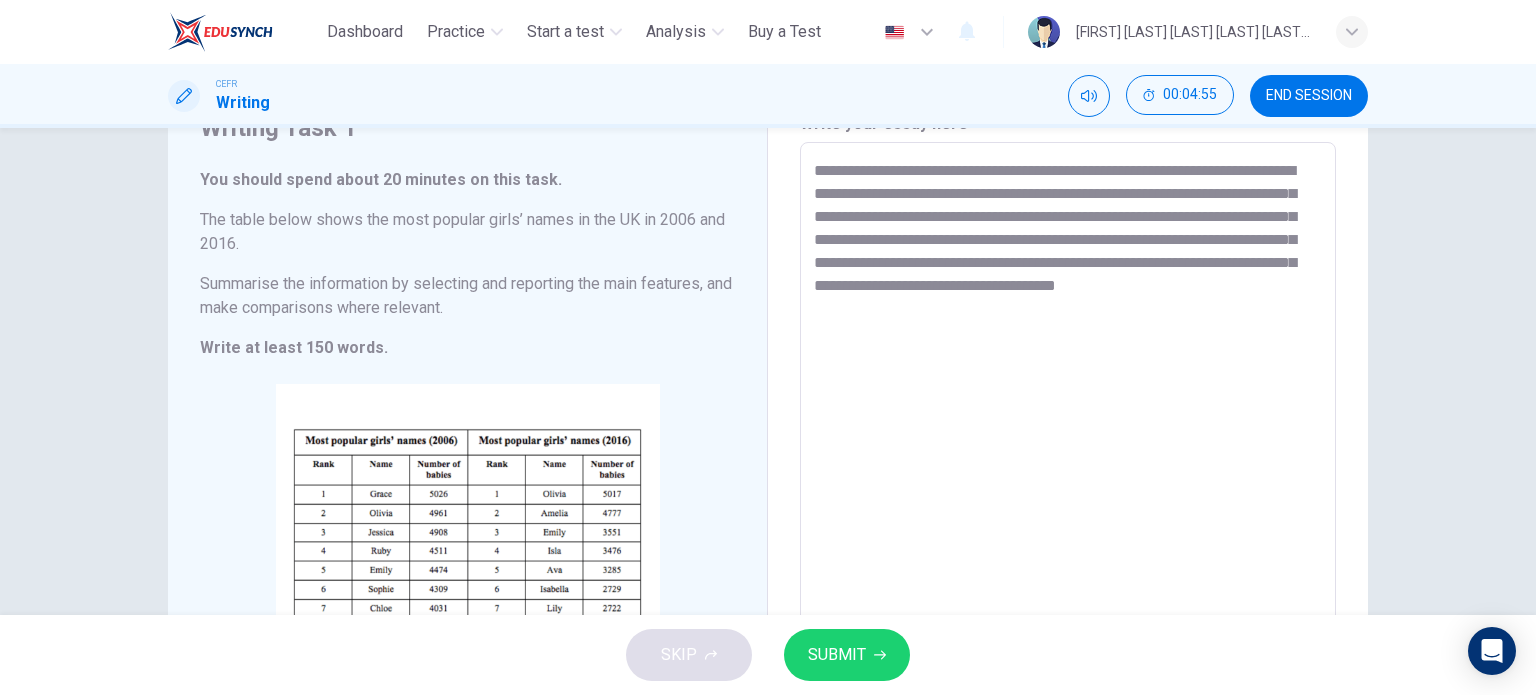 click on "**********" at bounding box center [1068, 438] 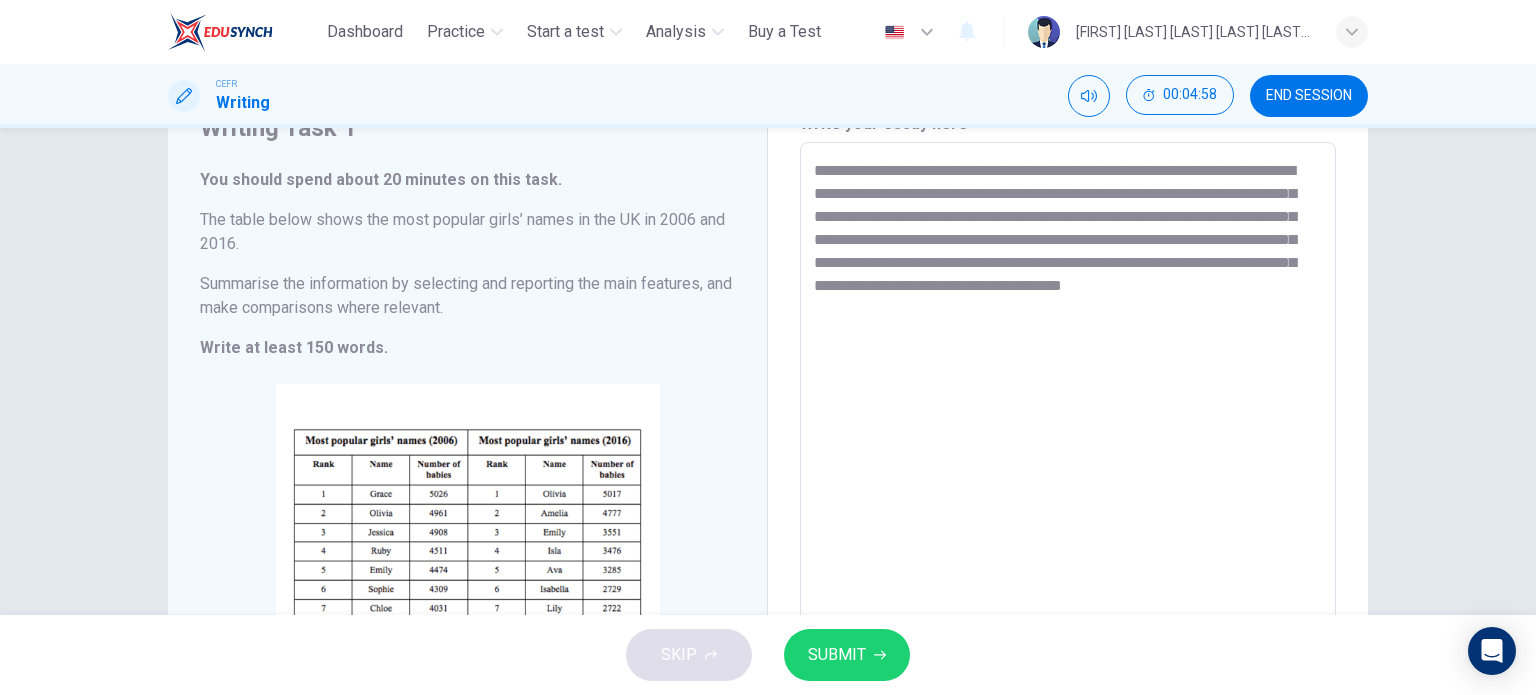 click on "**********" at bounding box center [1068, 438] 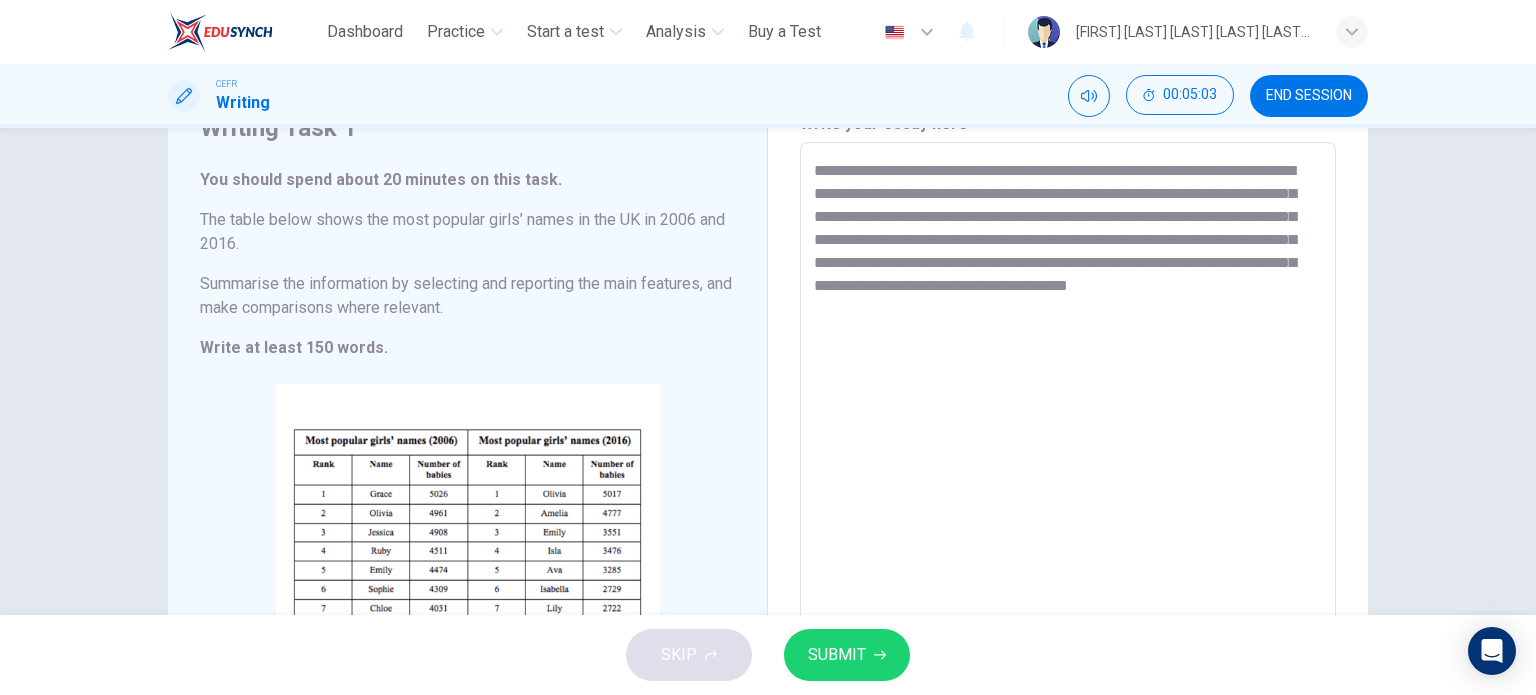 click on "**********" at bounding box center (1068, 438) 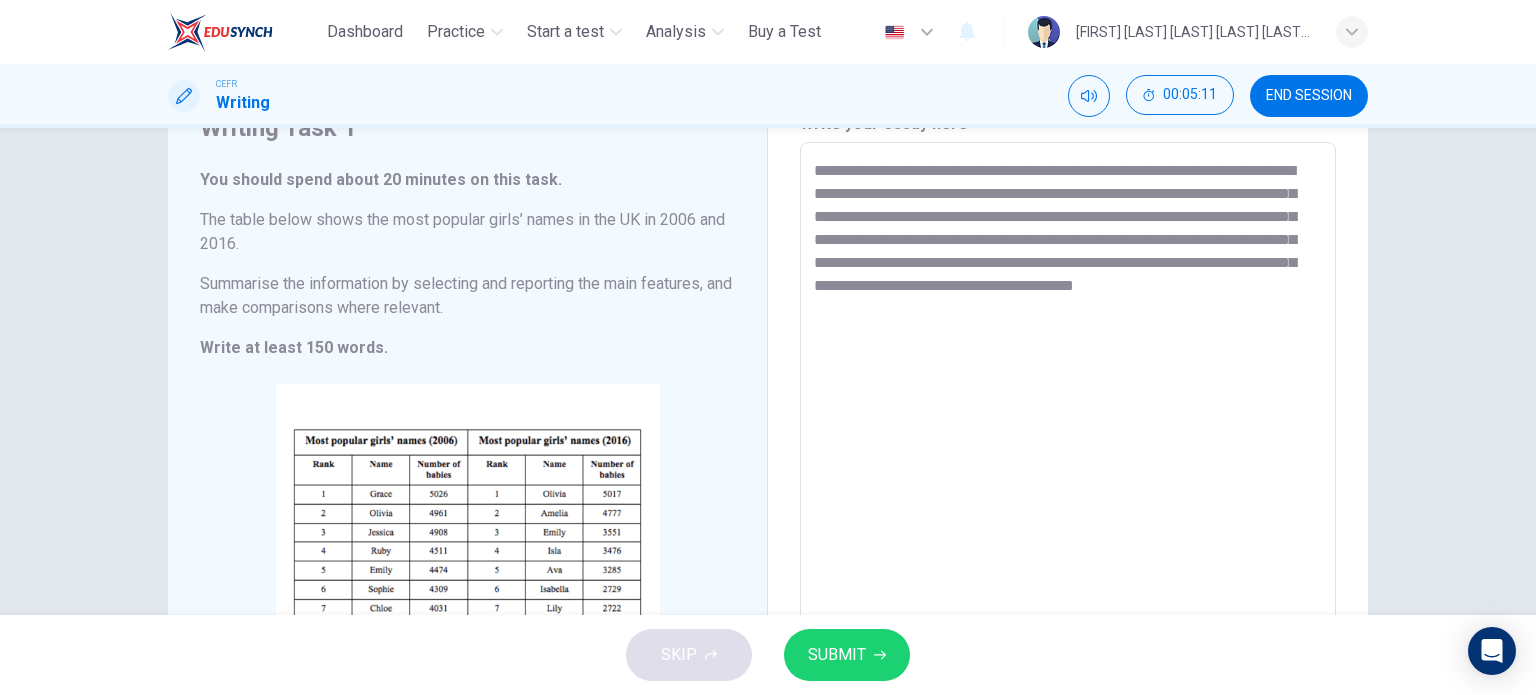 click on "**********" at bounding box center (1068, 438) 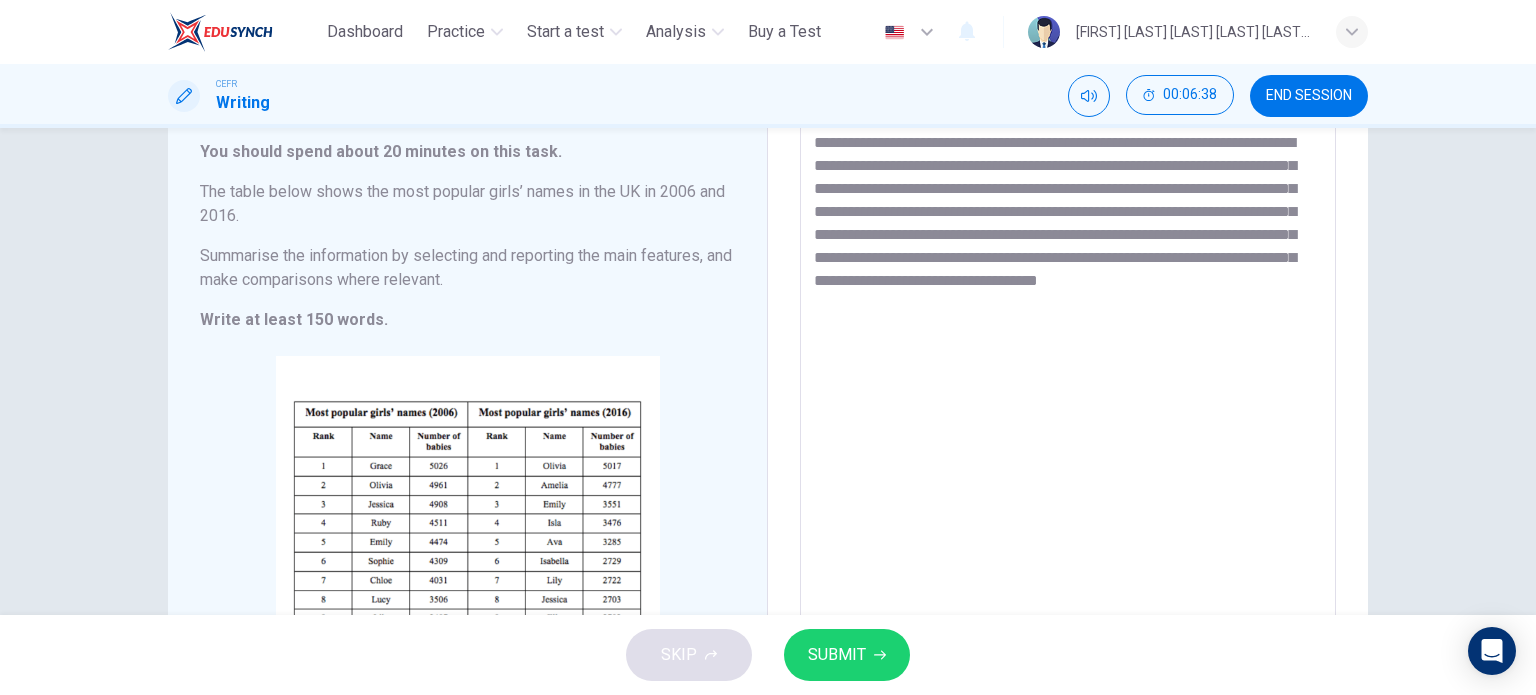 scroll, scrollTop: 180, scrollLeft: 0, axis: vertical 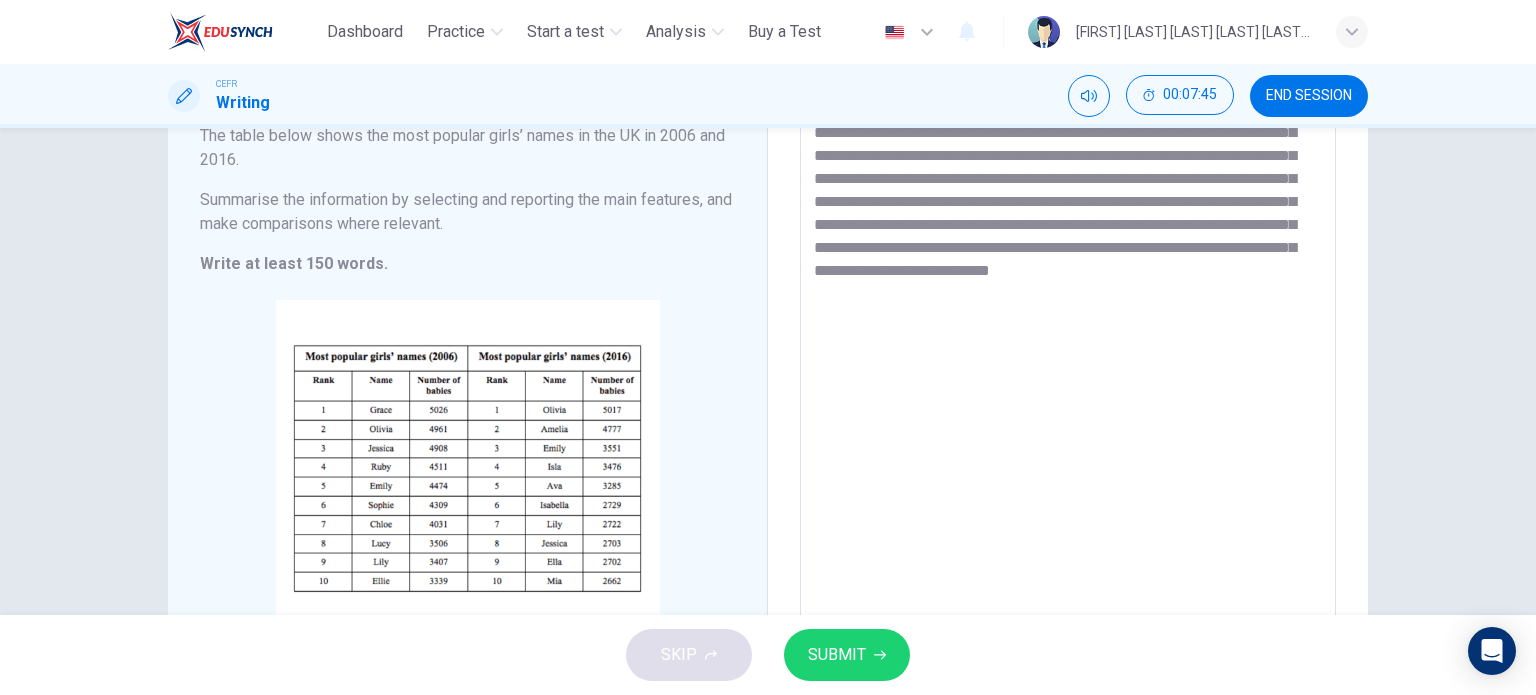 click on "**********" at bounding box center (1068, 354) 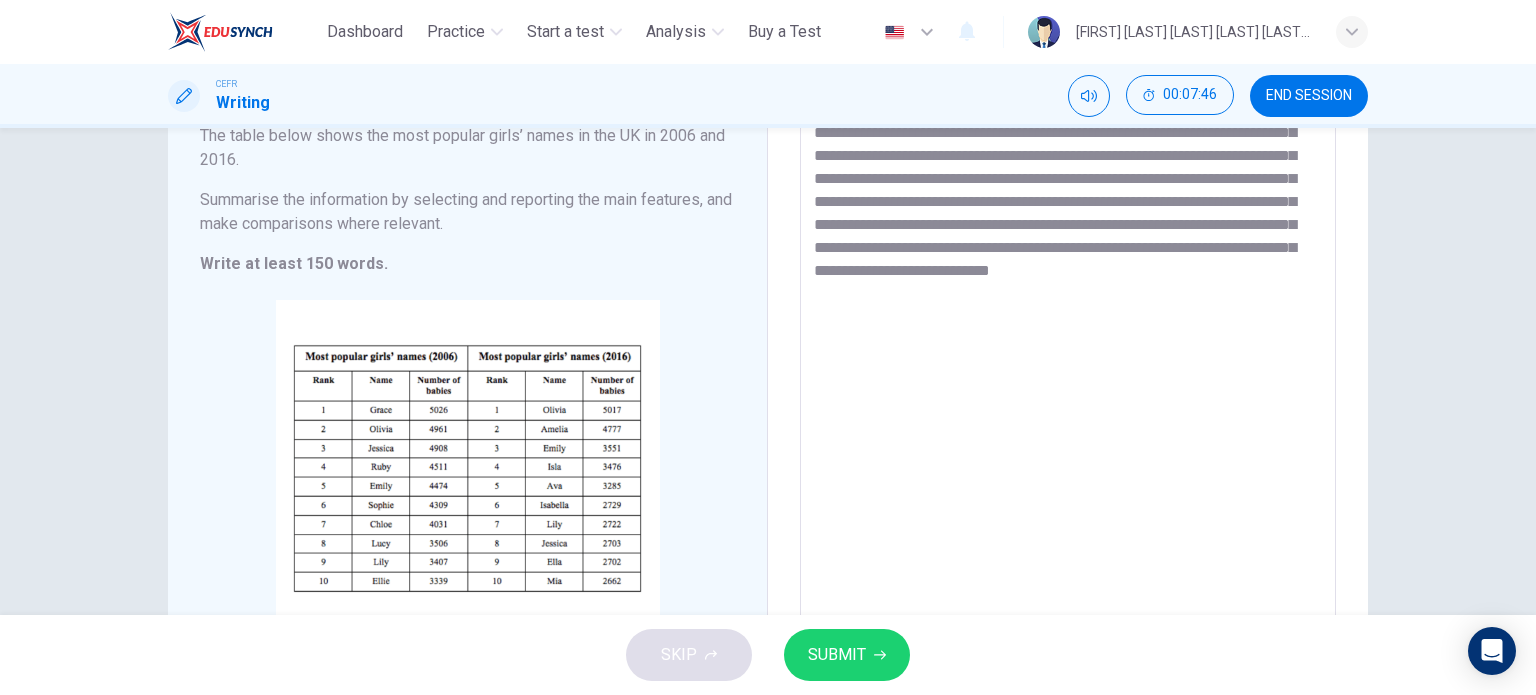 click on "**********" at bounding box center (1068, 354) 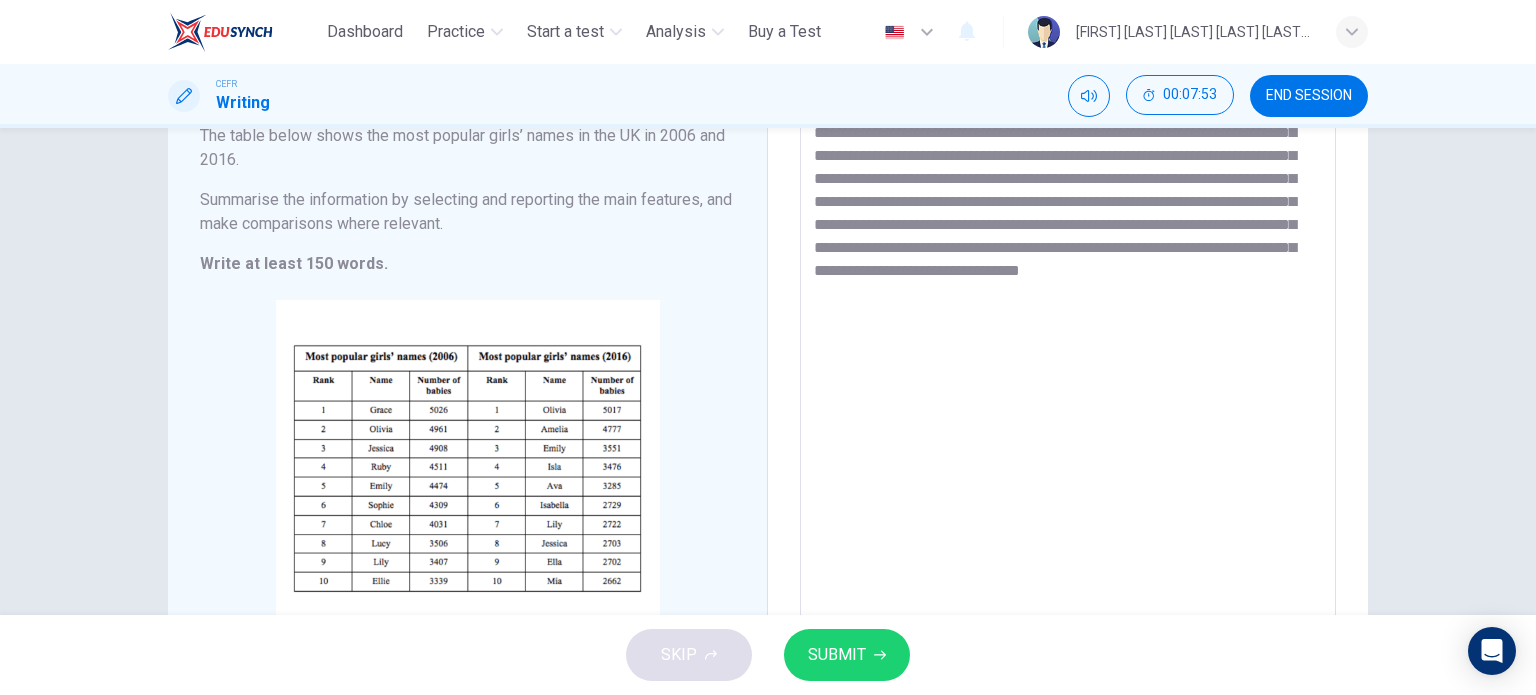 click on "**********" at bounding box center (1068, 354) 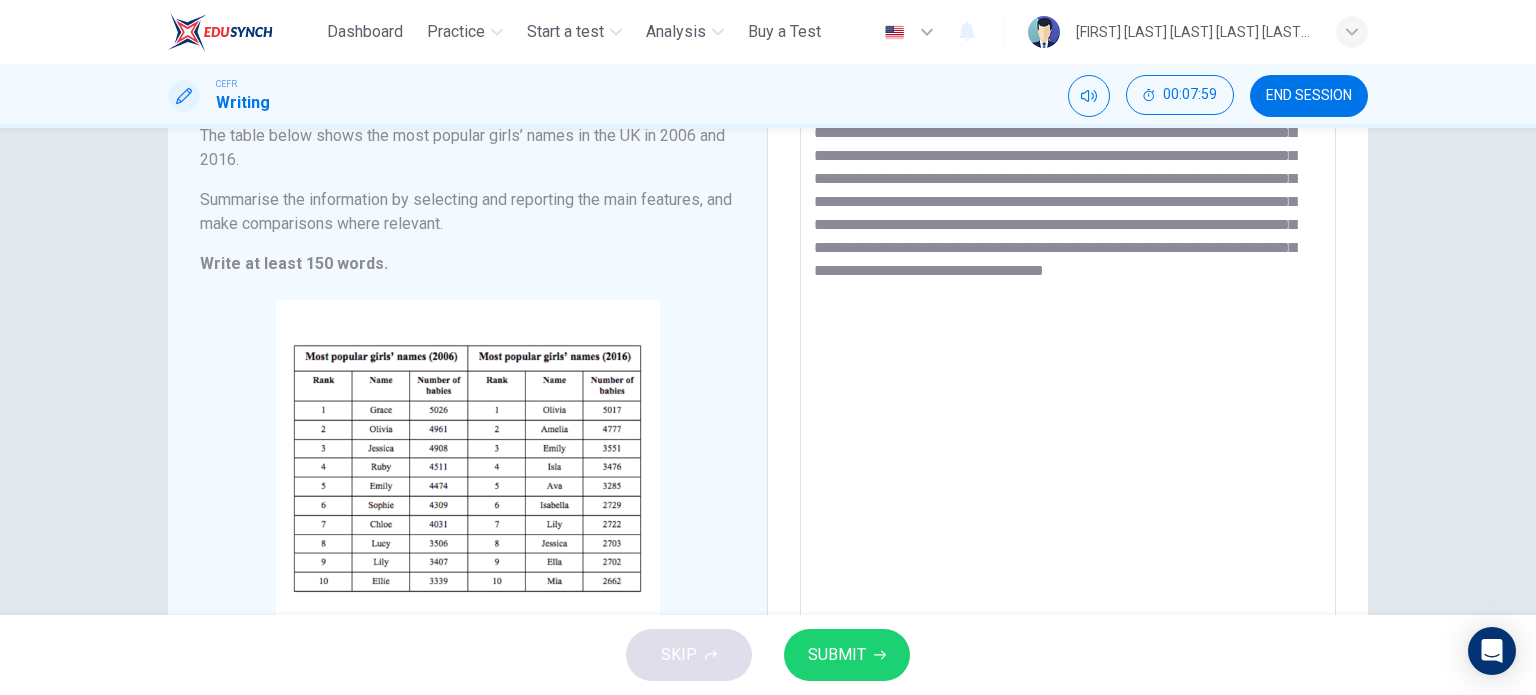 click on "**********" at bounding box center [1068, 354] 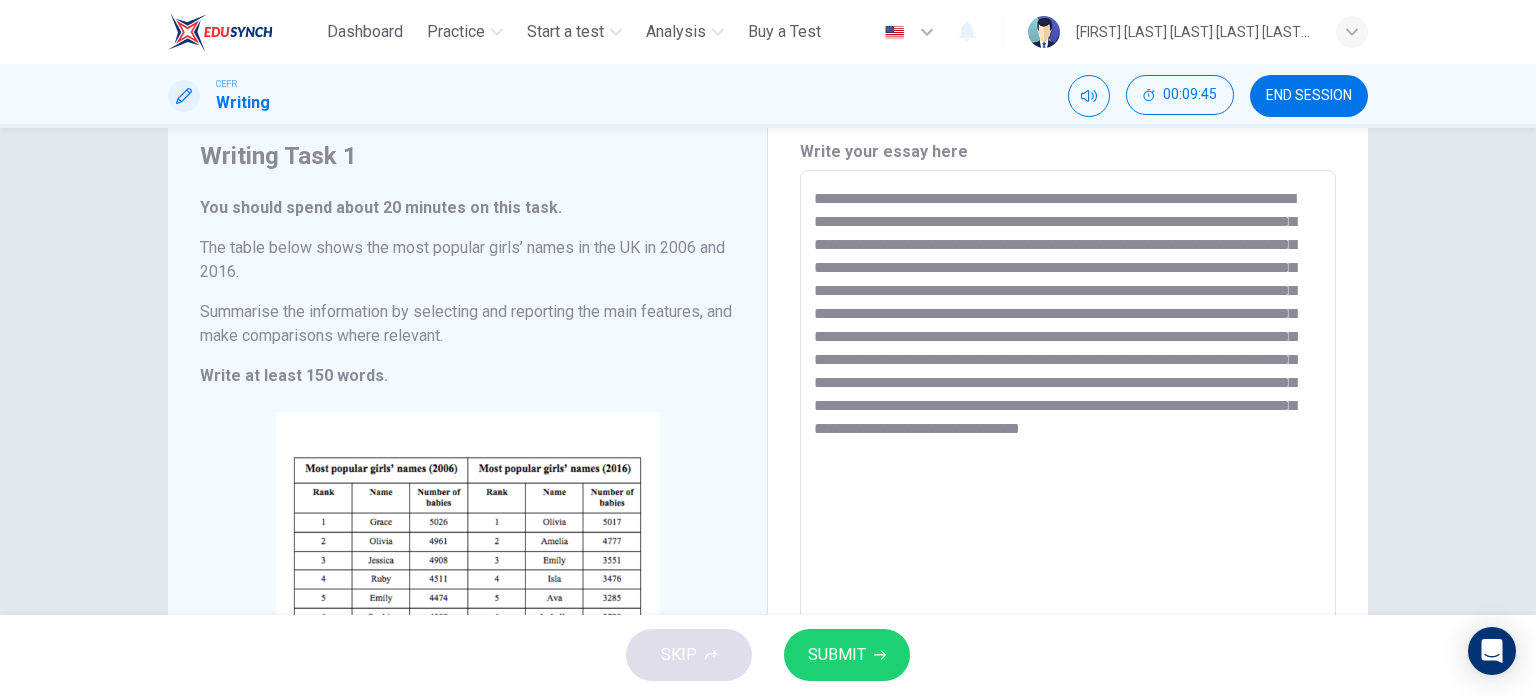 scroll, scrollTop: 64, scrollLeft: 0, axis: vertical 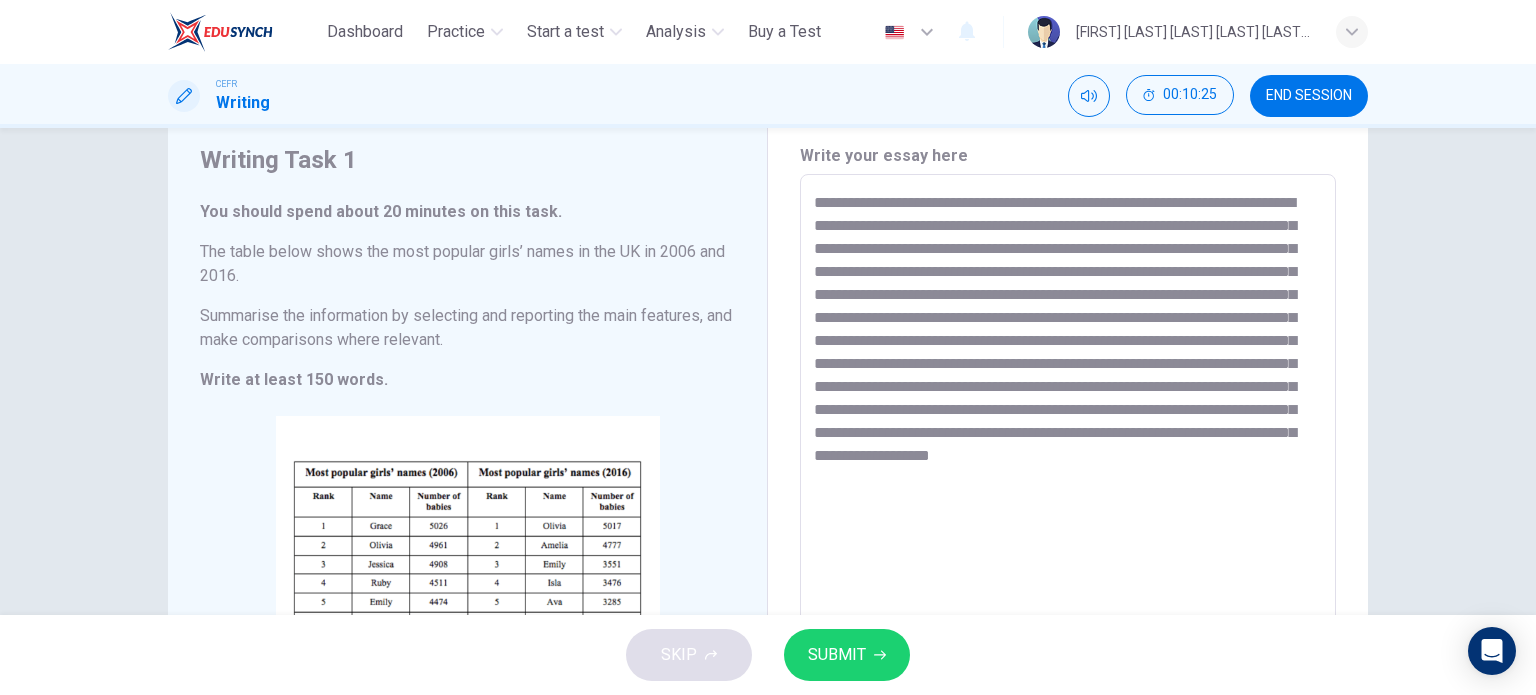 click on "**********" at bounding box center (1068, 469) 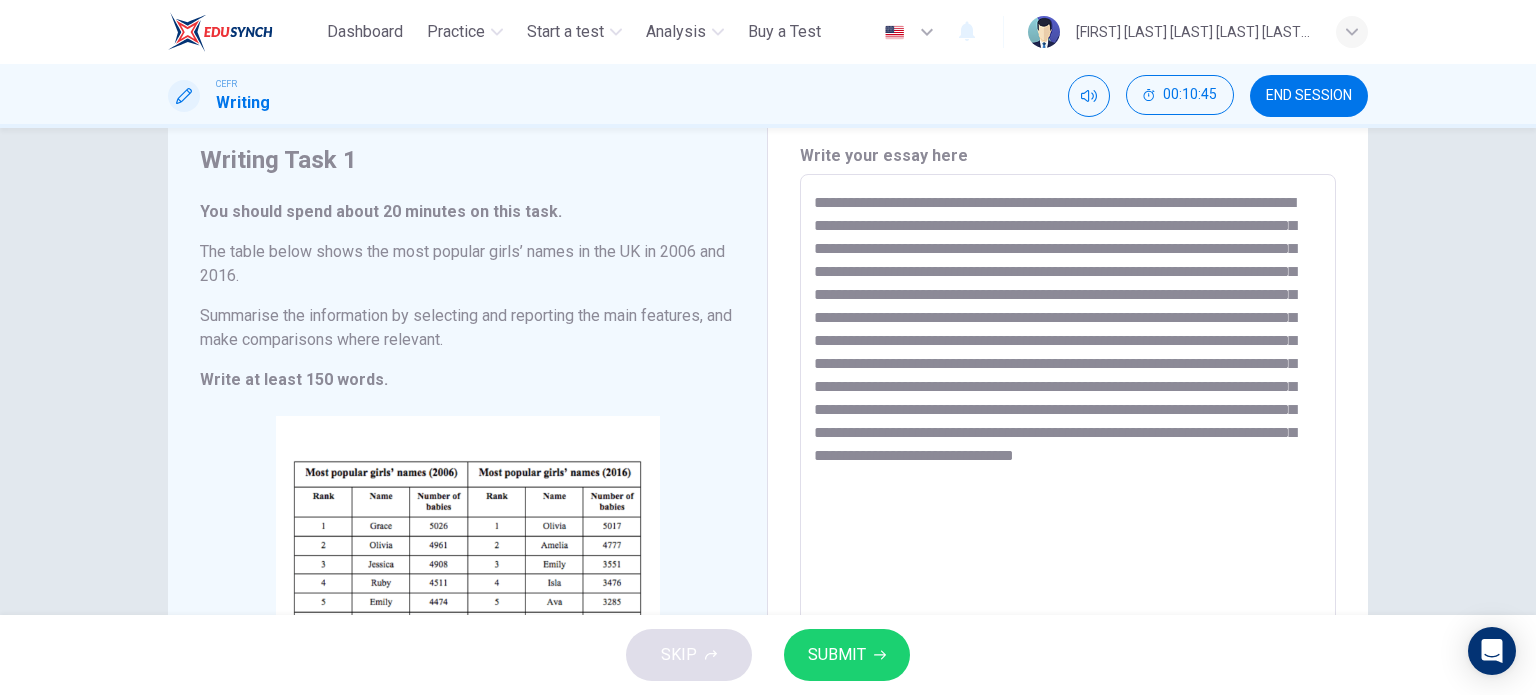 click on "**********" at bounding box center (1068, 470) 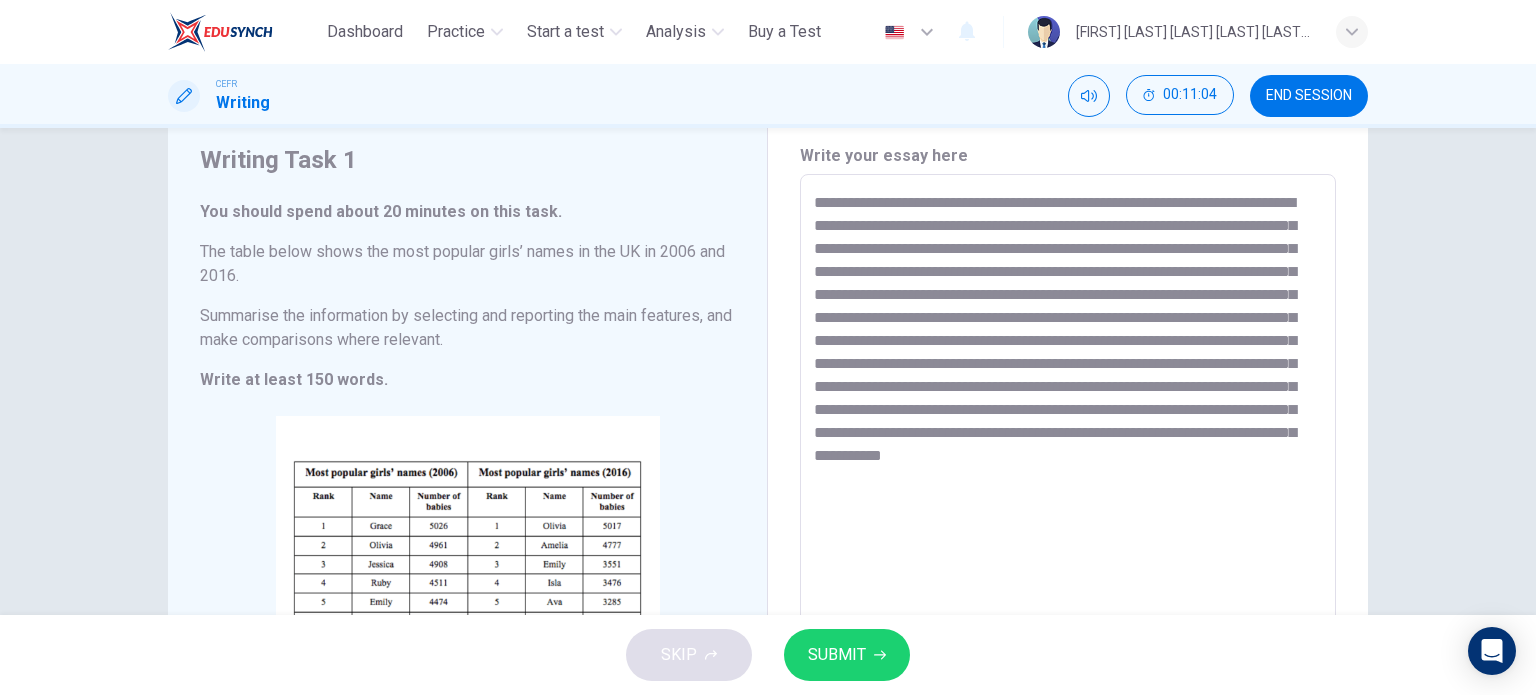 click on "**********" at bounding box center (1068, 470) 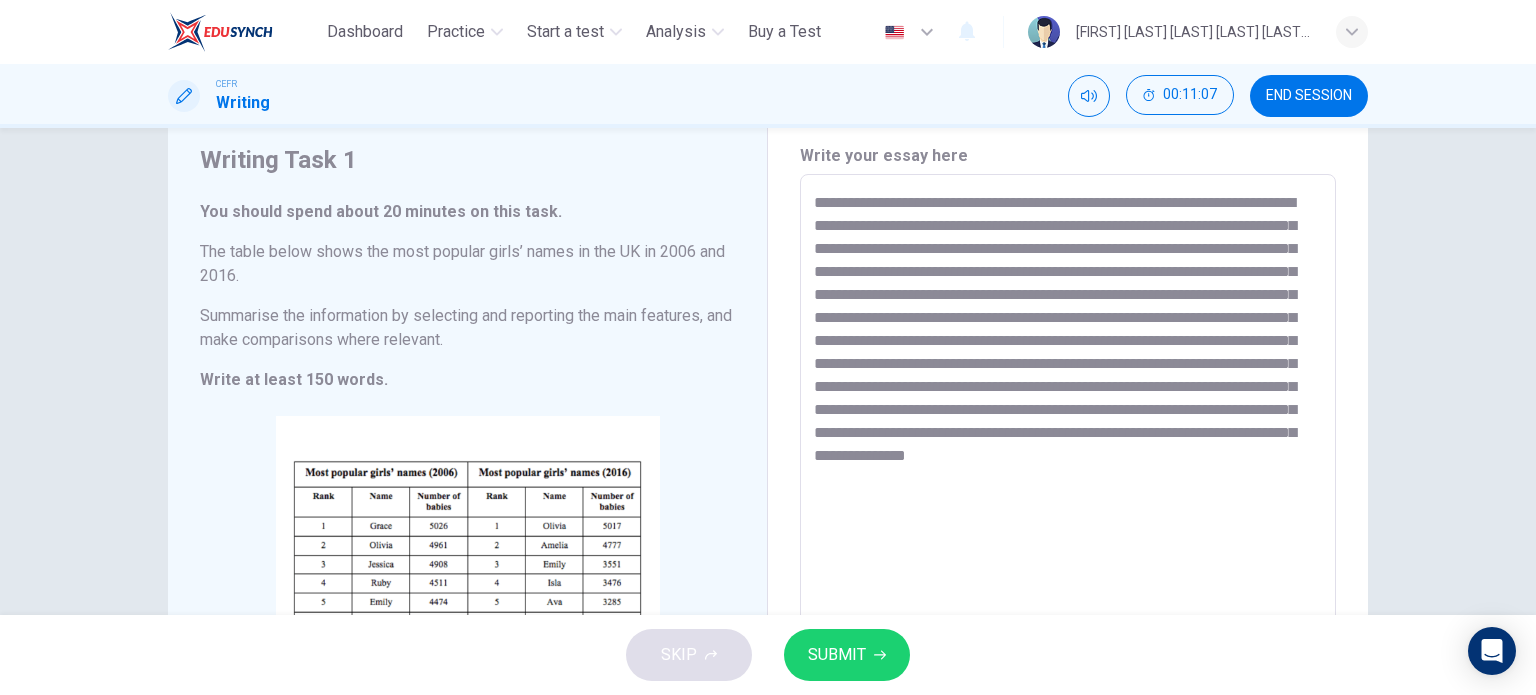 click on "**********" at bounding box center (1068, 470) 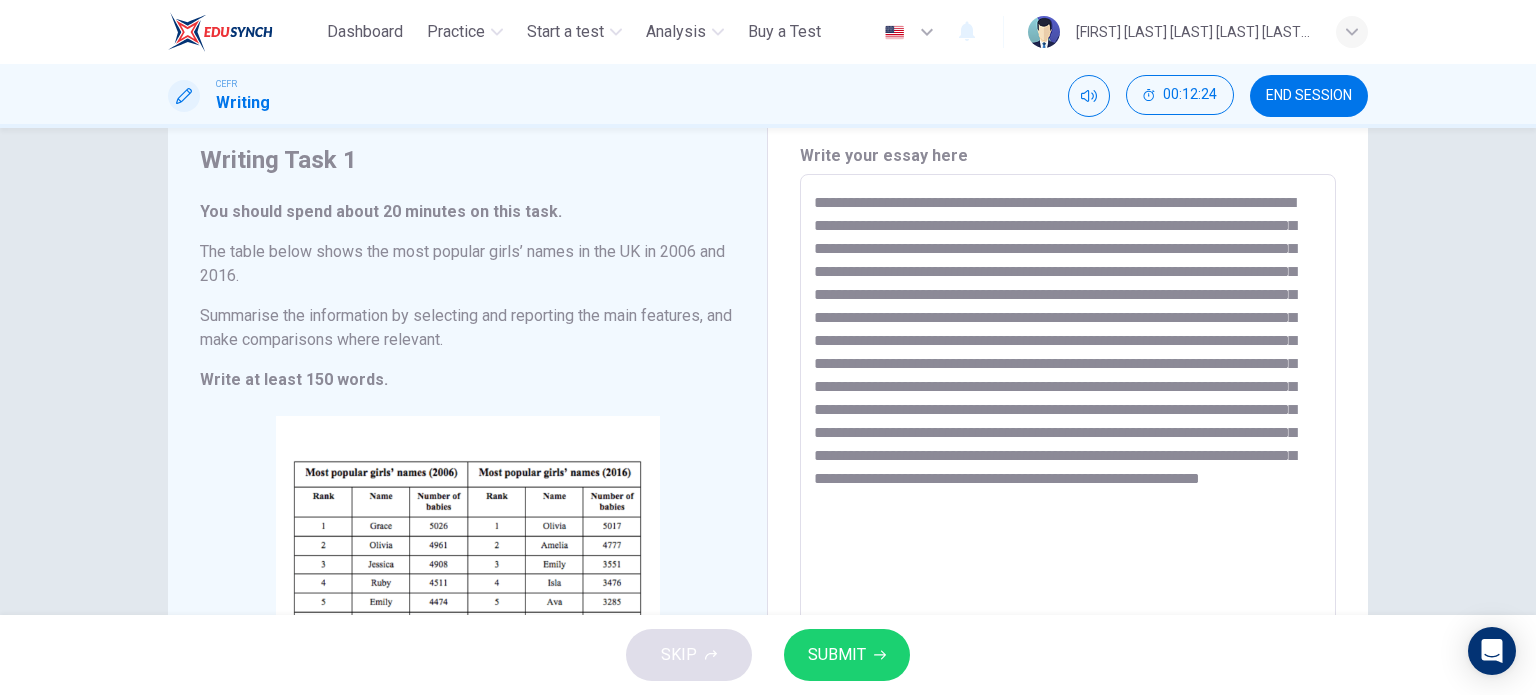 click at bounding box center [1068, 470] 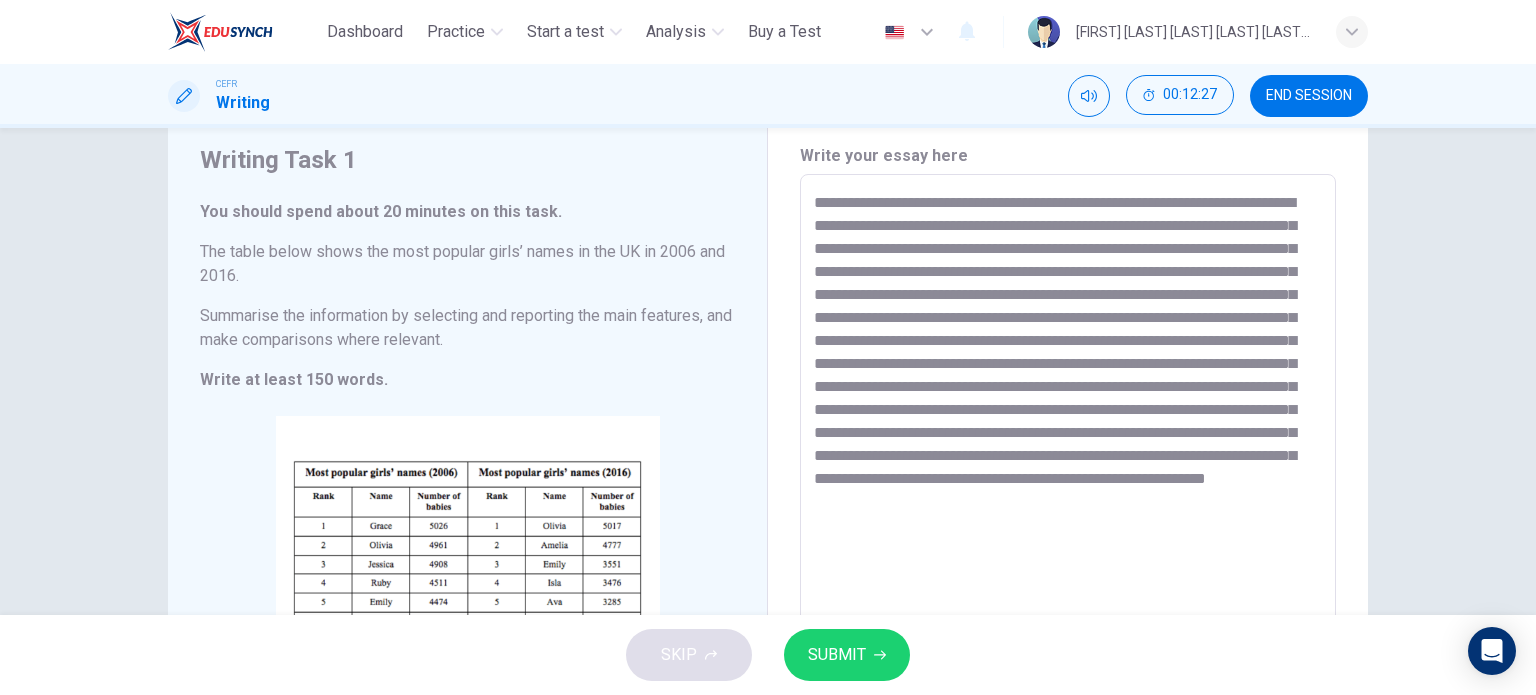 click at bounding box center (1068, 470) 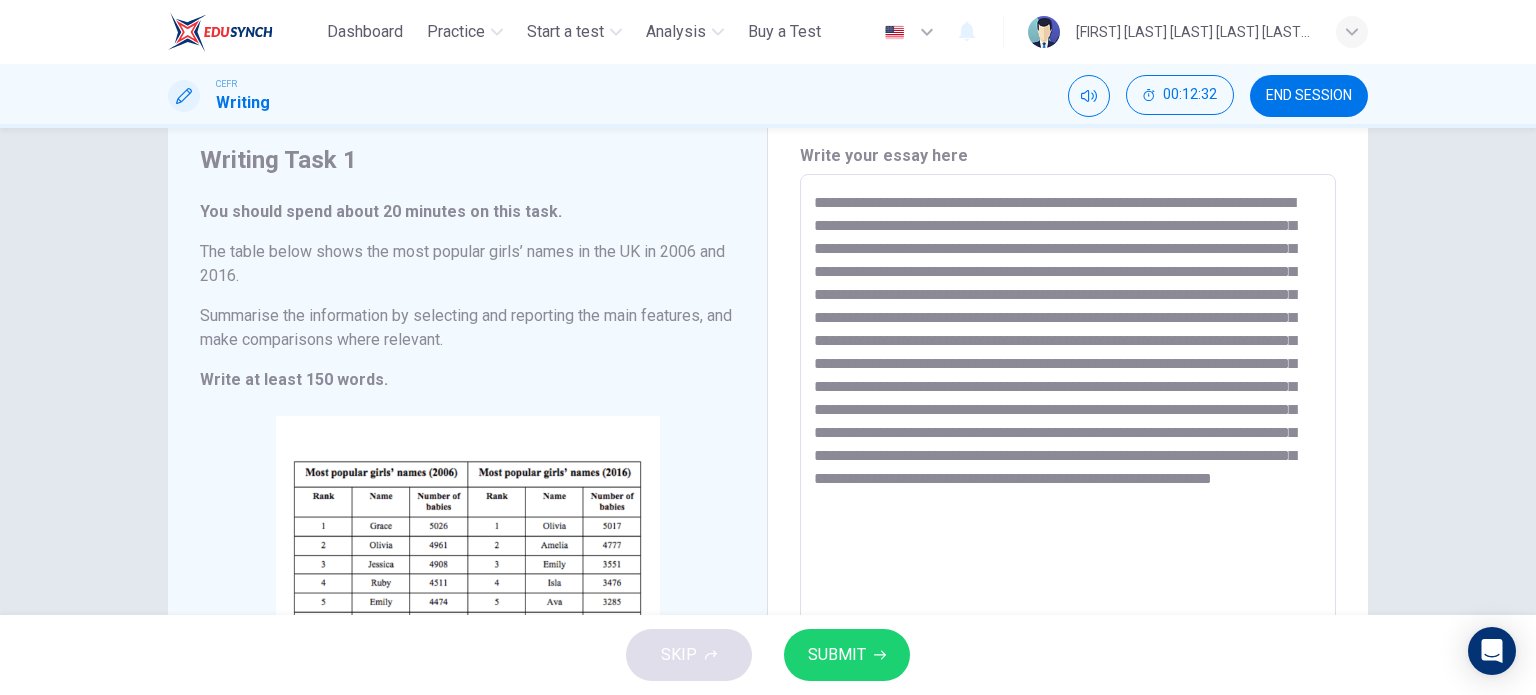type on "**********" 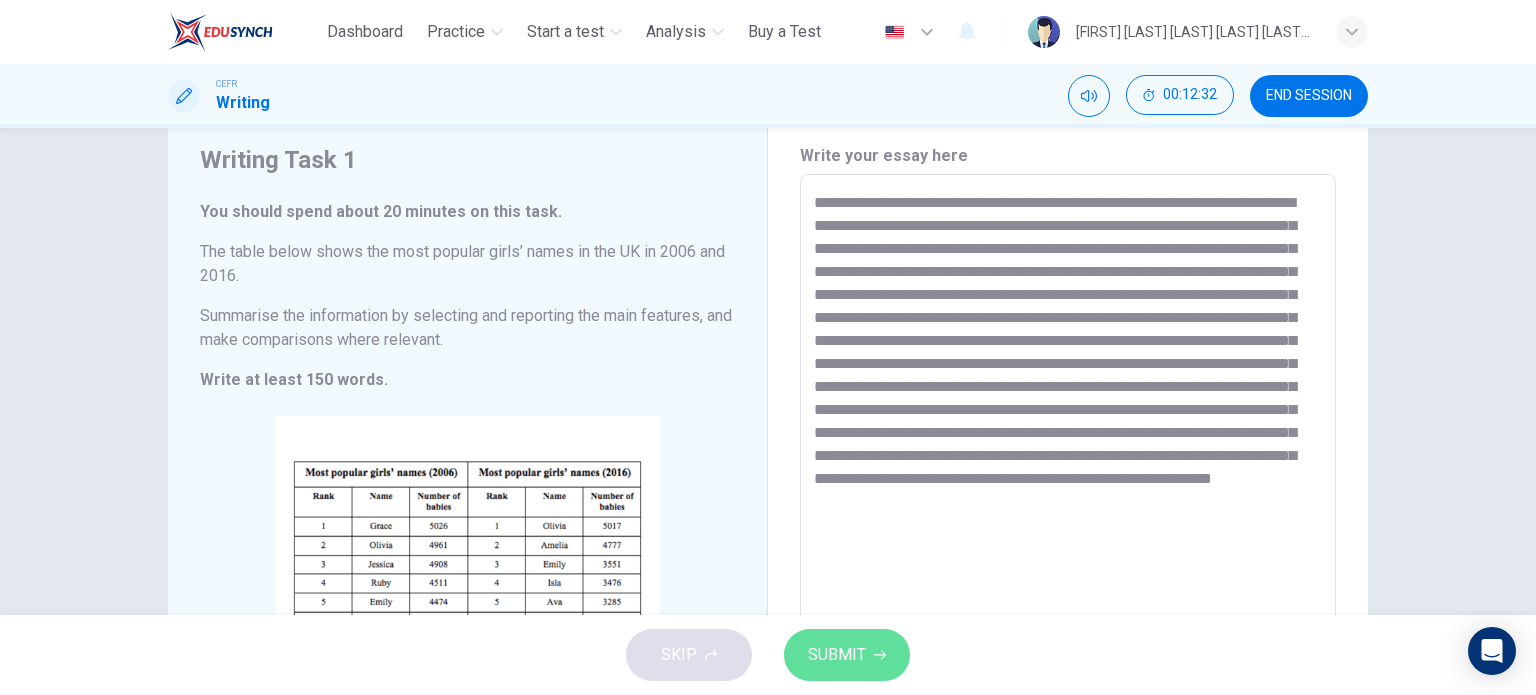 click on "SUBMIT" at bounding box center [837, 655] 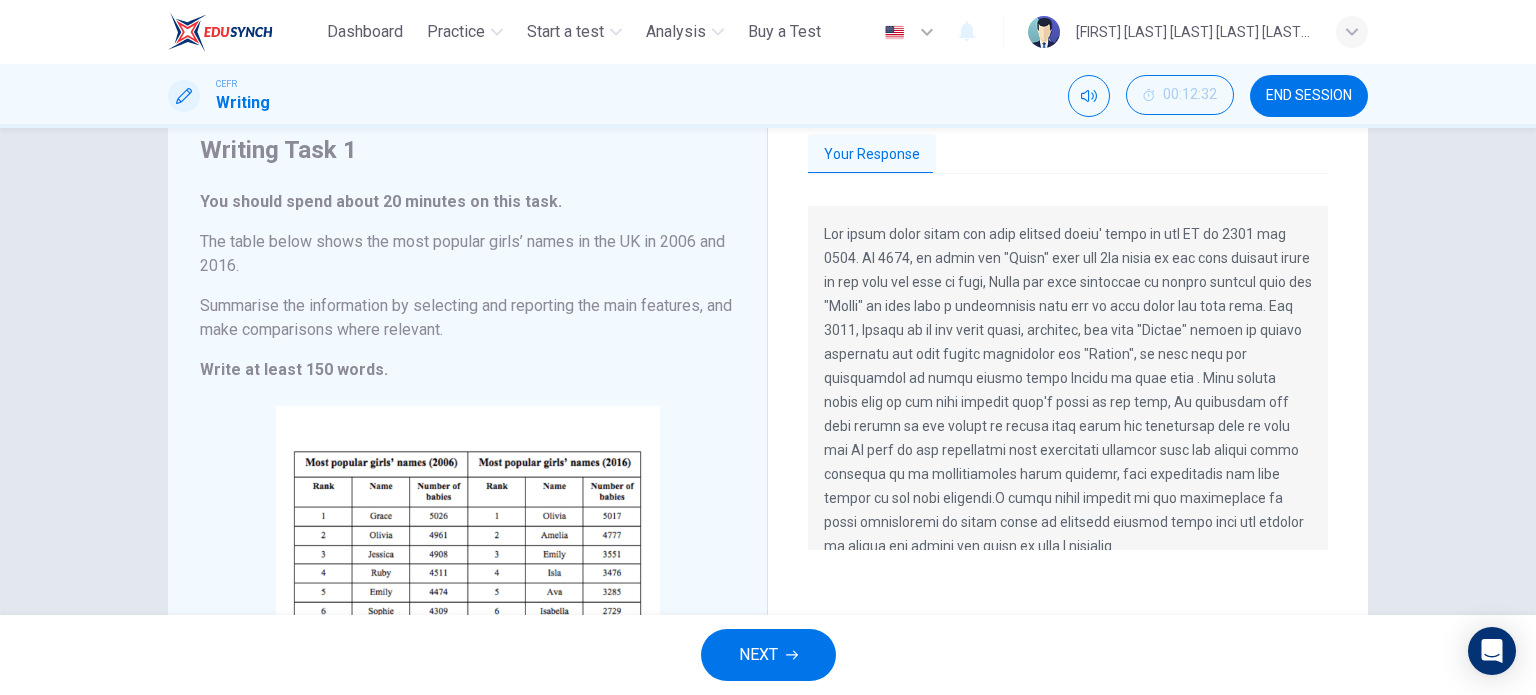 scroll, scrollTop: 73, scrollLeft: 0, axis: vertical 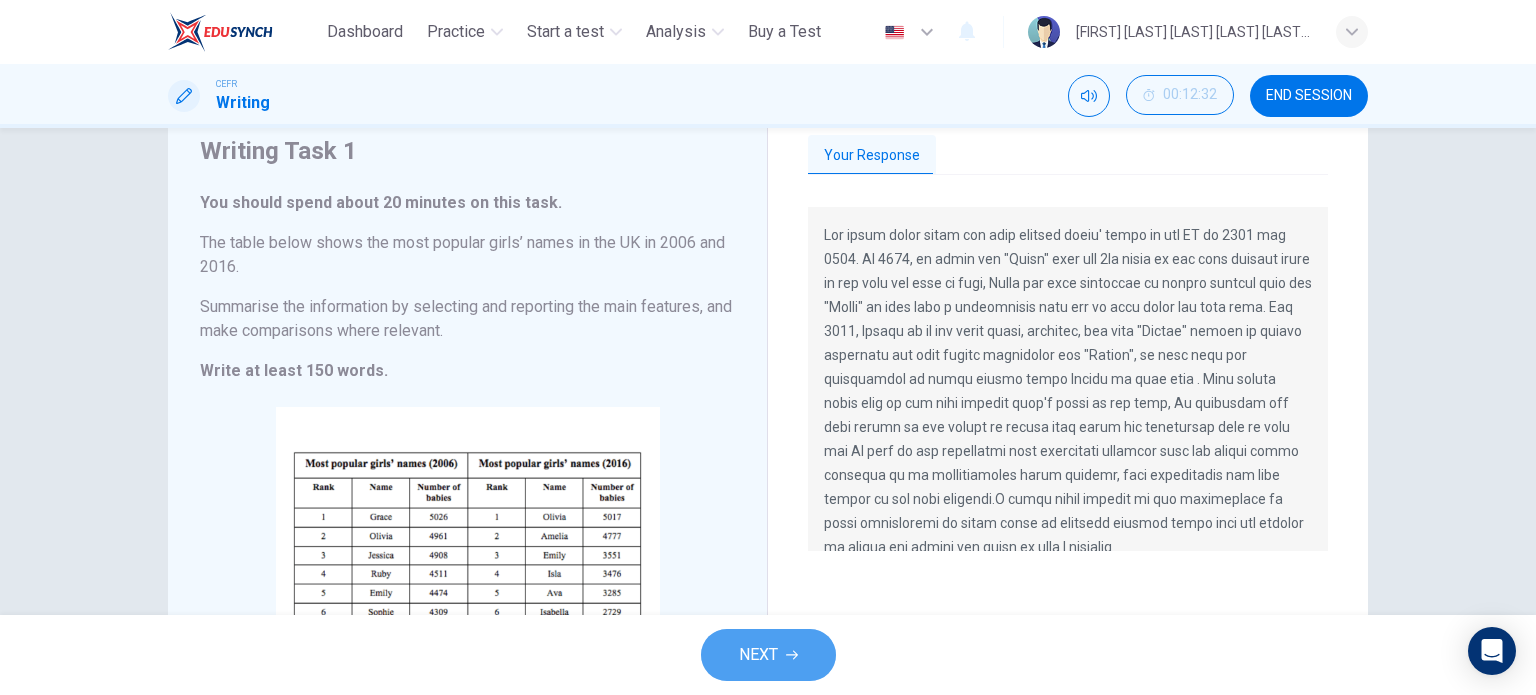 click on "NEXT" at bounding box center (768, 655) 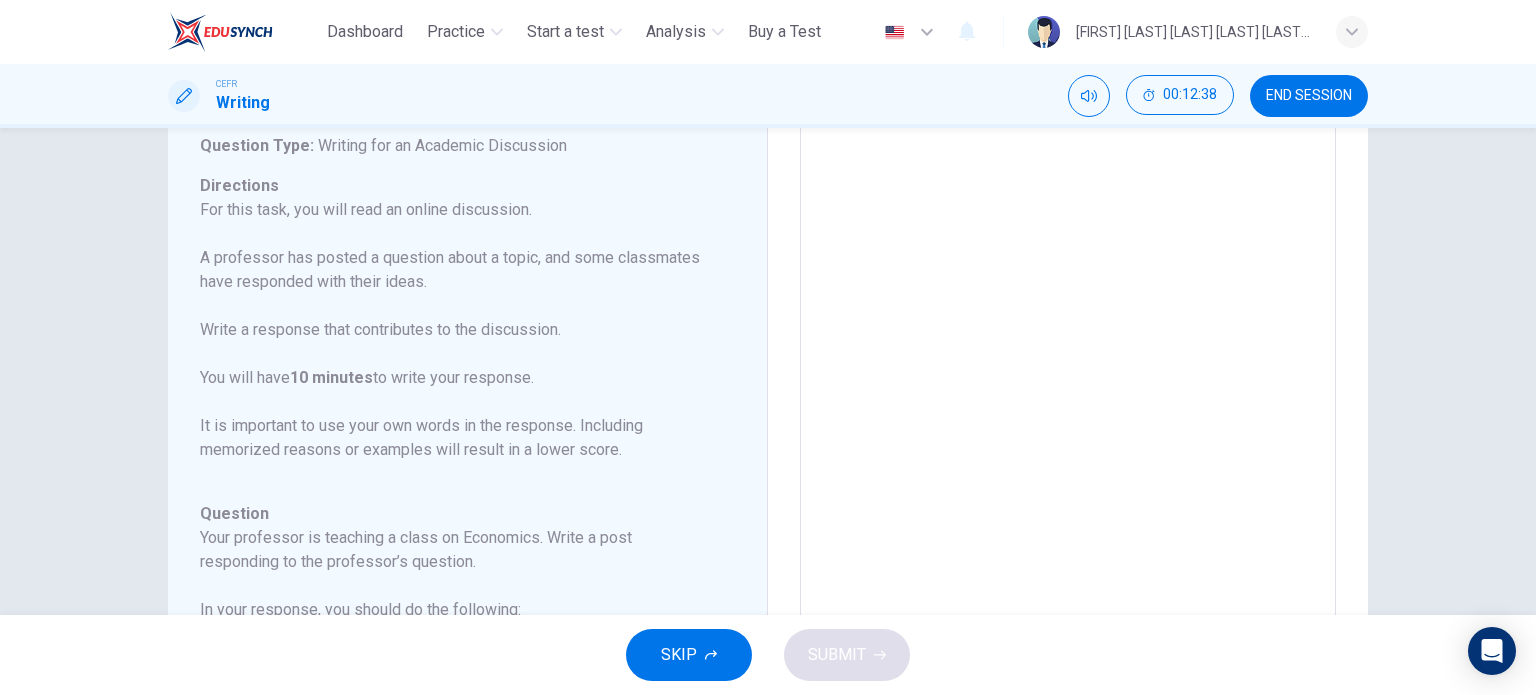 scroll, scrollTop: 134, scrollLeft: 0, axis: vertical 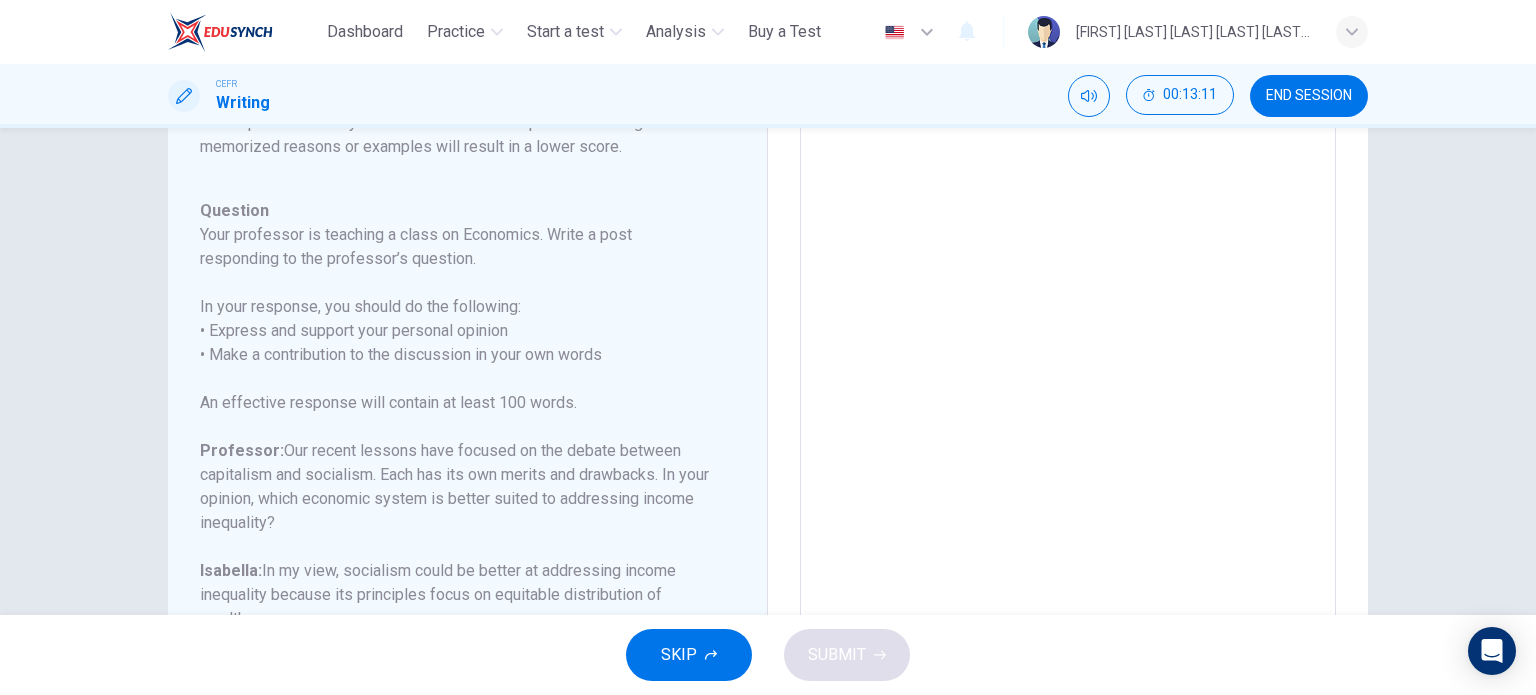 click on "In your response, you should do the following:
• Express and support your personal opinion
• Make a contribution to the discussion in your own words" at bounding box center [455, 331] 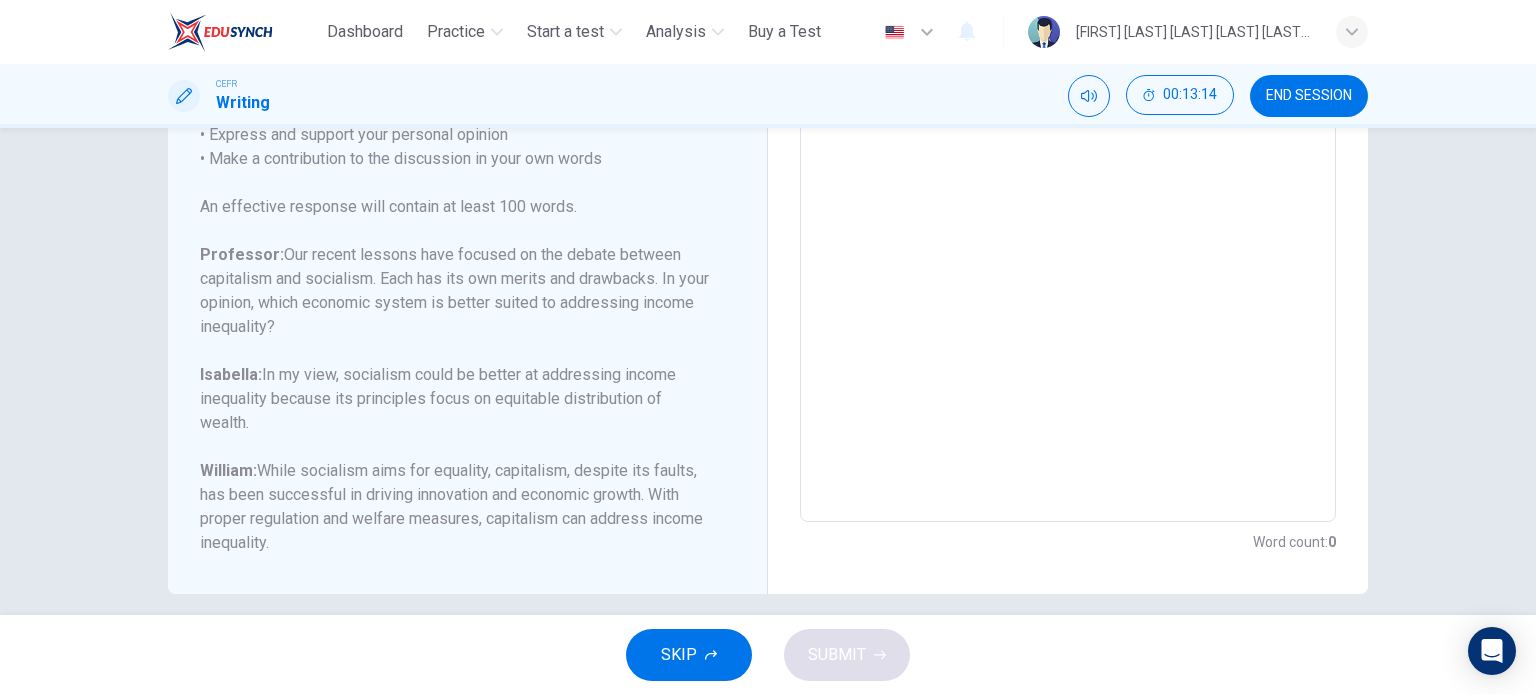scroll, scrollTop: 403, scrollLeft: 0, axis: vertical 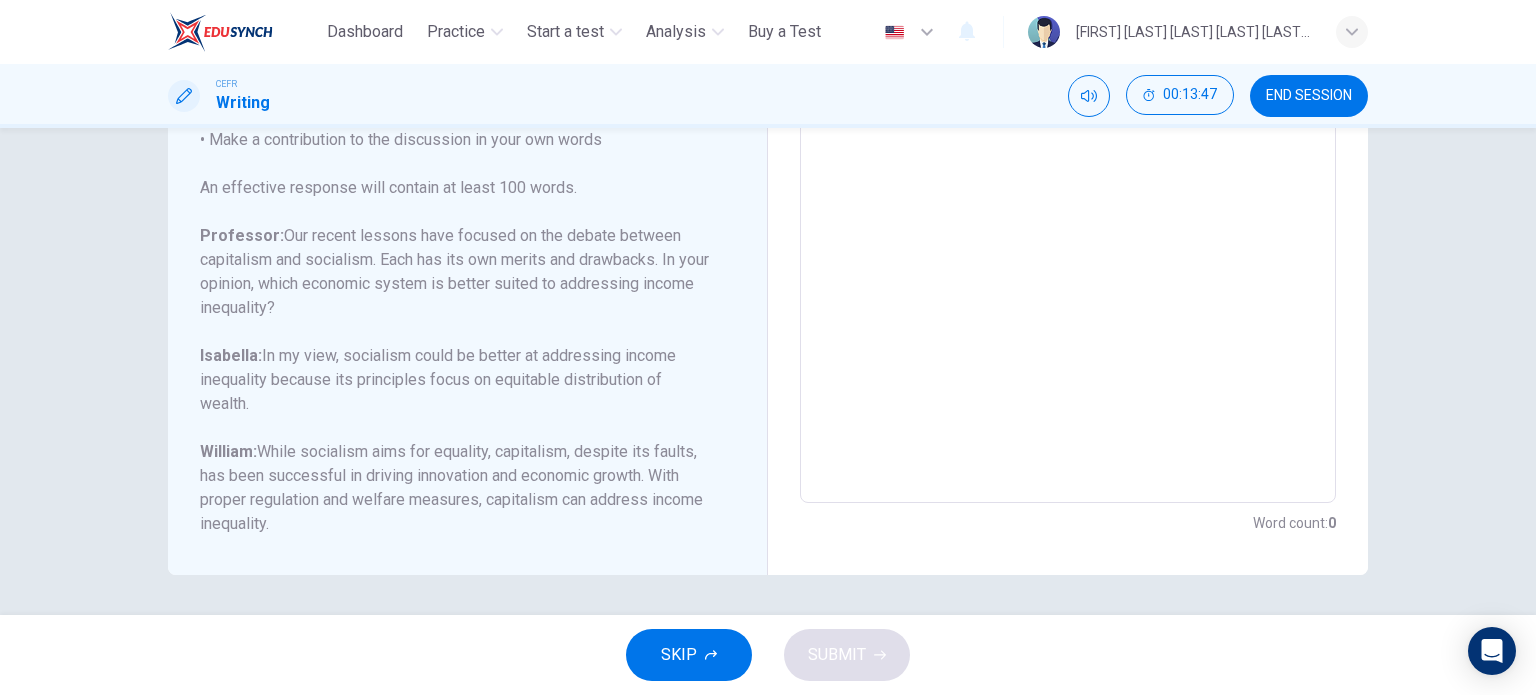 drag, startPoint x: 387, startPoint y: 368, endPoint x: 464, endPoint y: 384, distance: 78.64477 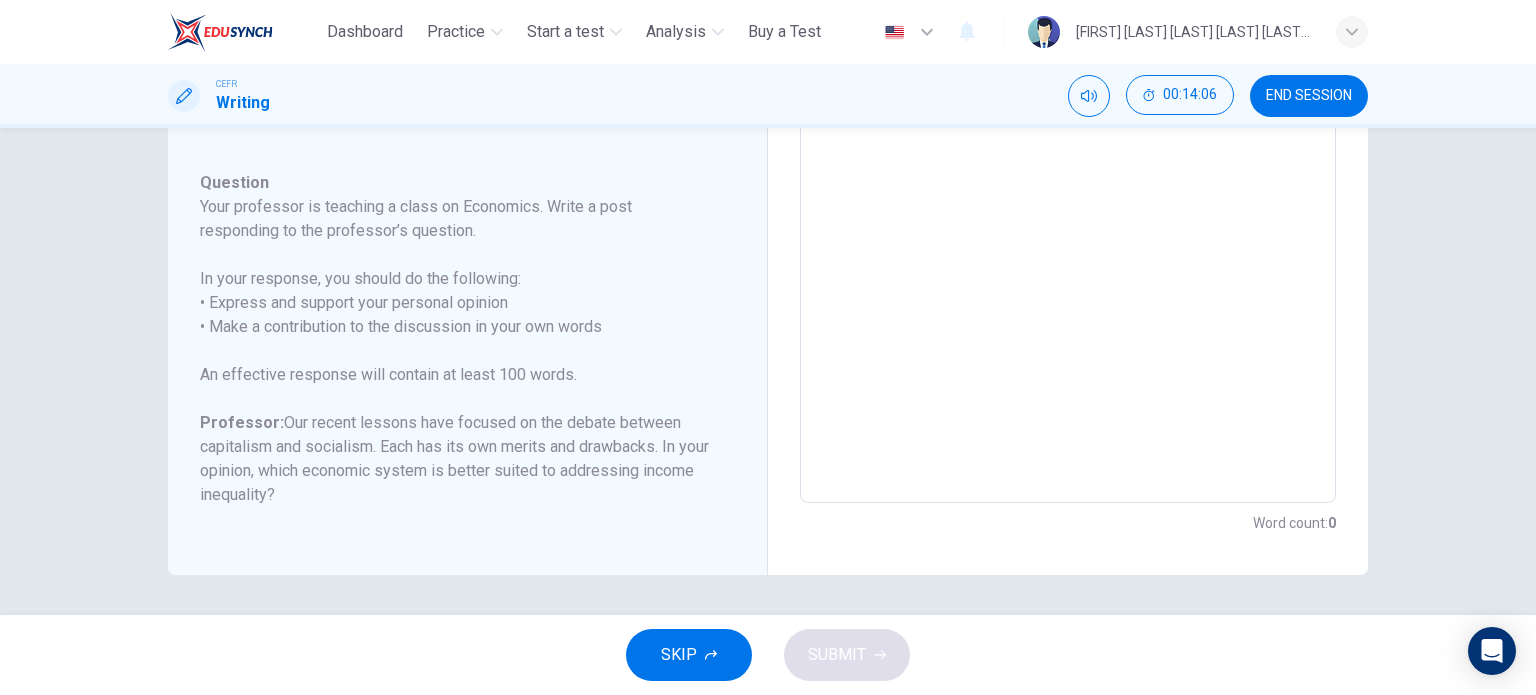scroll, scrollTop: 0, scrollLeft: 0, axis: both 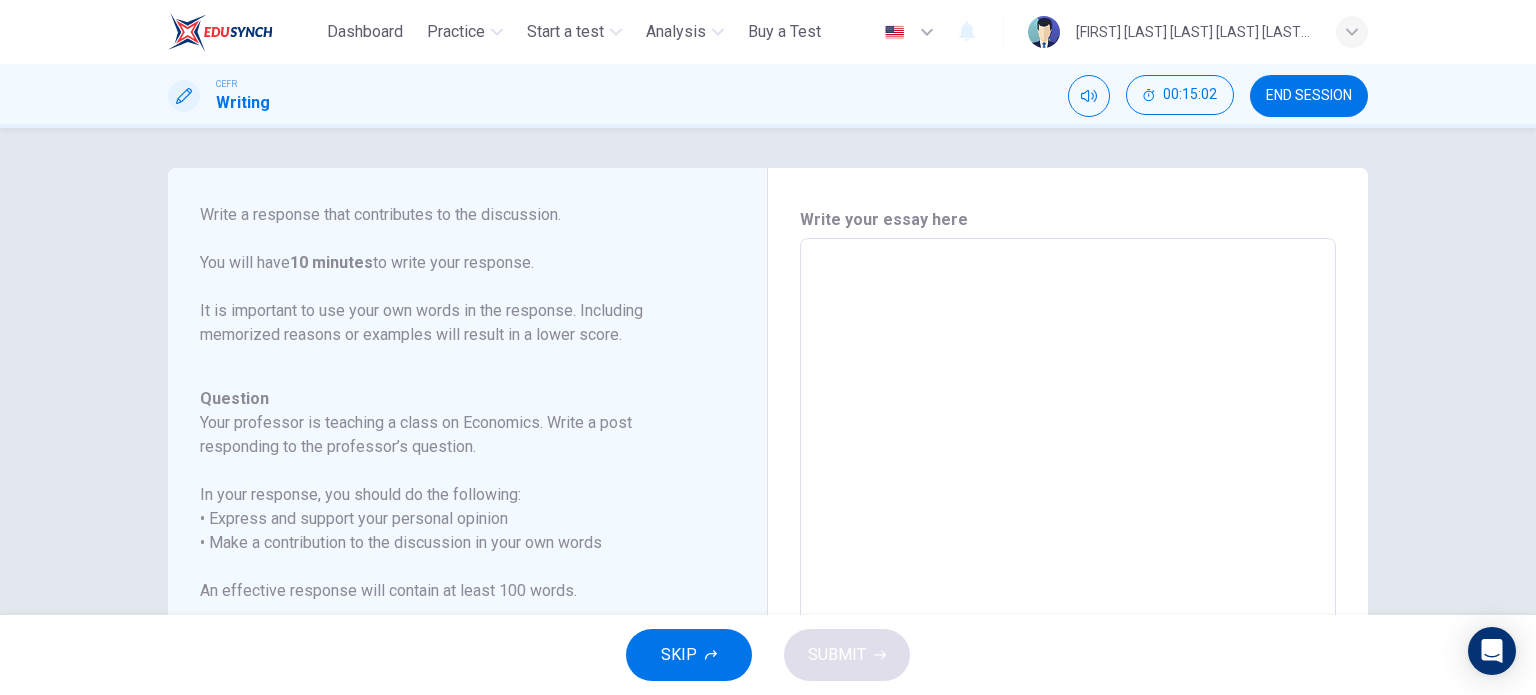 click at bounding box center (1068, 572) 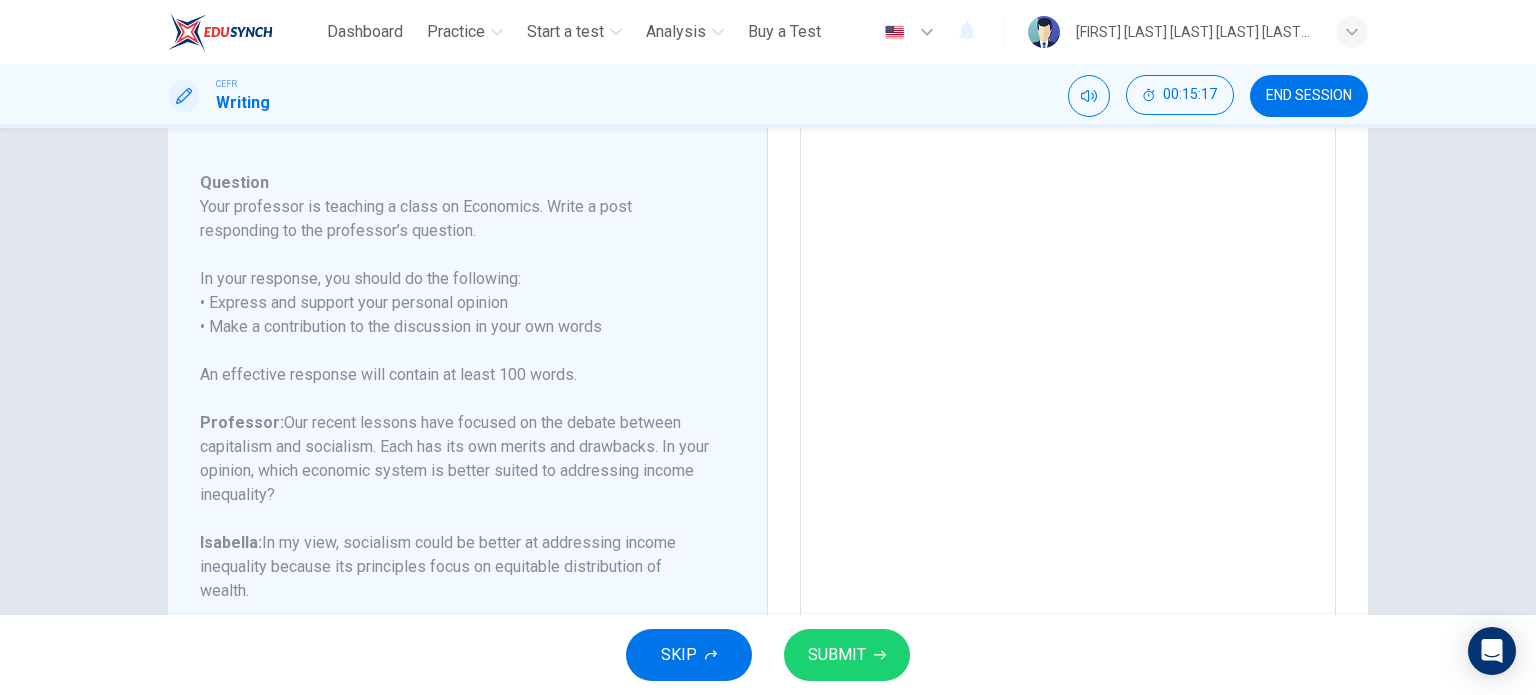 scroll, scrollTop: 403, scrollLeft: 0, axis: vertical 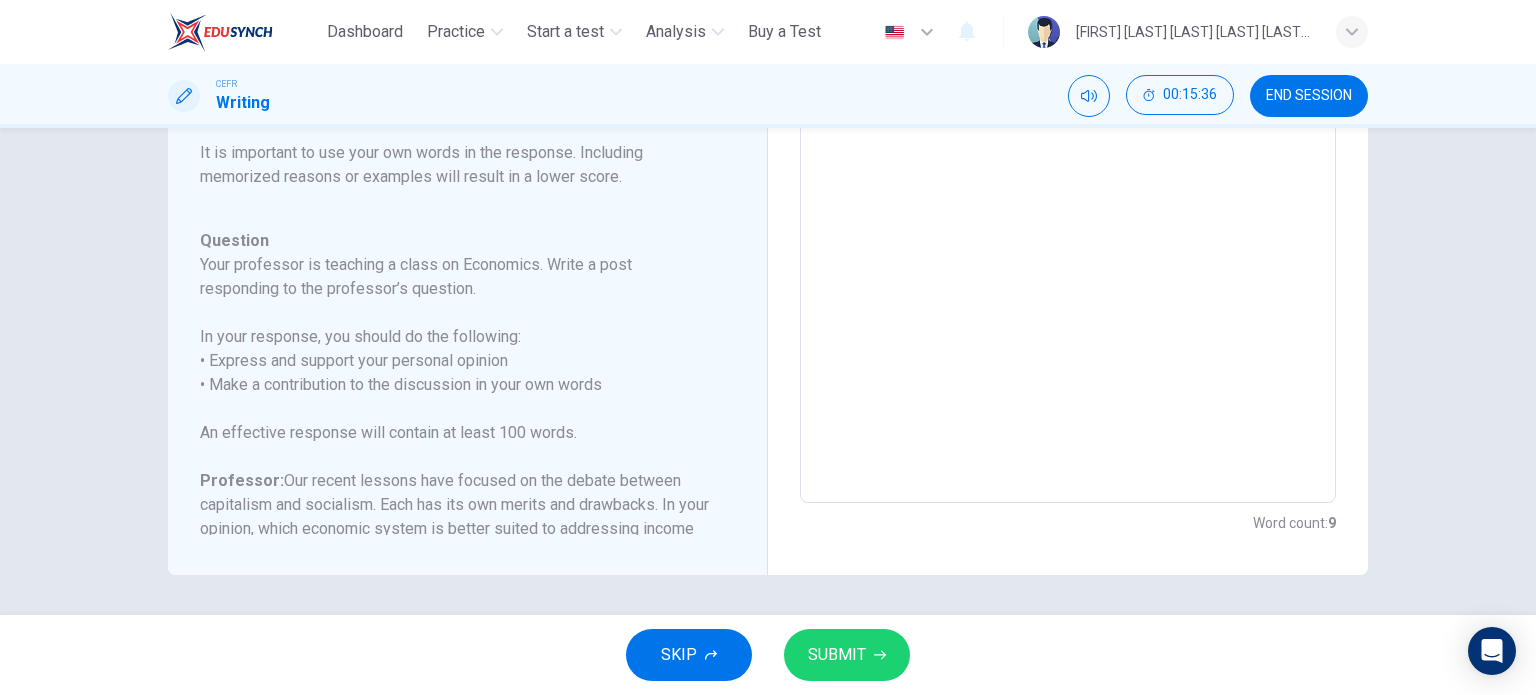type on "**********" 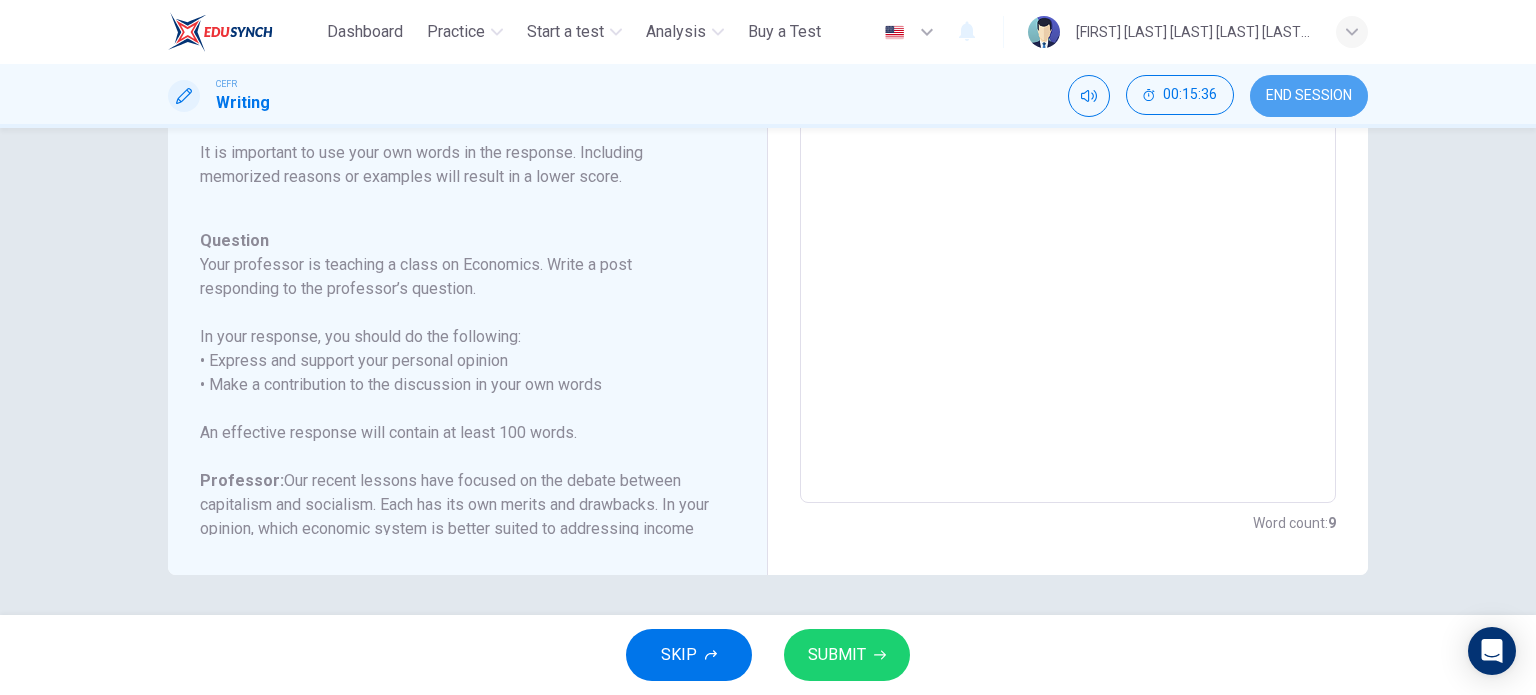 click on "END SESSION" at bounding box center (1309, 96) 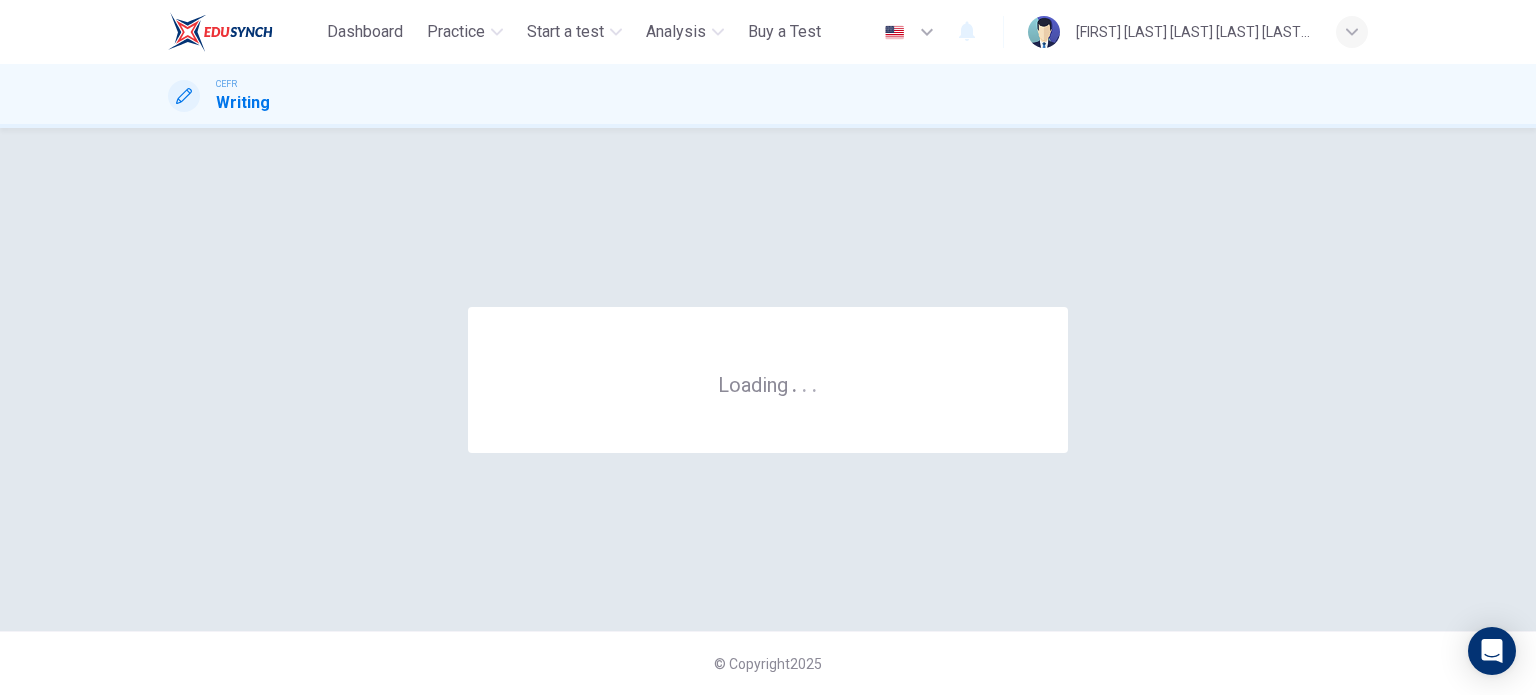 scroll, scrollTop: 0, scrollLeft: 0, axis: both 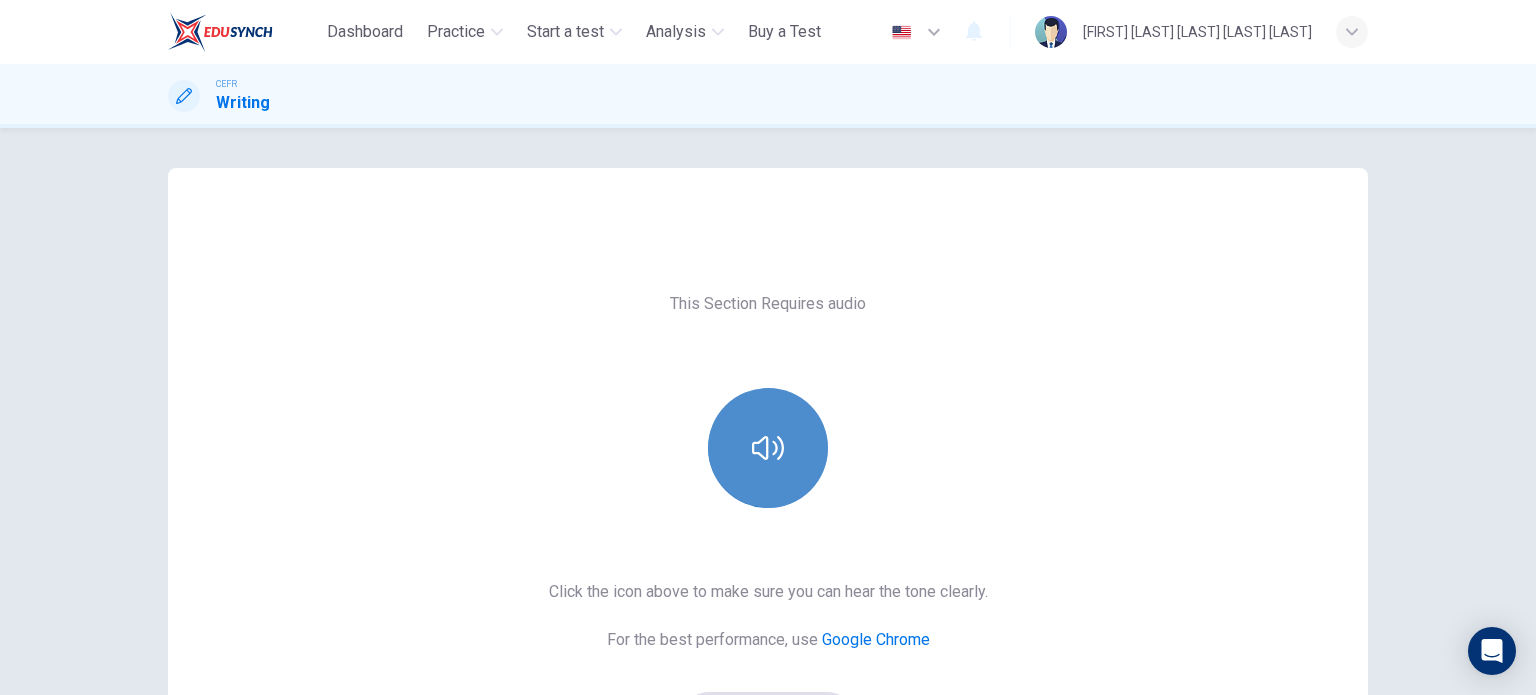 click at bounding box center (768, 448) 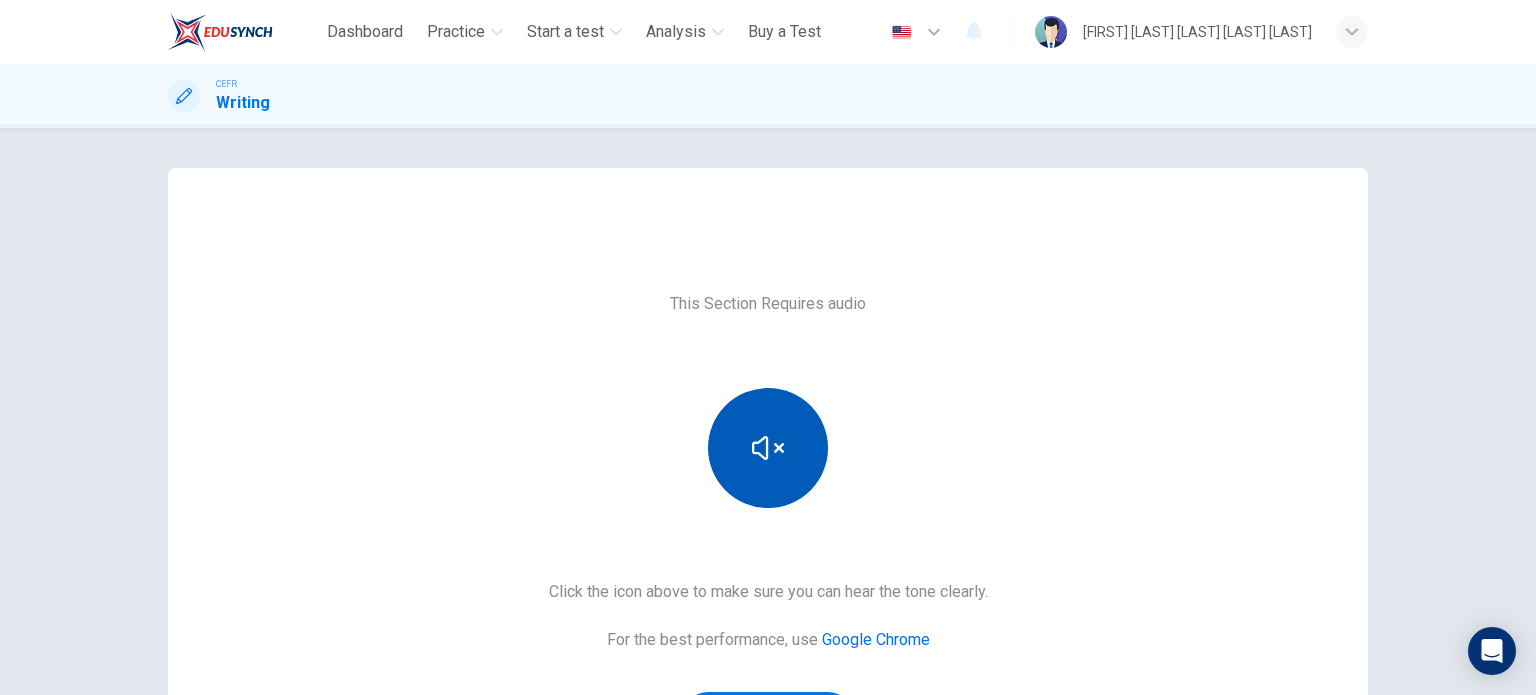 scroll, scrollTop: 76, scrollLeft: 0, axis: vertical 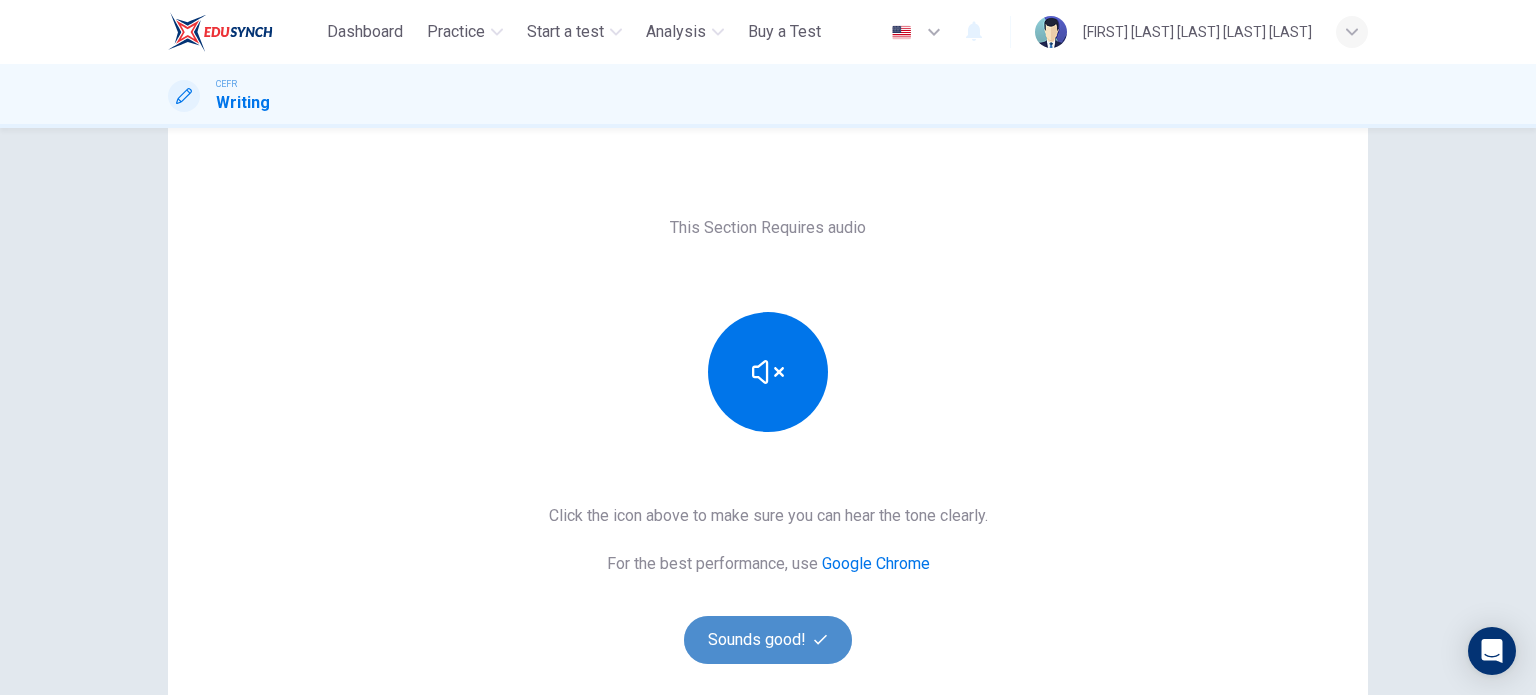 click on "Sounds good!" at bounding box center (768, 640) 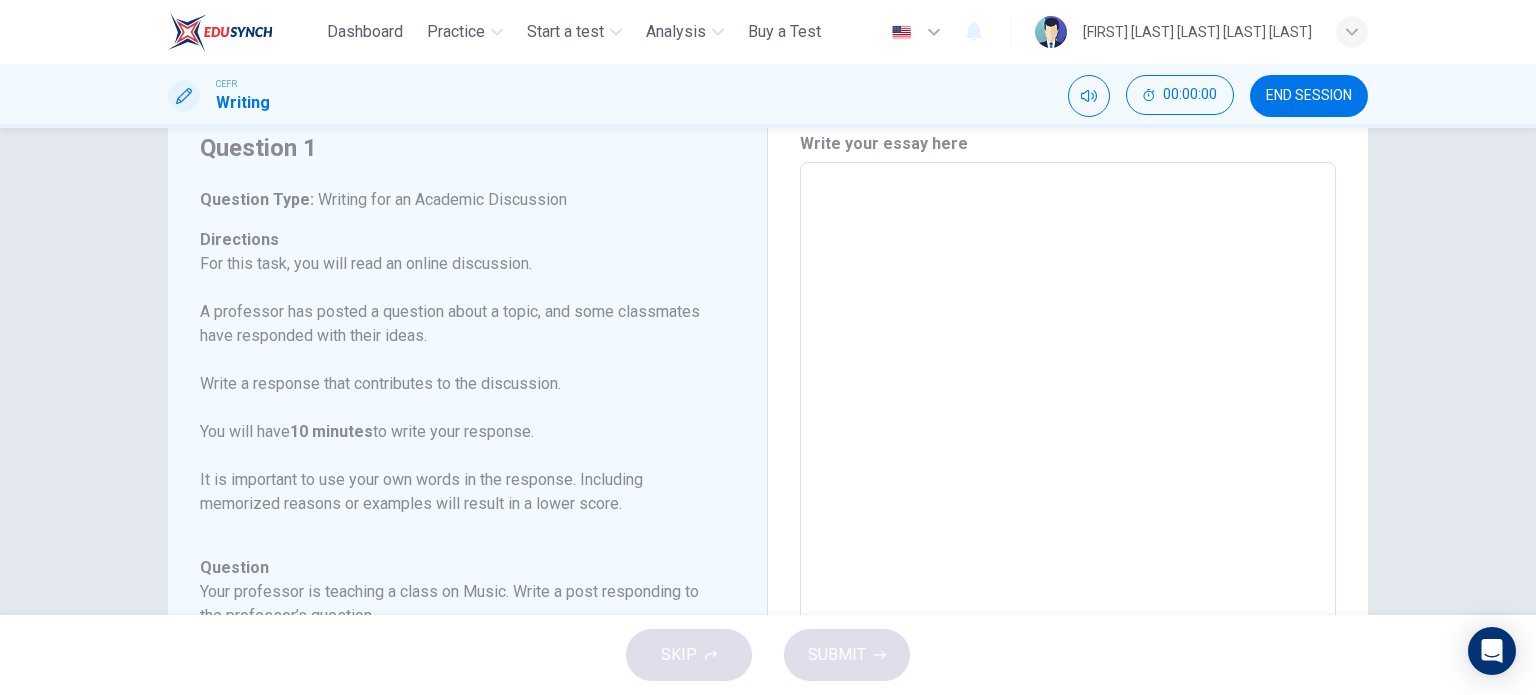 scroll, scrollTop: 99, scrollLeft: 0, axis: vertical 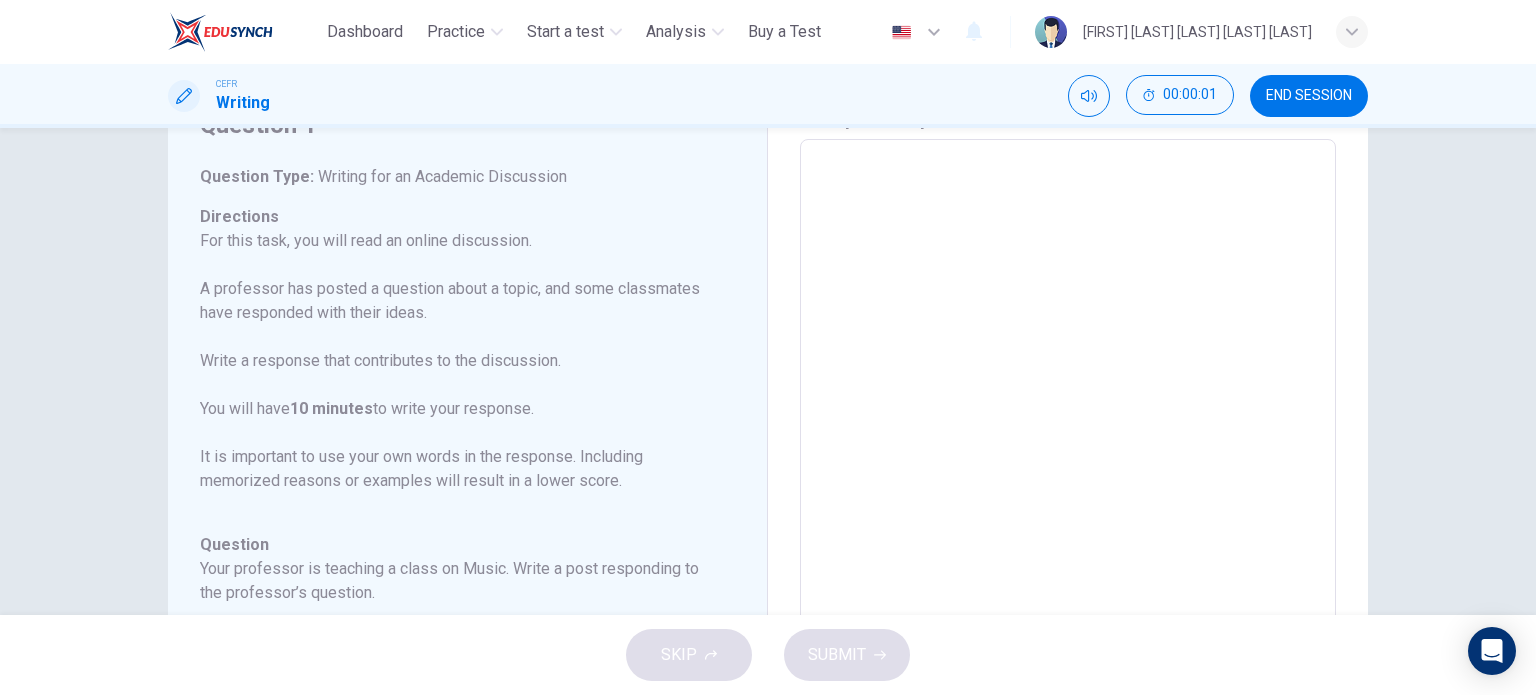 click at bounding box center (1068, 473) 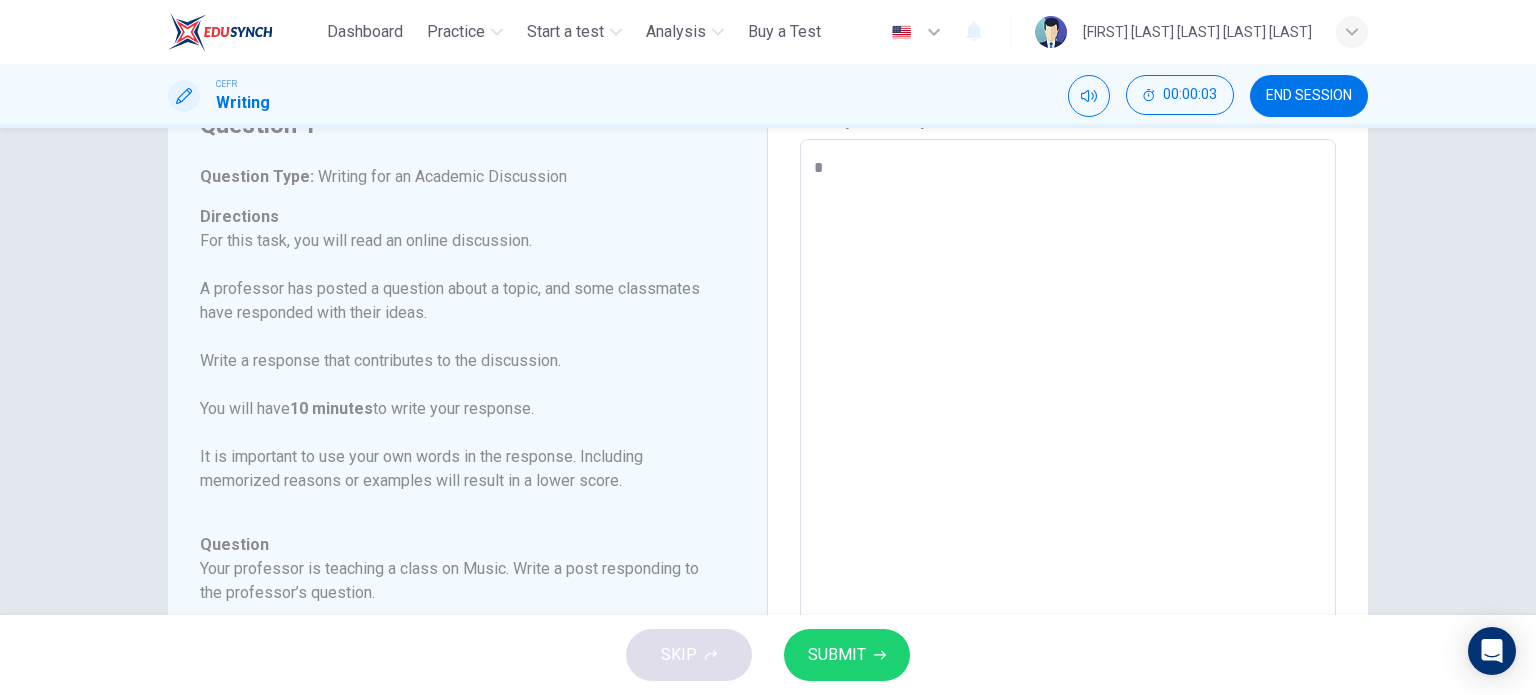 type on "*" 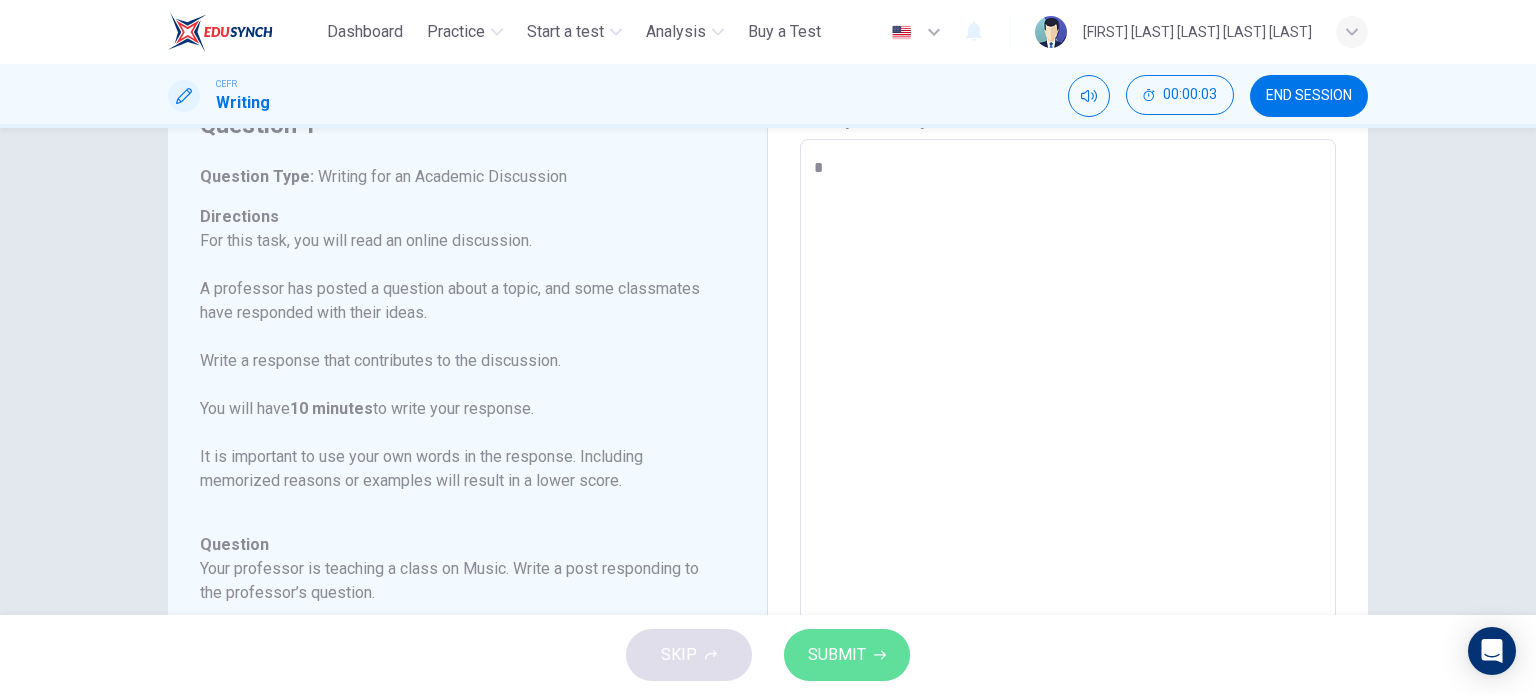 click on "SUBMIT" at bounding box center (847, 655) 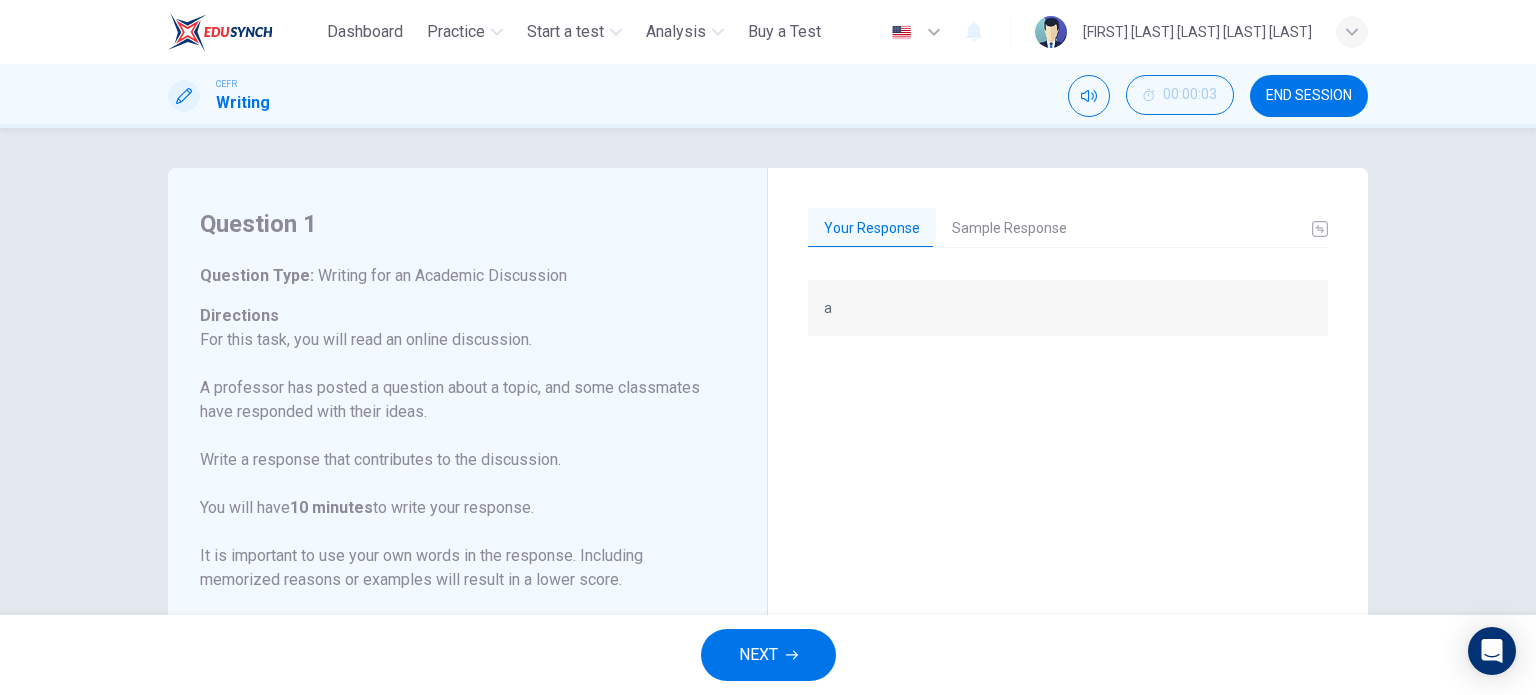 scroll, scrollTop: 0, scrollLeft: 0, axis: both 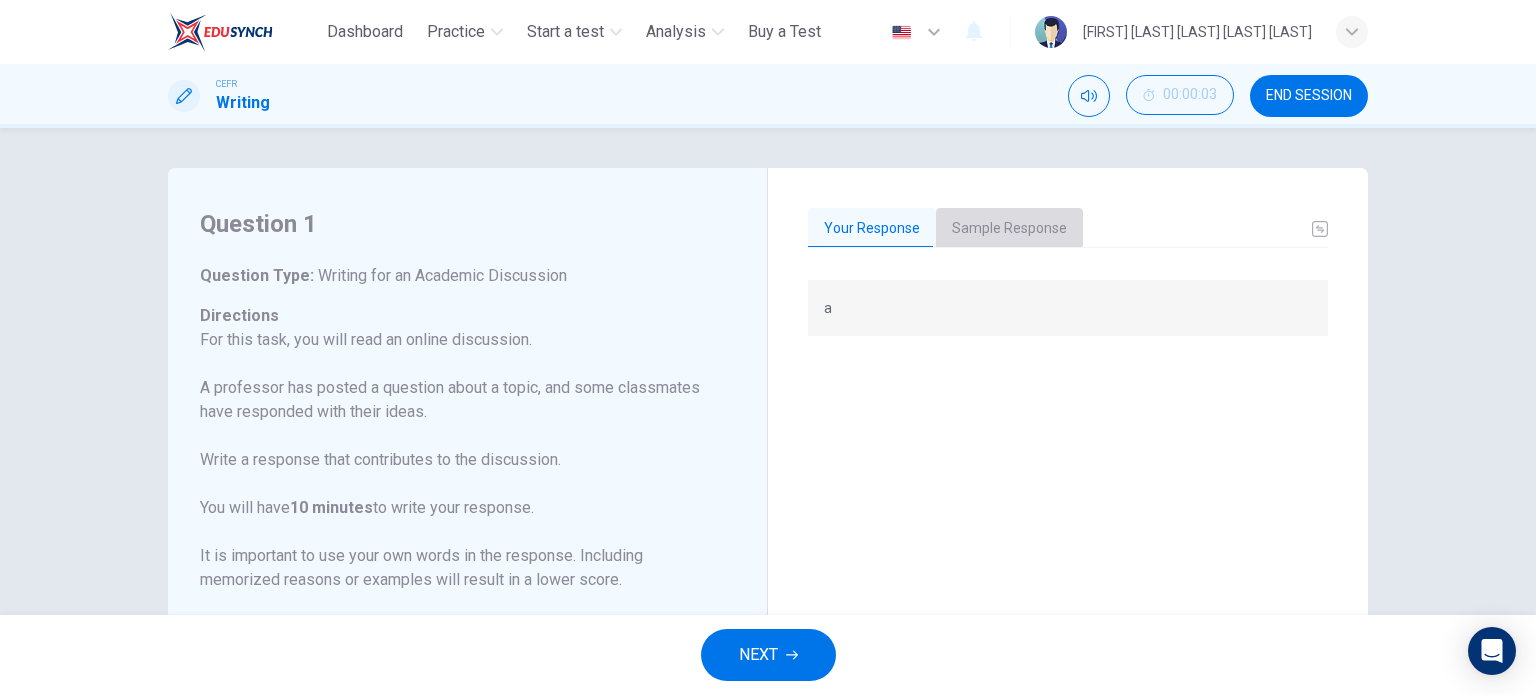 click on "Sample Response" at bounding box center (1009, 229) 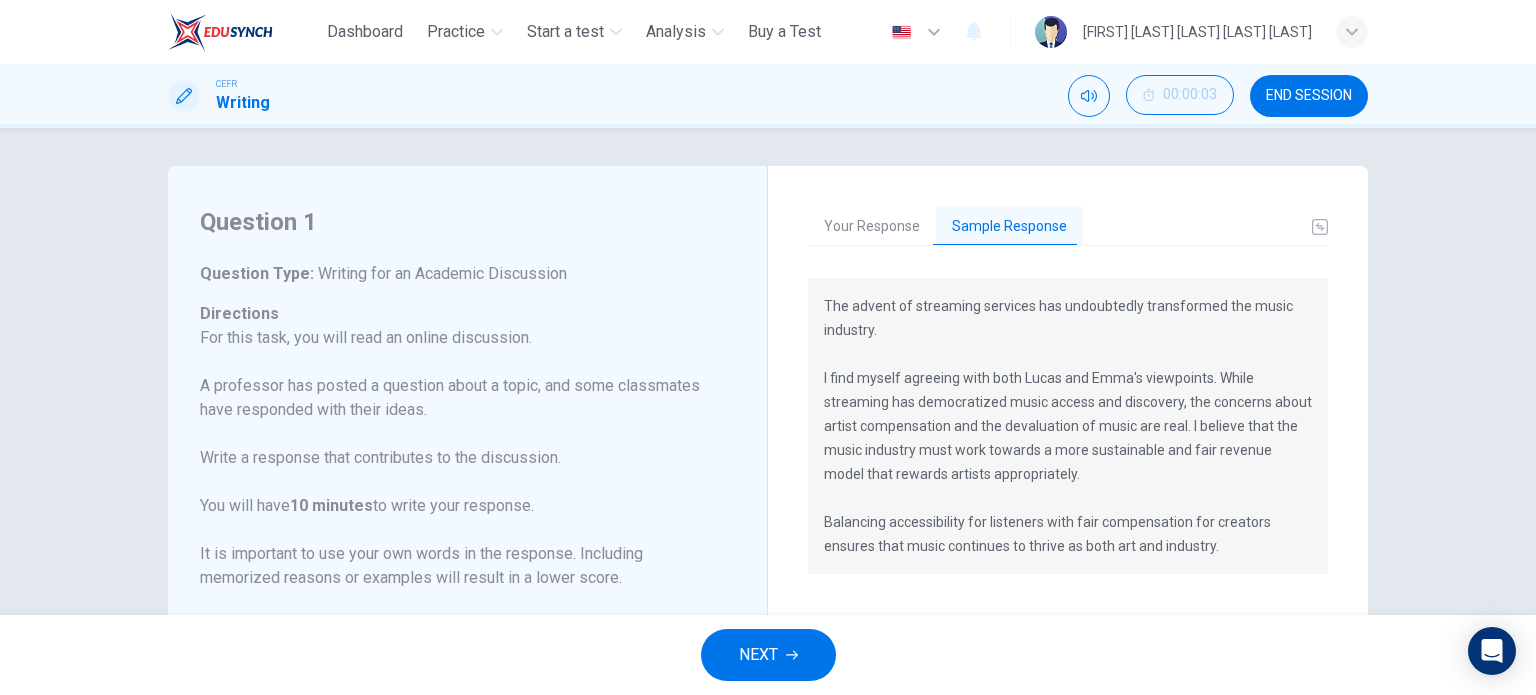 scroll, scrollTop: 0, scrollLeft: 0, axis: both 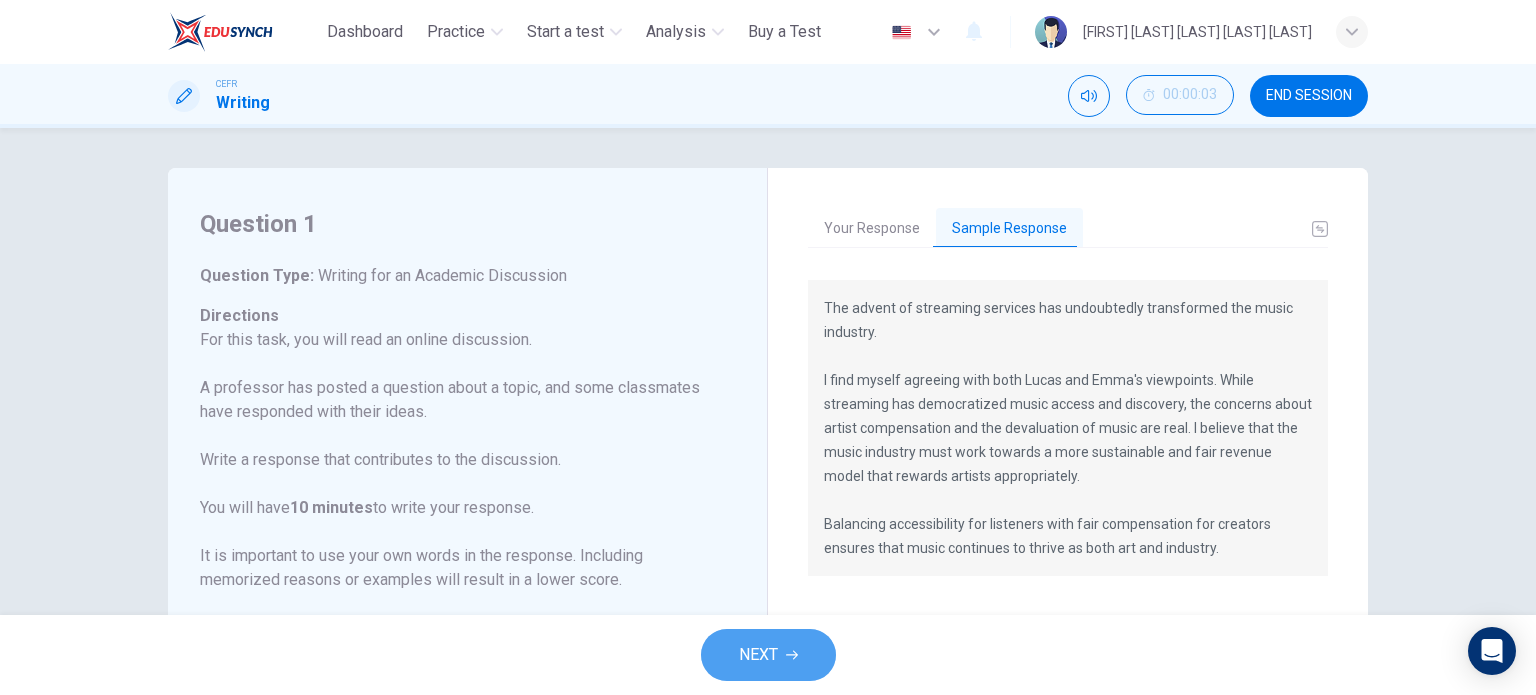 click on "NEXT" at bounding box center (758, 655) 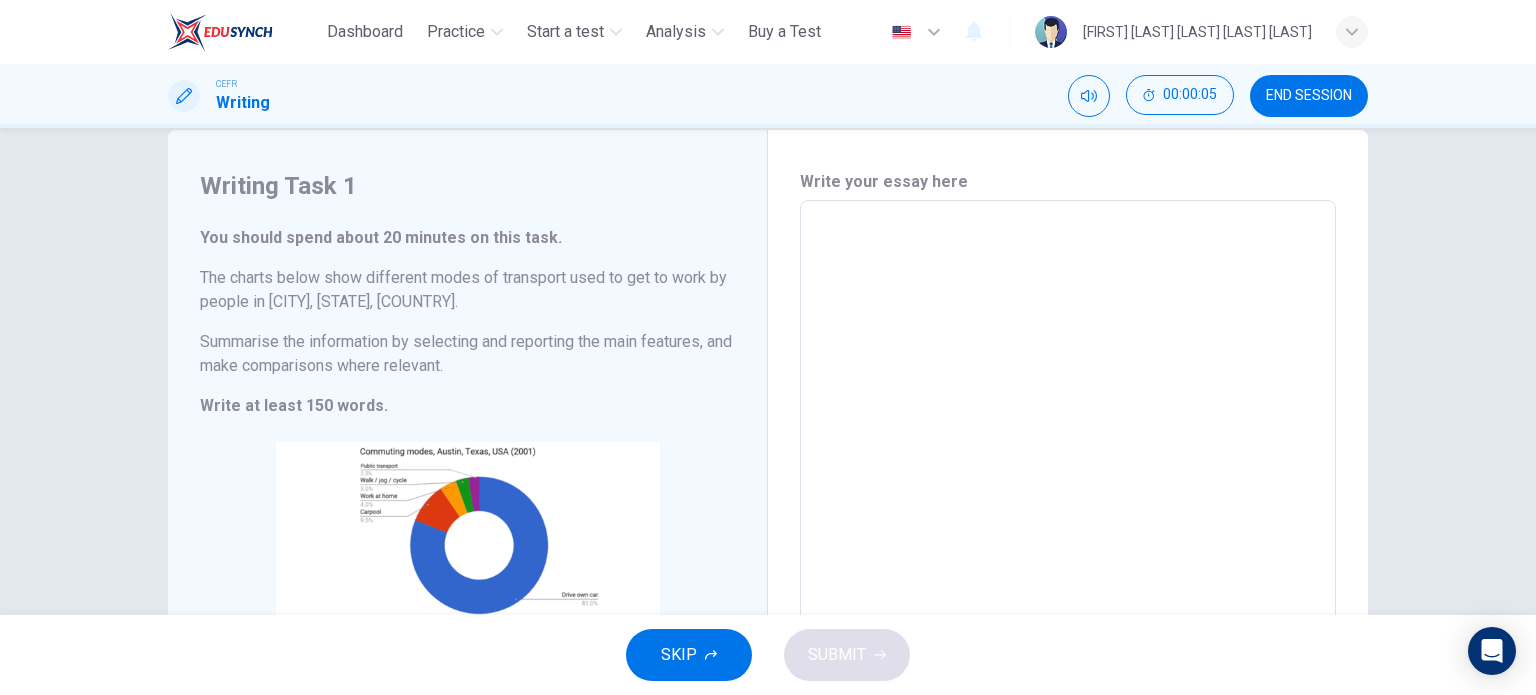 scroll, scrollTop: 31, scrollLeft: 0, axis: vertical 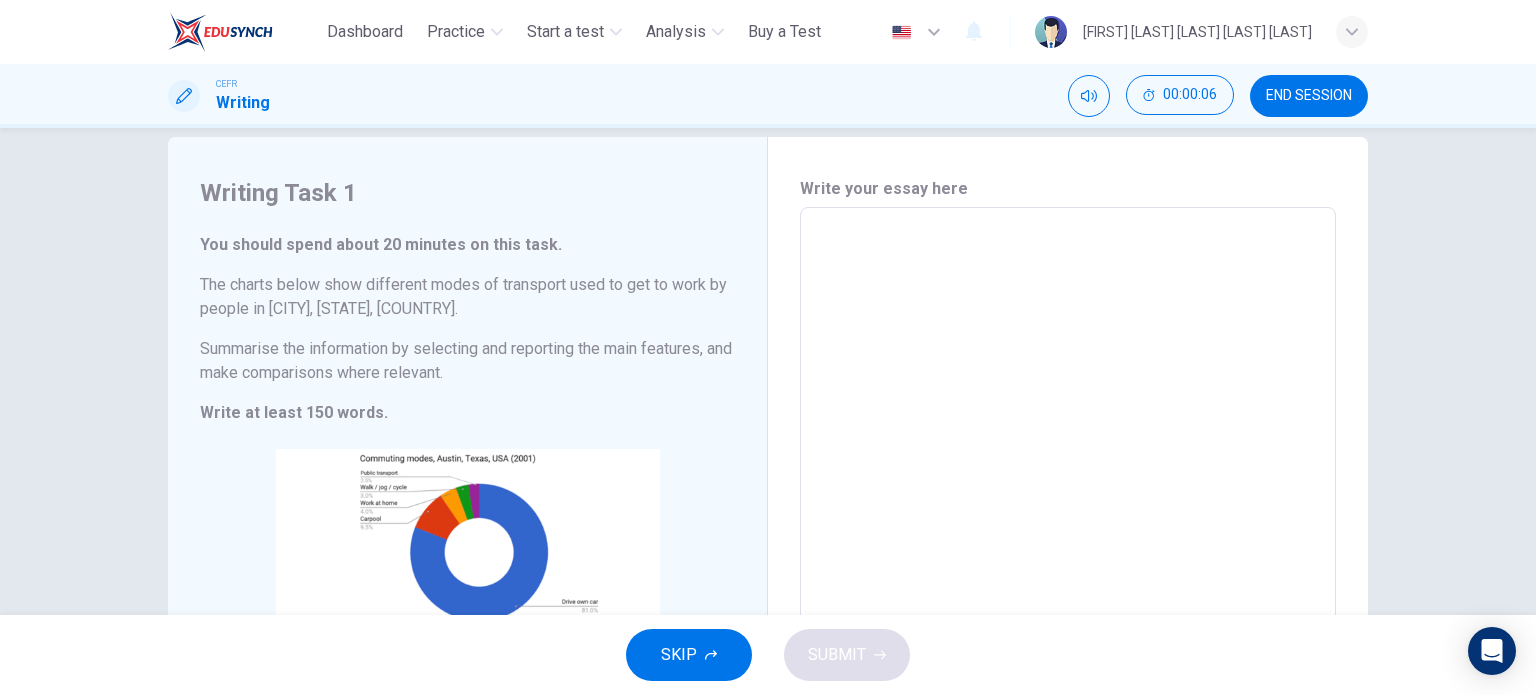 click at bounding box center (1068, 503) 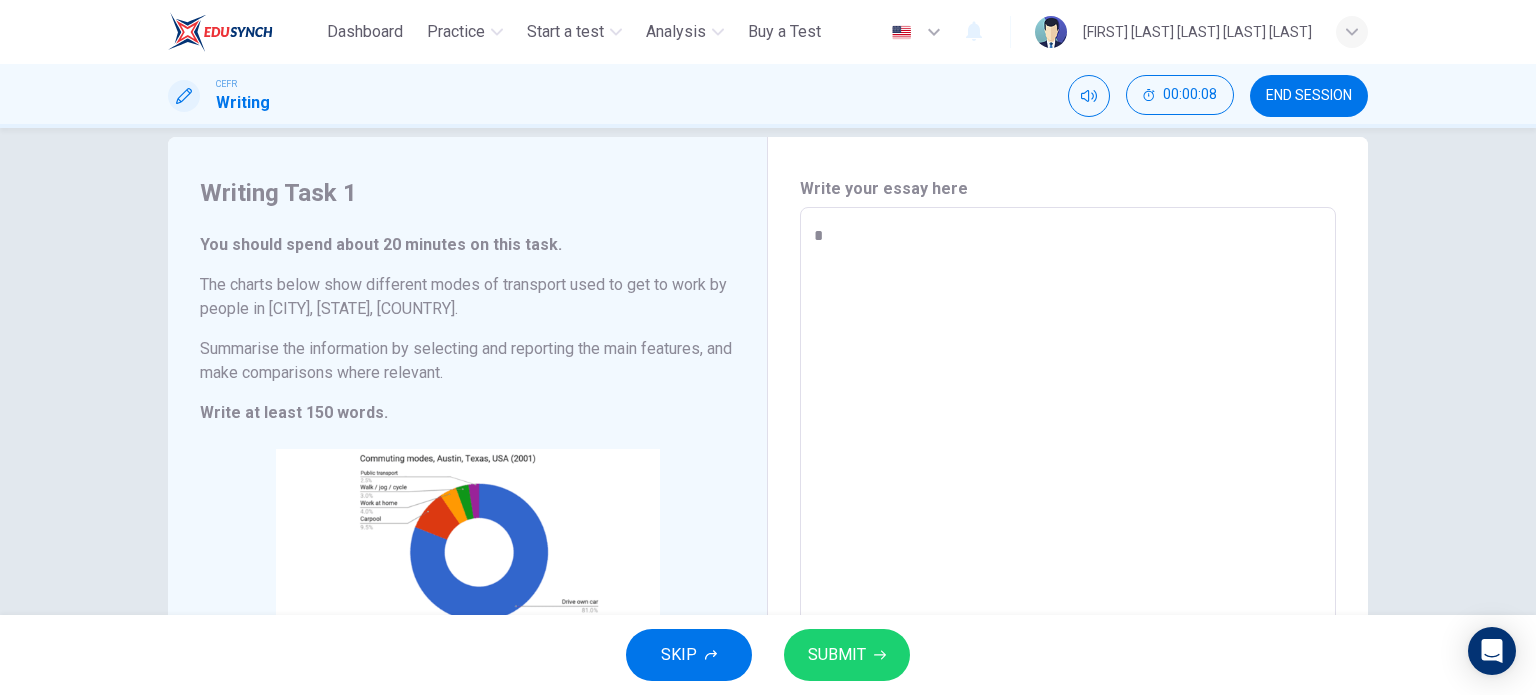 type on "*" 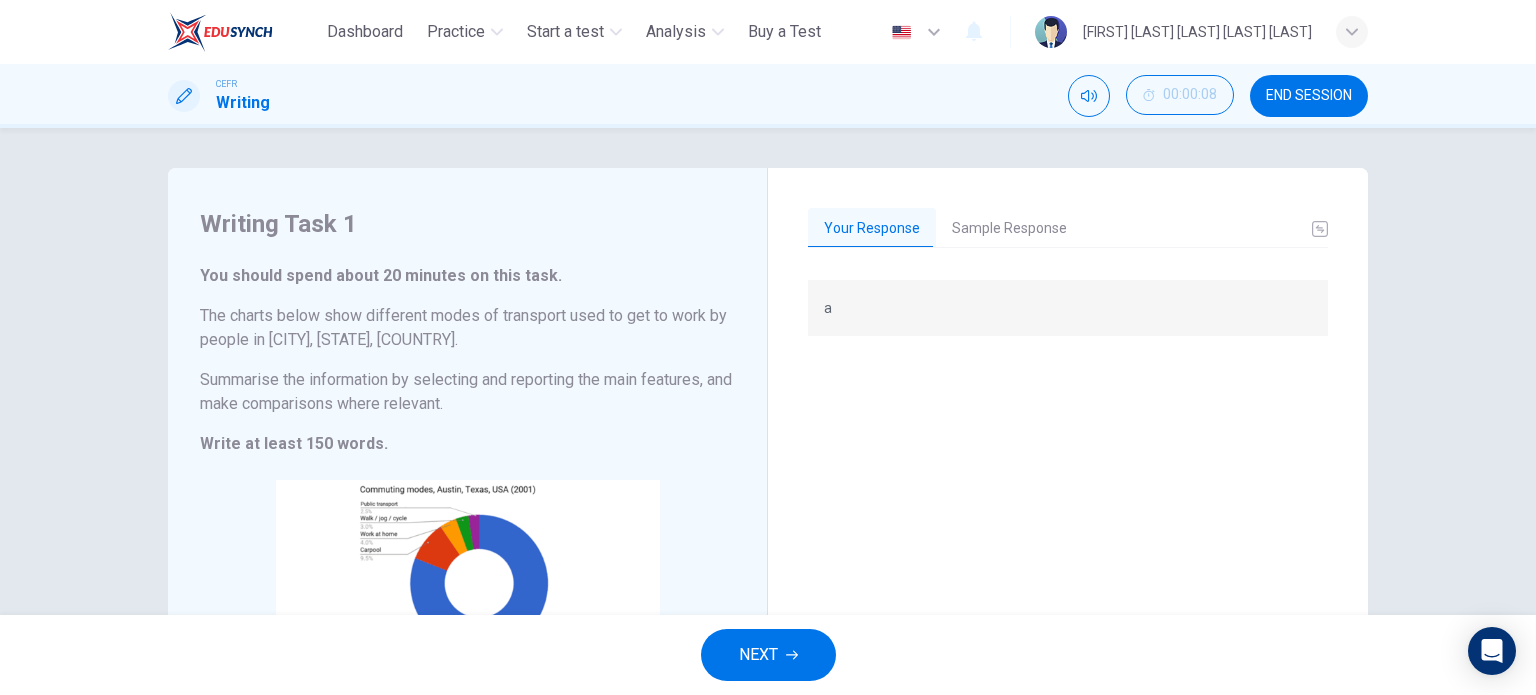 scroll, scrollTop: 6, scrollLeft: 0, axis: vertical 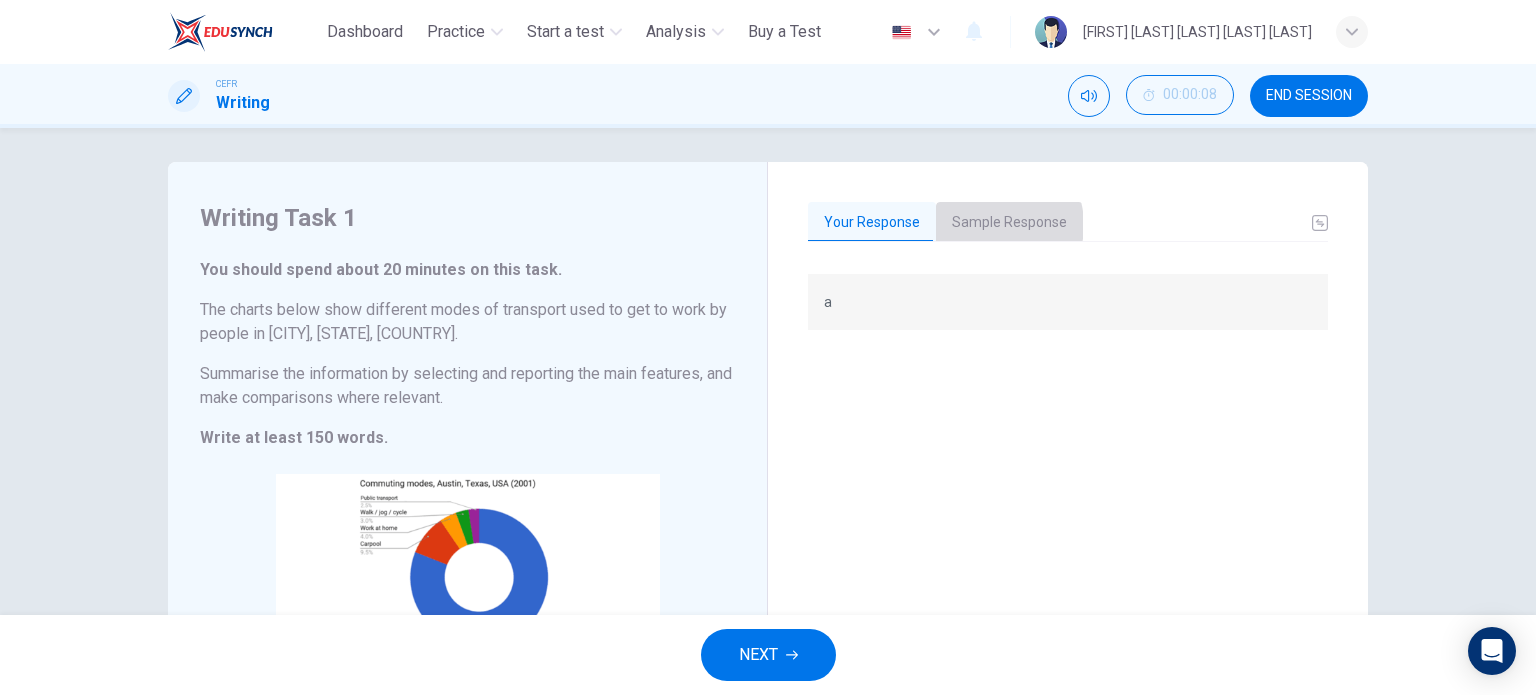 click on "Sample Response" at bounding box center (1009, 223) 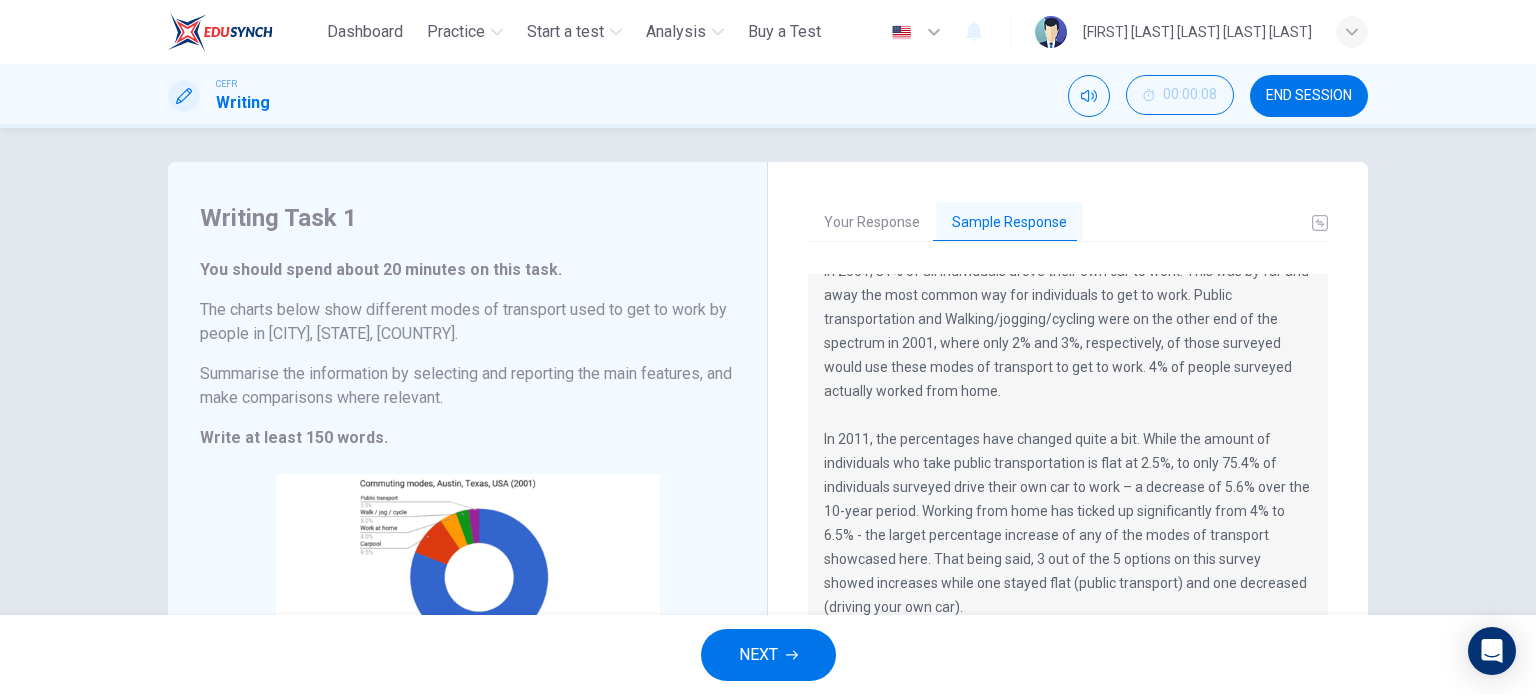 scroll, scrollTop: 168, scrollLeft: 0, axis: vertical 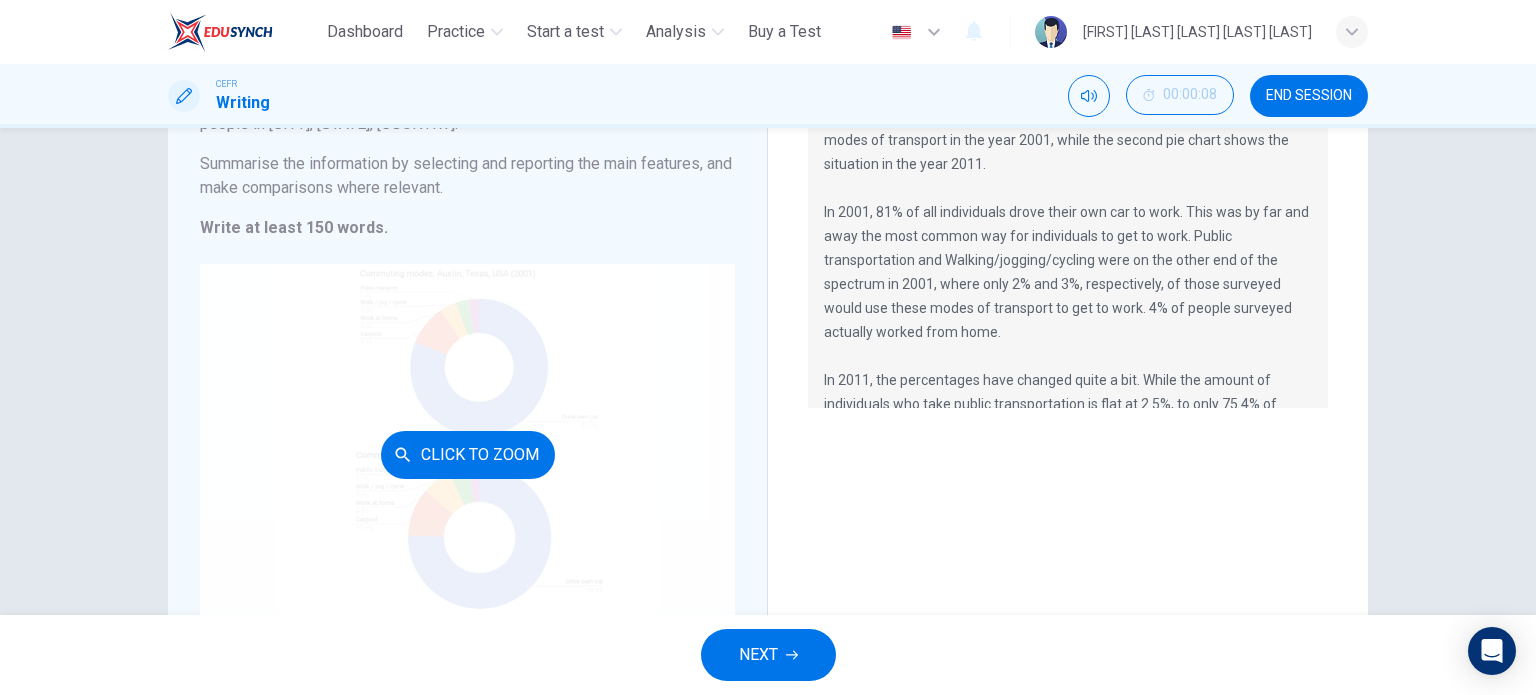 click on "Click to Zoom" at bounding box center [467, 454] 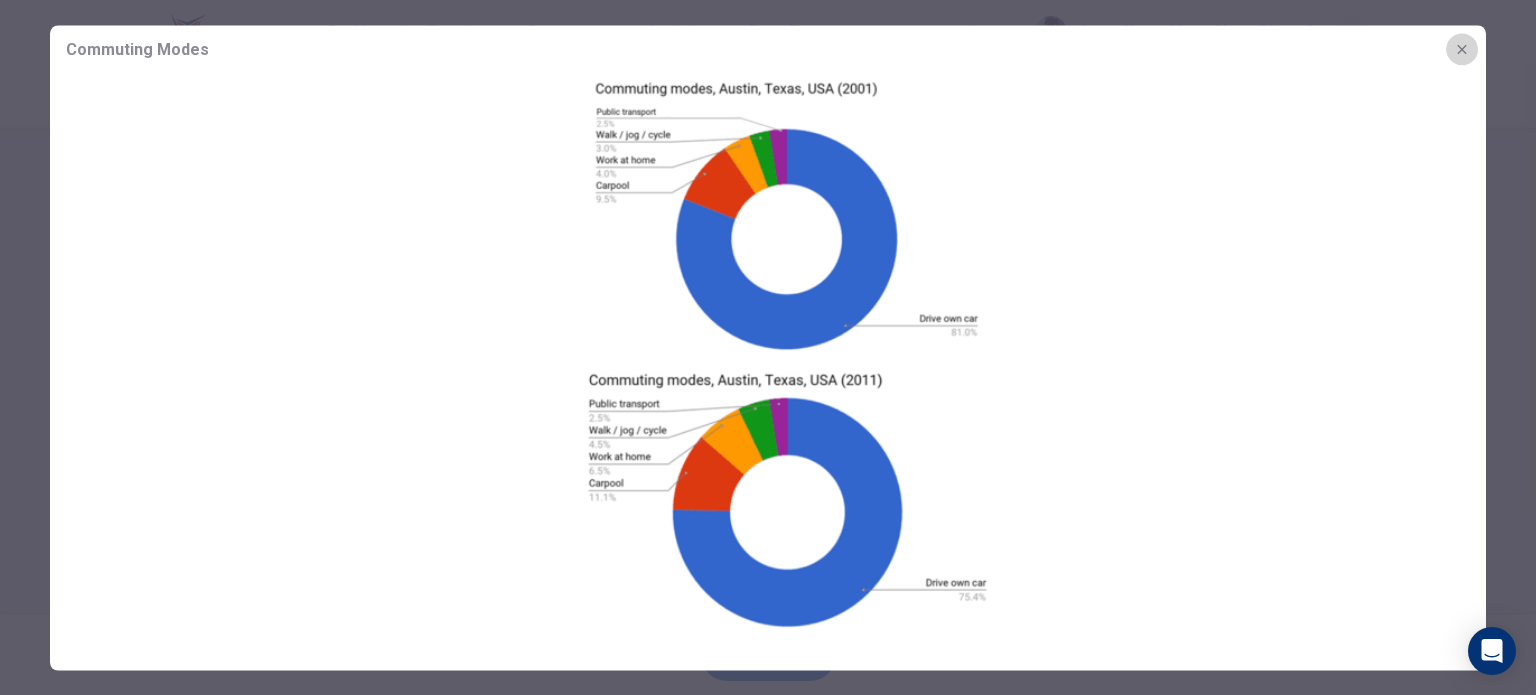 click at bounding box center (1462, 49) 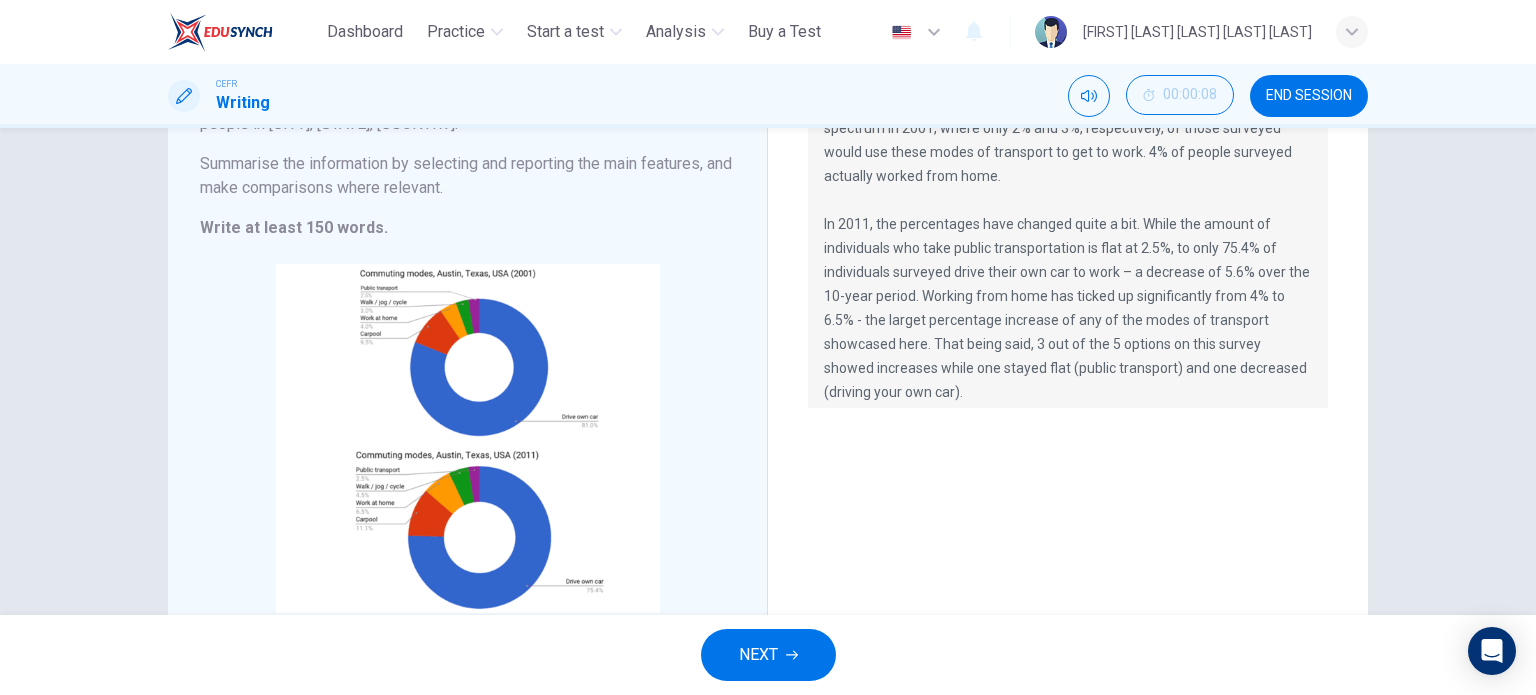 scroll, scrollTop: 168, scrollLeft: 0, axis: vertical 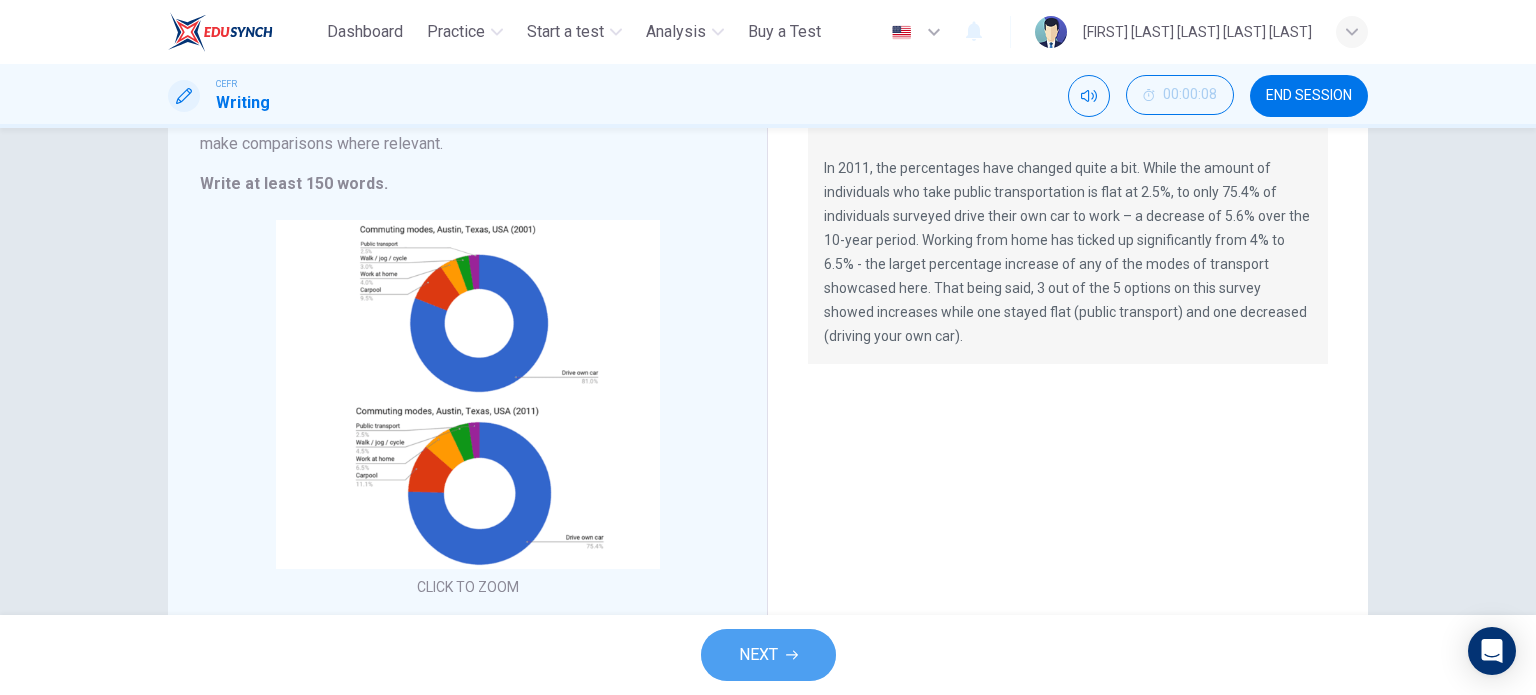 click on "NEXT" at bounding box center [768, 655] 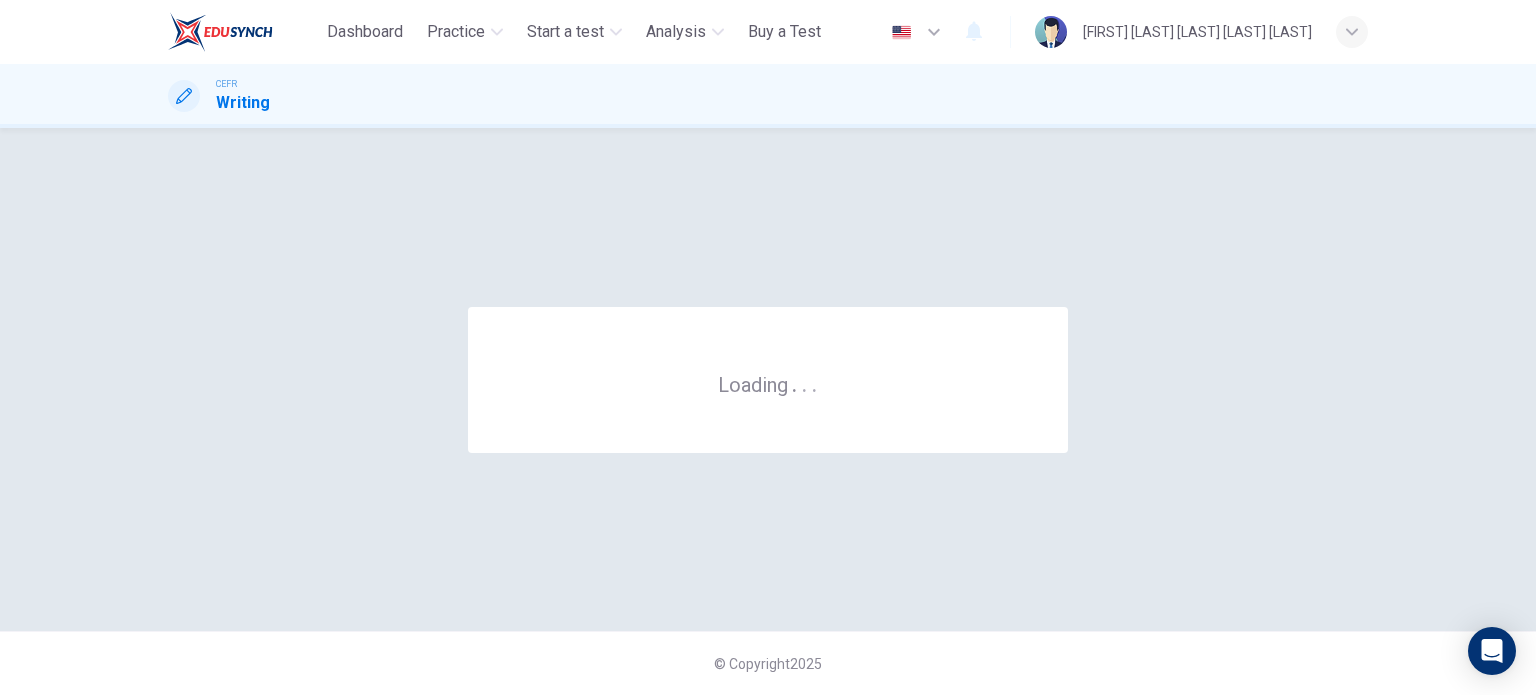 scroll, scrollTop: 0, scrollLeft: 0, axis: both 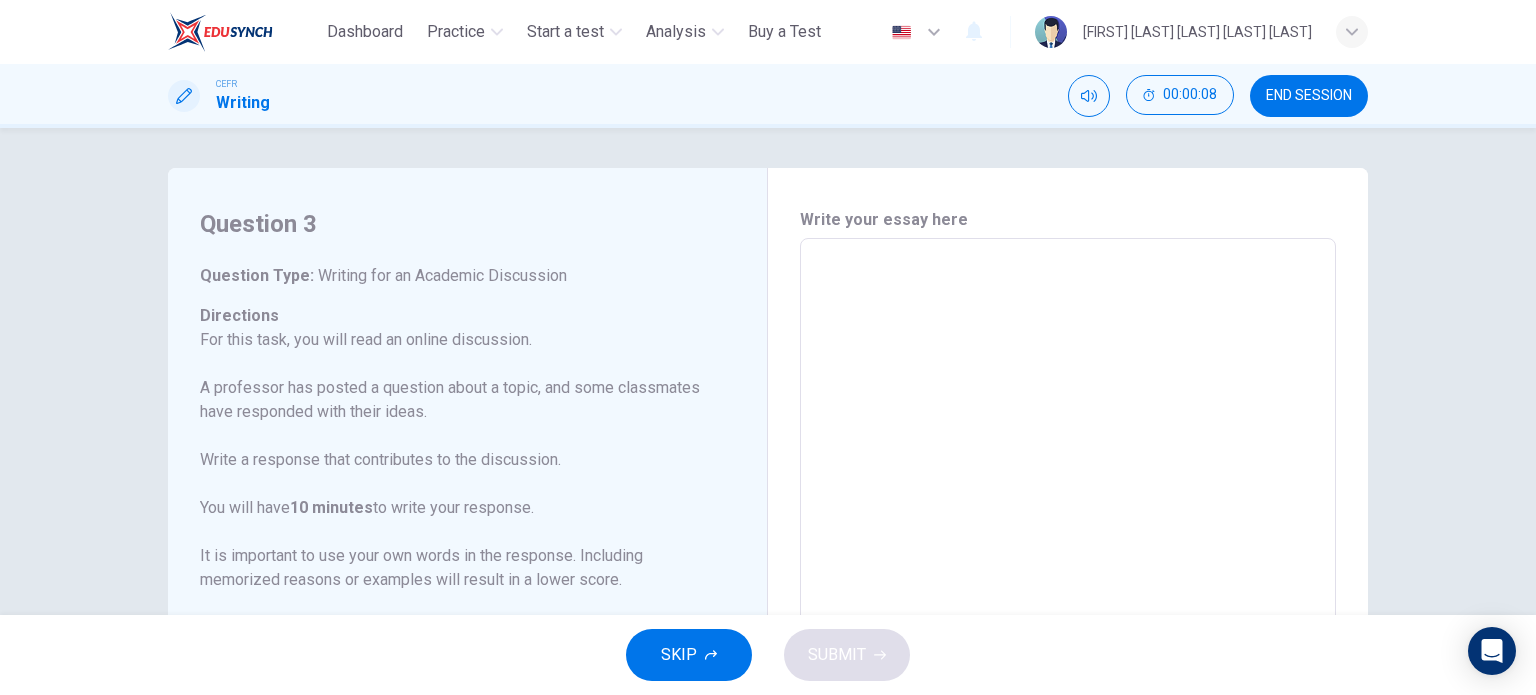 click at bounding box center [1068, 572] 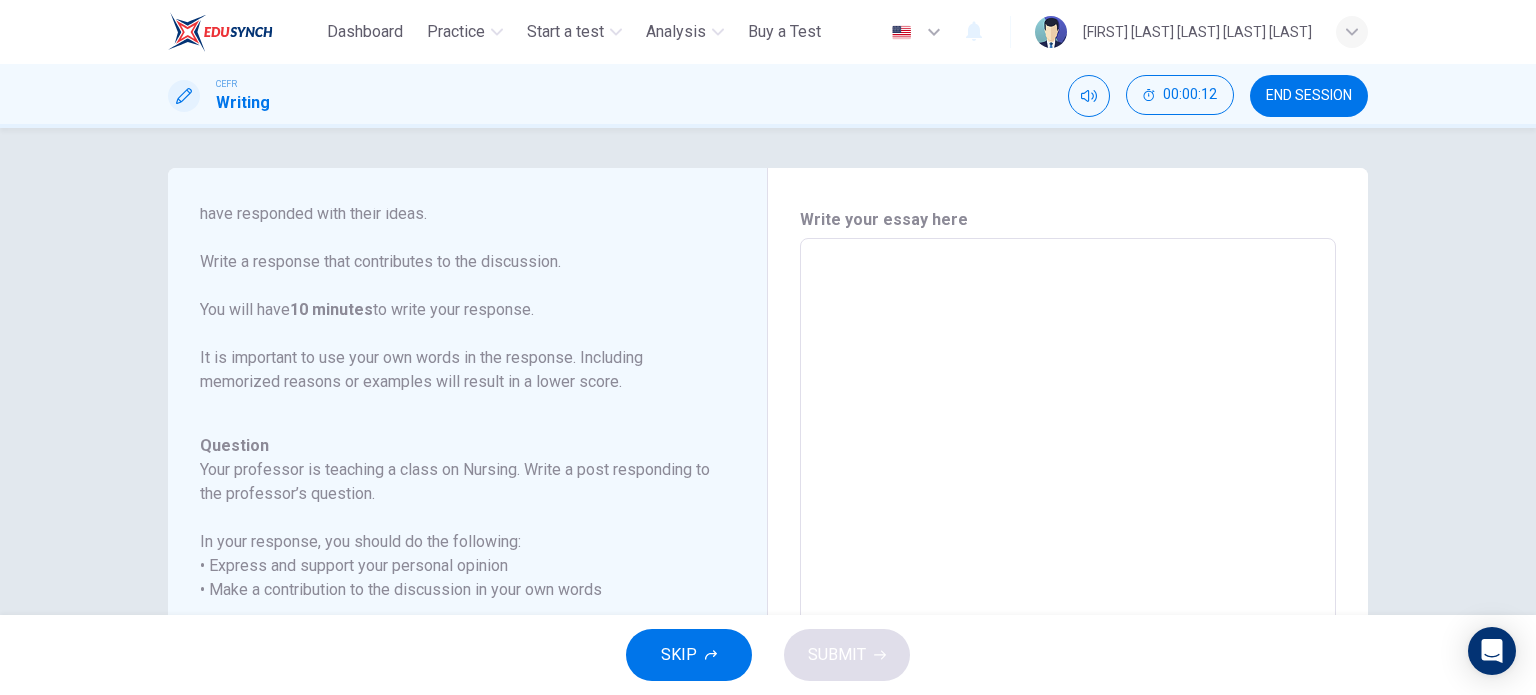 scroll, scrollTop: 221, scrollLeft: 0, axis: vertical 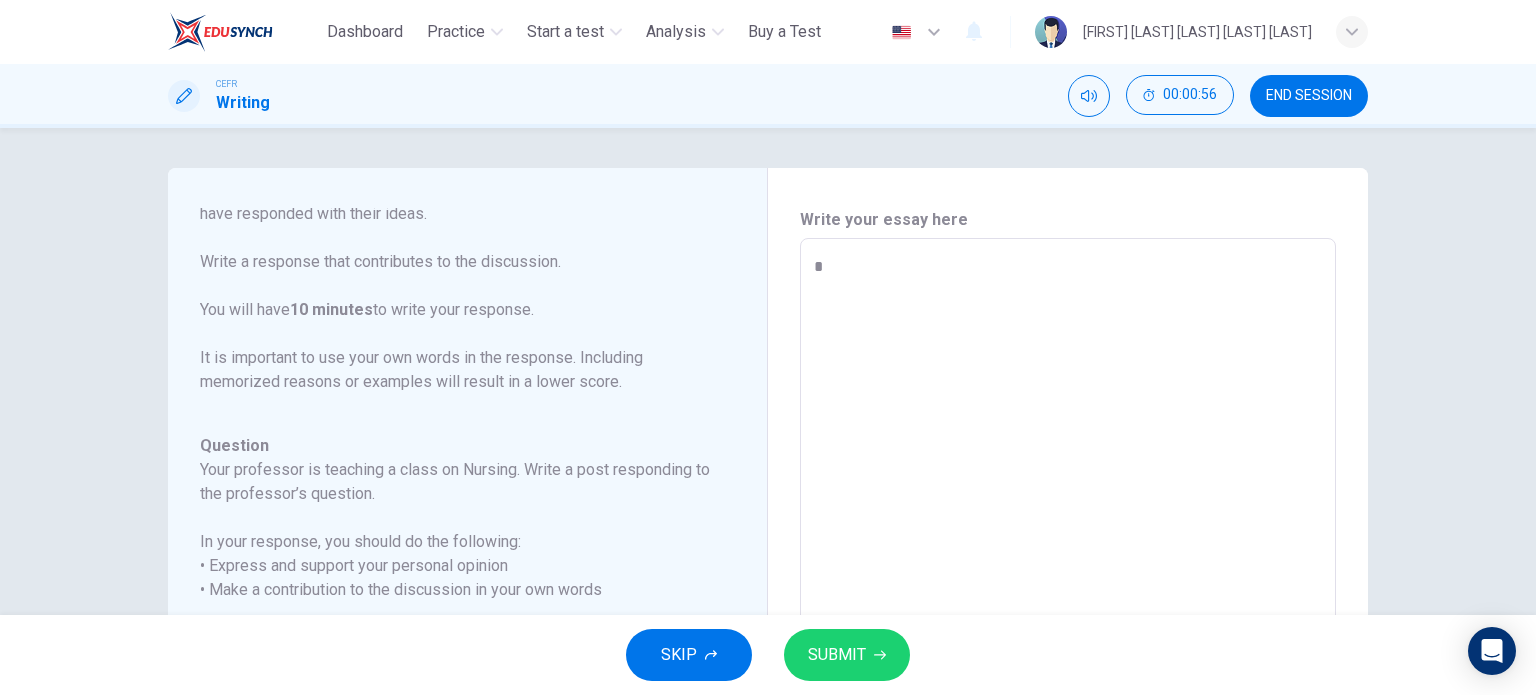 type on "*" 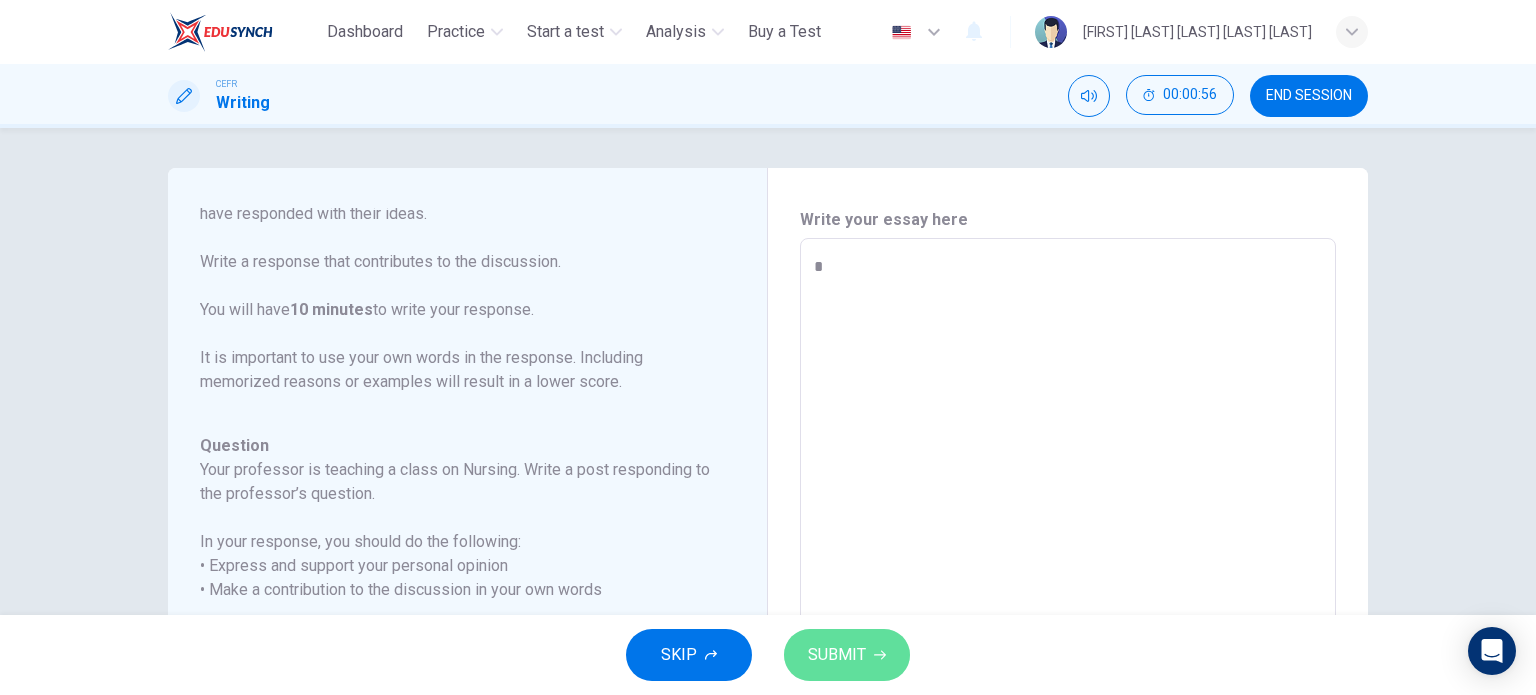 click on "SUBMIT" at bounding box center [847, 655] 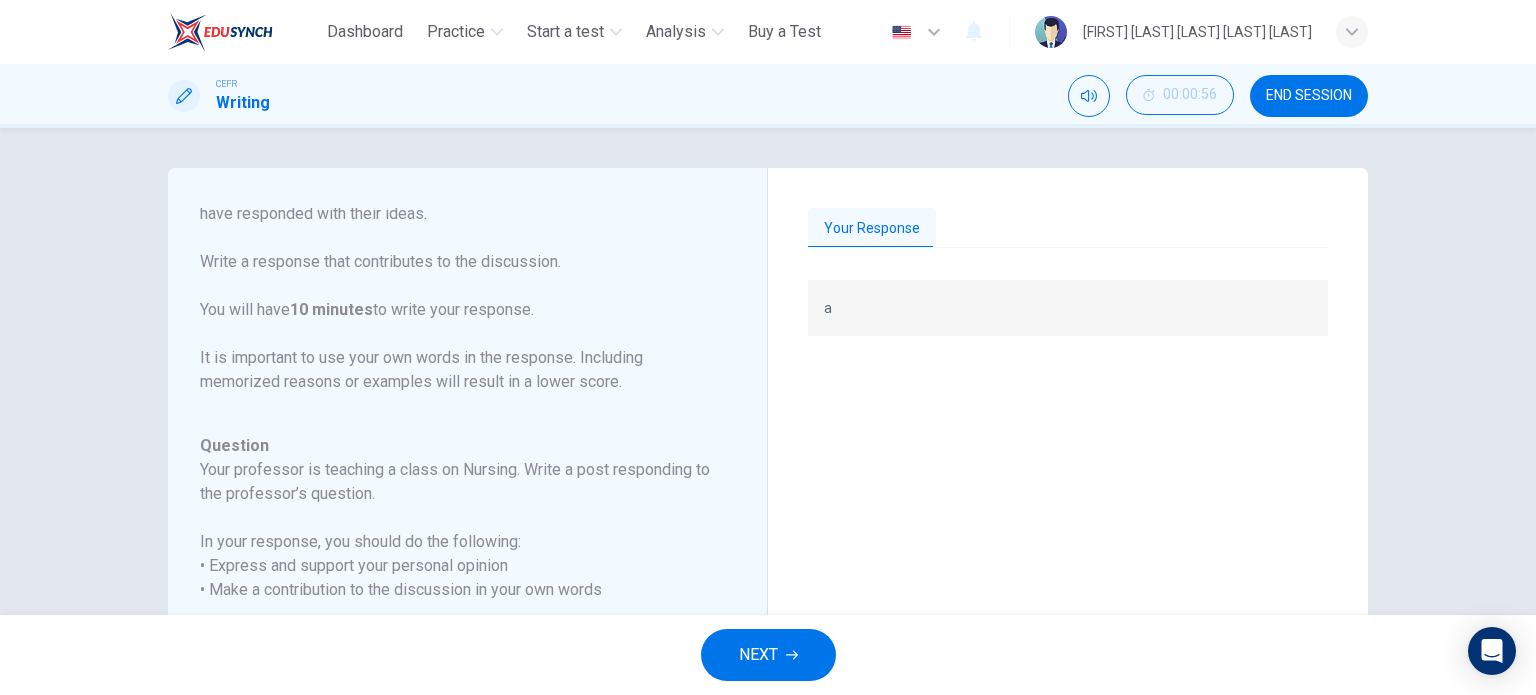 click on "Your Response" at bounding box center (1068, 229) 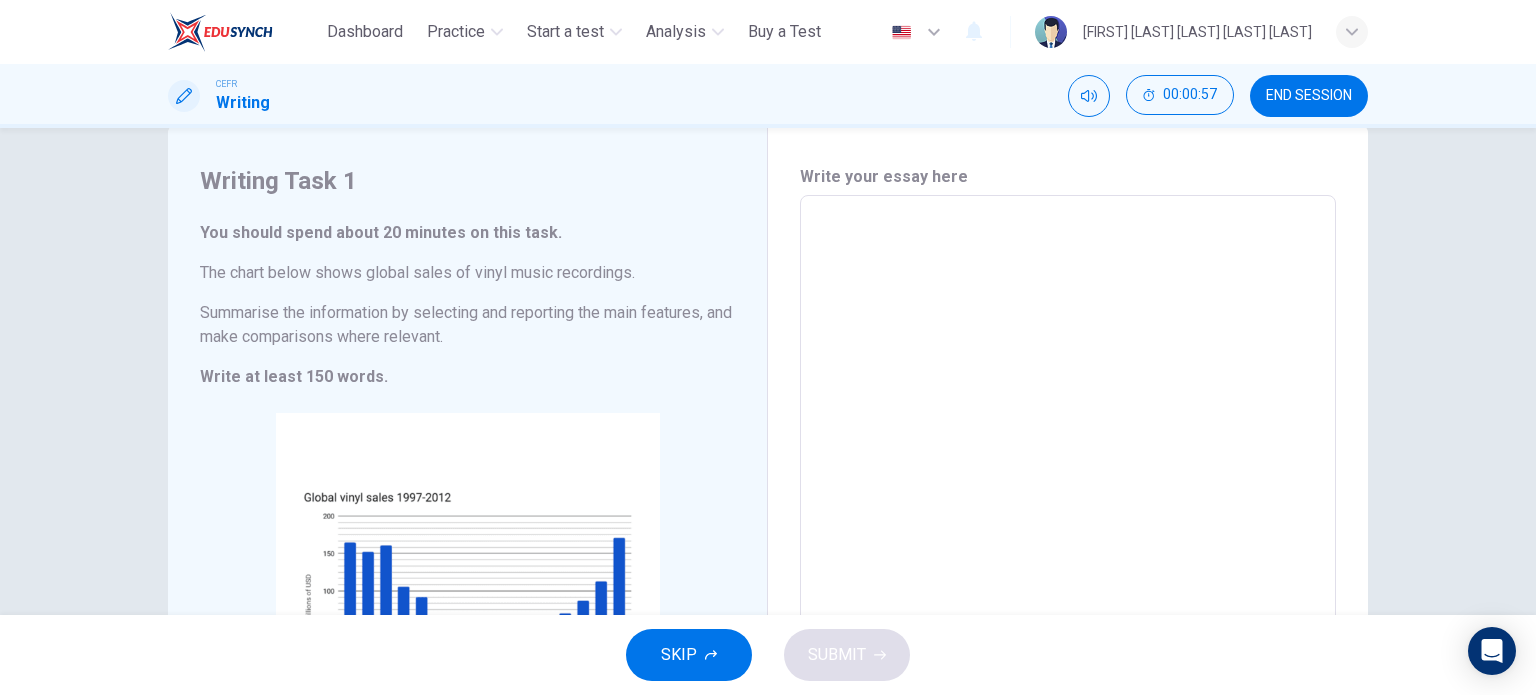 scroll, scrollTop: 44, scrollLeft: 0, axis: vertical 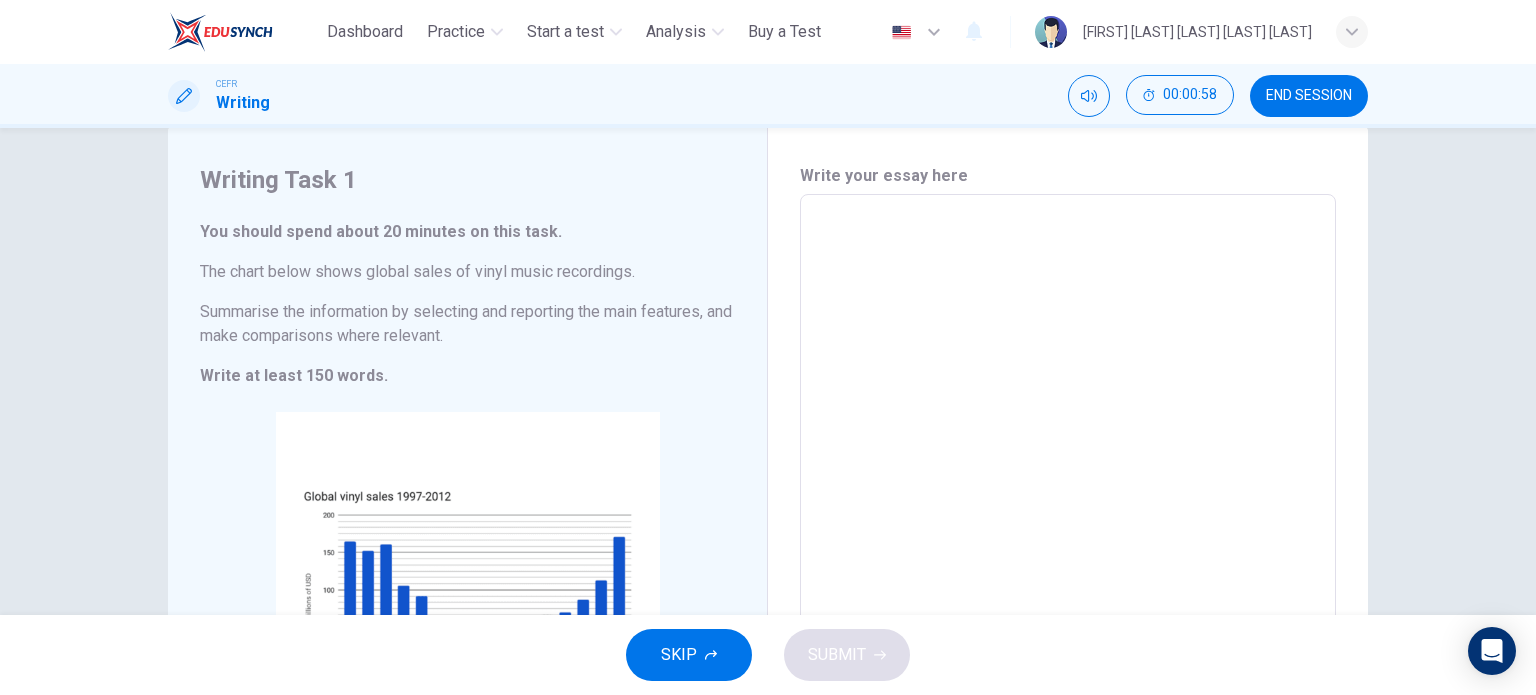 click at bounding box center (1068, 478) 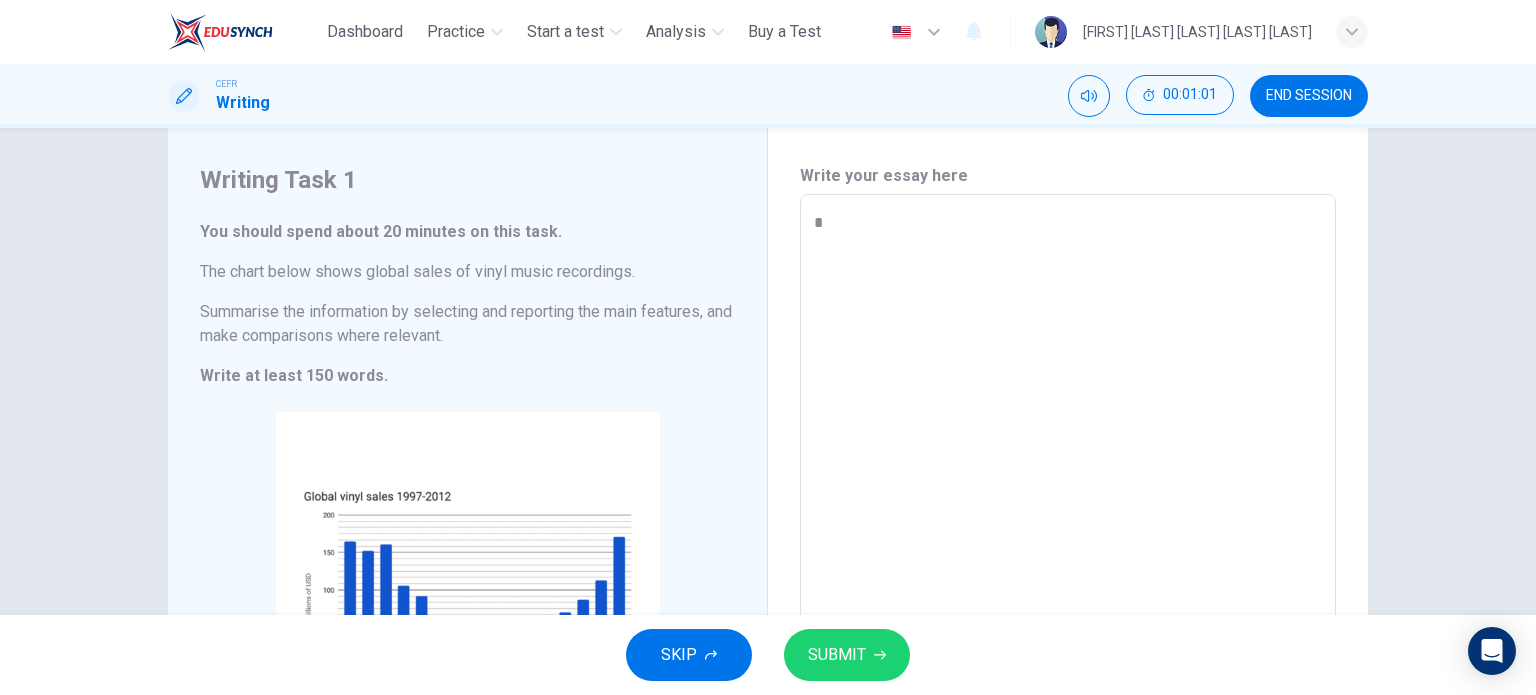 type on "*" 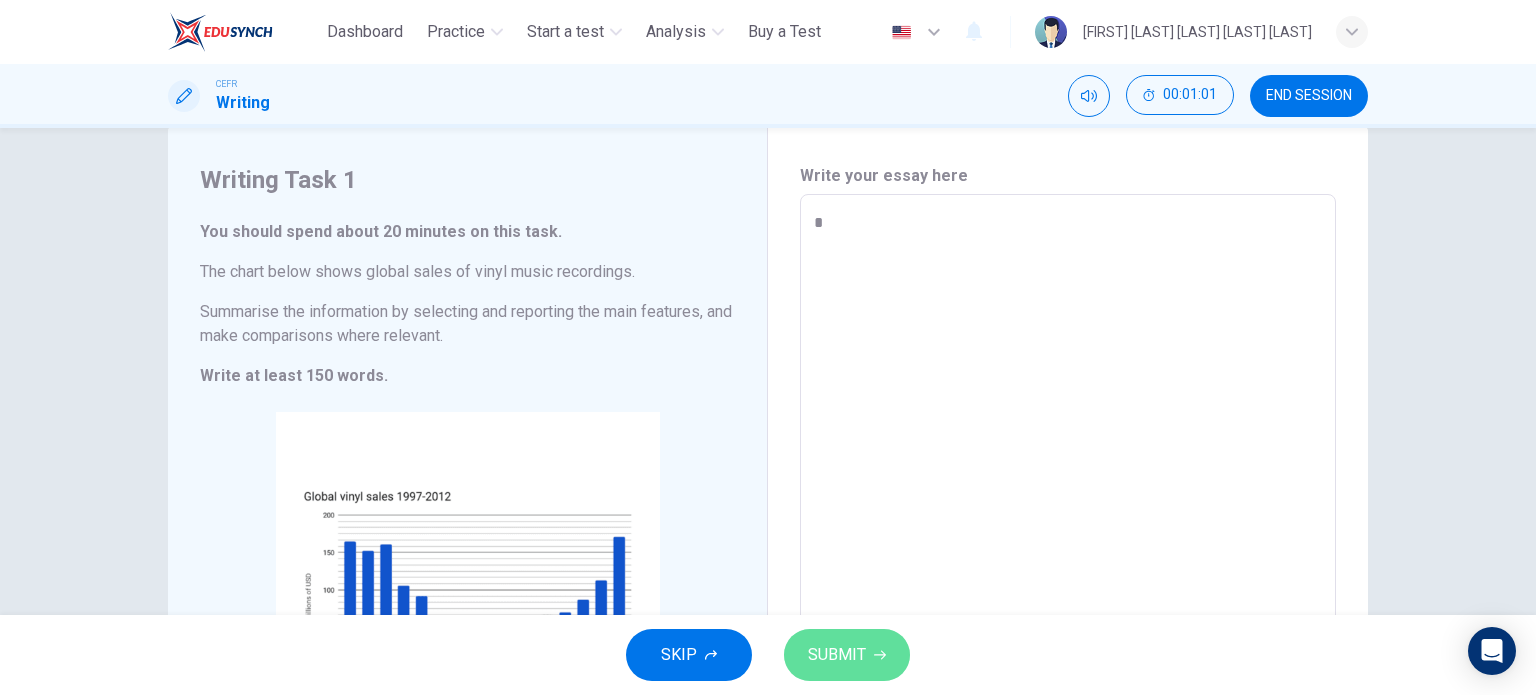 click on "SUBMIT" at bounding box center (837, 655) 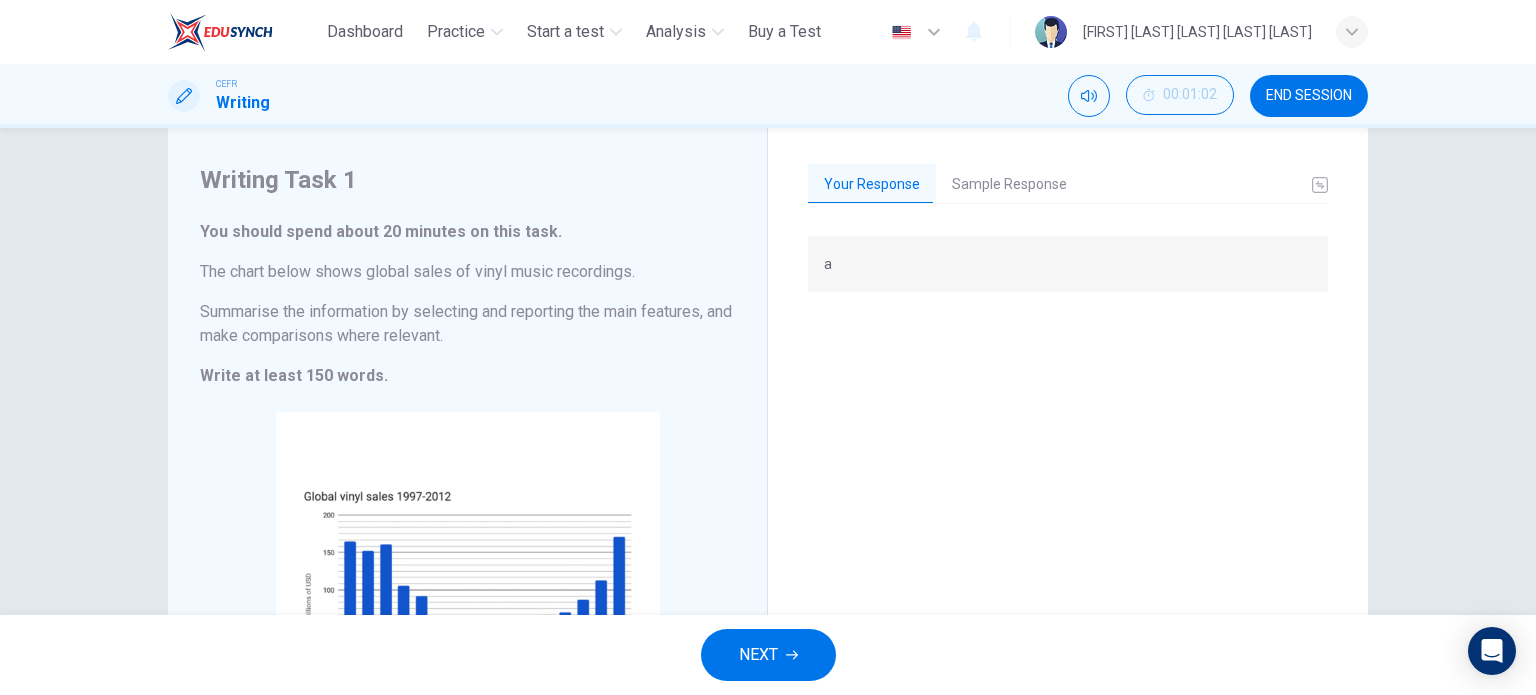 click on "NEXT" at bounding box center (768, 655) 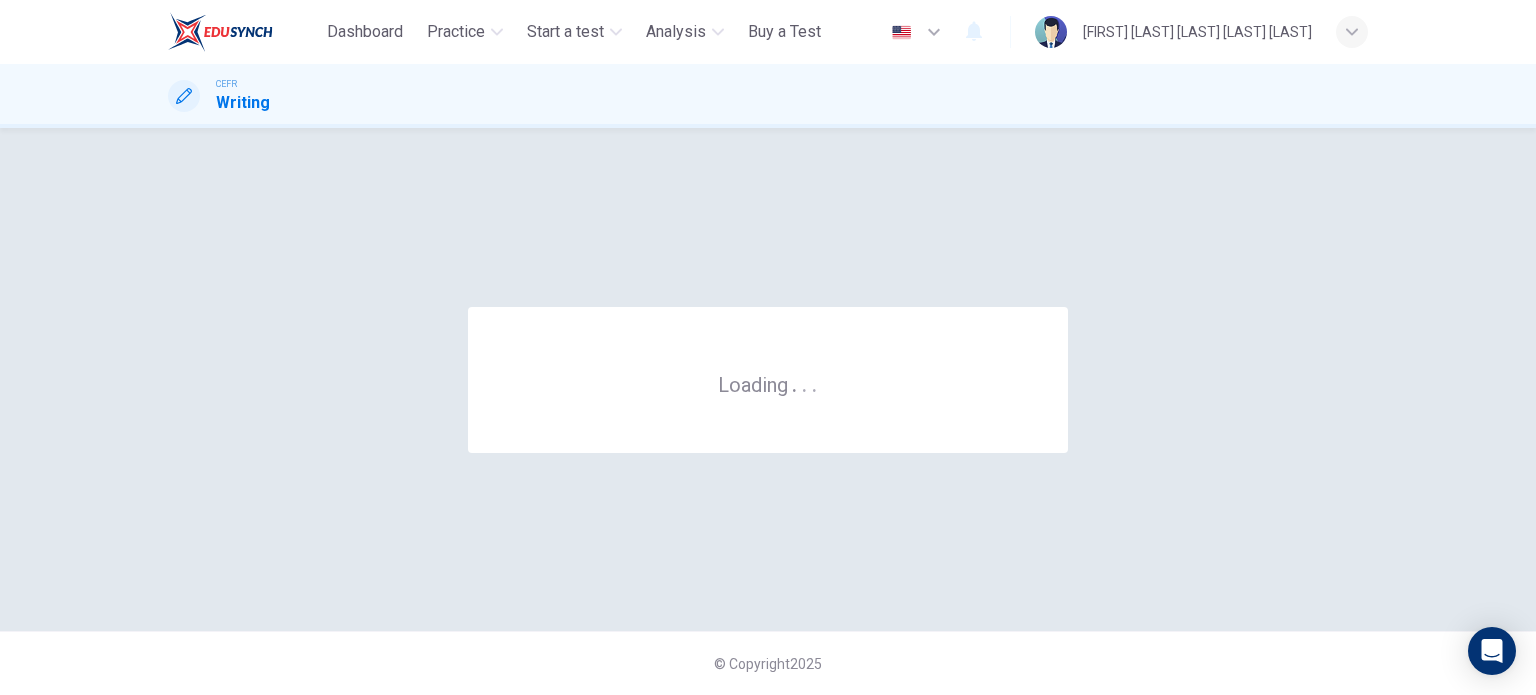 scroll, scrollTop: 0, scrollLeft: 0, axis: both 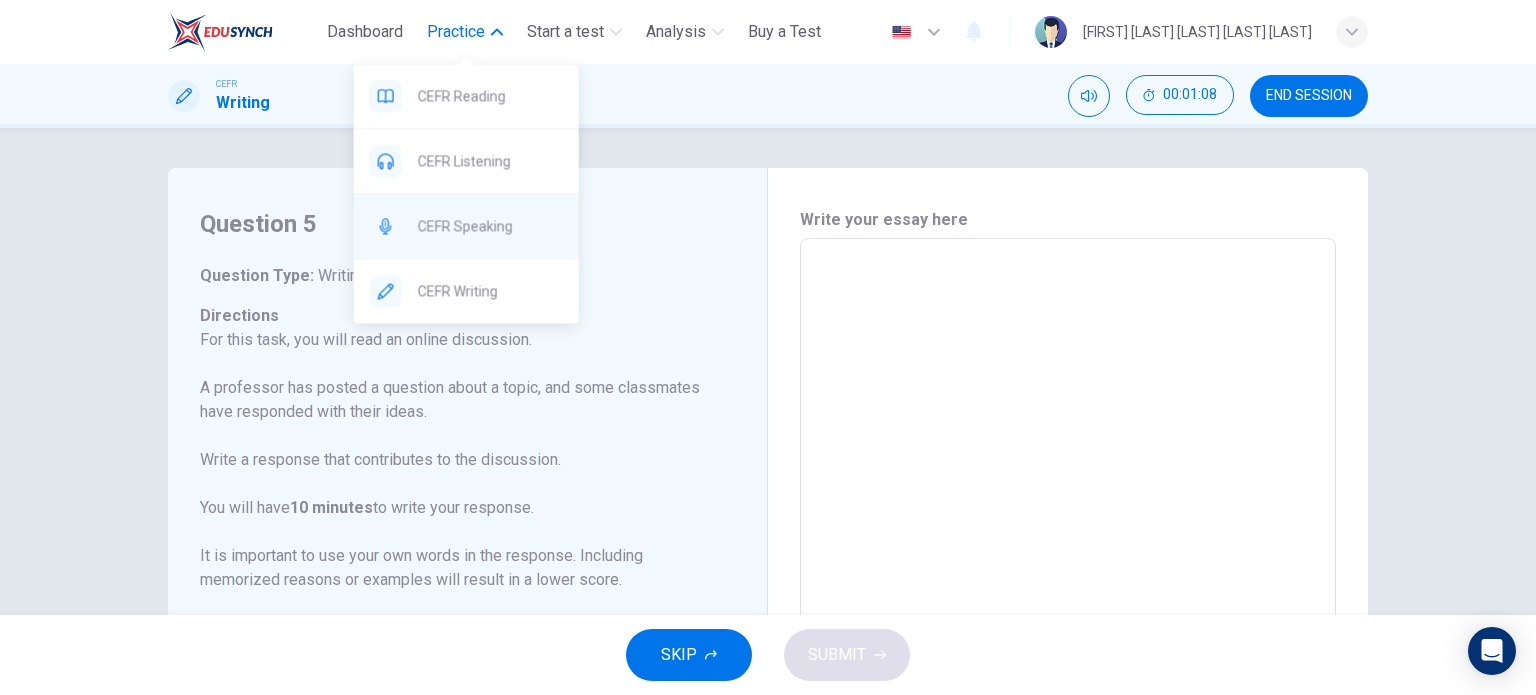 click on "CEFR Speaking" at bounding box center [490, 96] 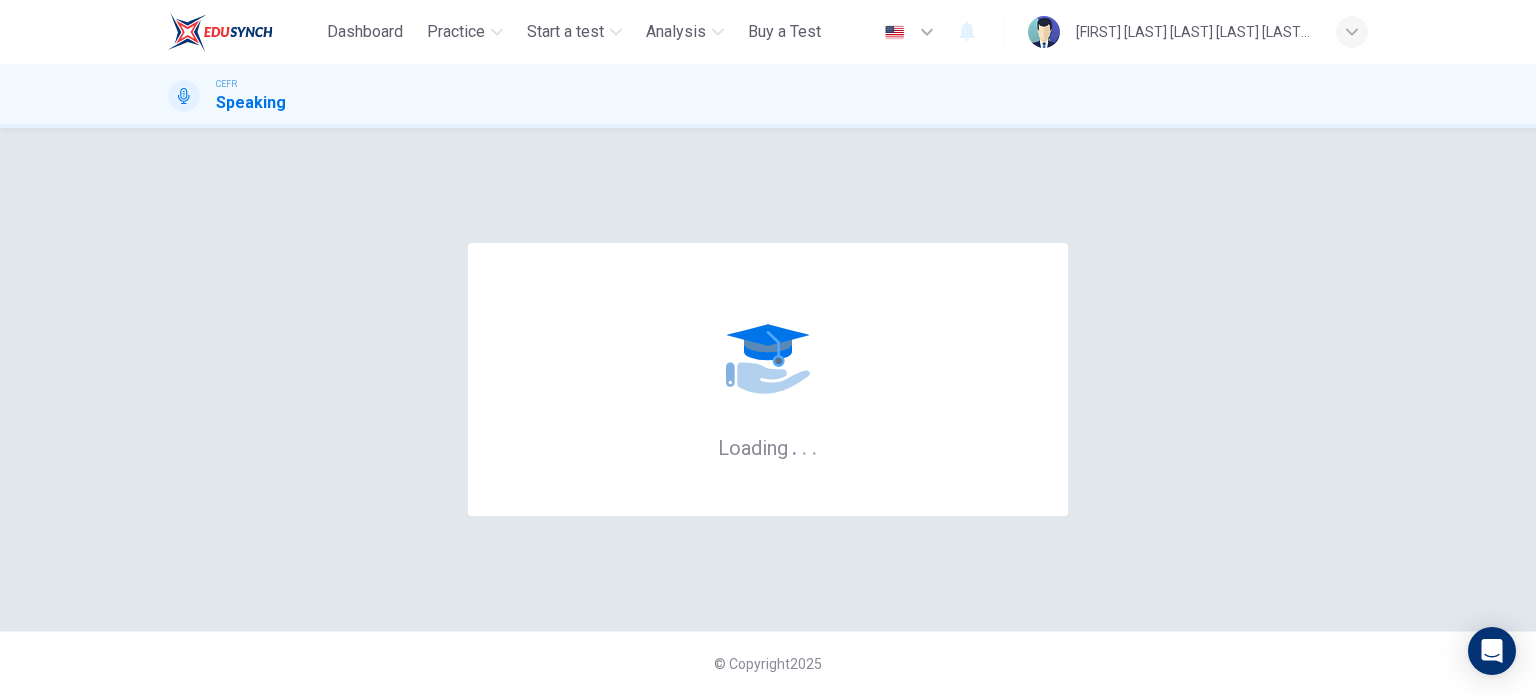 scroll, scrollTop: 0, scrollLeft: 0, axis: both 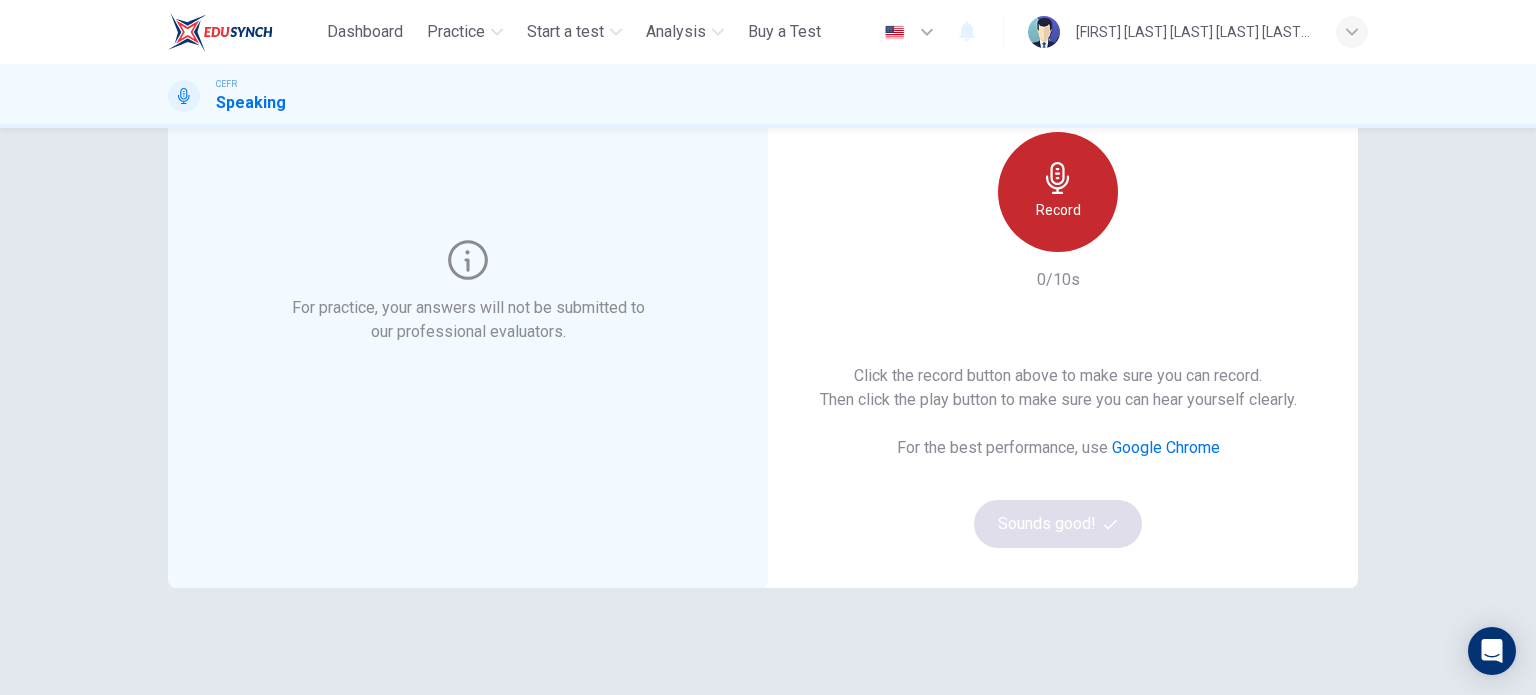 click on "Record" at bounding box center (1058, 192) 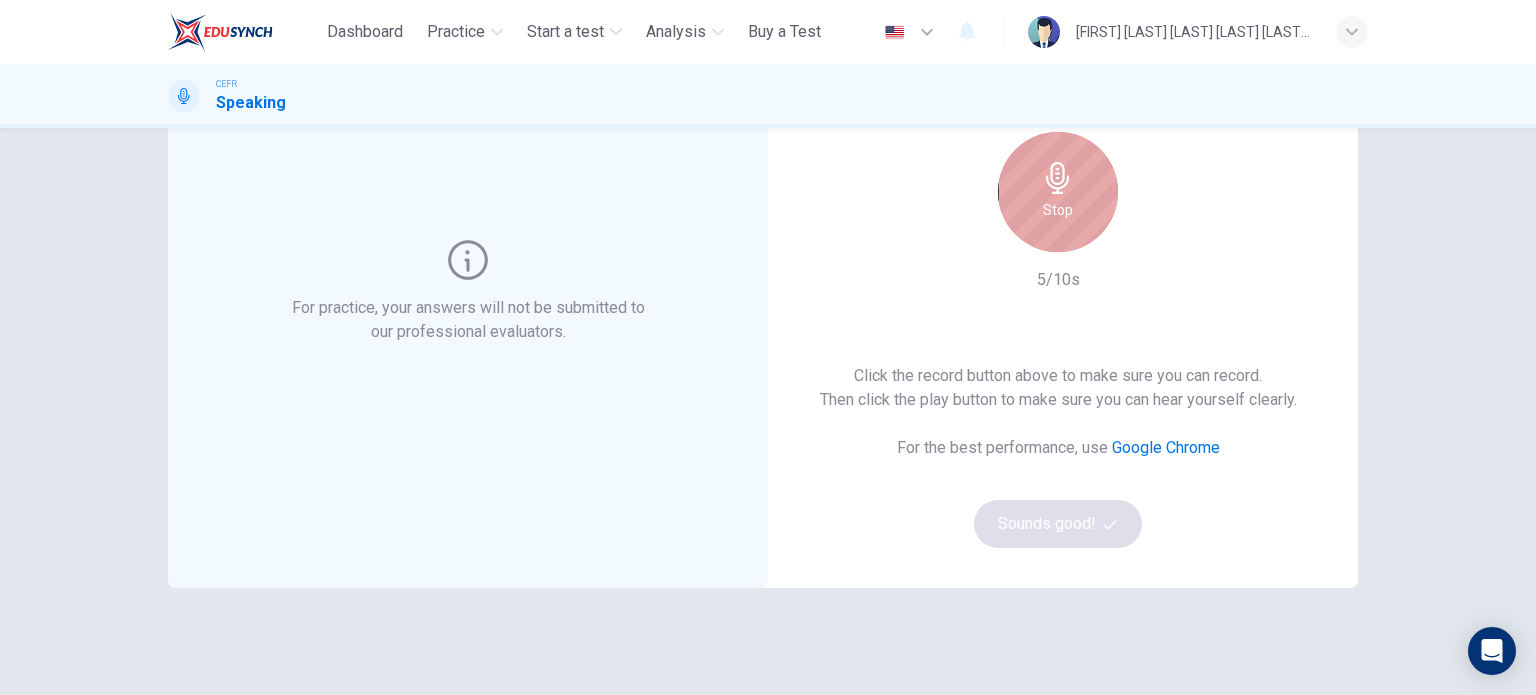 click on "Stop" at bounding box center (1058, 192) 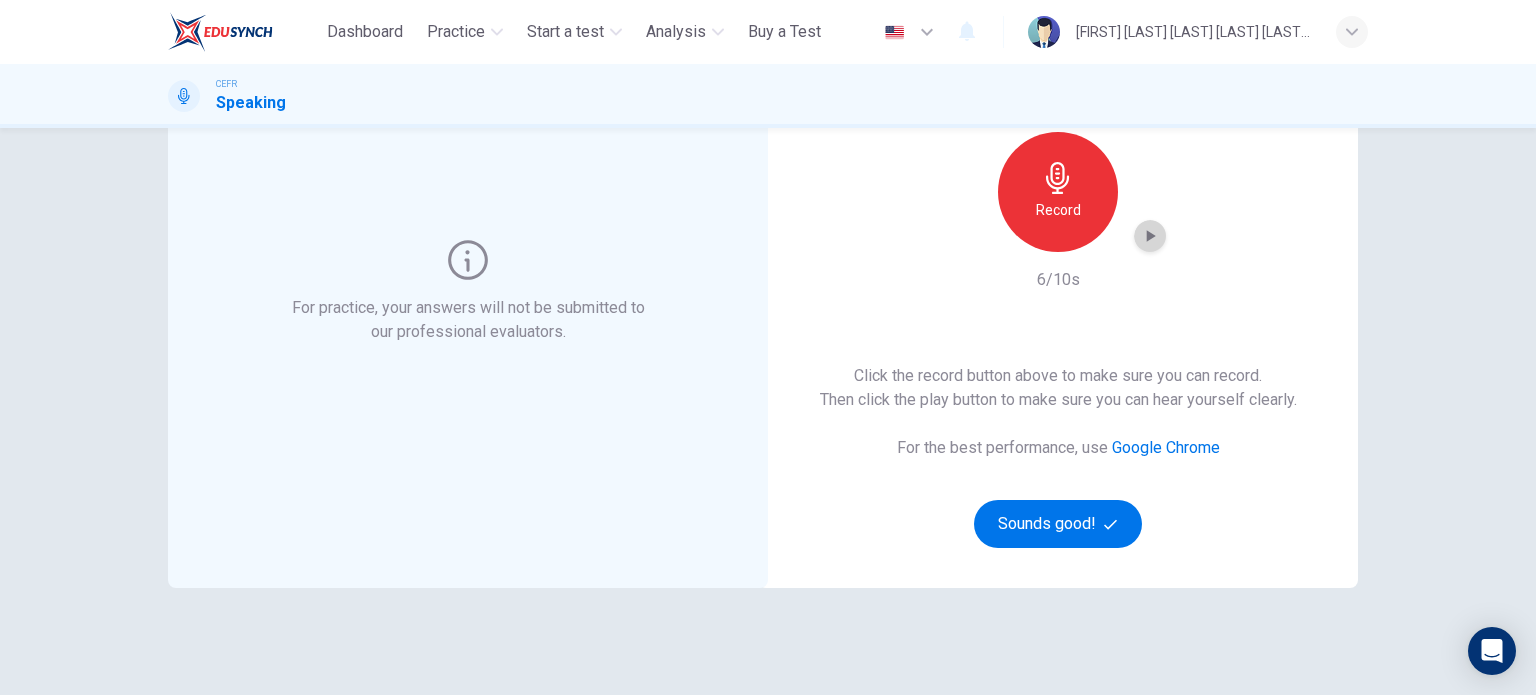 click at bounding box center (1150, 236) 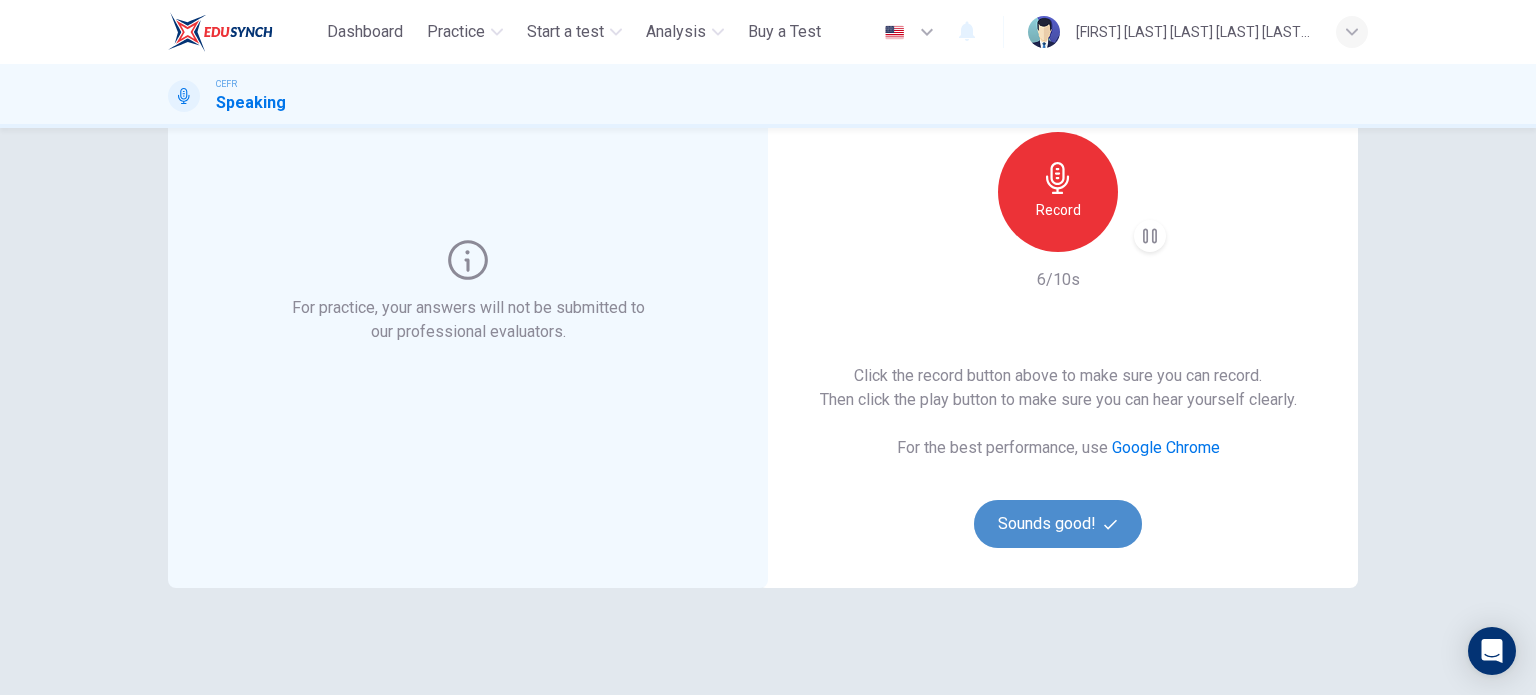 click on "Sounds good!" at bounding box center [1058, 524] 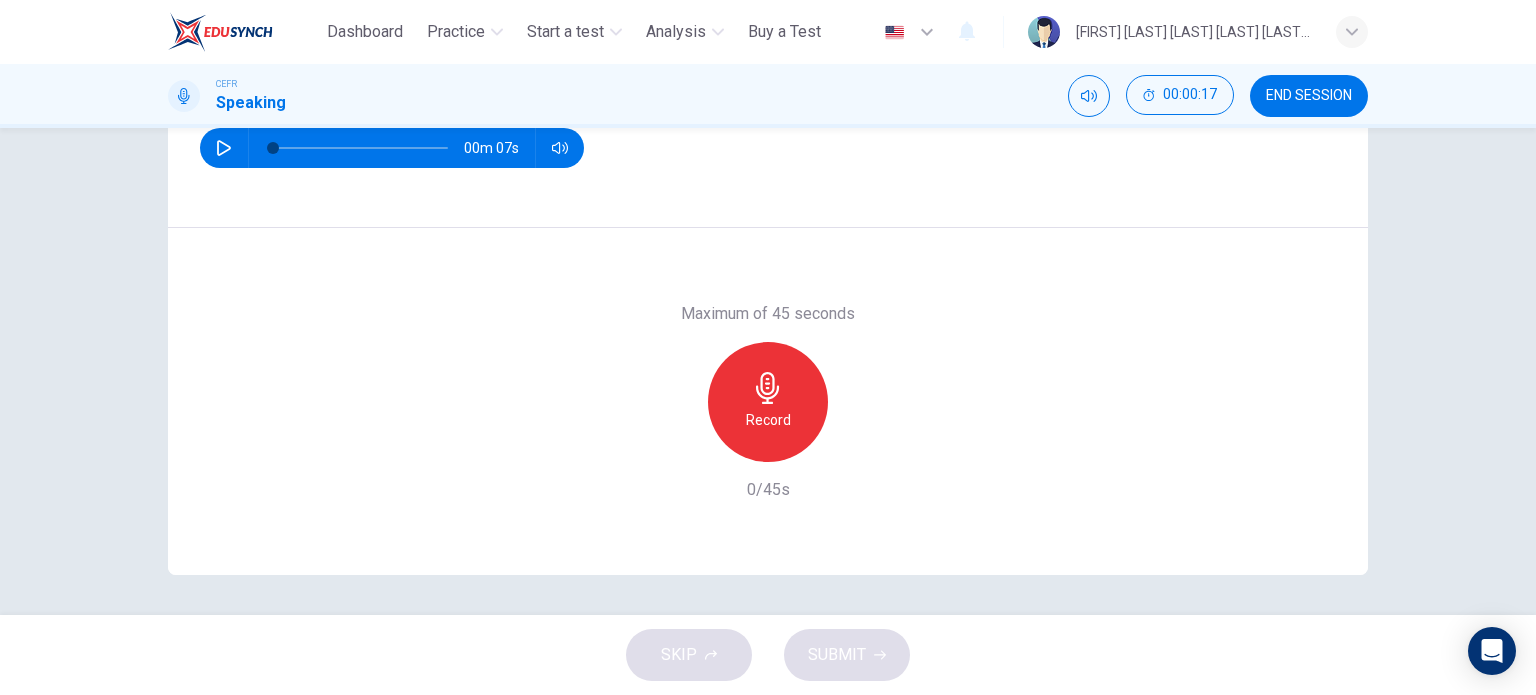 scroll, scrollTop: 223, scrollLeft: 0, axis: vertical 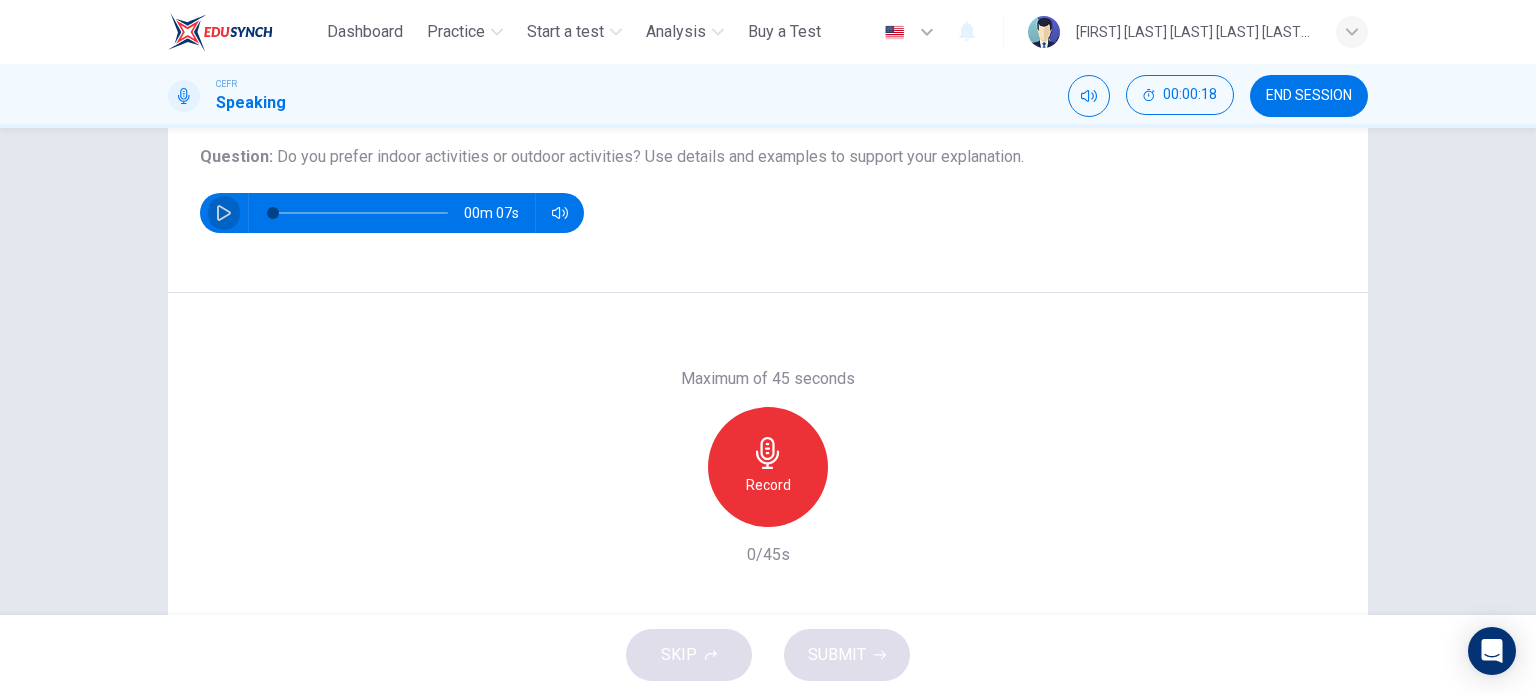 click at bounding box center (224, 213) 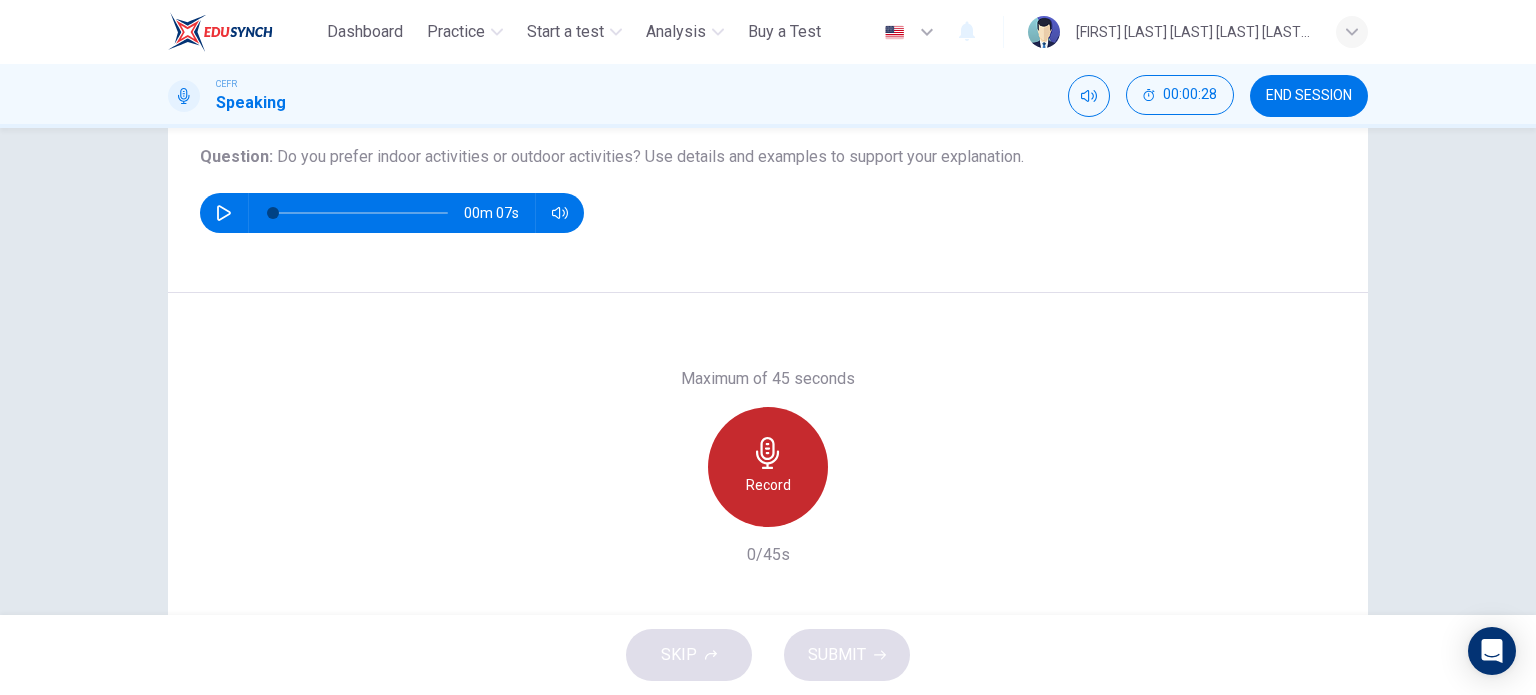 click on "Record" at bounding box center (768, 467) 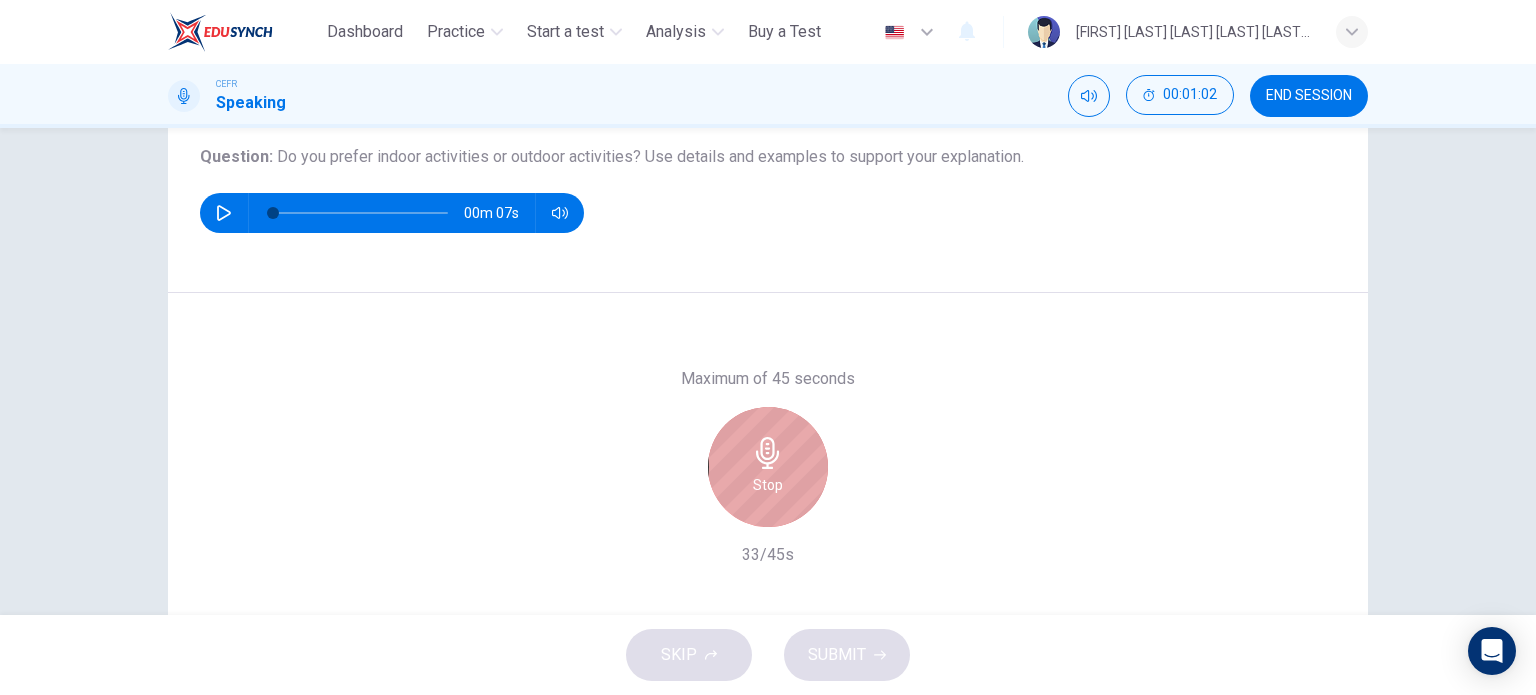click on "Stop" at bounding box center [768, 467] 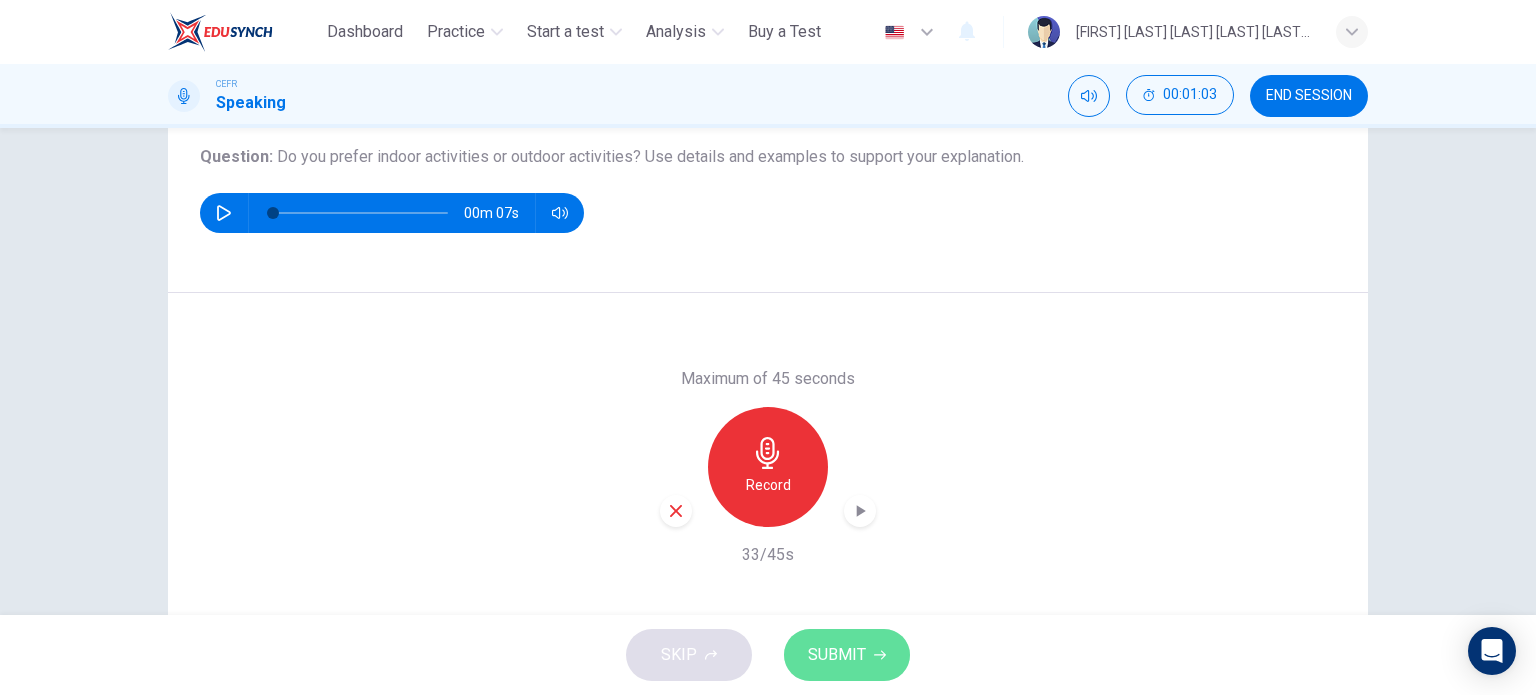 click on "SUBMIT" at bounding box center (837, 655) 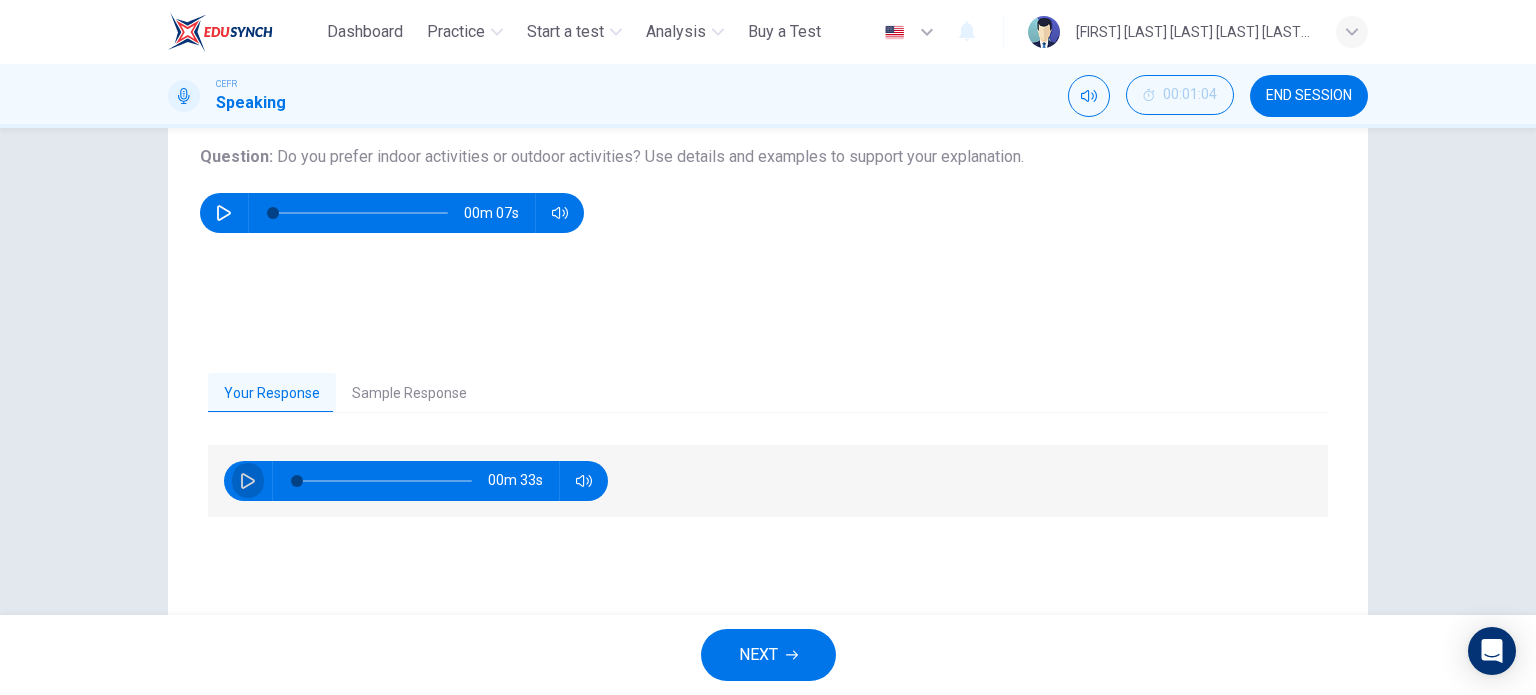 click at bounding box center (248, 481) 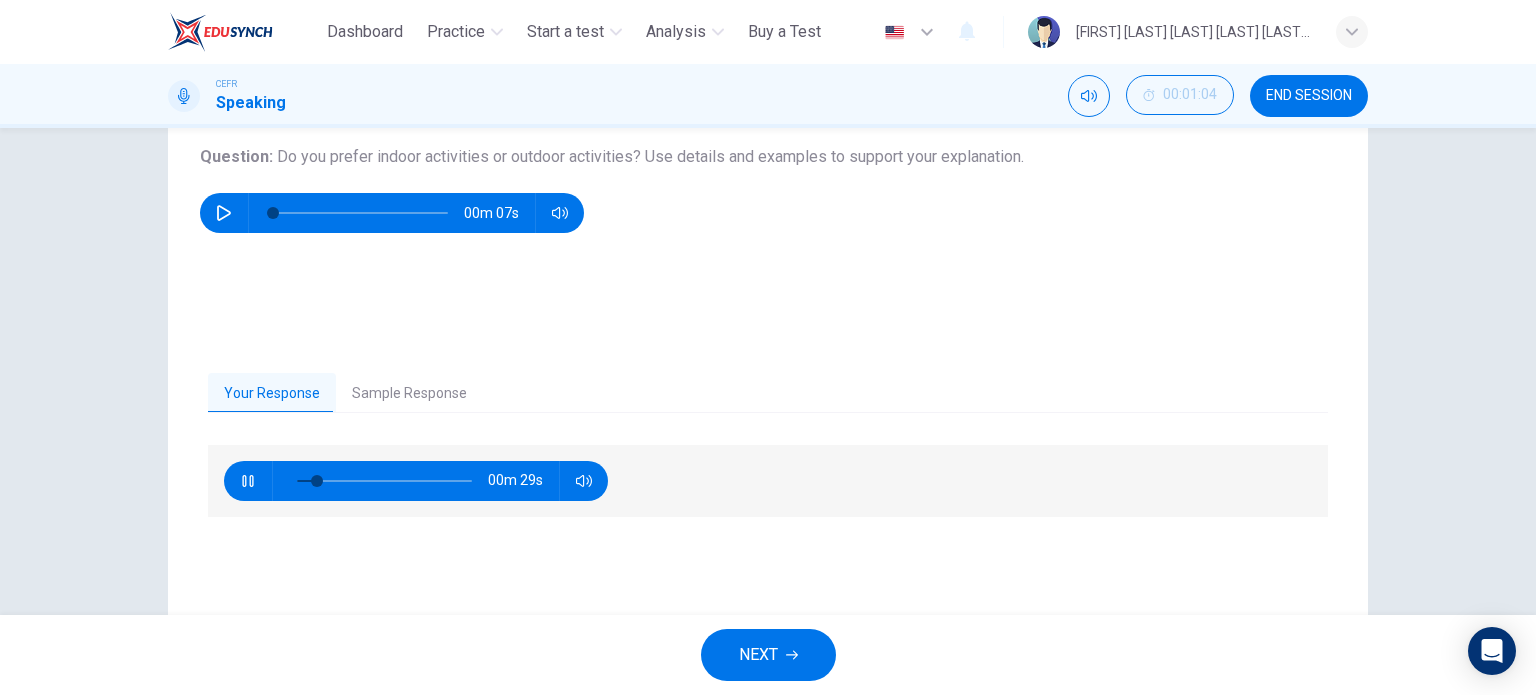 scroll, scrollTop: 288, scrollLeft: 0, axis: vertical 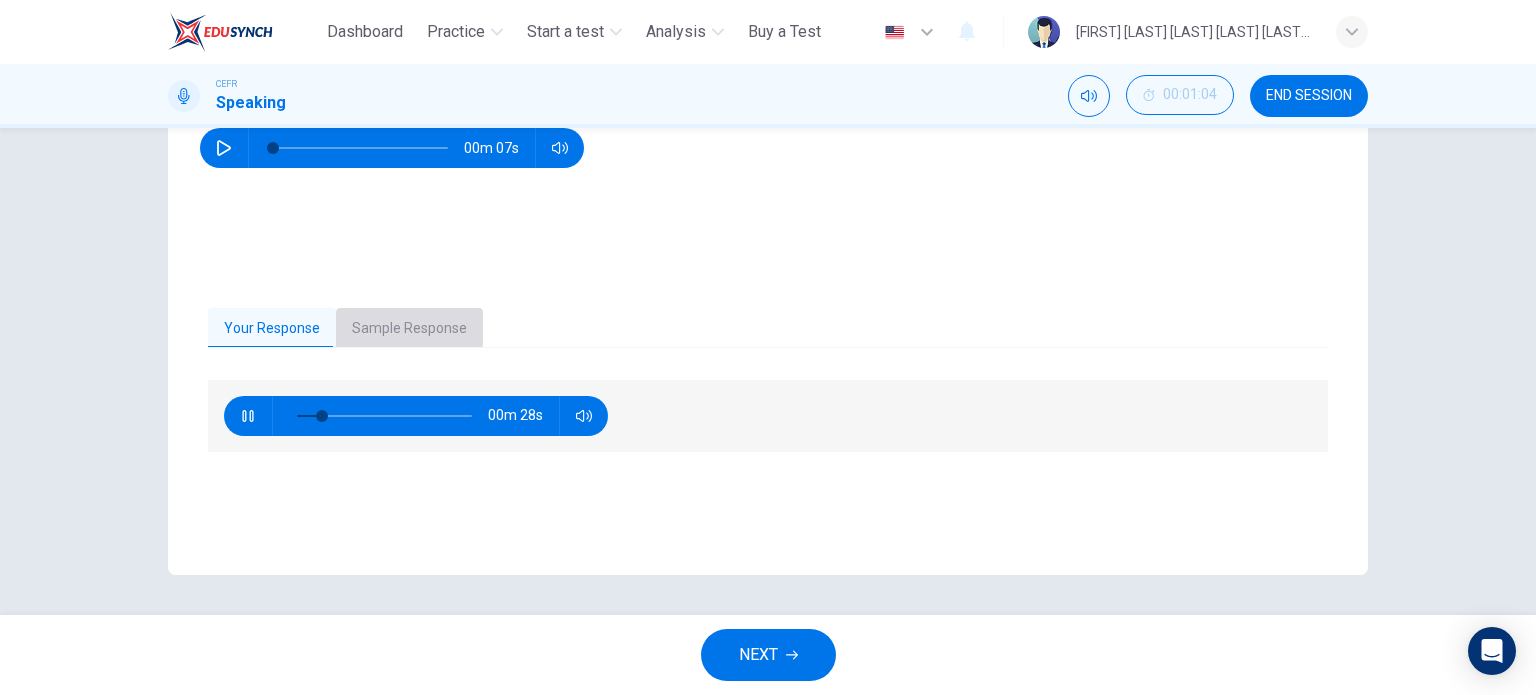 click on "Sample Response" at bounding box center [409, 329] 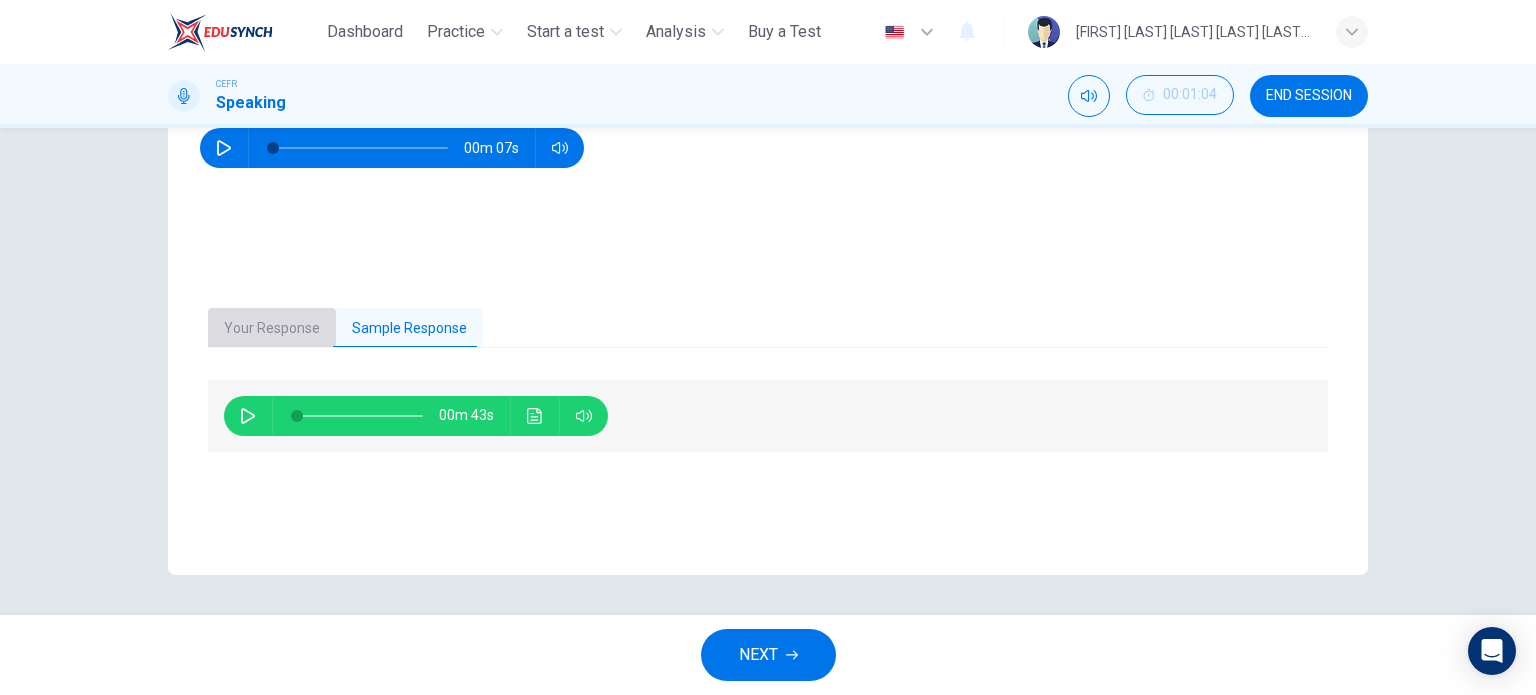 click on "Your Response" at bounding box center (272, 329) 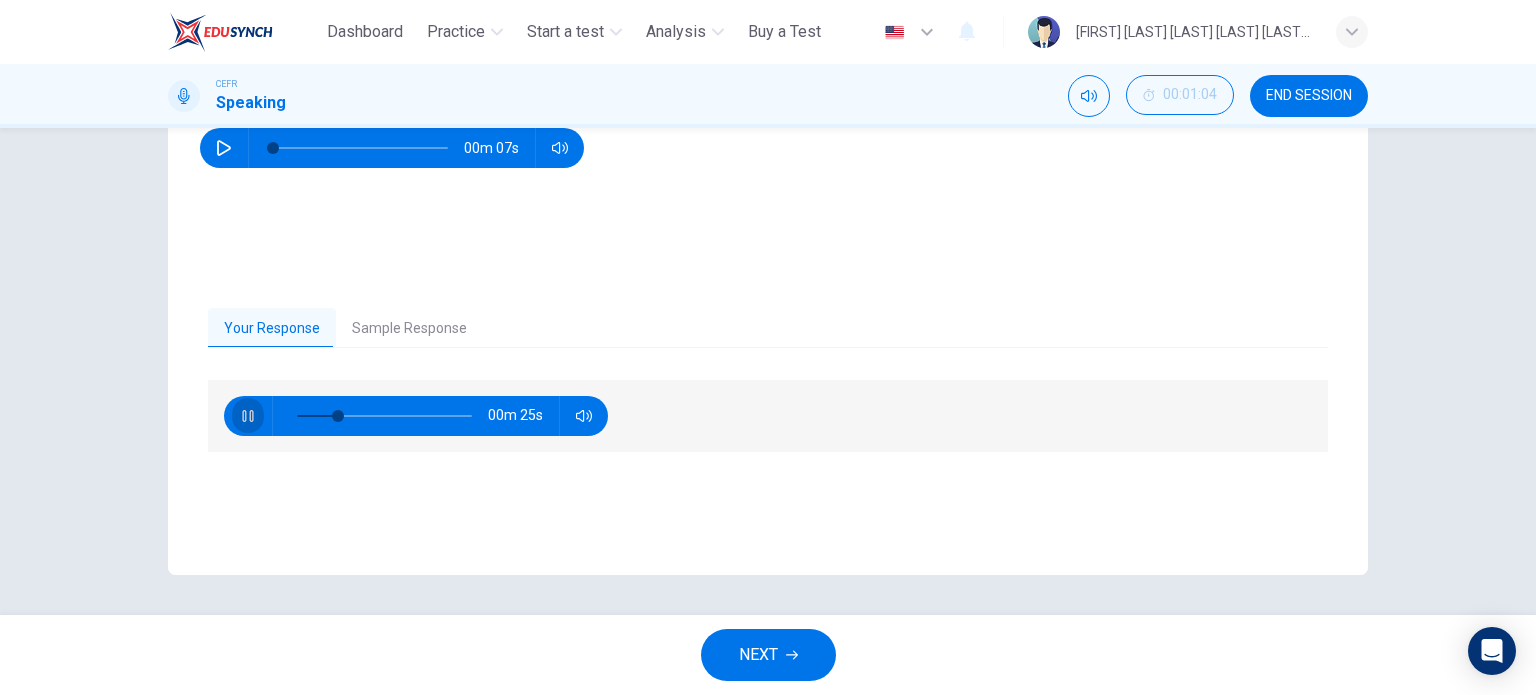 click at bounding box center (248, 416) 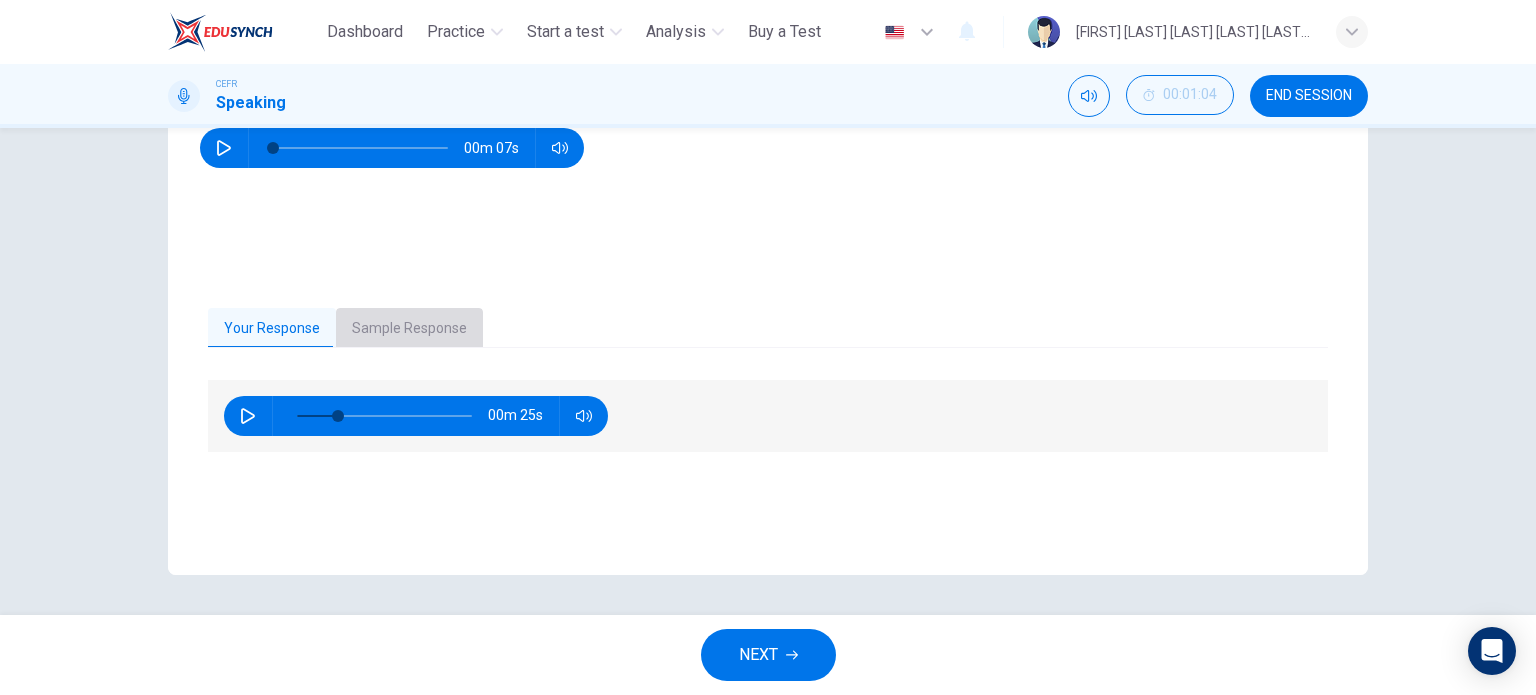 click on "Sample Response" at bounding box center (409, 329) 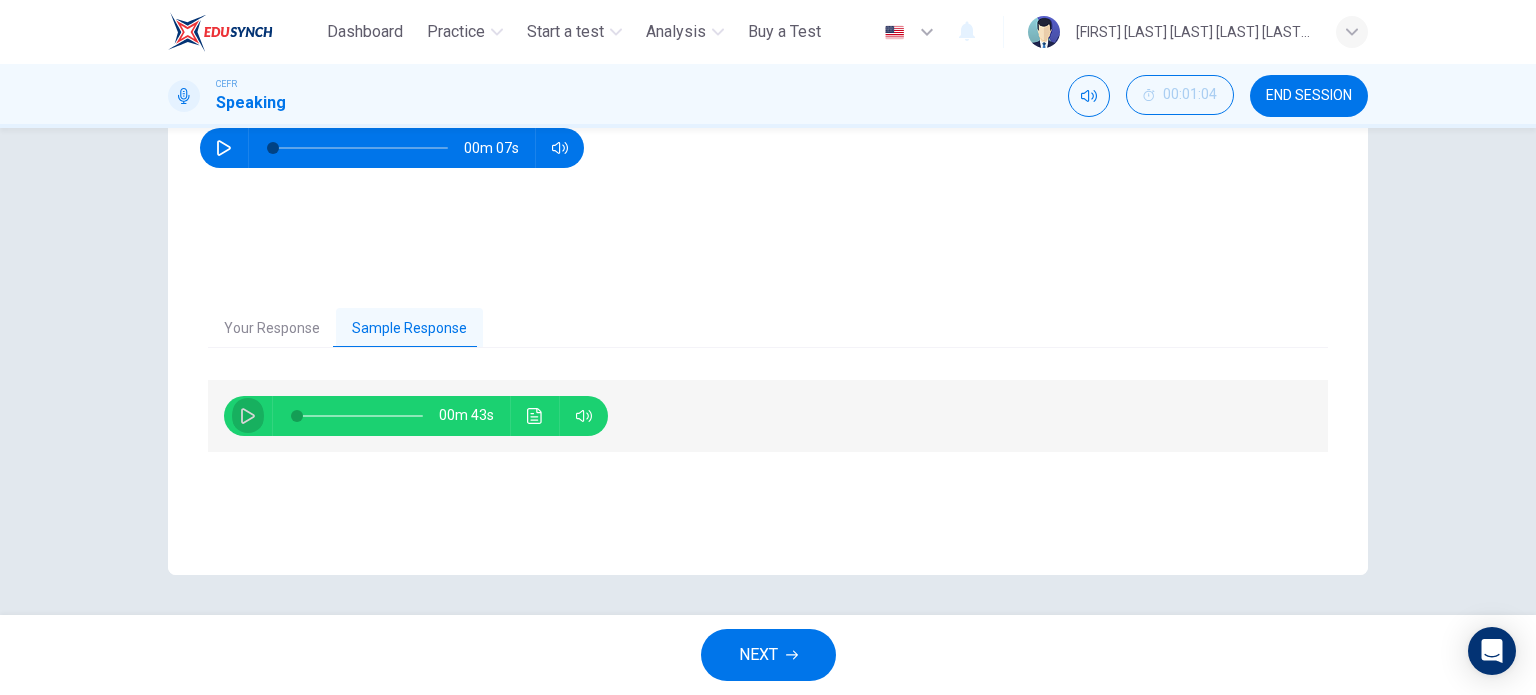 click at bounding box center (248, 416) 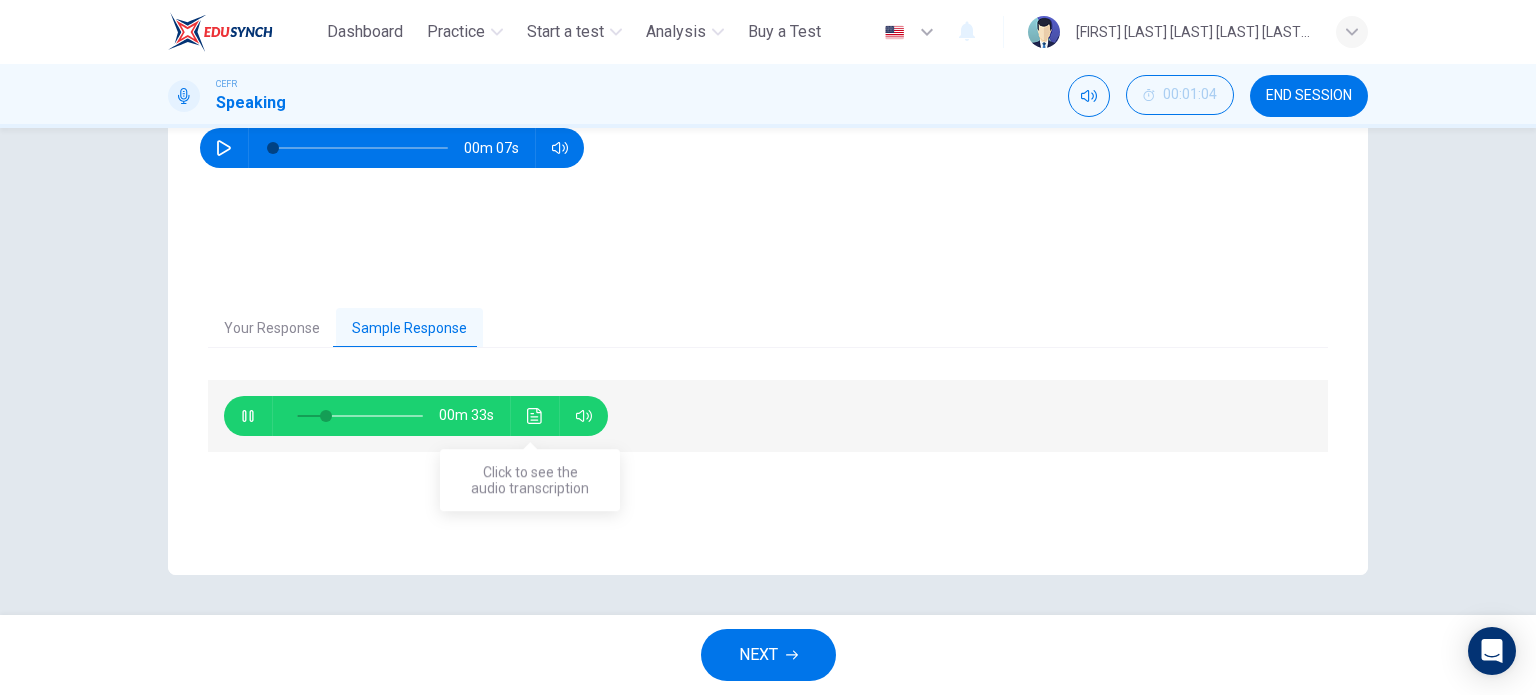 click at bounding box center [535, 416] 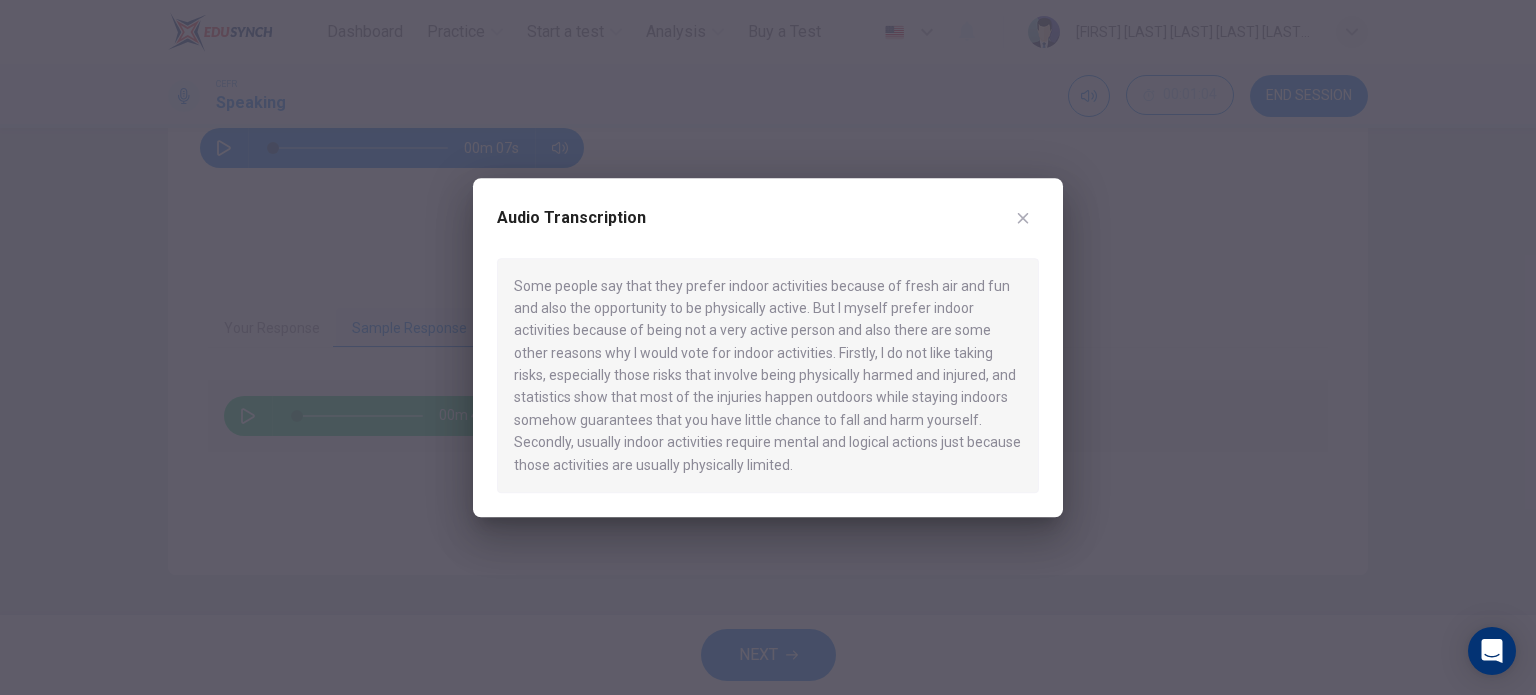 type 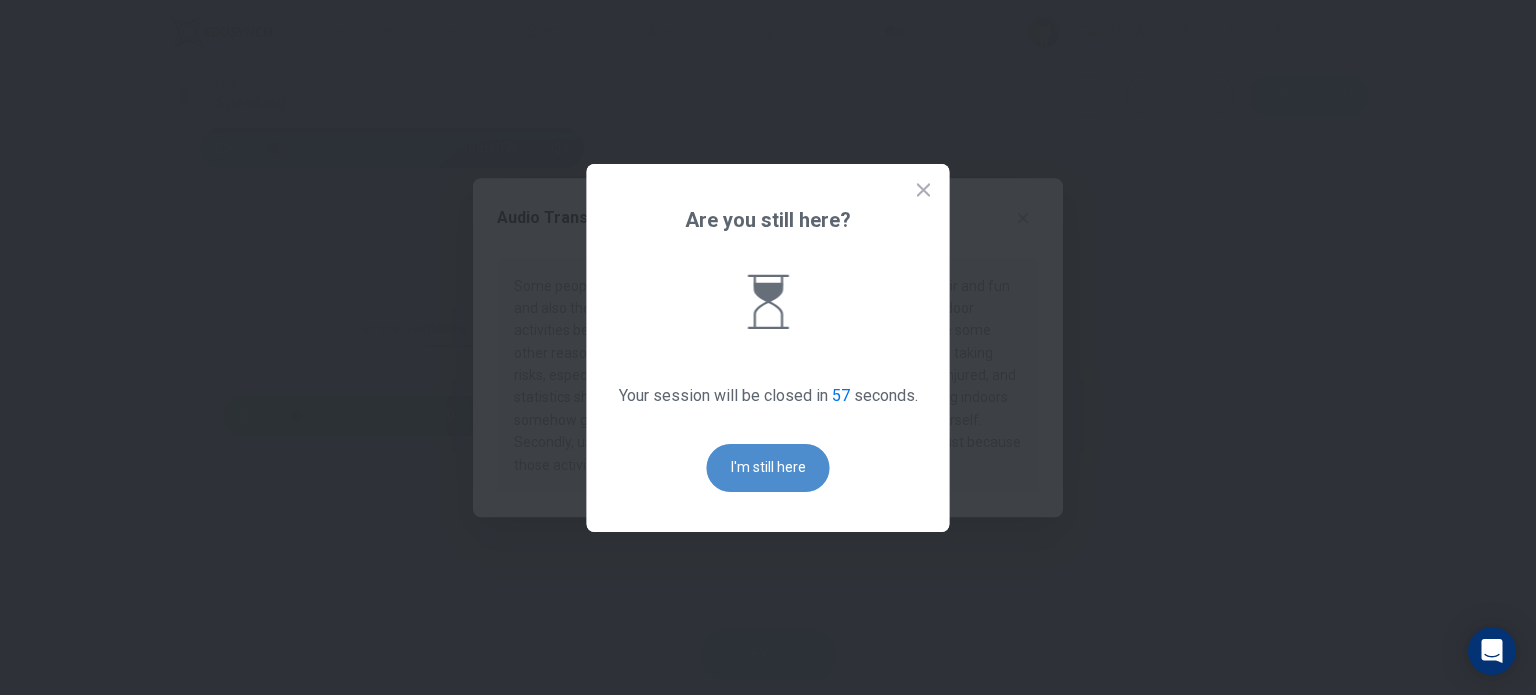 click on "I'm still here" at bounding box center (768, 468) 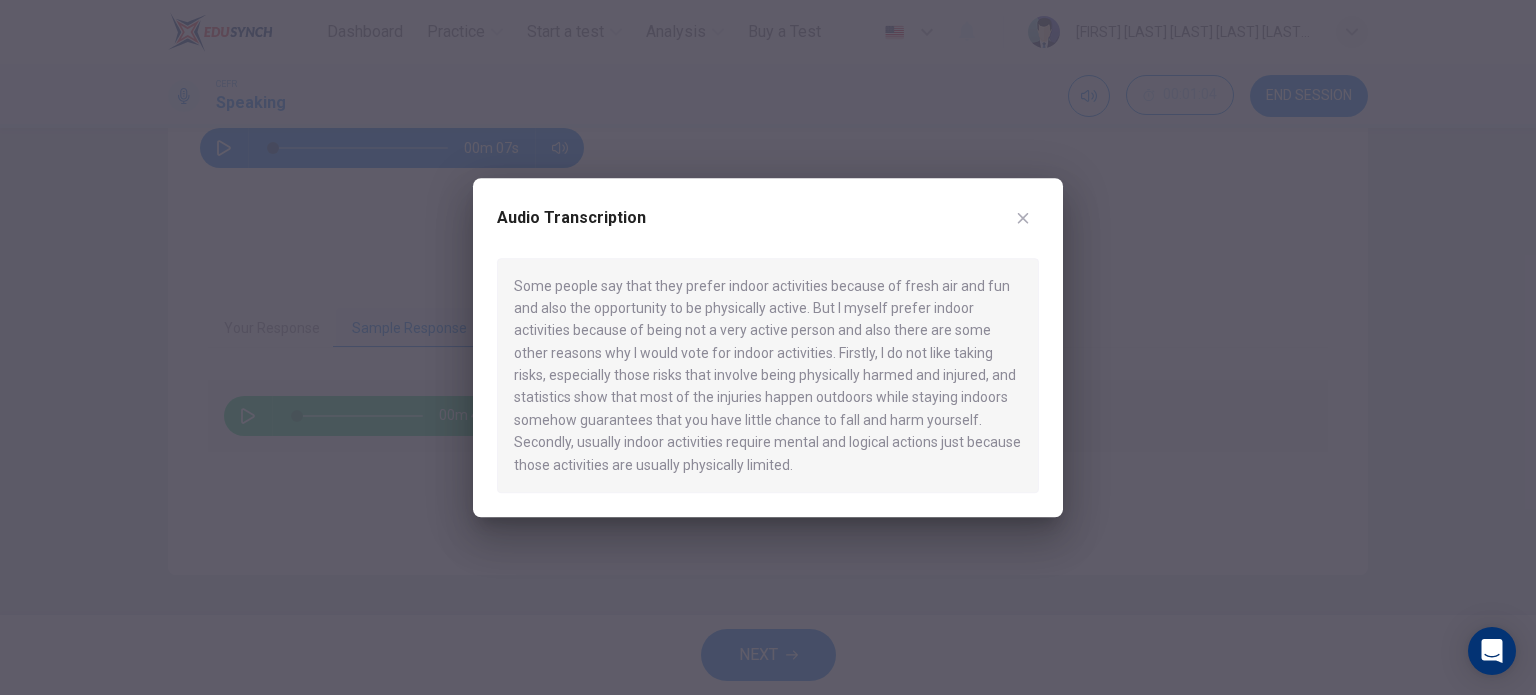 click at bounding box center [1023, 218] 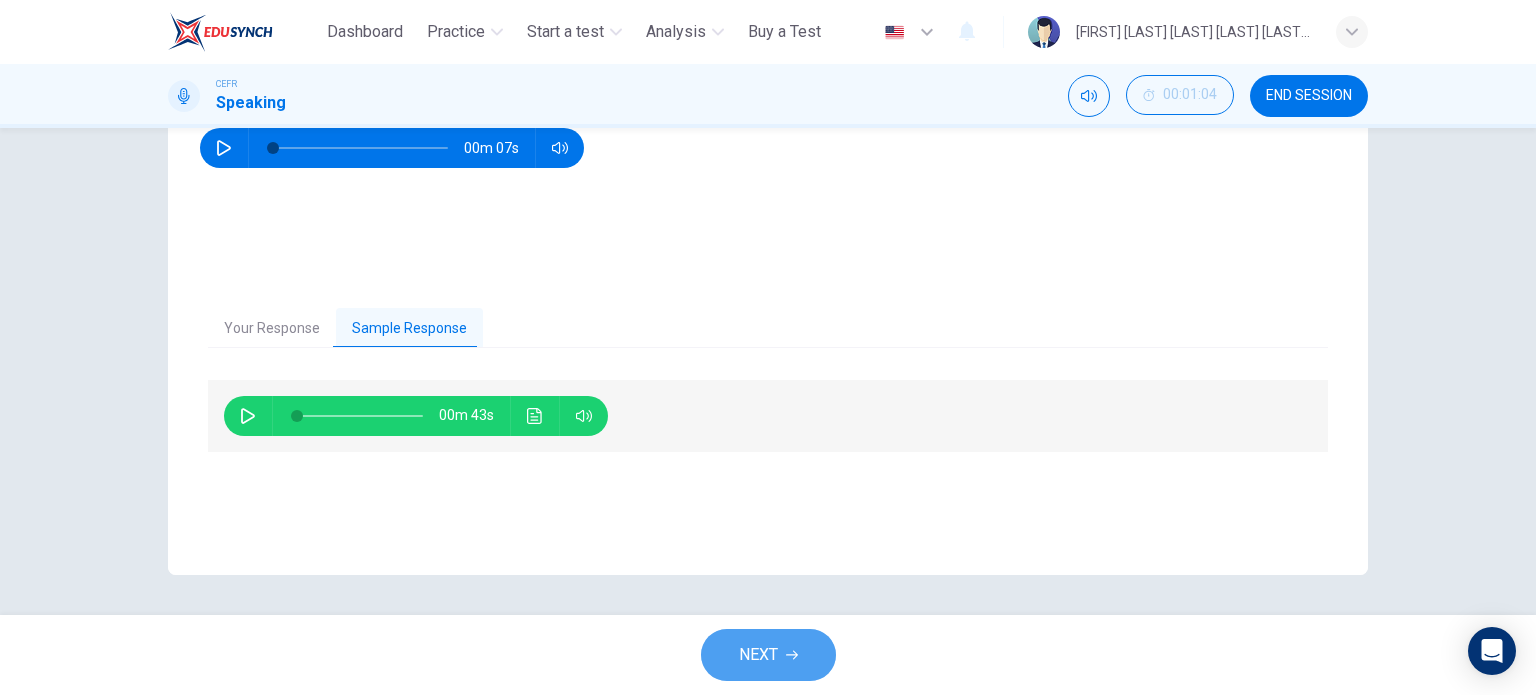 click on "NEXT" at bounding box center (758, 655) 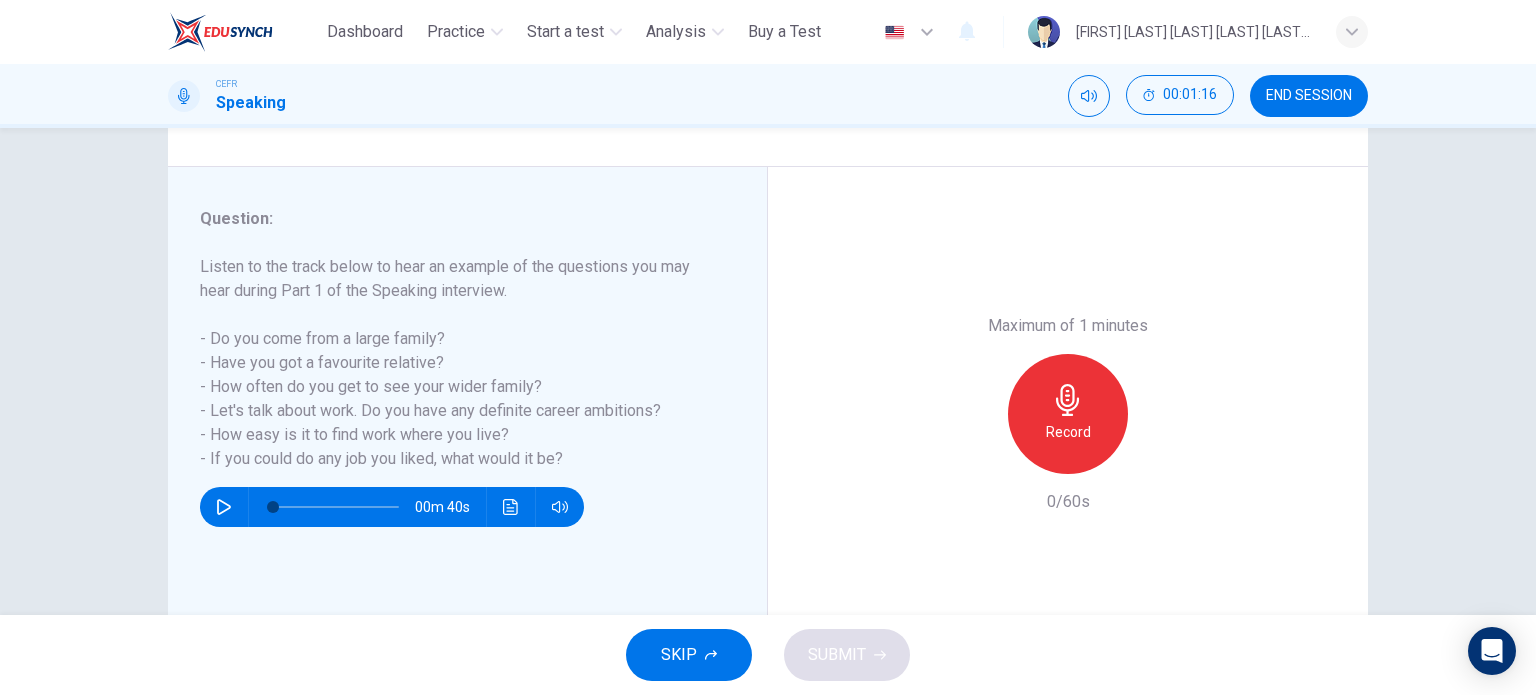 scroll, scrollTop: 204, scrollLeft: 0, axis: vertical 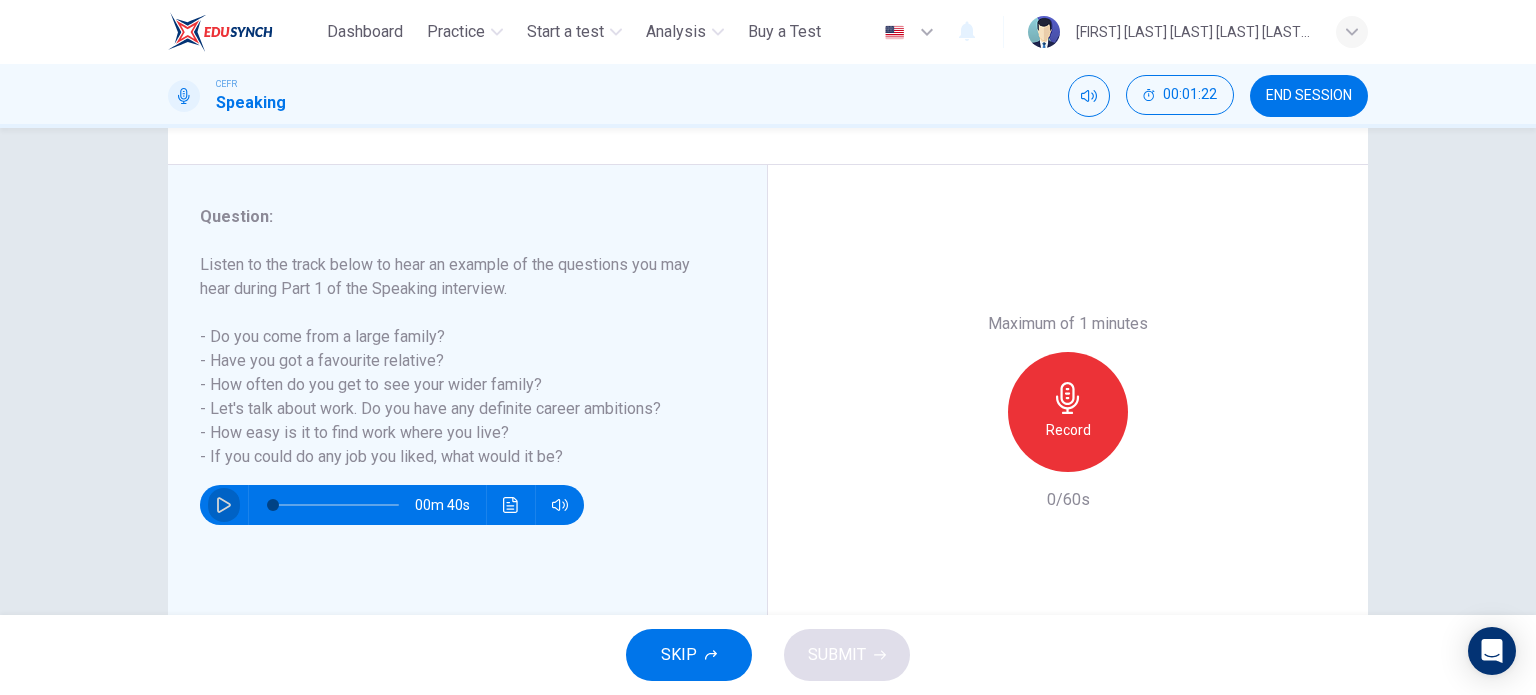 click at bounding box center [224, 505] 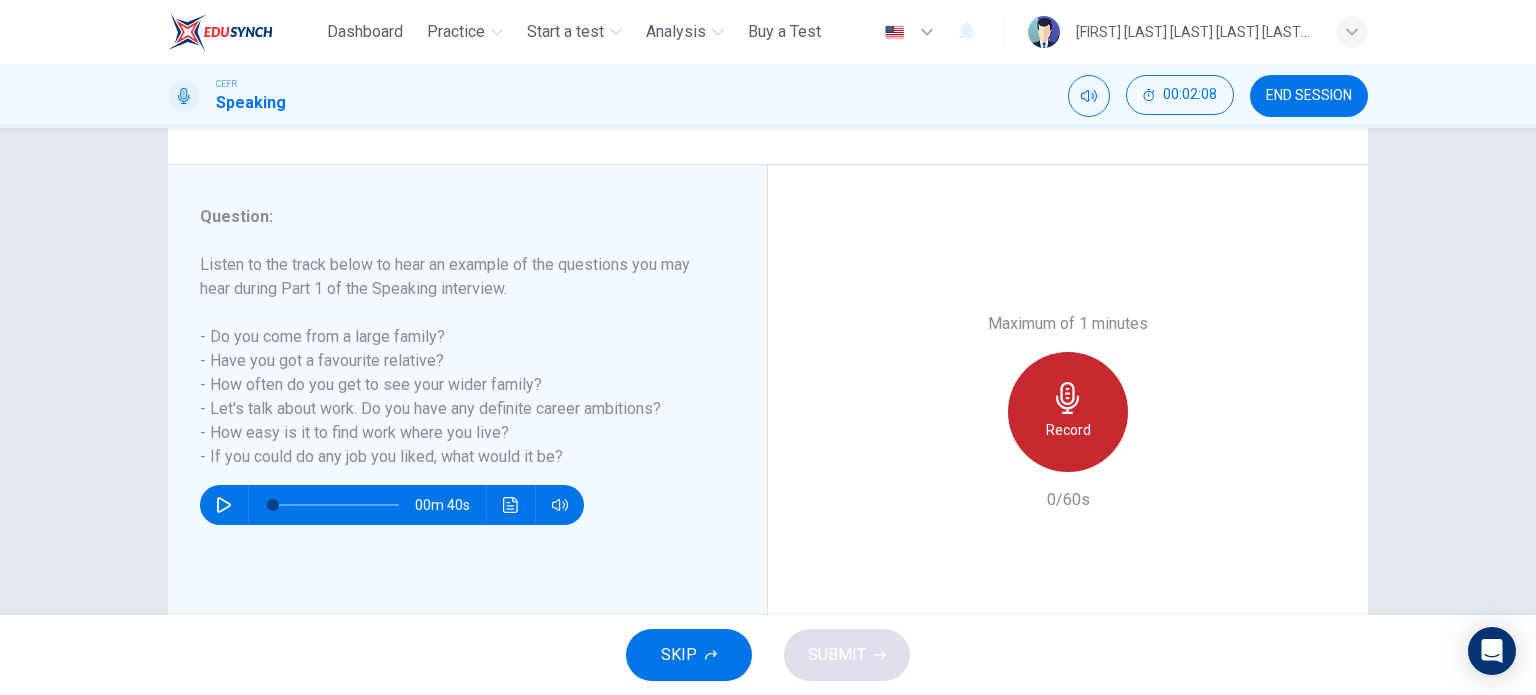 click on "Record" at bounding box center (1068, 430) 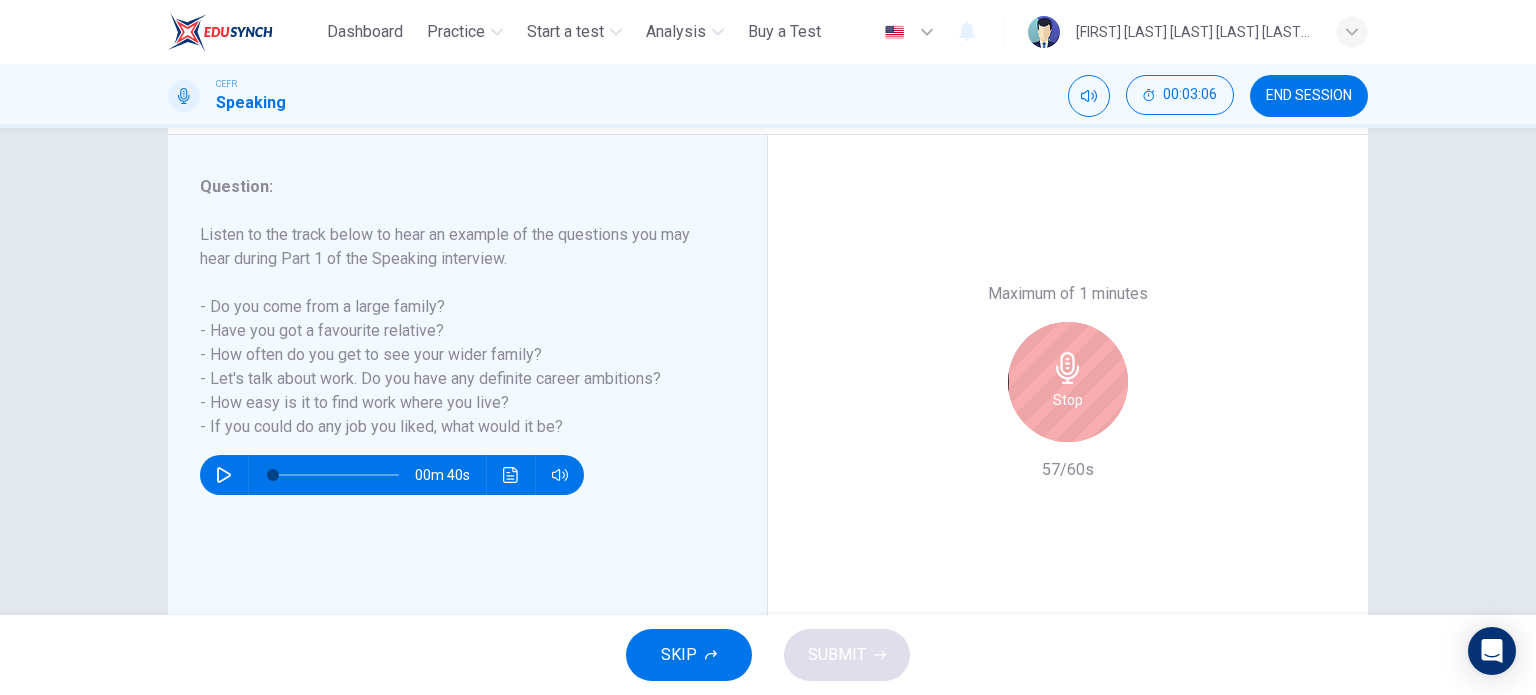 scroll, scrollTop: 247, scrollLeft: 0, axis: vertical 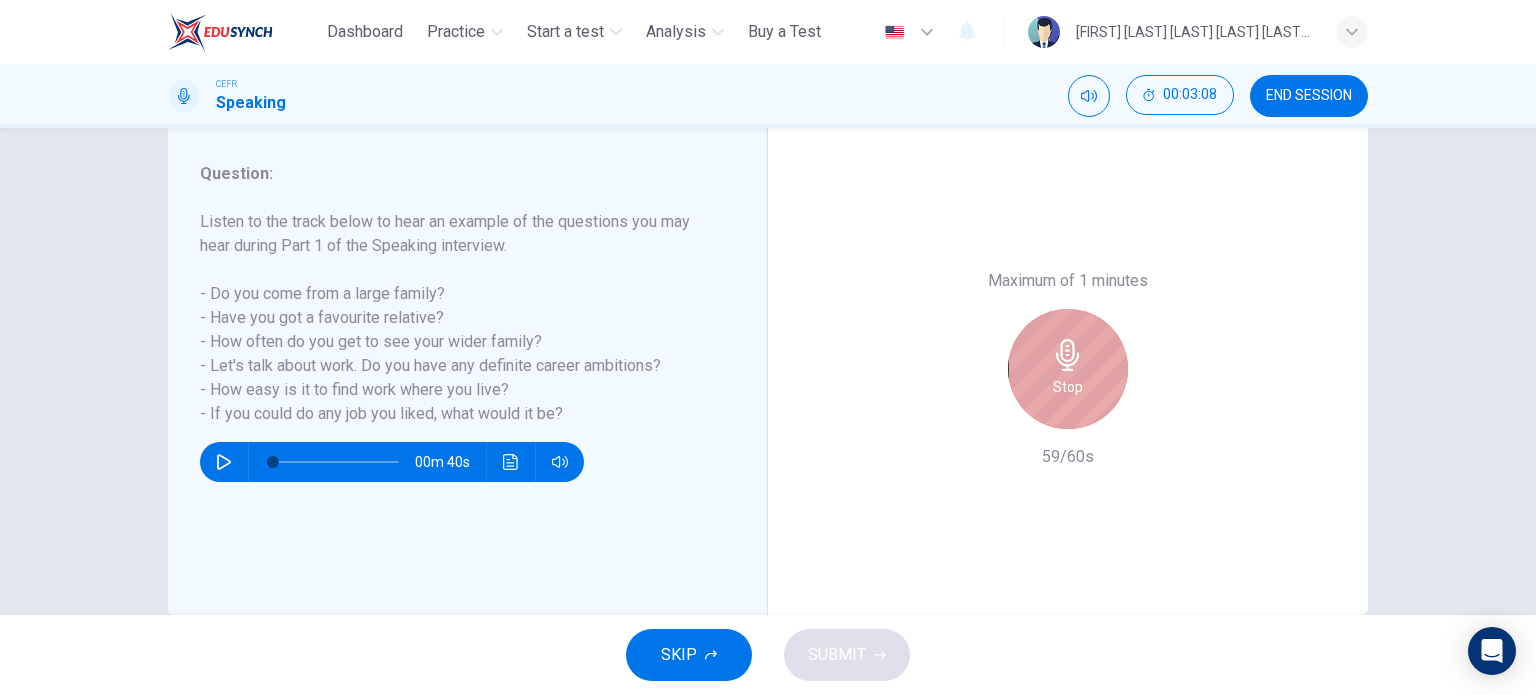 click on "Stop" at bounding box center [1068, 369] 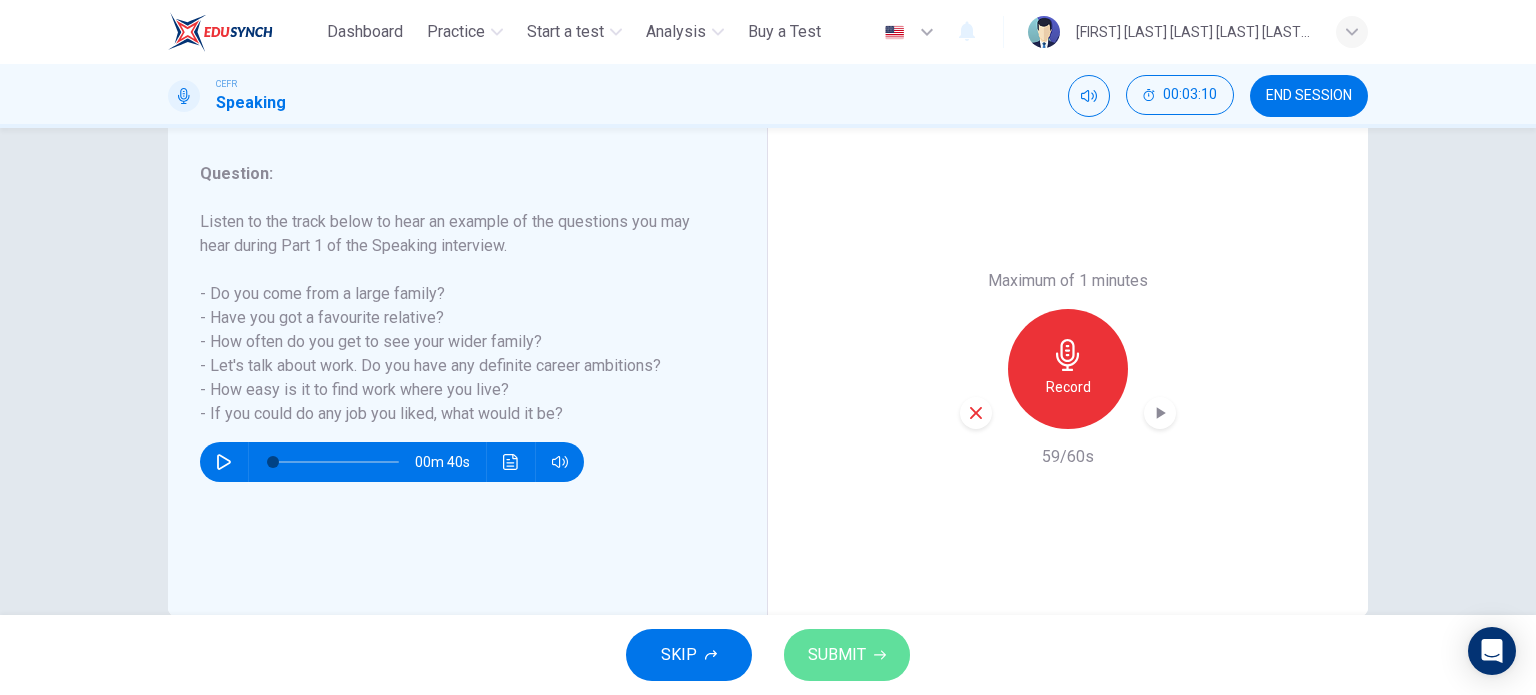 click on "SUBMIT" at bounding box center [837, 655] 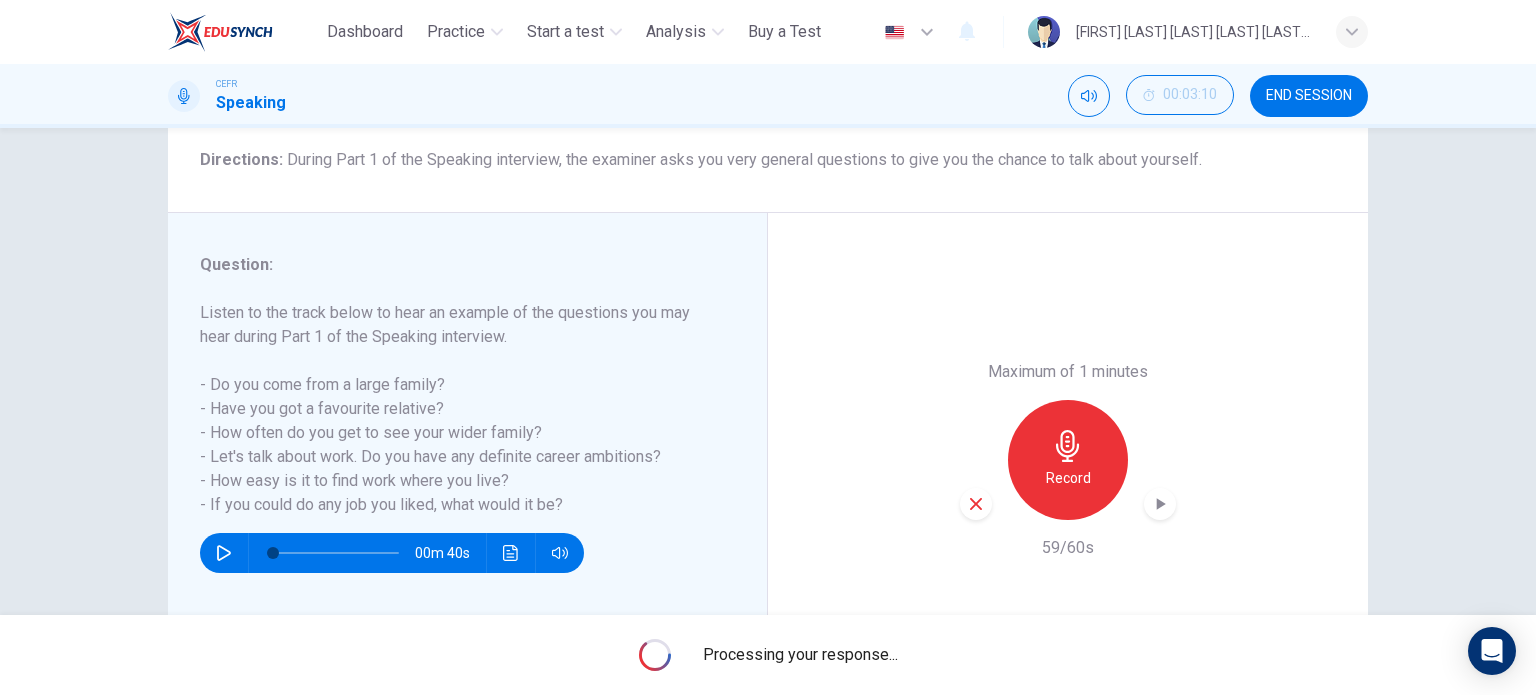 scroll, scrollTop: 148, scrollLeft: 0, axis: vertical 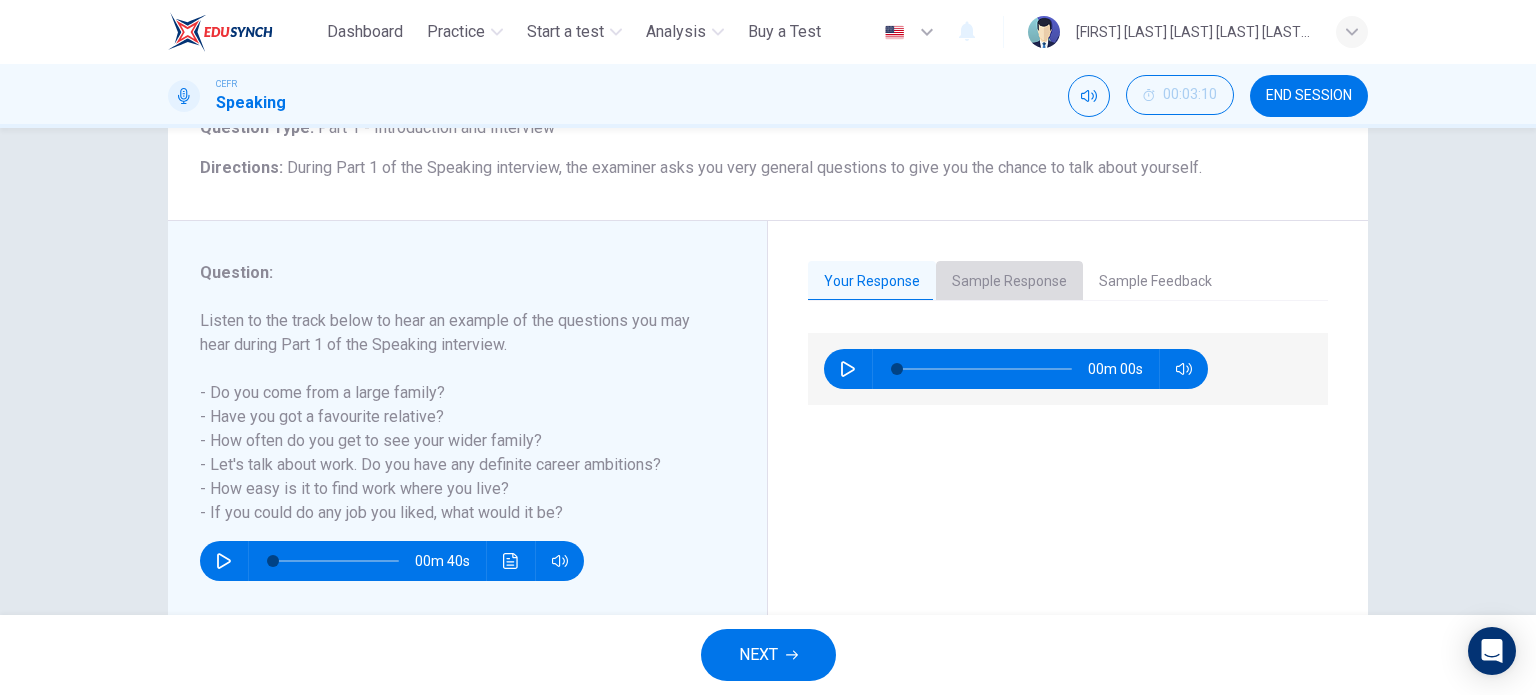 click on "Sample Response" at bounding box center [1009, 282] 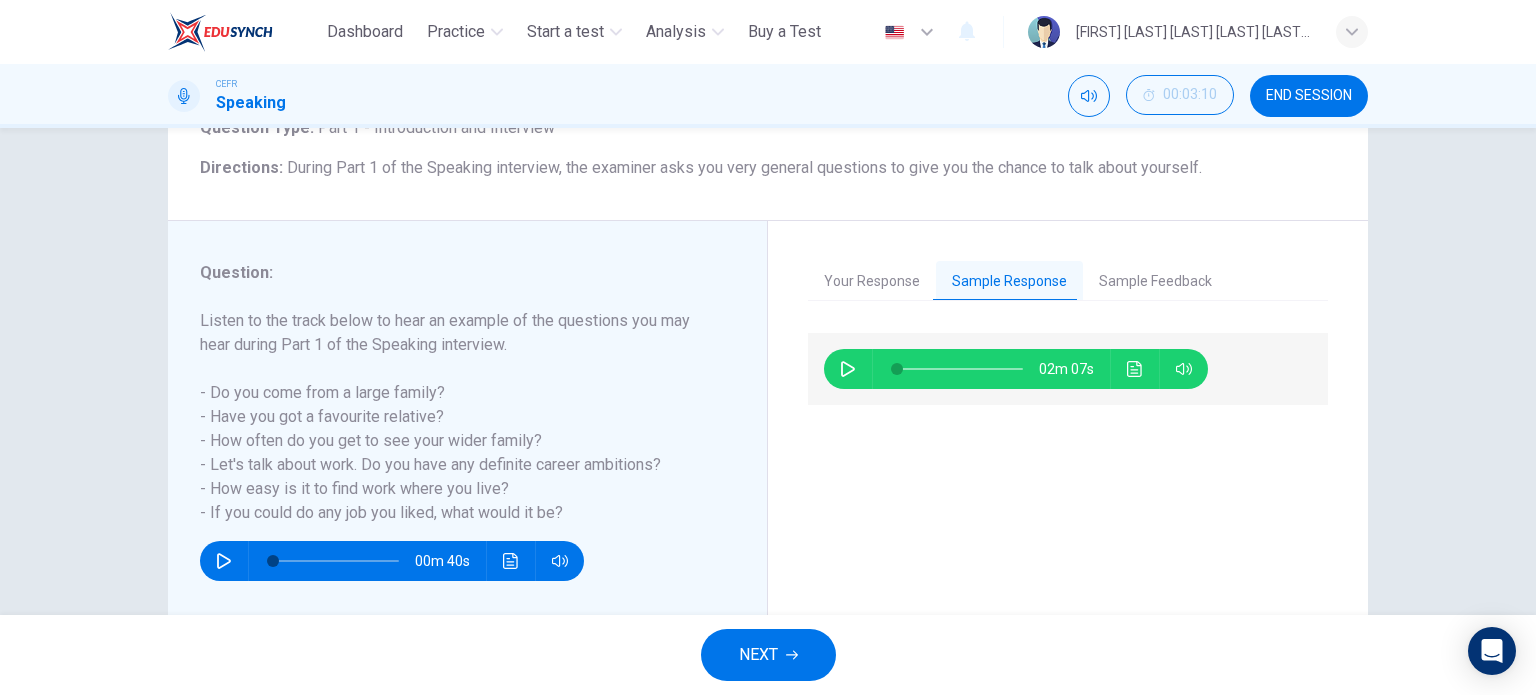 drag, startPoint x: 1151, startPoint y: 258, endPoint x: 1162, endPoint y: 284, distance: 28.231188 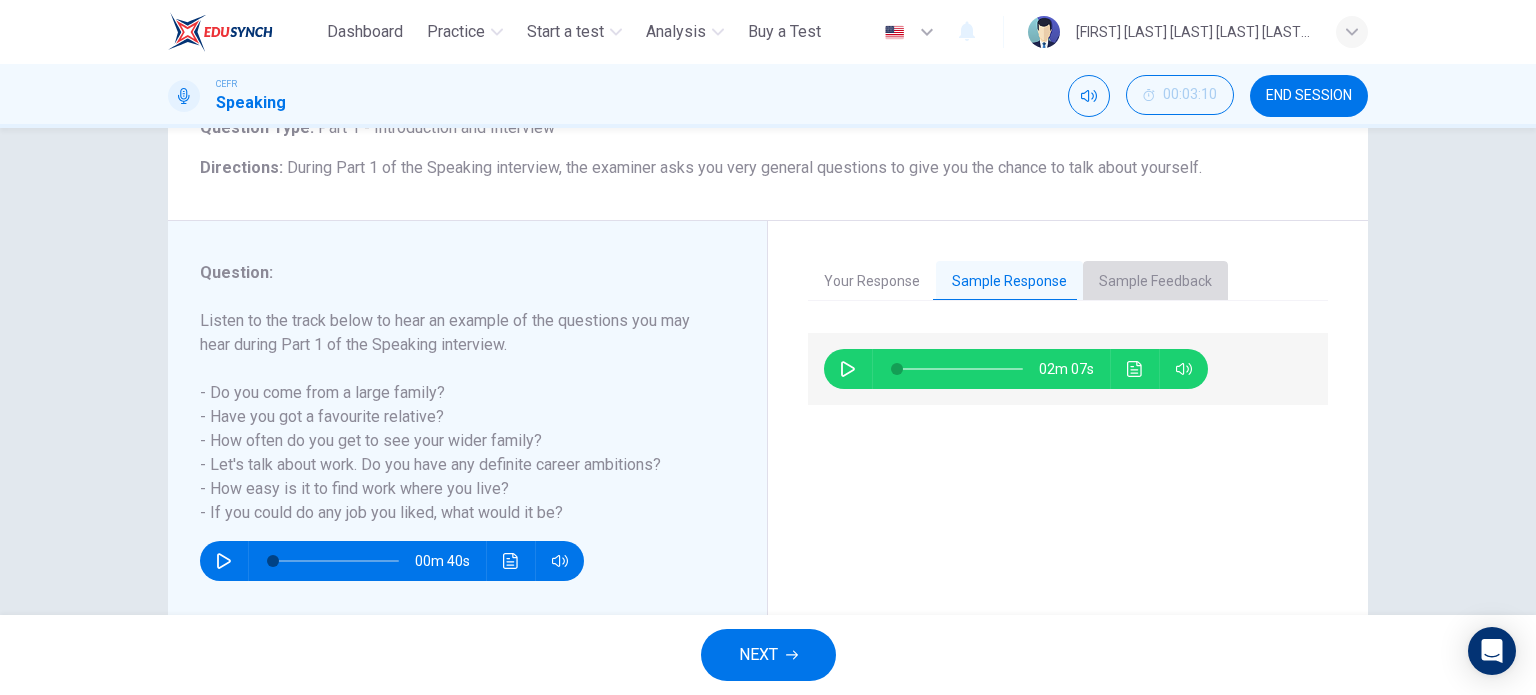 click on "Sample Feedback" at bounding box center [1155, 282] 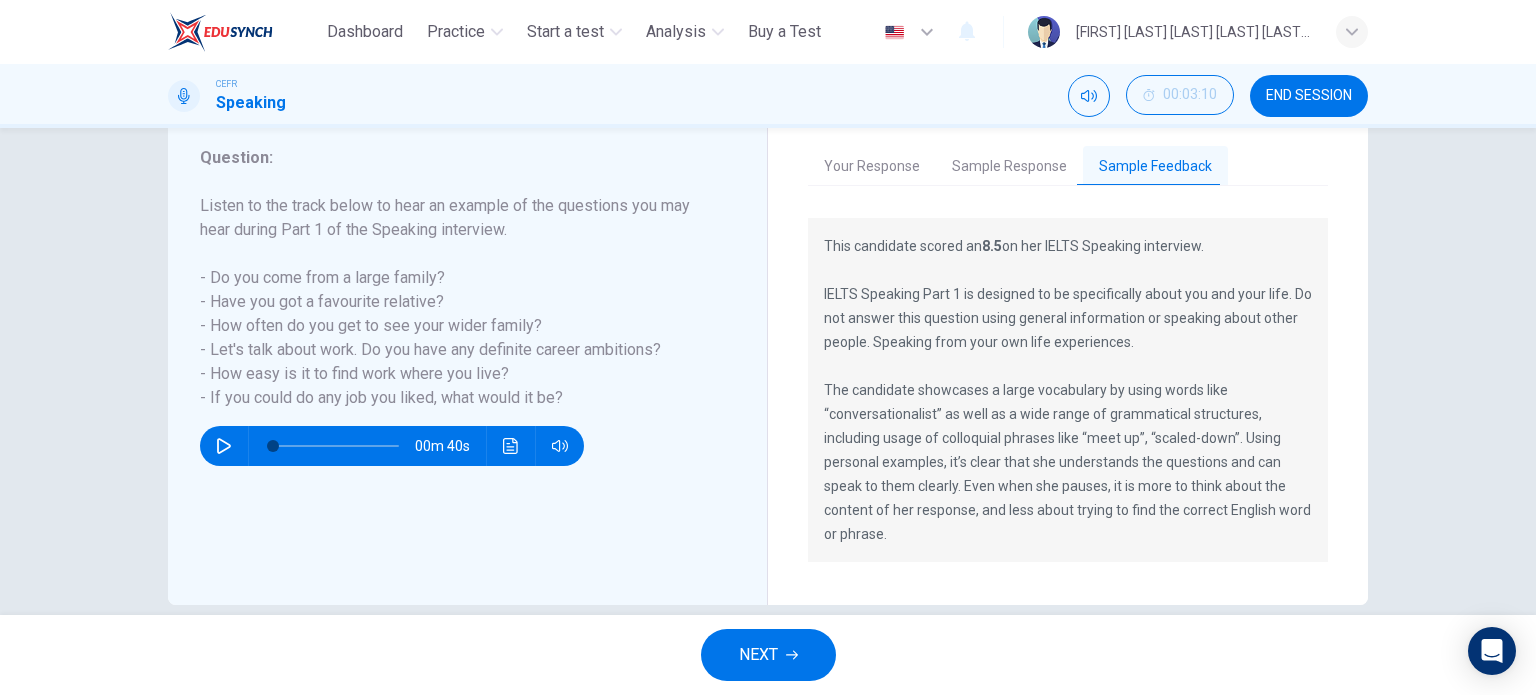 scroll, scrollTop: 264, scrollLeft: 0, axis: vertical 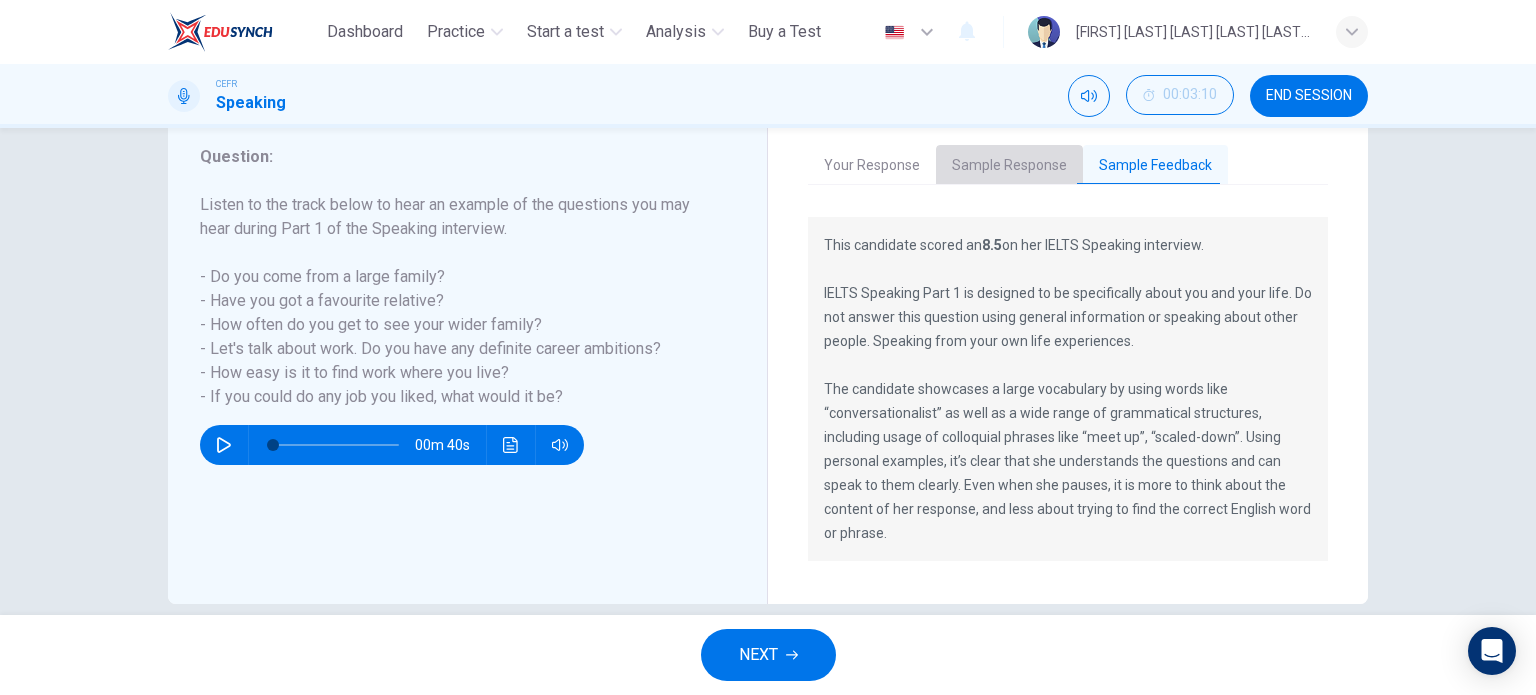 click on "Sample Response" at bounding box center [1009, 166] 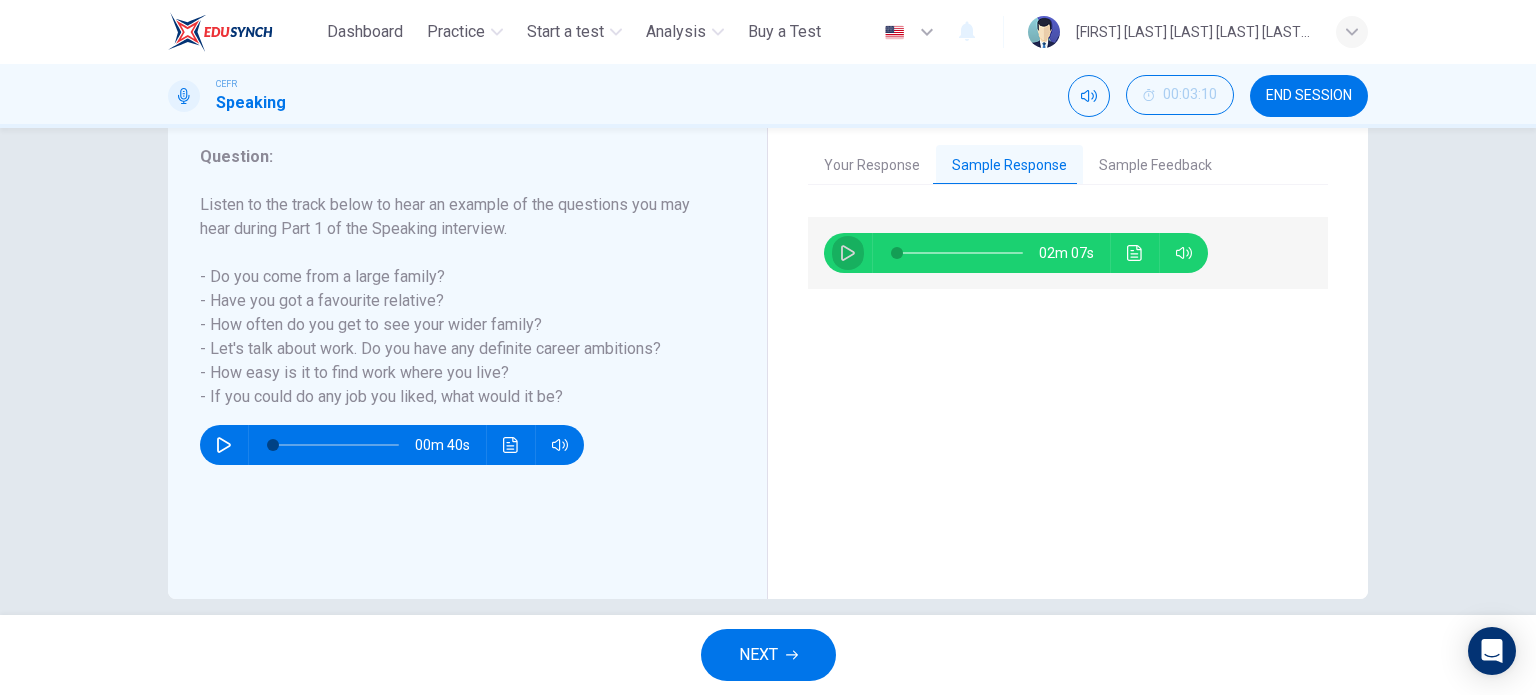 click at bounding box center [848, 253] 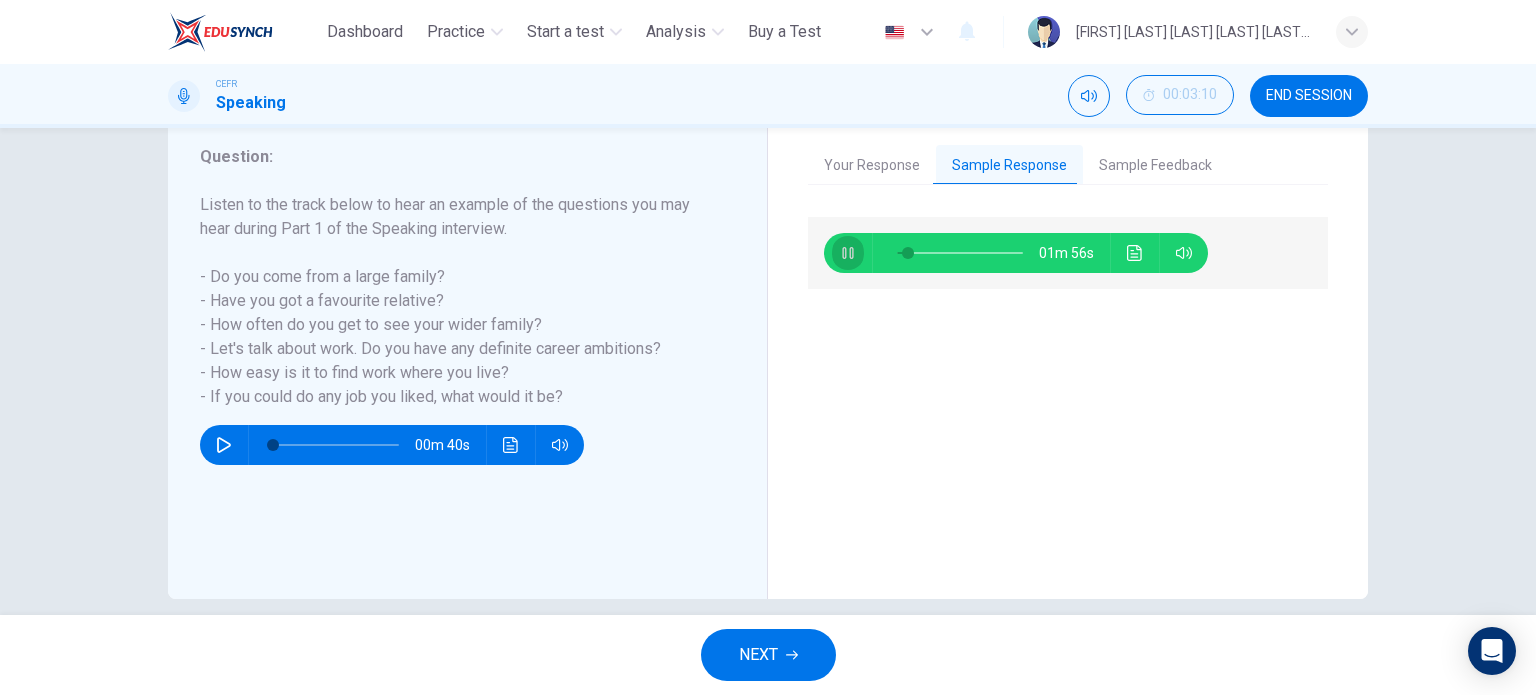 click at bounding box center [848, 253] 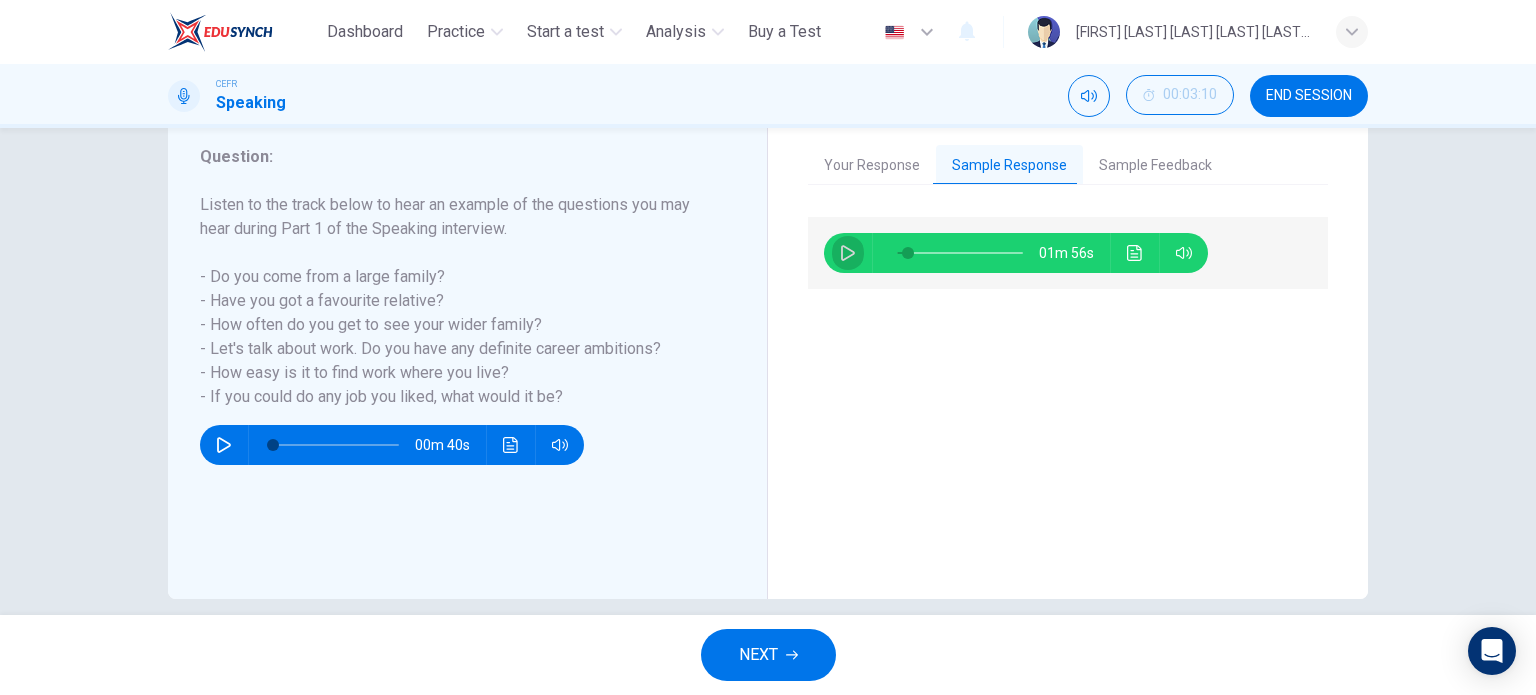 click at bounding box center (848, 253) 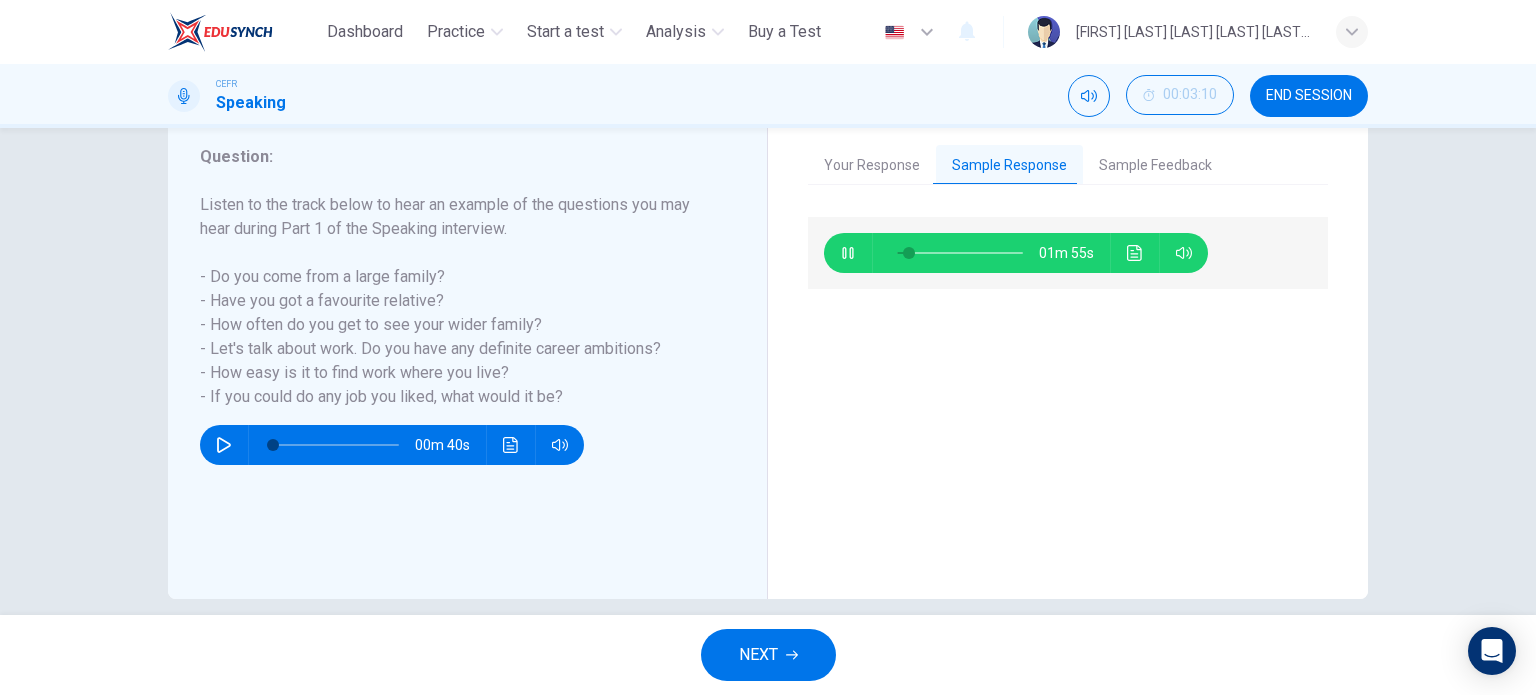 click at bounding box center [848, 253] 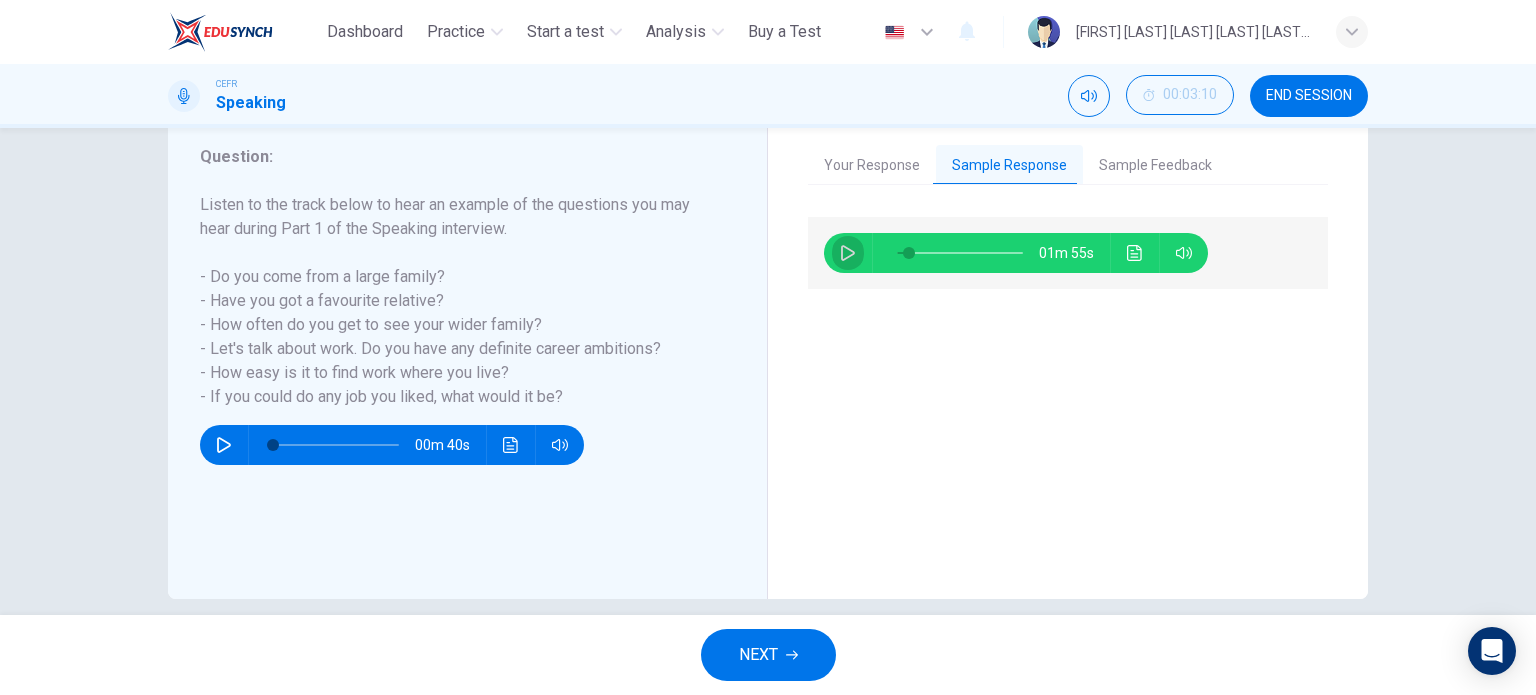 click at bounding box center (848, 253) 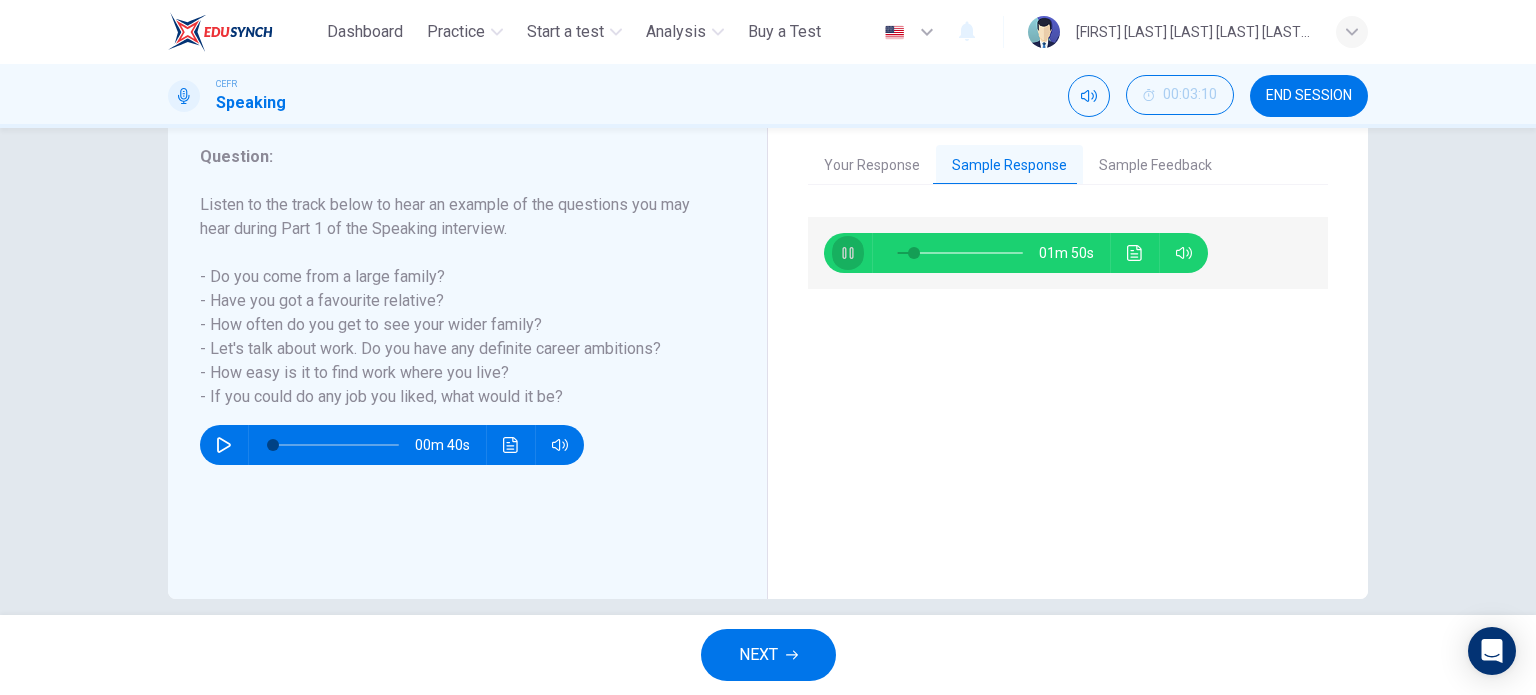 click at bounding box center [848, 253] 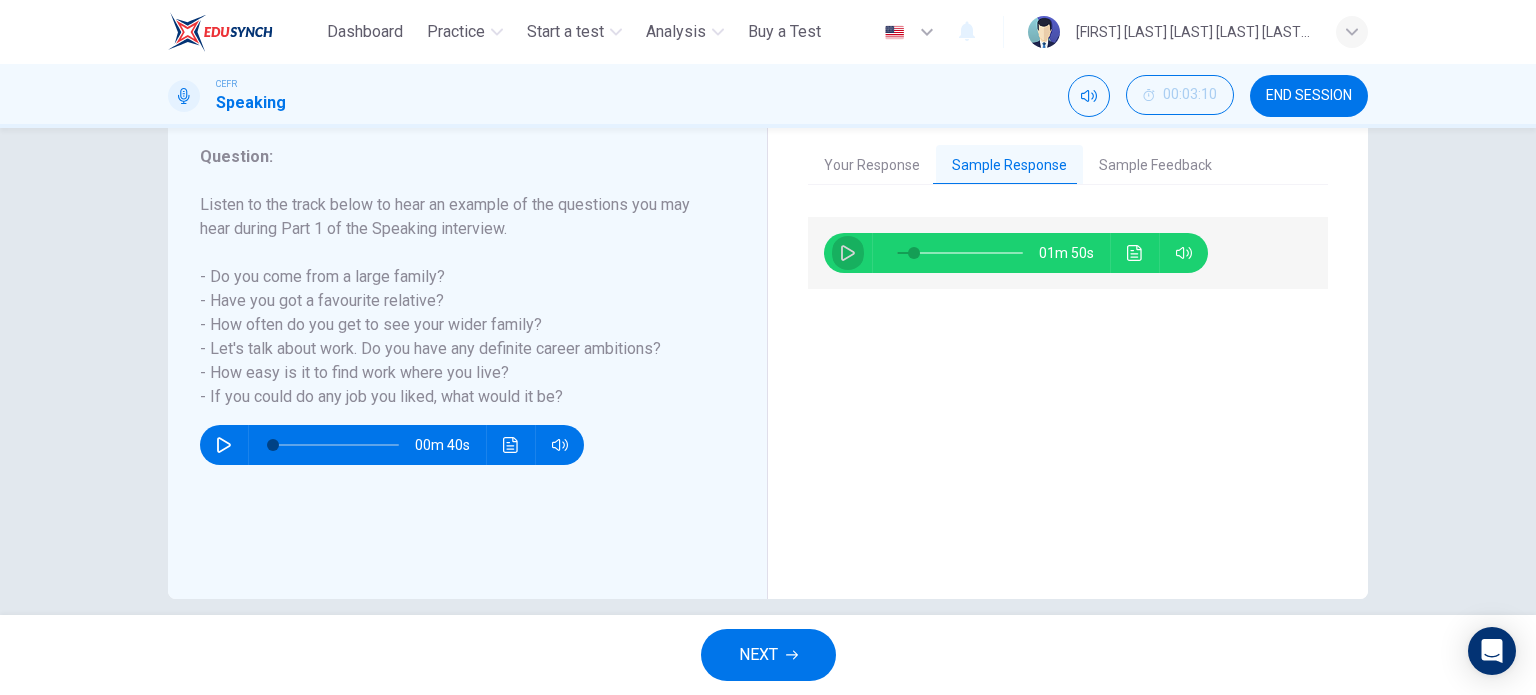 click at bounding box center [848, 253] 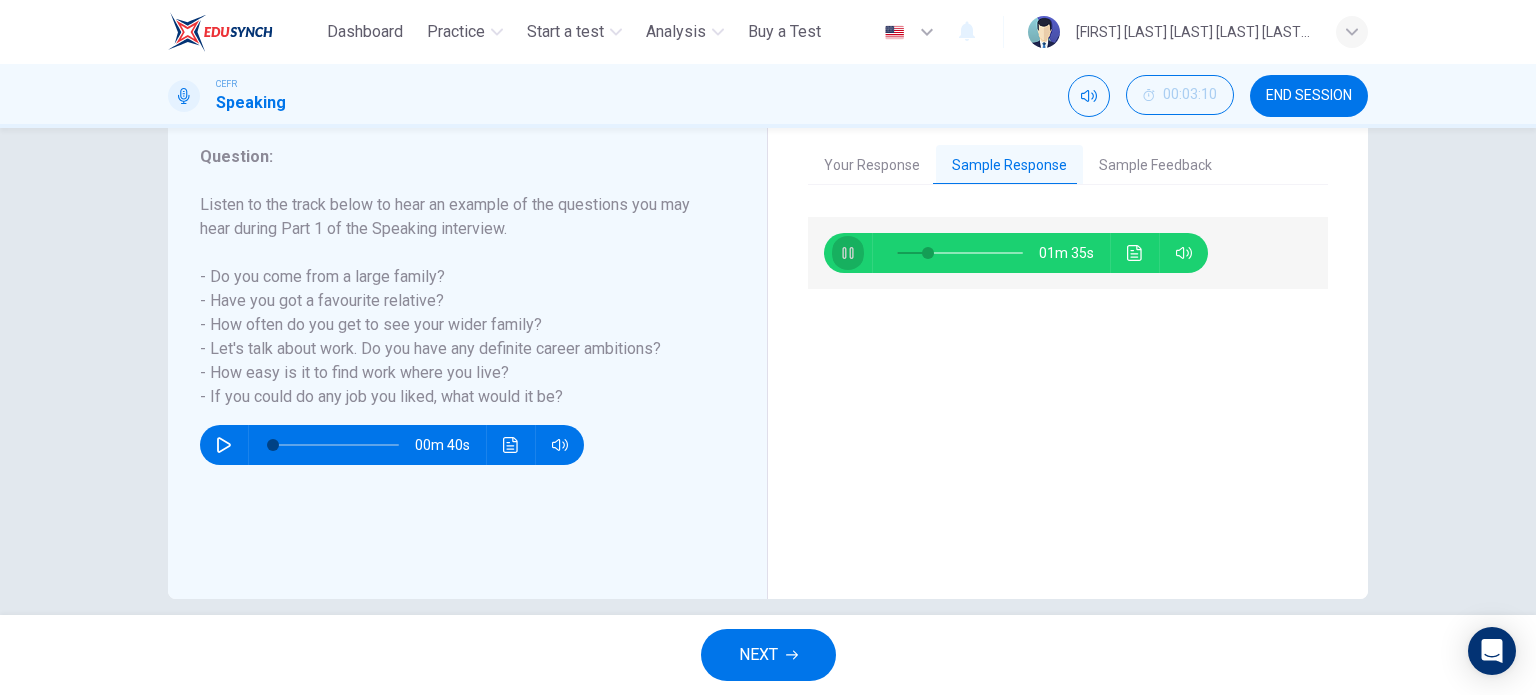 click at bounding box center (848, 253) 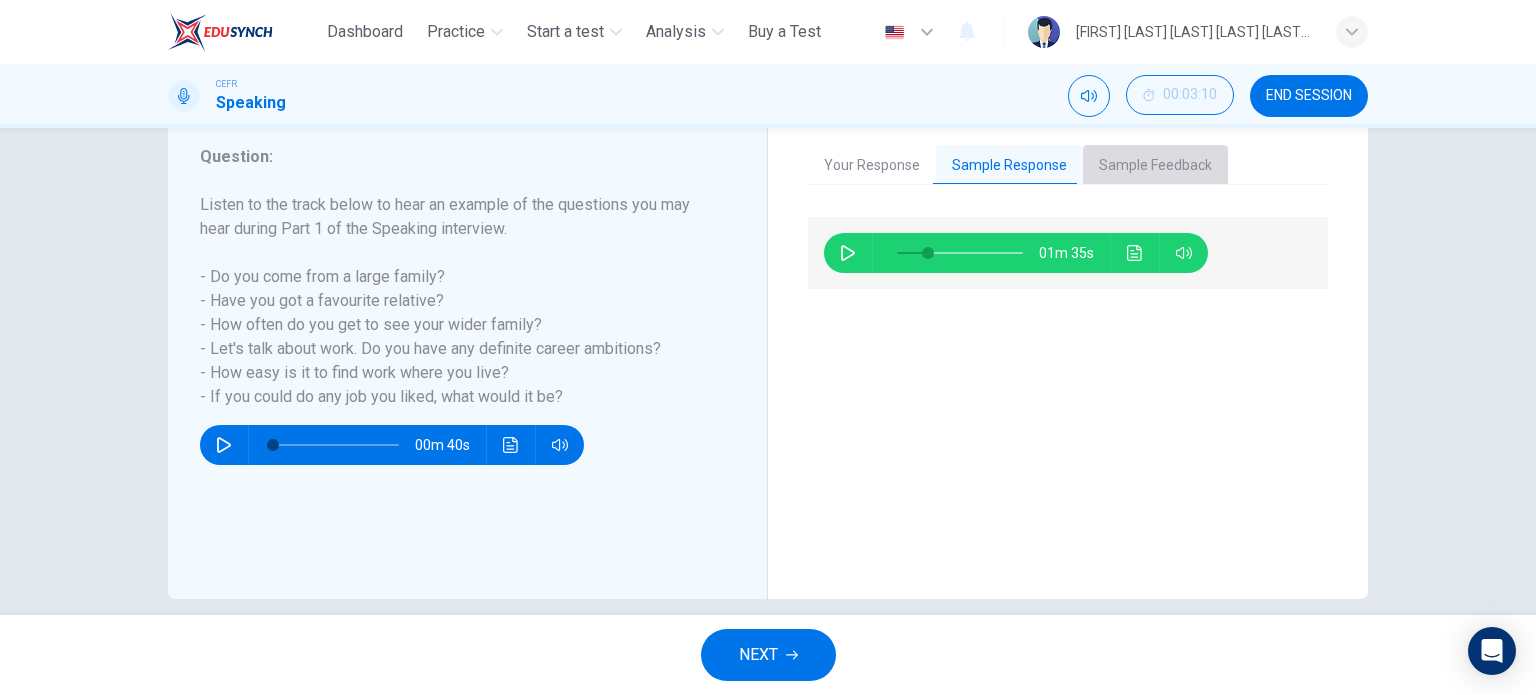 click on "Sample Feedback" at bounding box center (1155, 166) 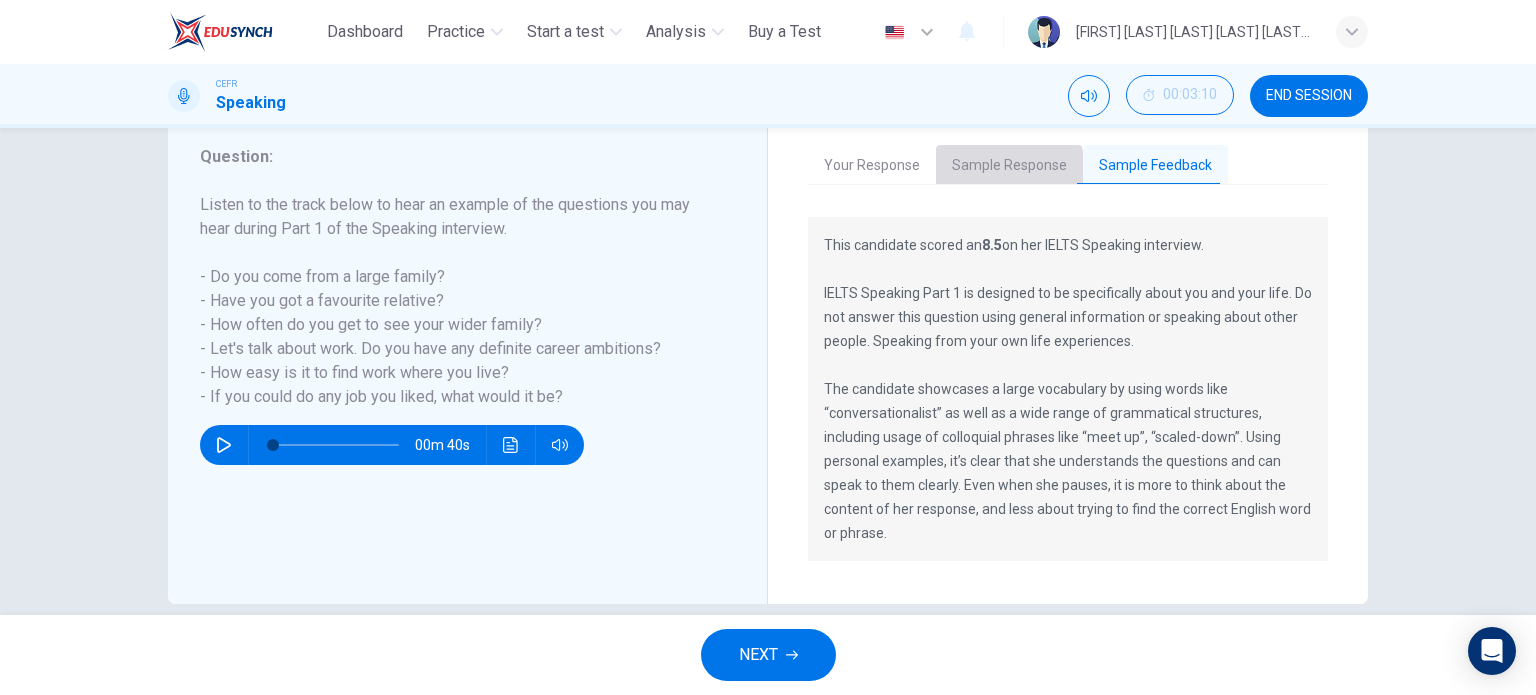 click on "Sample Response" at bounding box center [1009, 166] 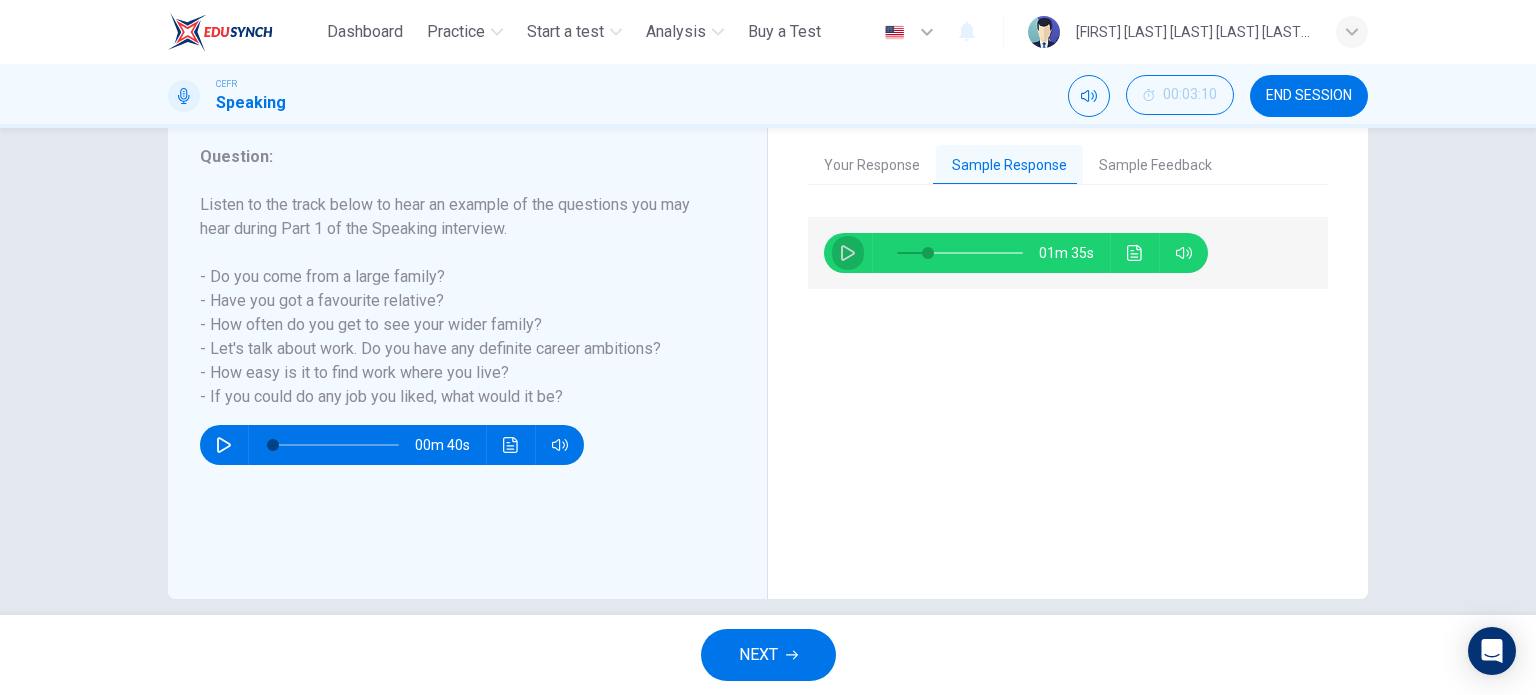 click at bounding box center (848, 253) 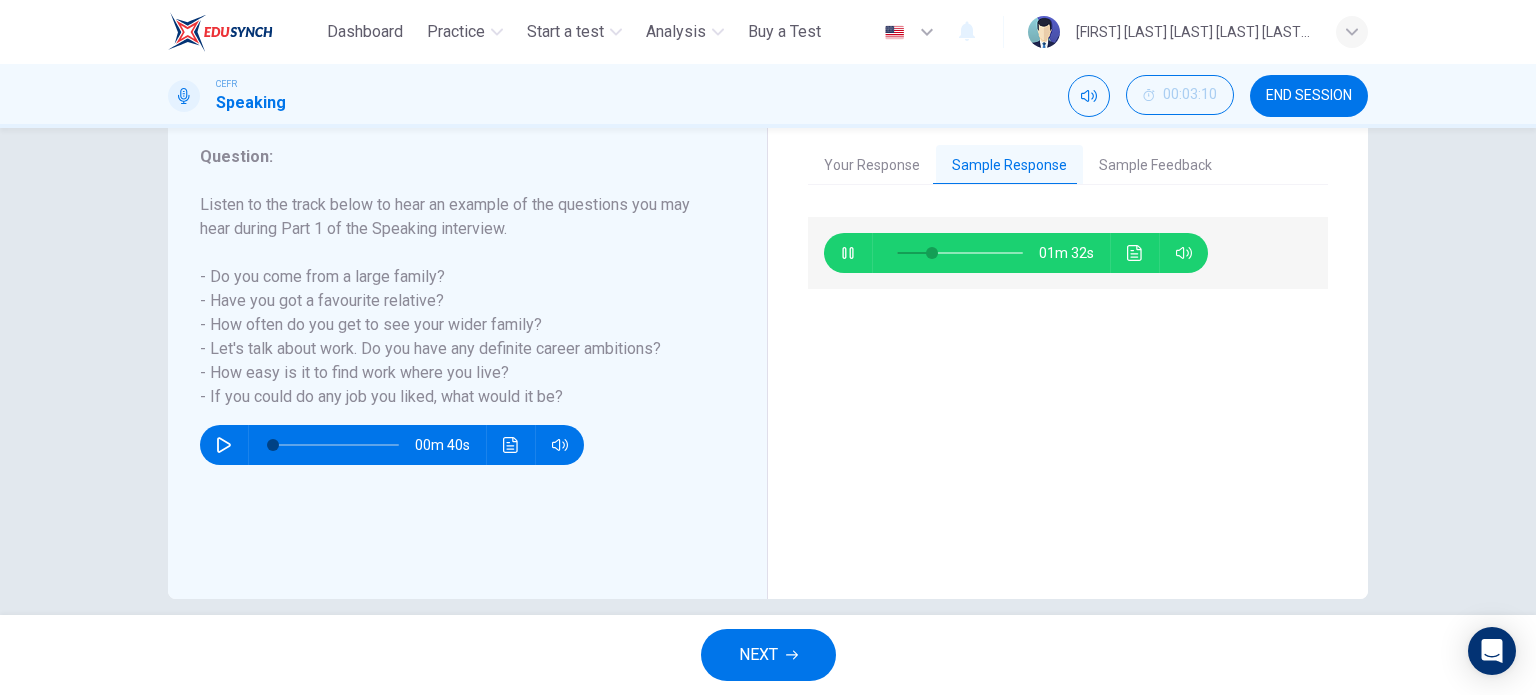 click at bounding box center [848, 253] 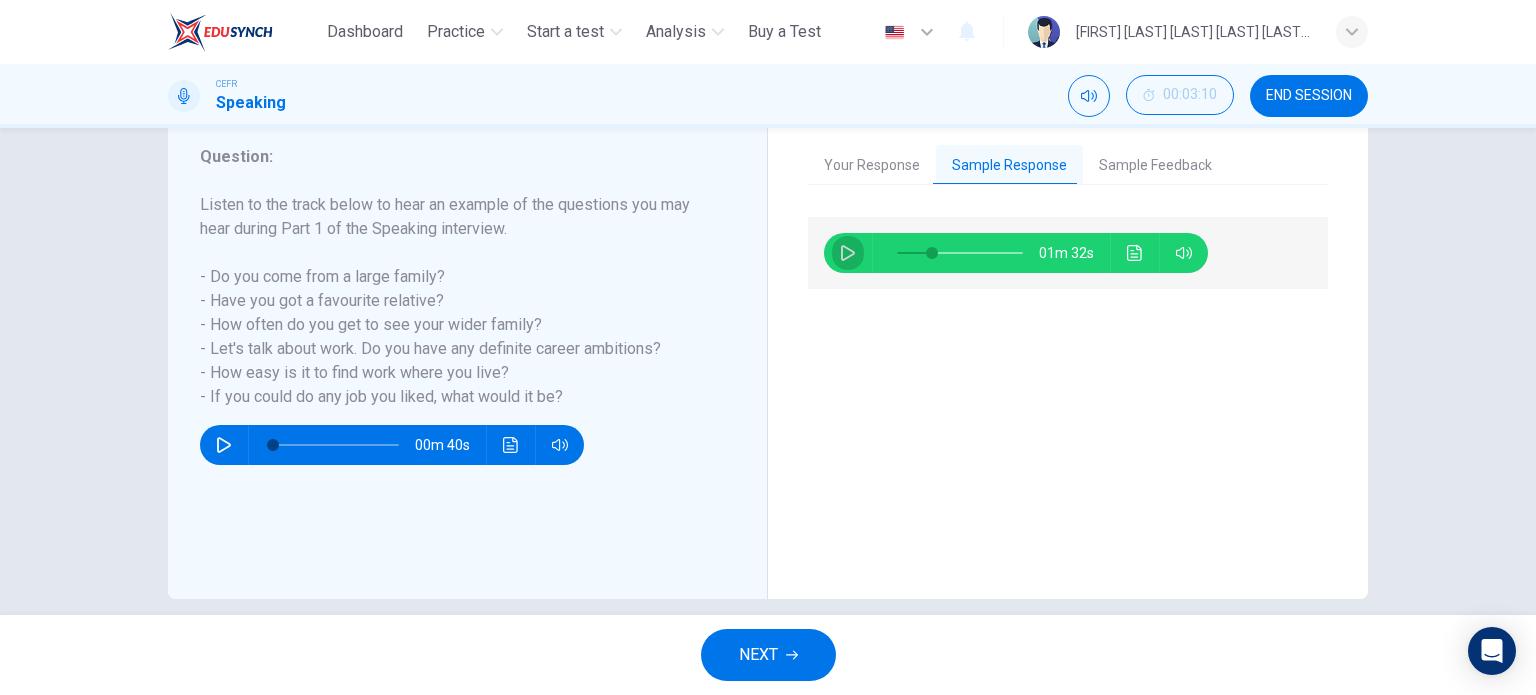 click at bounding box center (848, 253) 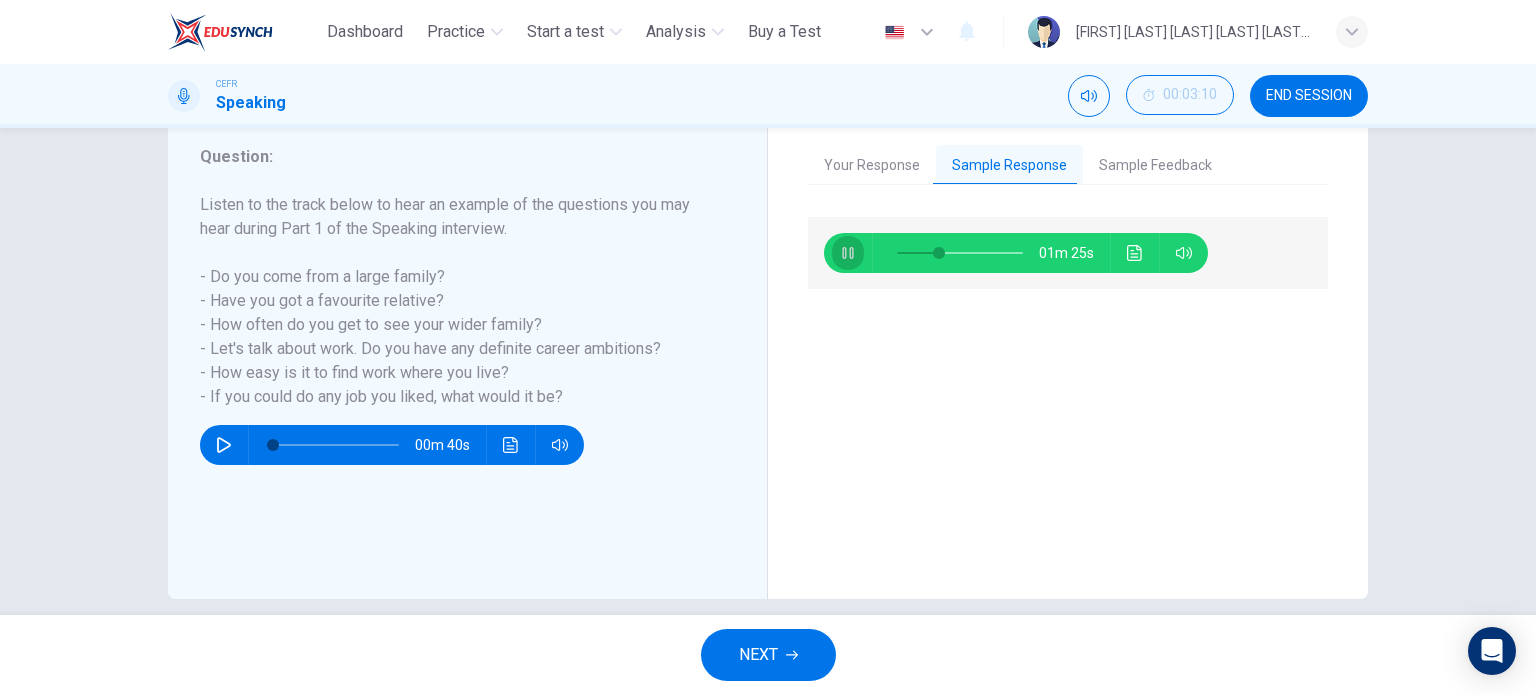 click at bounding box center (848, 253) 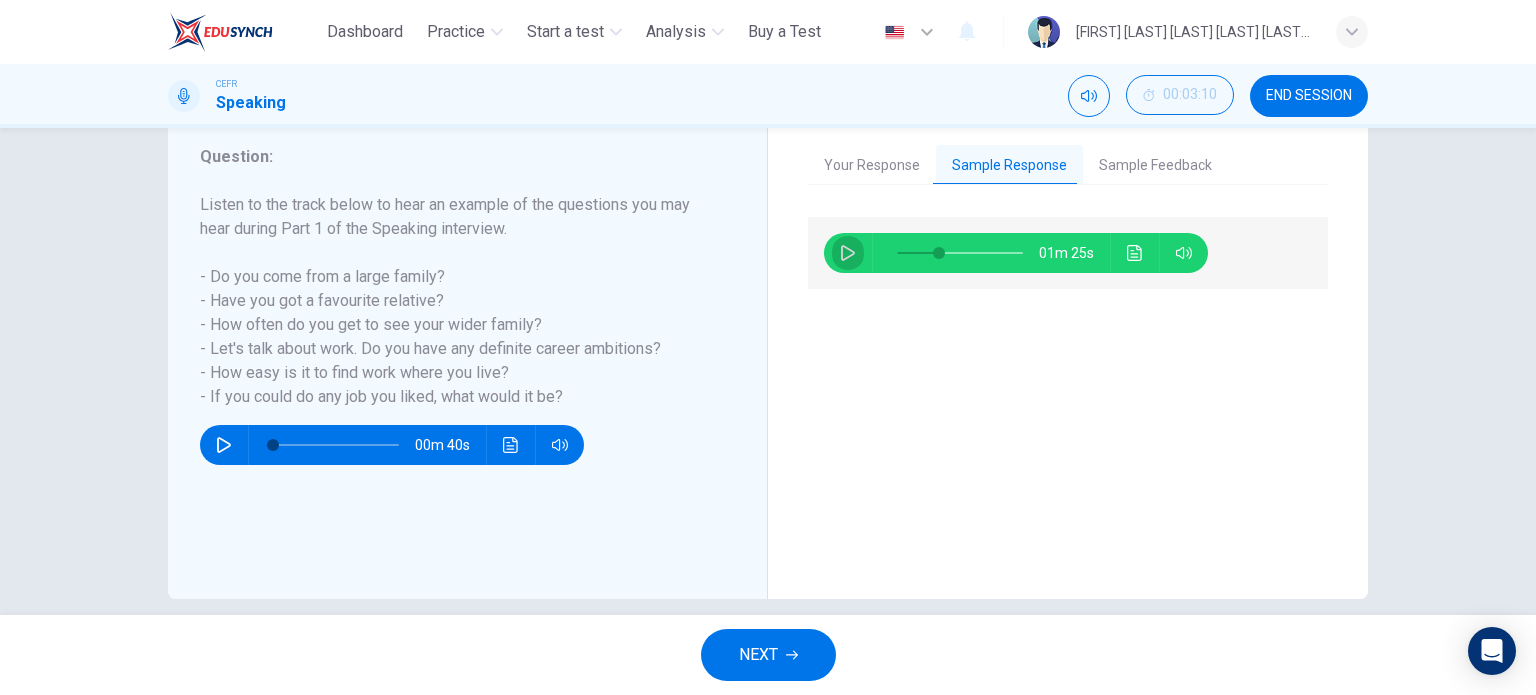 click at bounding box center [848, 253] 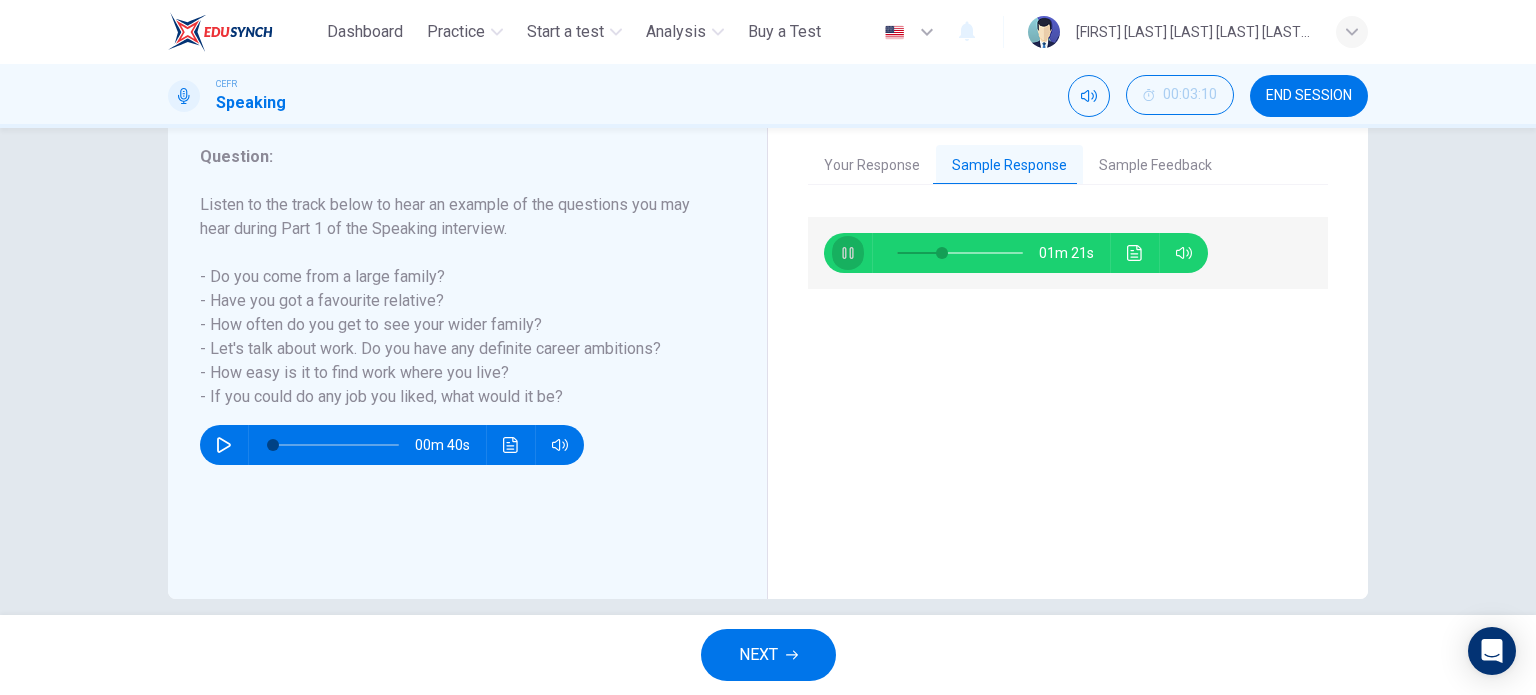 click at bounding box center (848, 253) 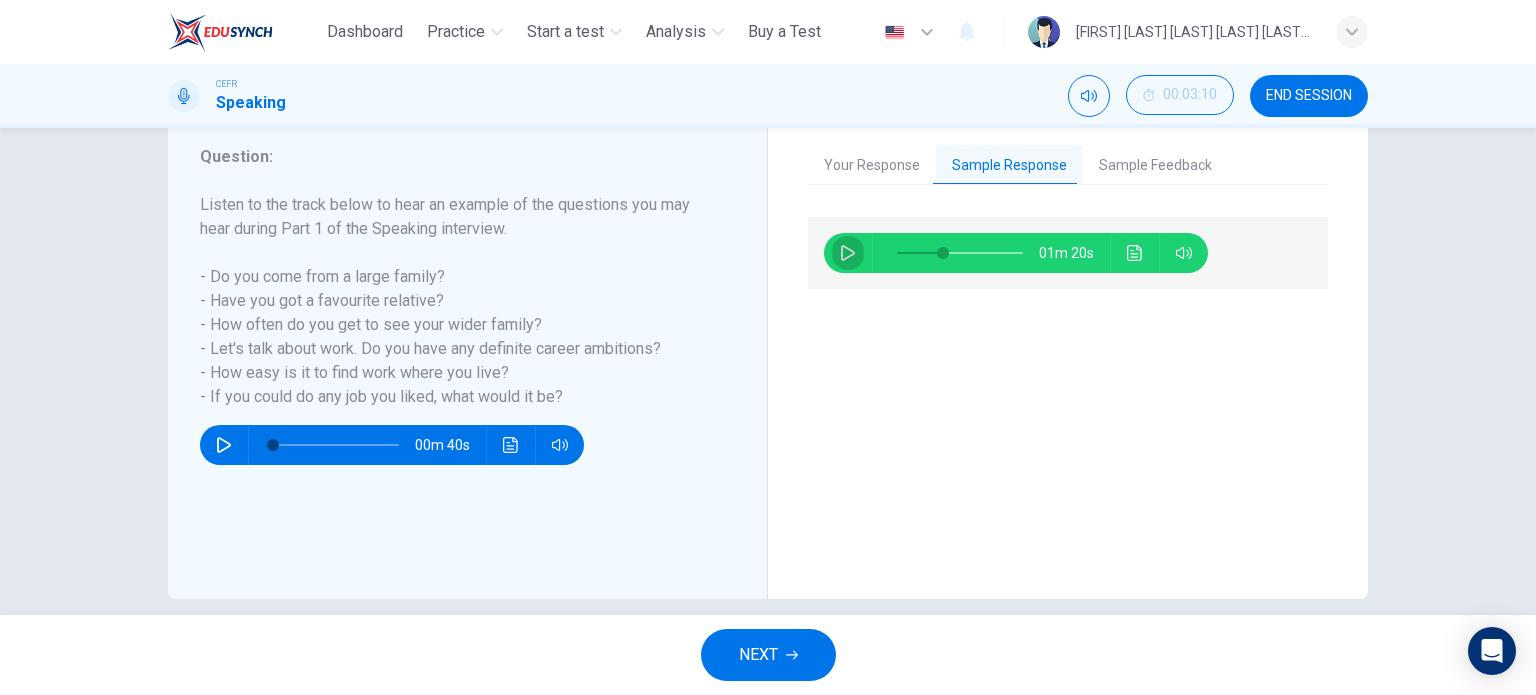 click at bounding box center (848, 253) 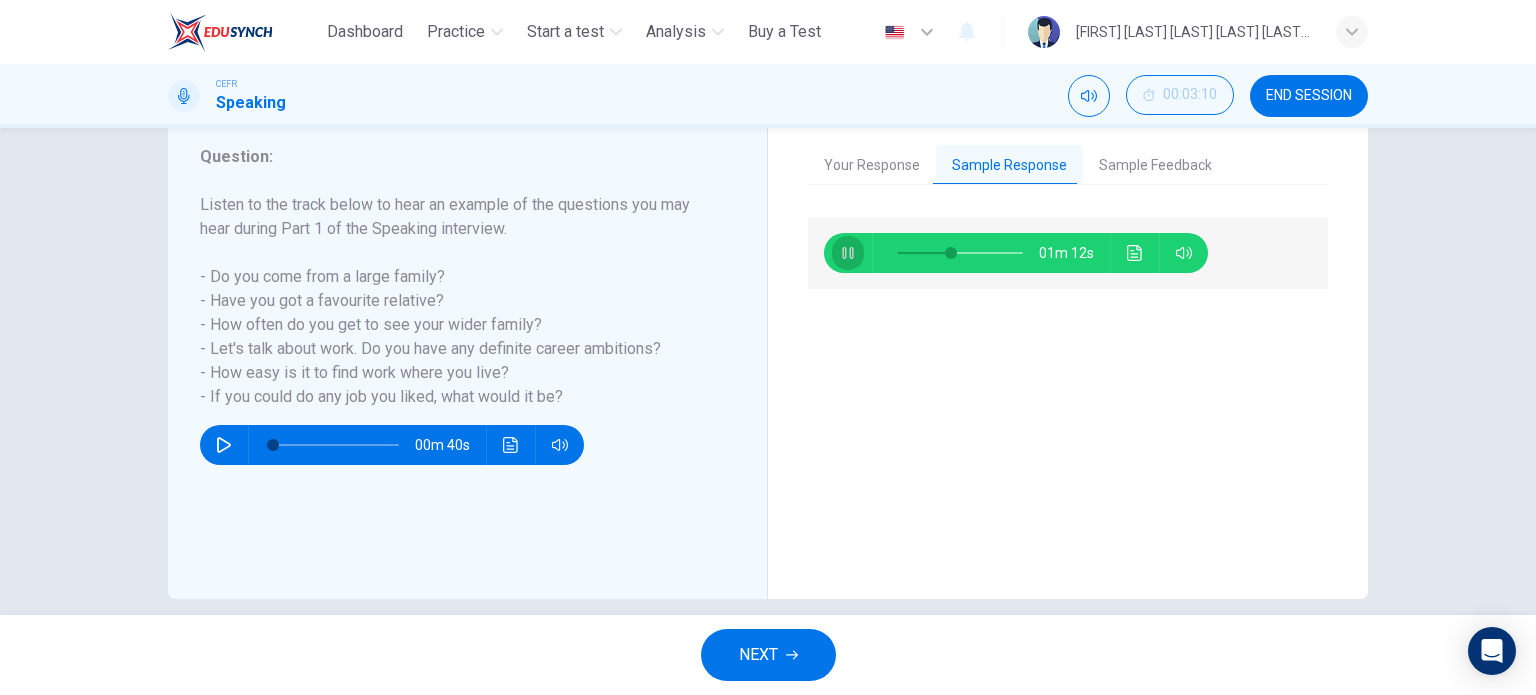 click at bounding box center [848, 253] 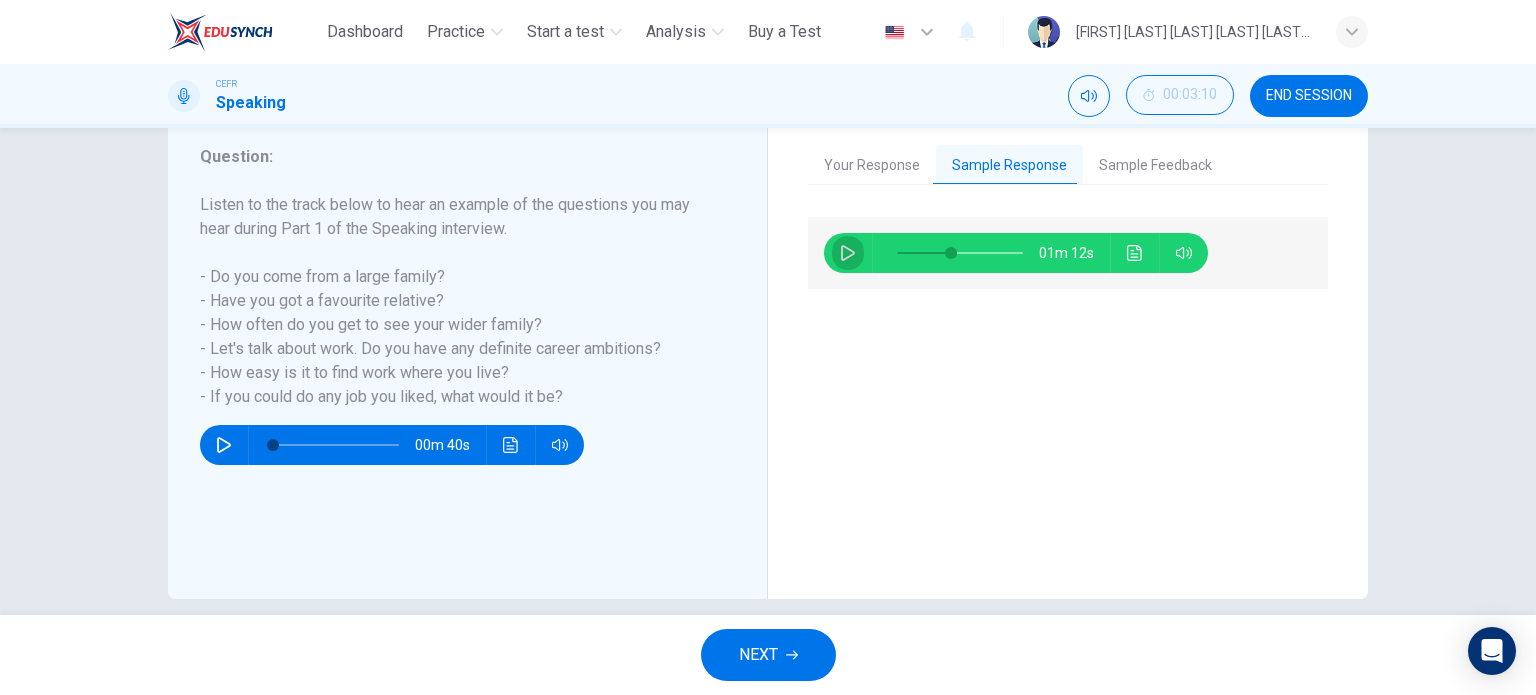 click at bounding box center (848, 253) 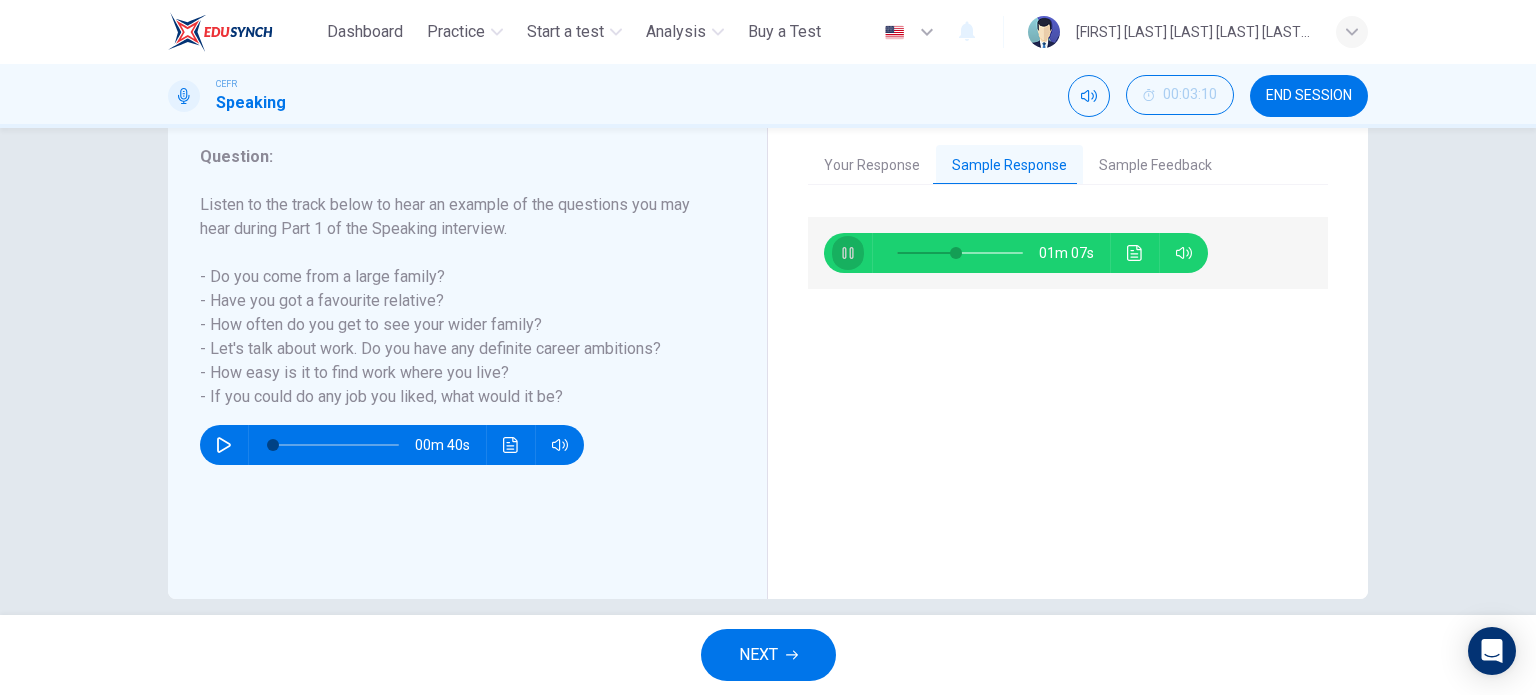 click at bounding box center (848, 253) 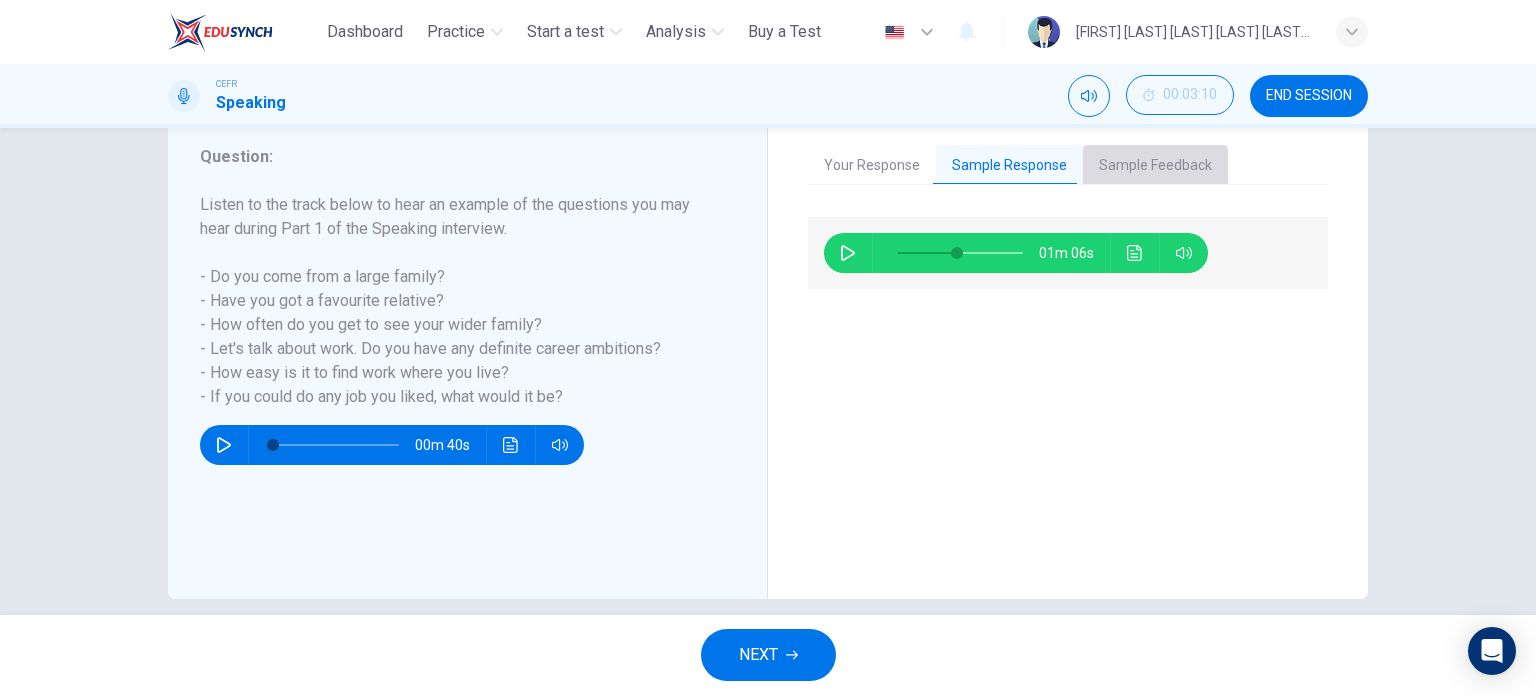 click on "Sample Feedback" at bounding box center (1155, 166) 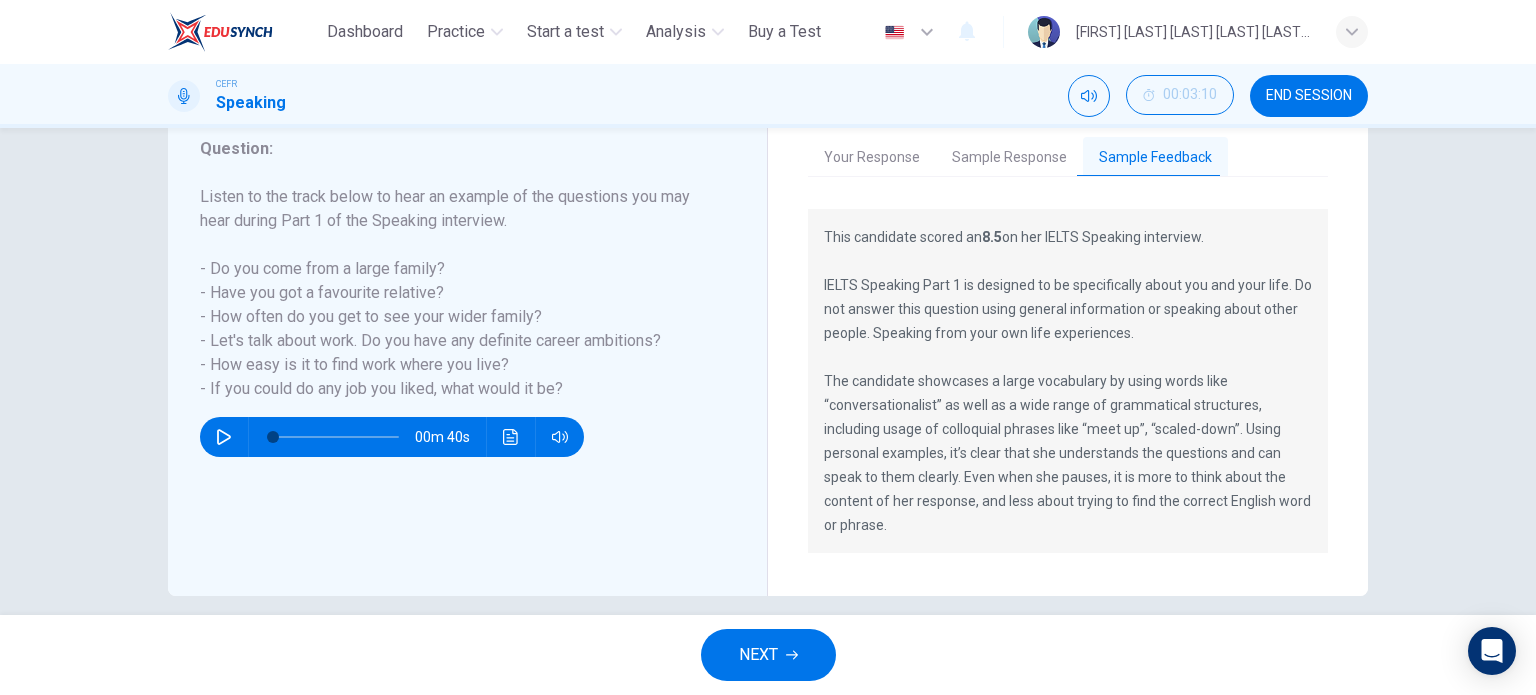 scroll, scrollTop: 275, scrollLeft: 0, axis: vertical 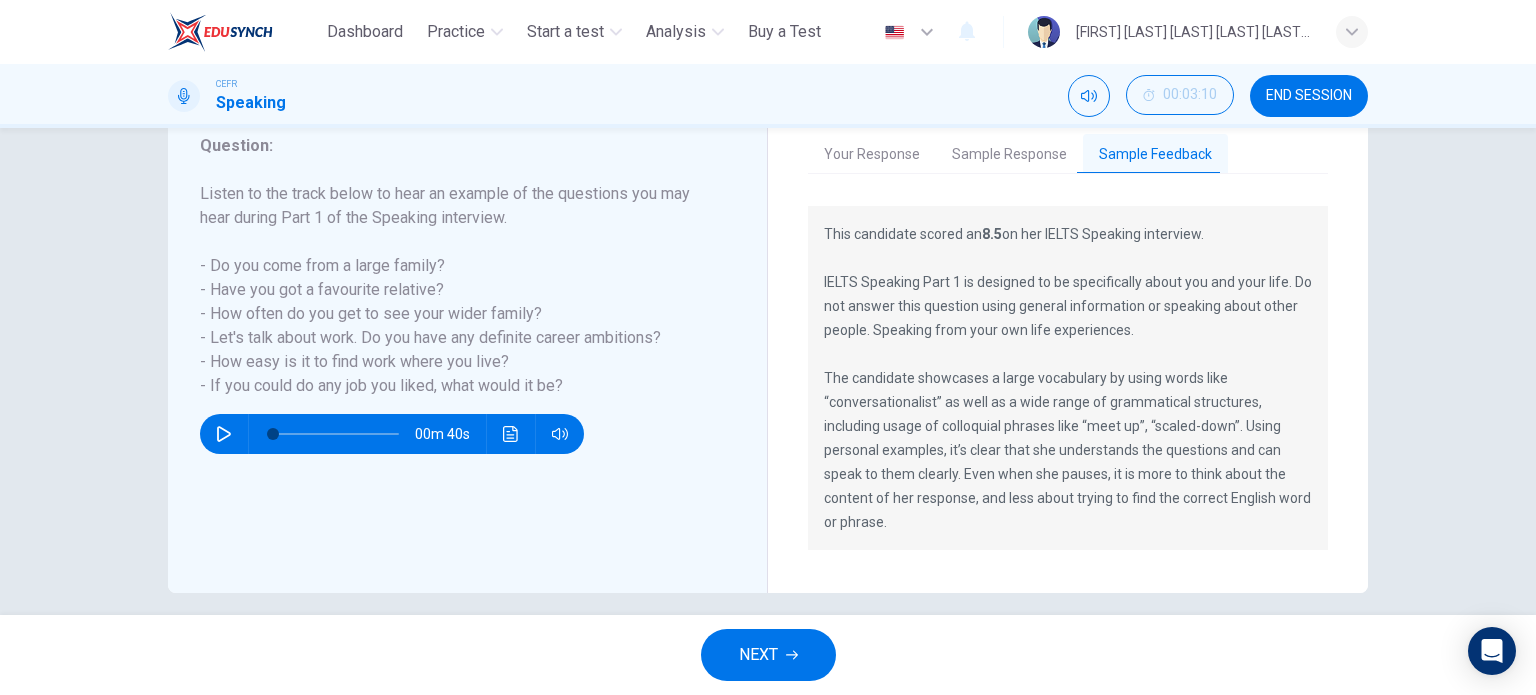 click on "Sample Response" at bounding box center (1009, 155) 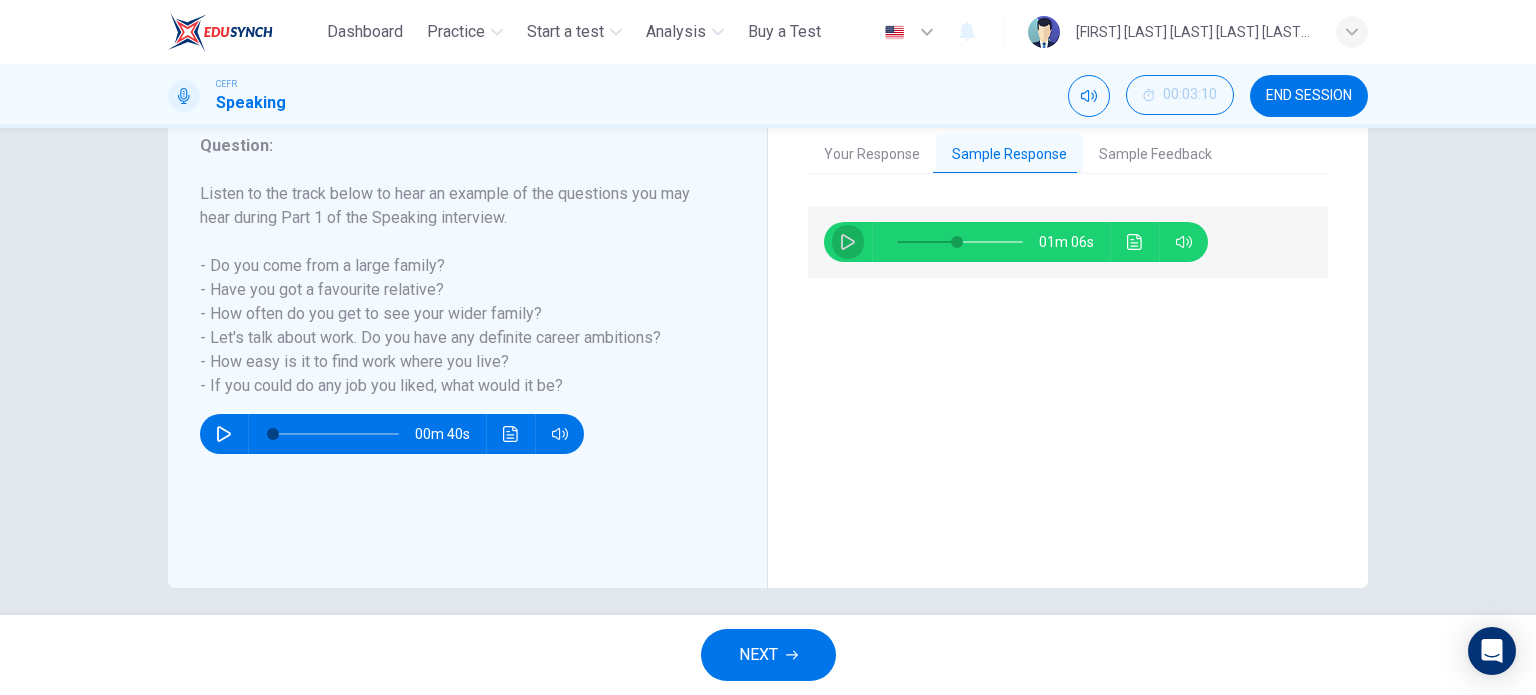 click at bounding box center [848, 242] 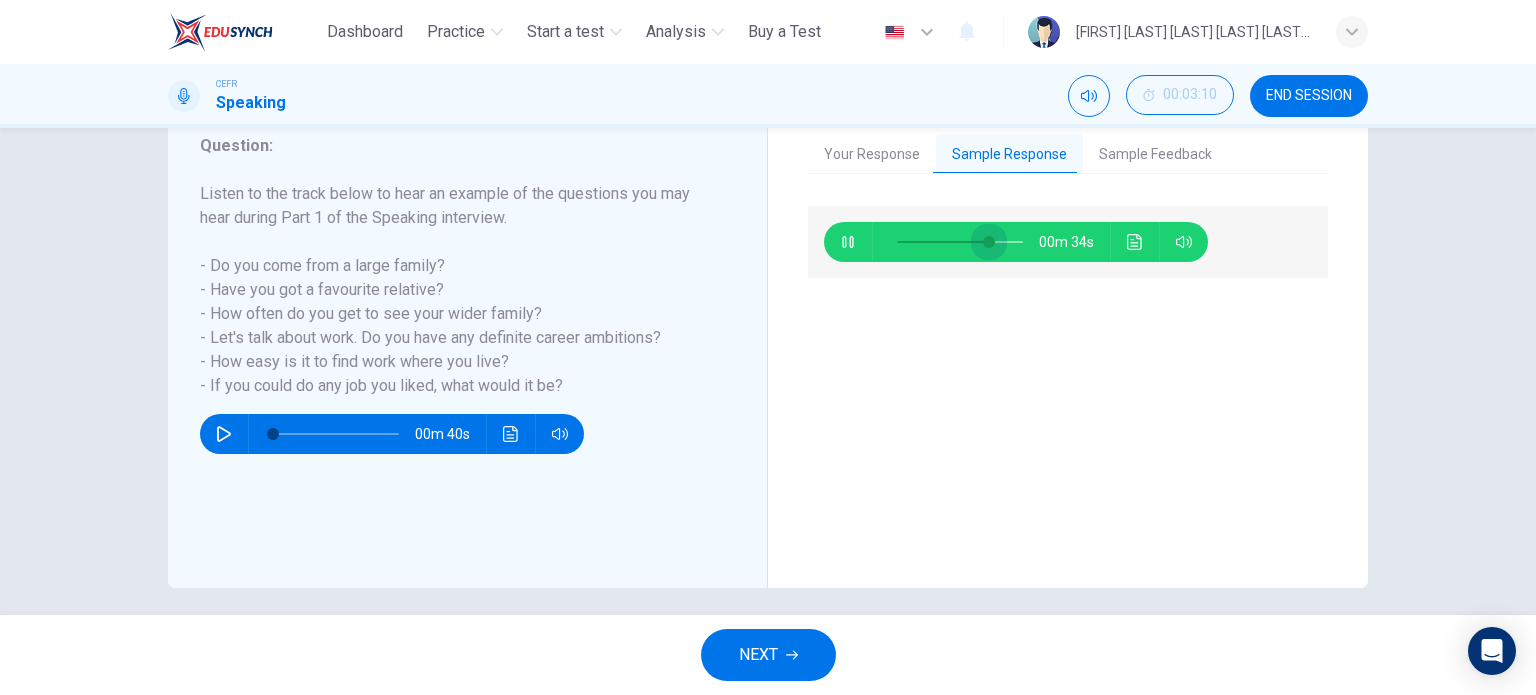 click at bounding box center (989, 242) 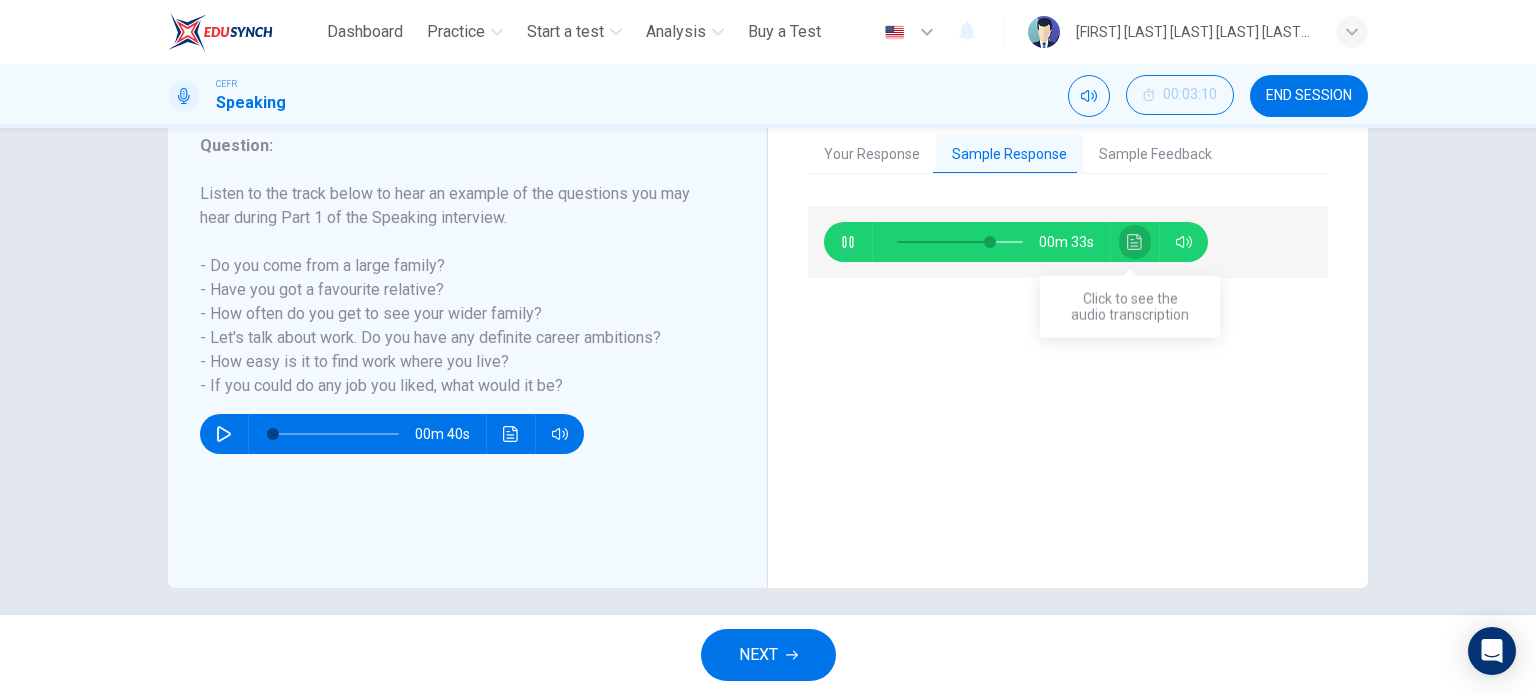 click at bounding box center [1135, 242] 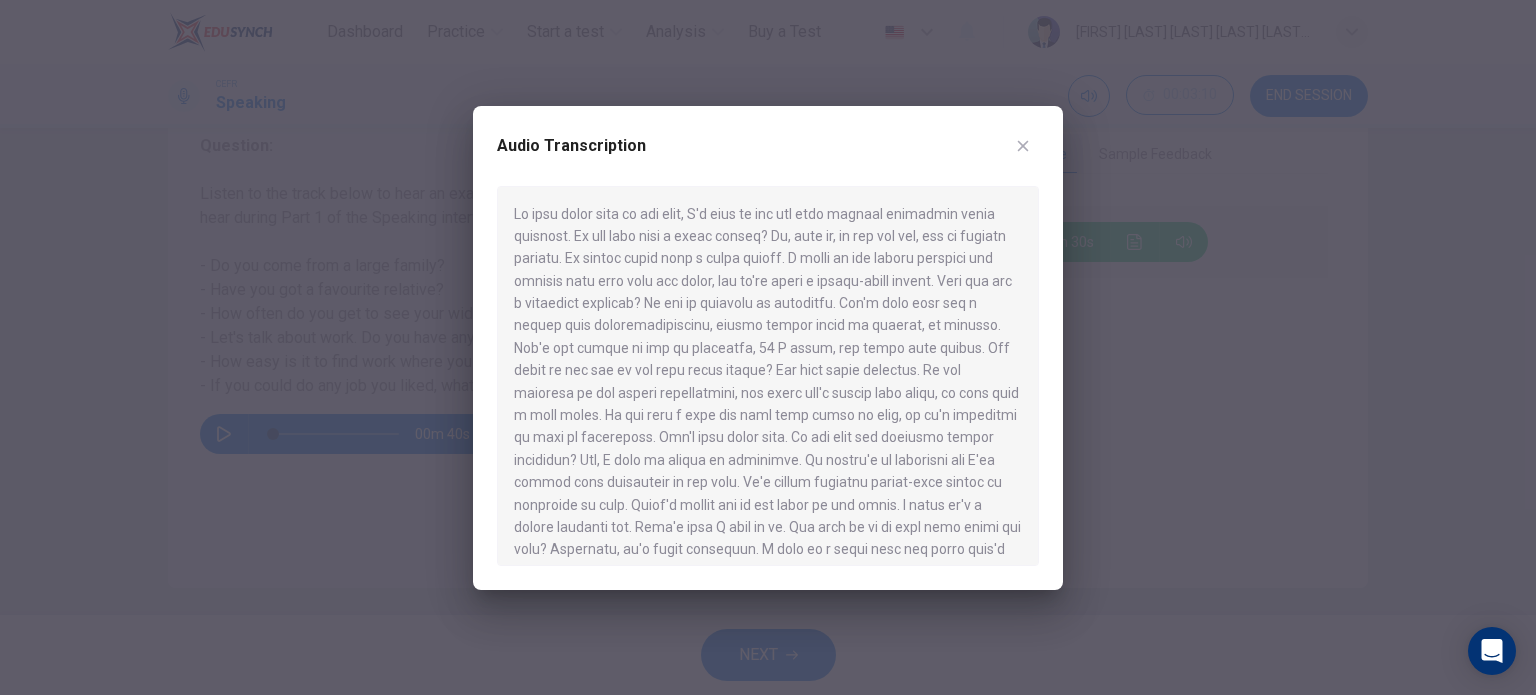 scroll, scrollTop: 146, scrollLeft: 0, axis: vertical 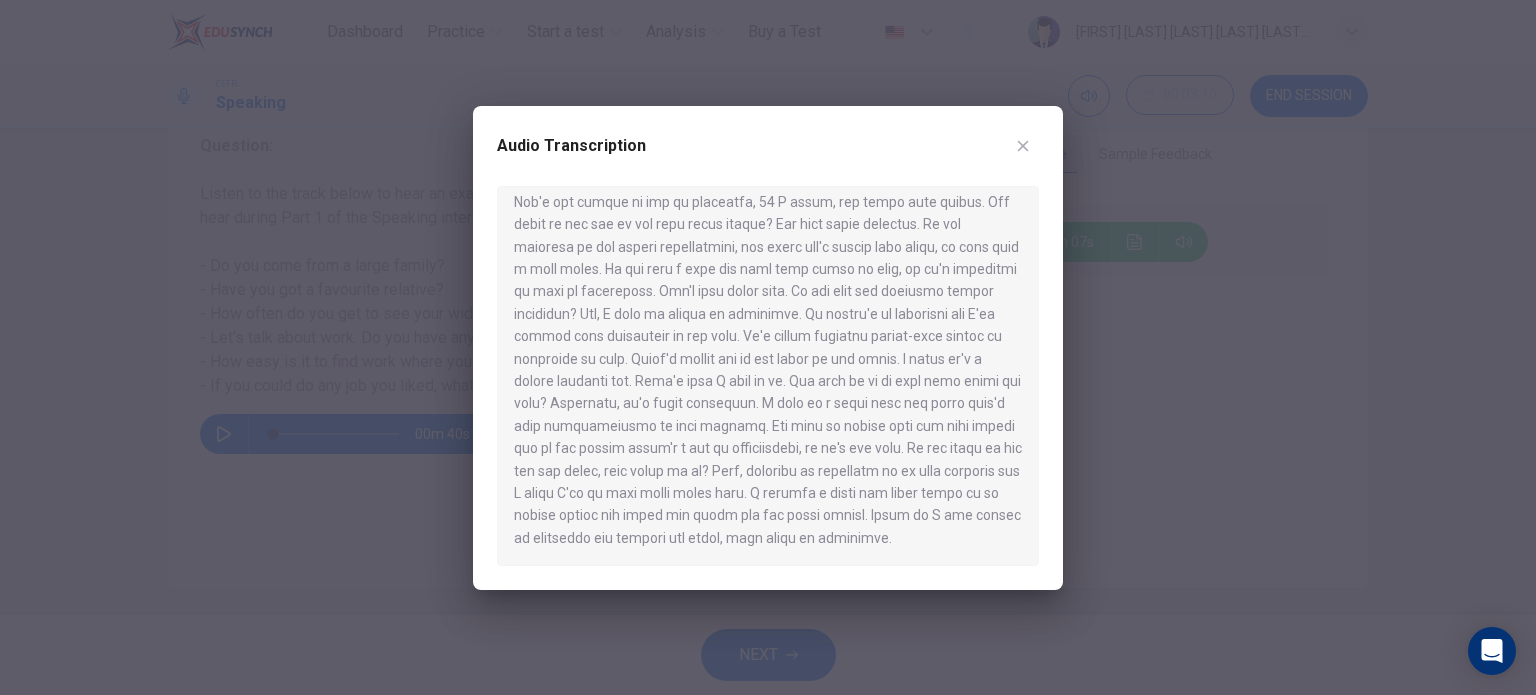 type 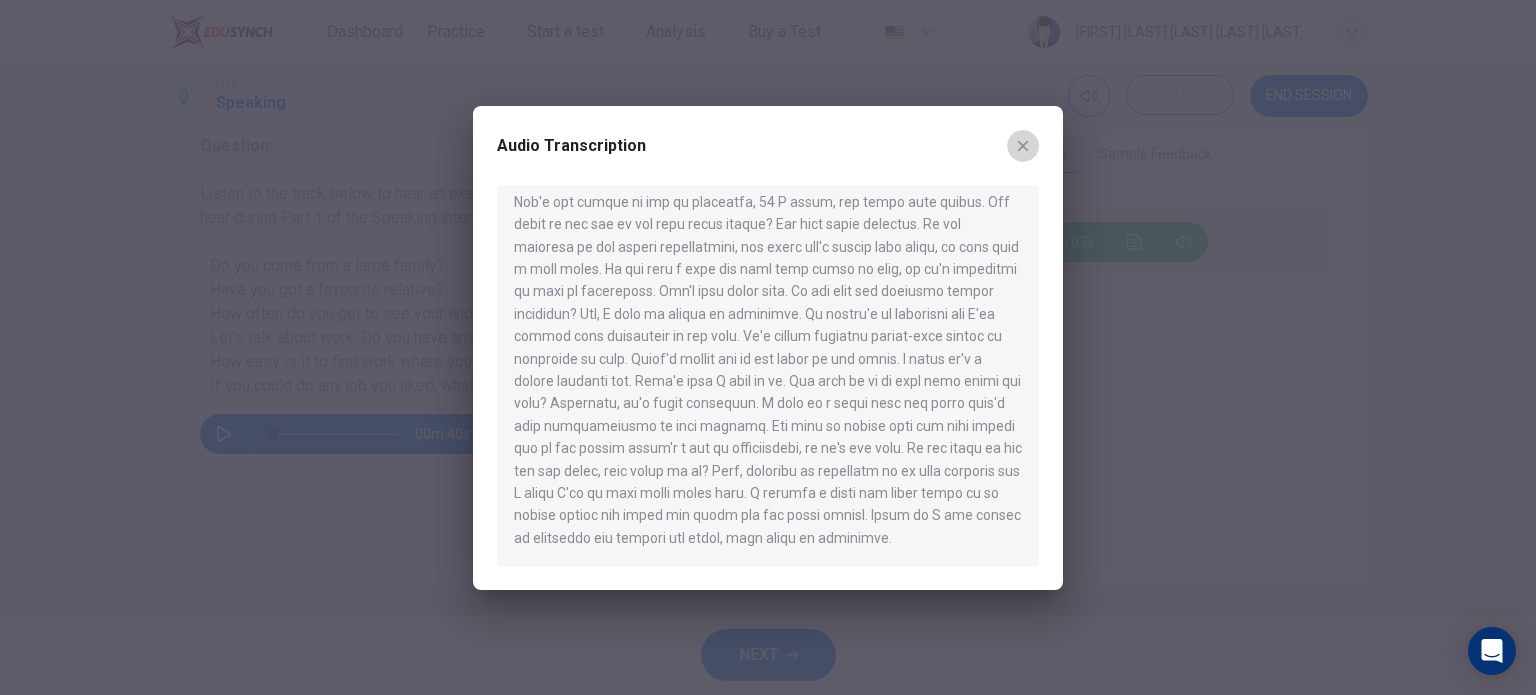 click at bounding box center (1023, 145) 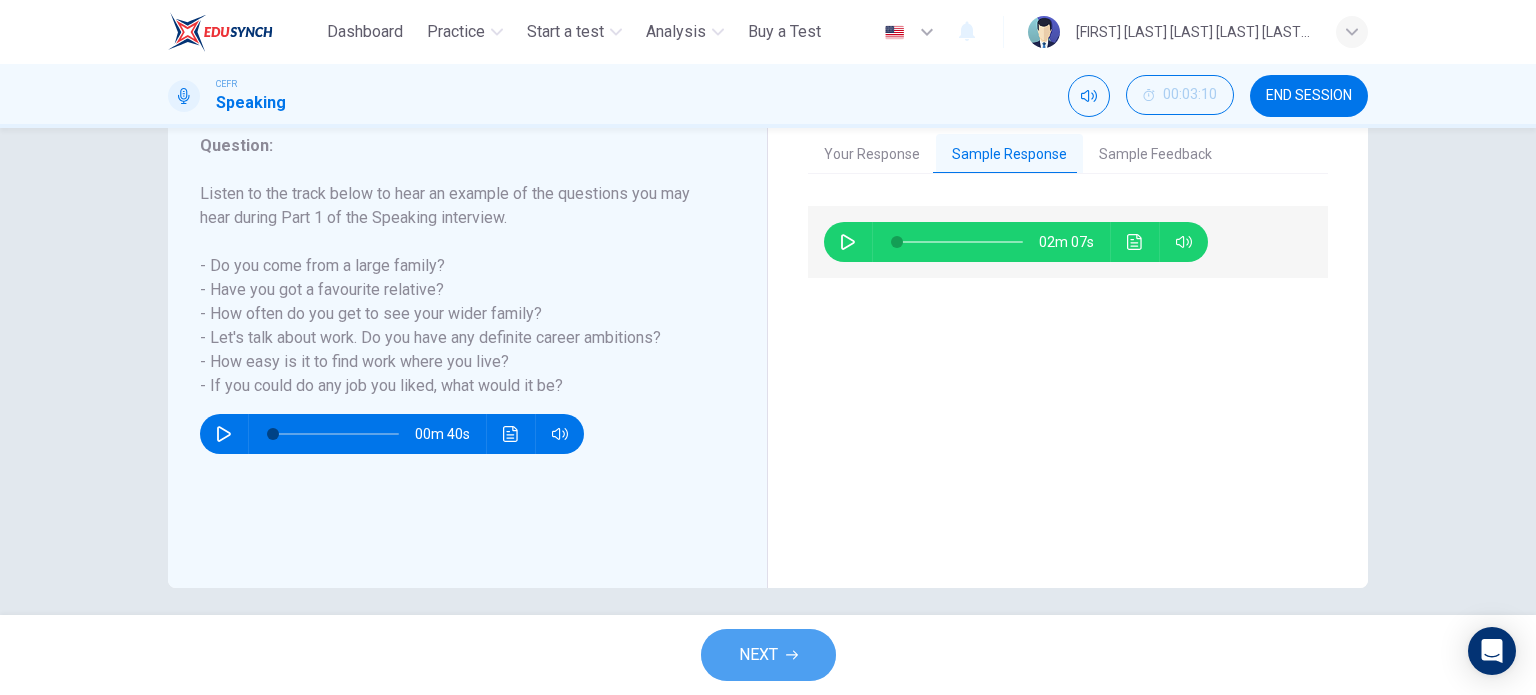 click on "NEXT" at bounding box center (768, 655) 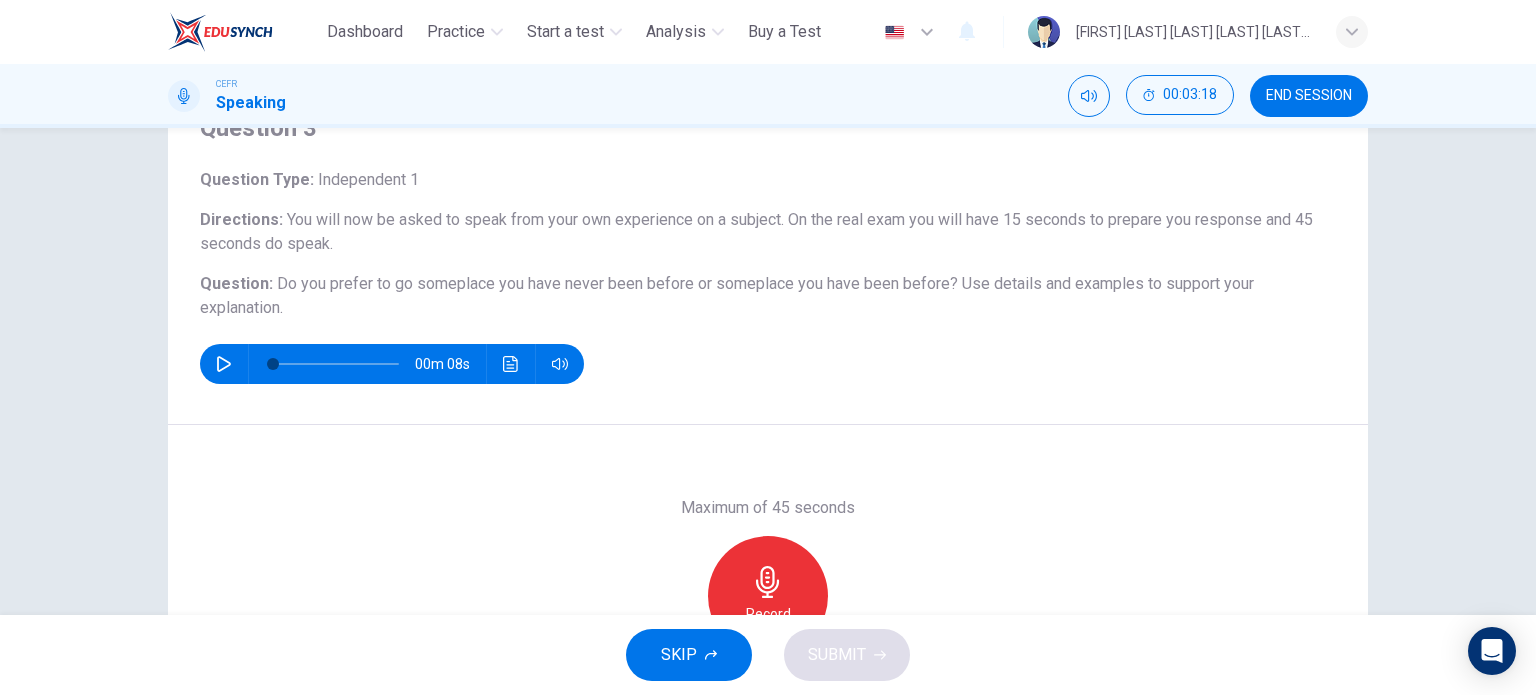 scroll, scrollTop: 172, scrollLeft: 0, axis: vertical 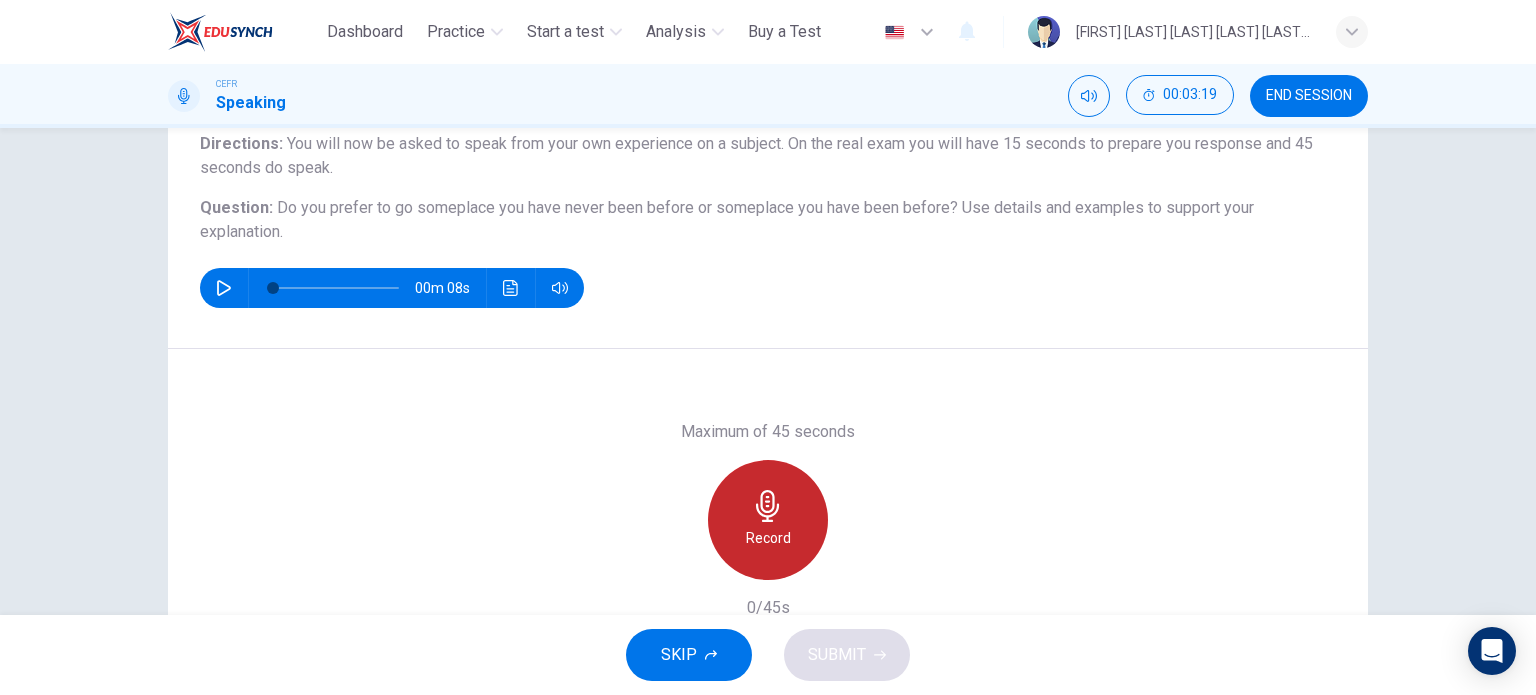 click on "Record" at bounding box center [768, 520] 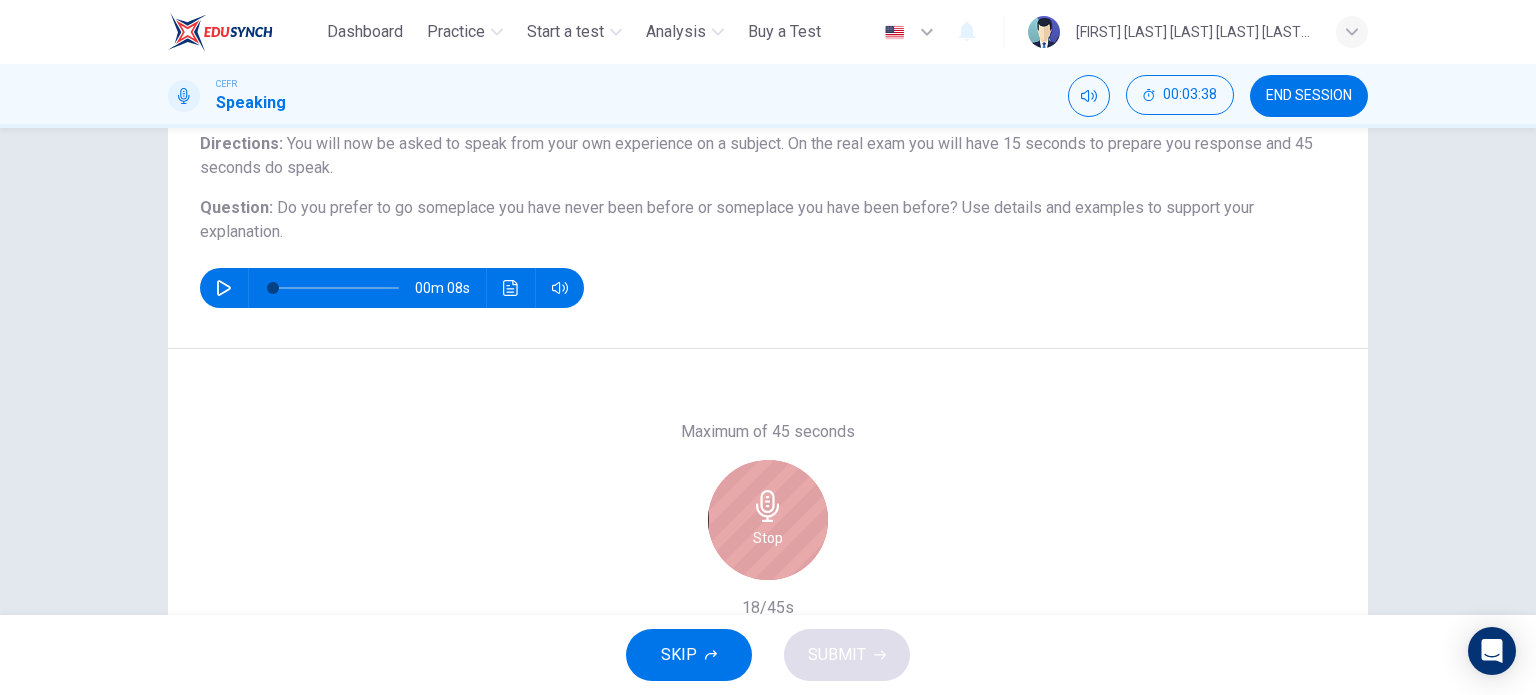 click on "Stop" at bounding box center [768, 520] 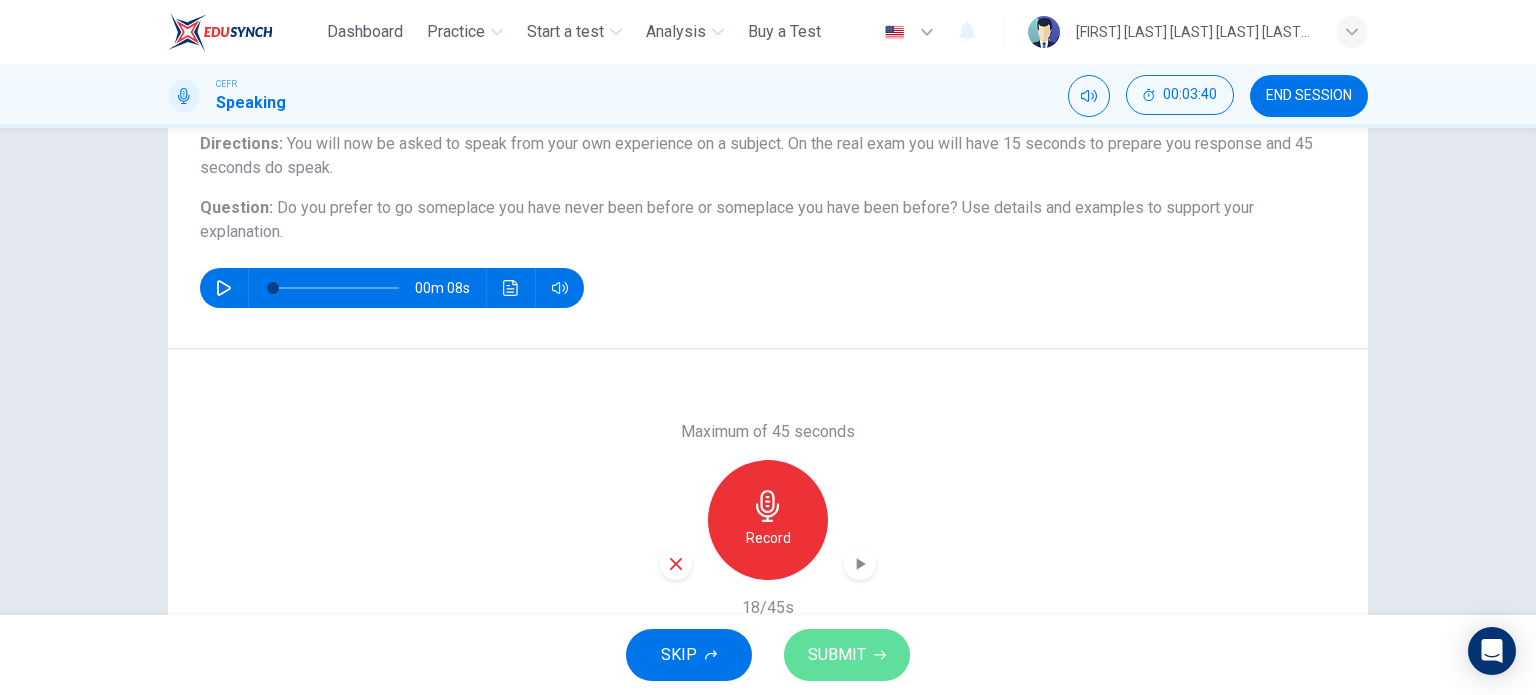 click on "SUBMIT" at bounding box center (837, 655) 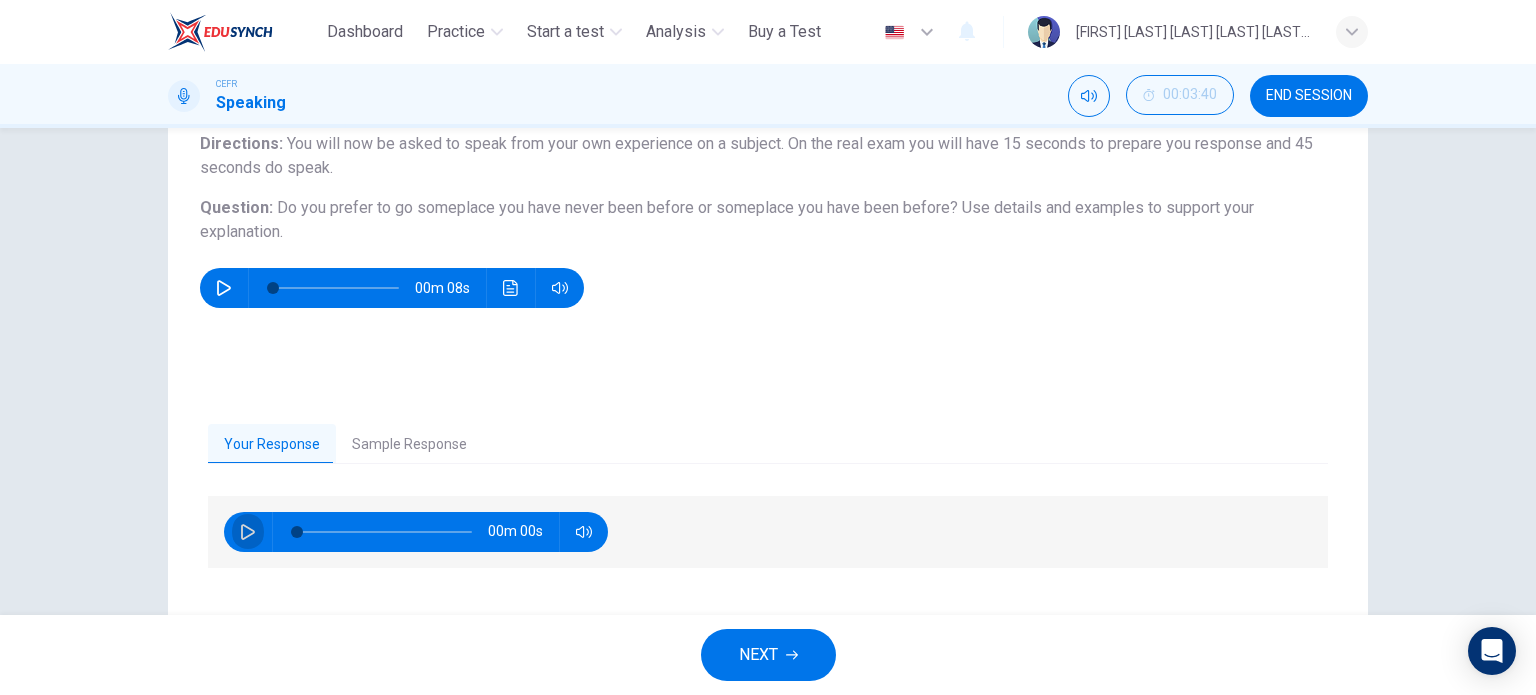 click at bounding box center [248, 532] 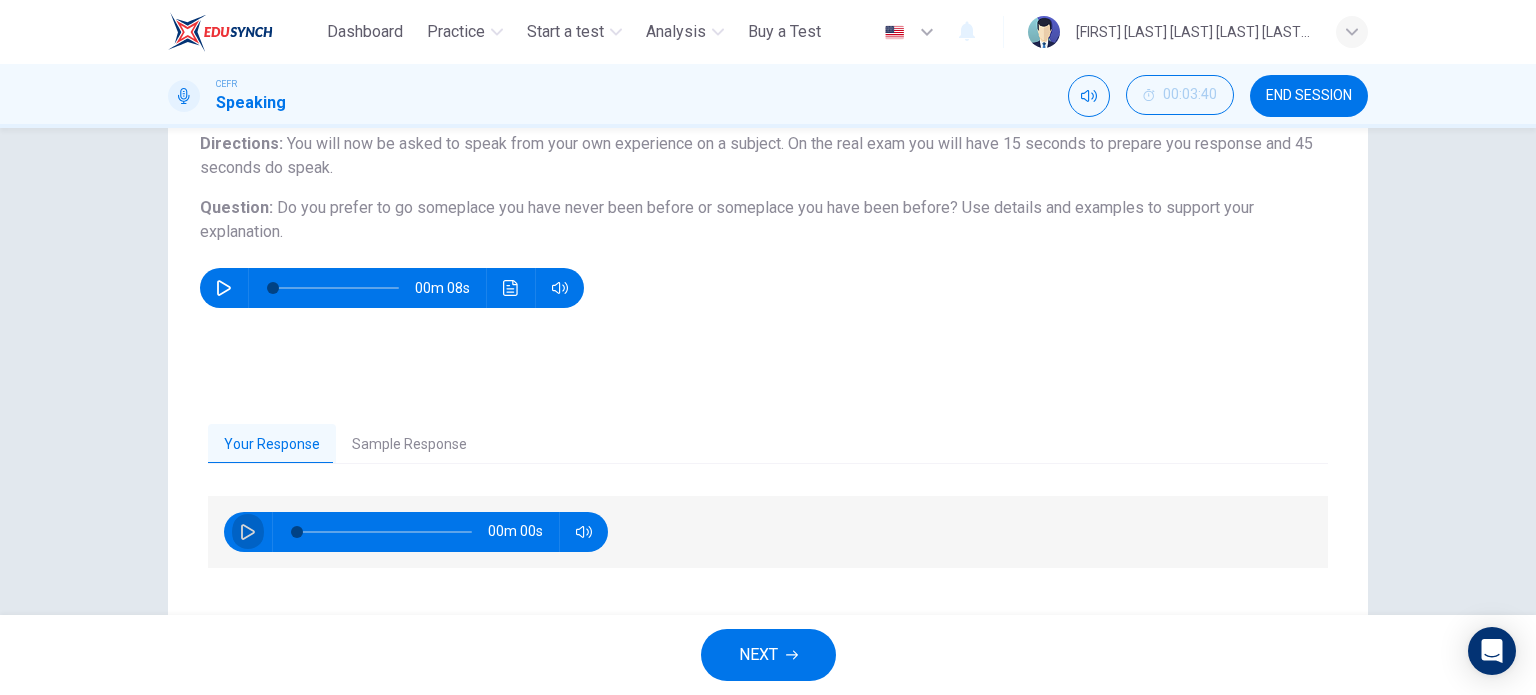 click at bounding box center [248, 532] 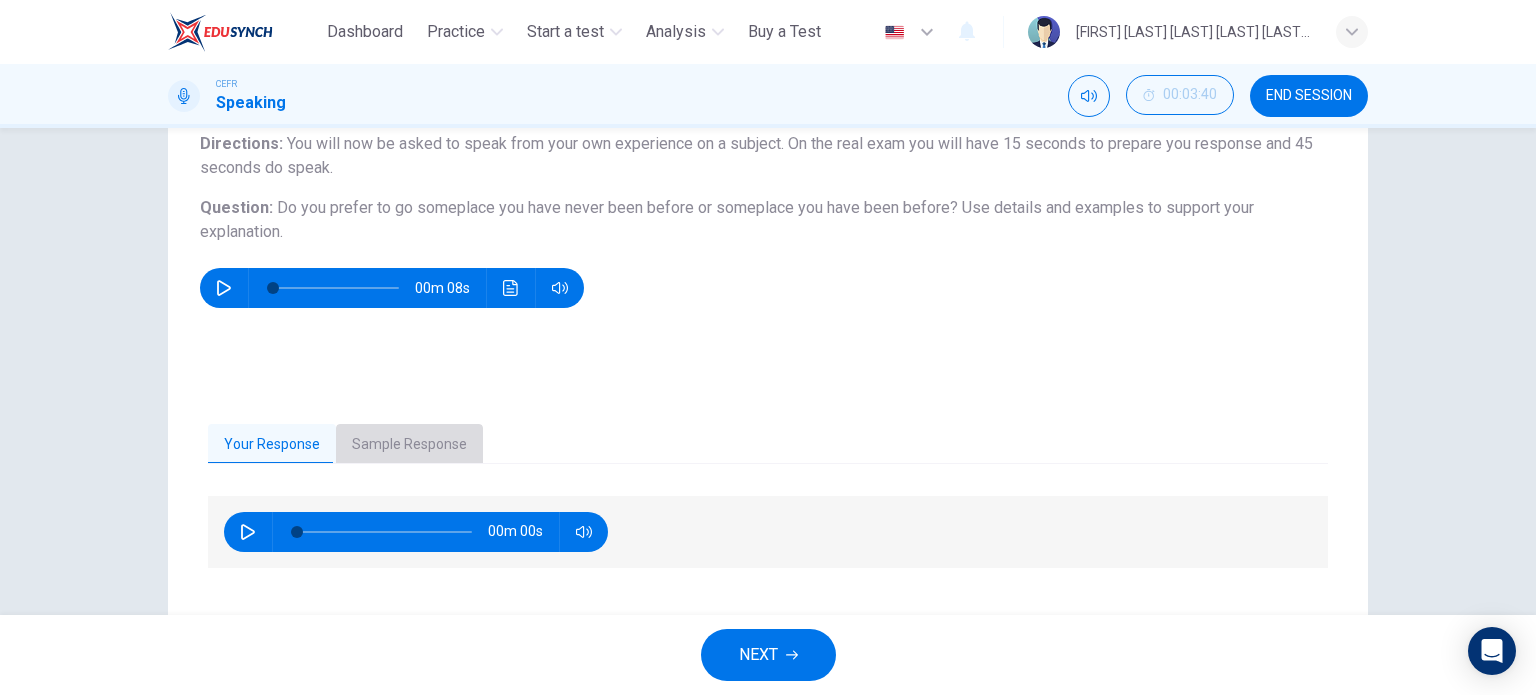 click on "Sample Response" at bounding box center [409, 445] 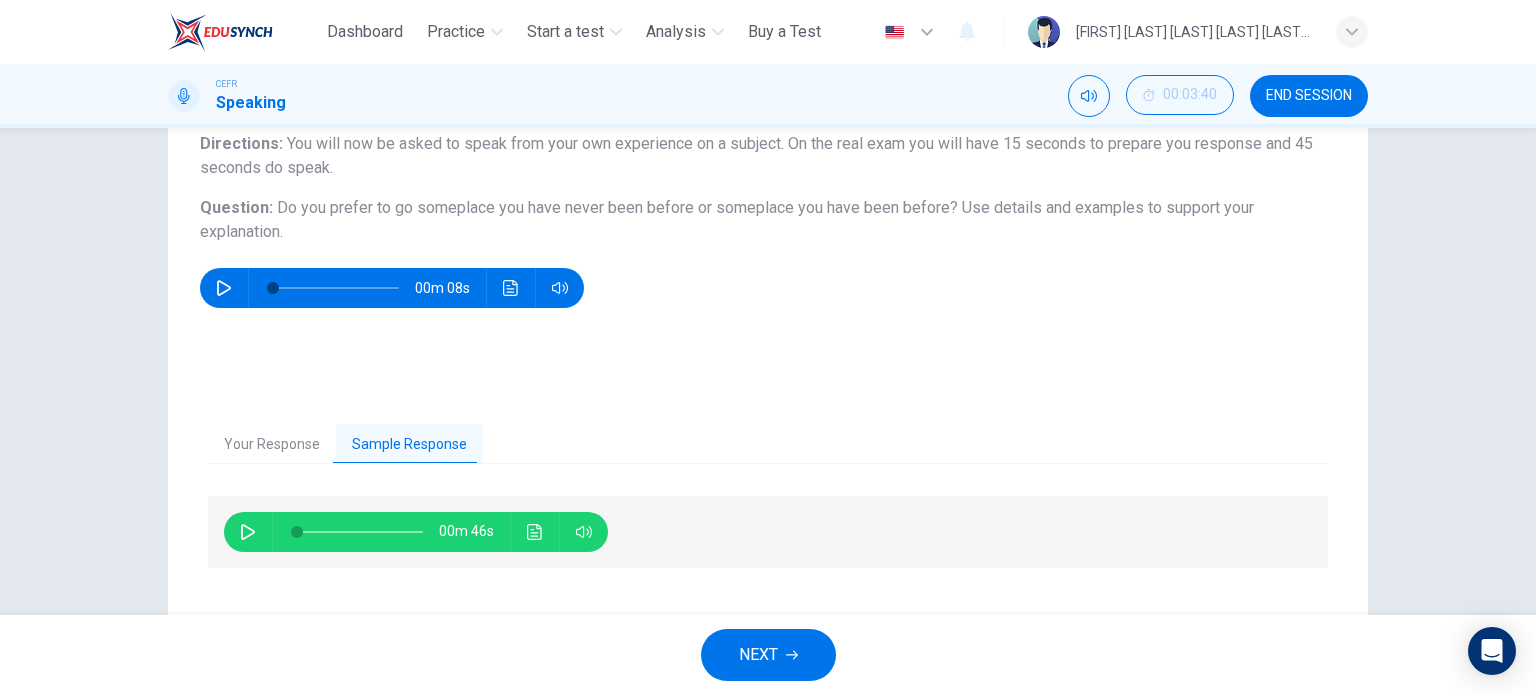 scroll, scrollTop: 280, scrollLeft: 0, axis: vertical 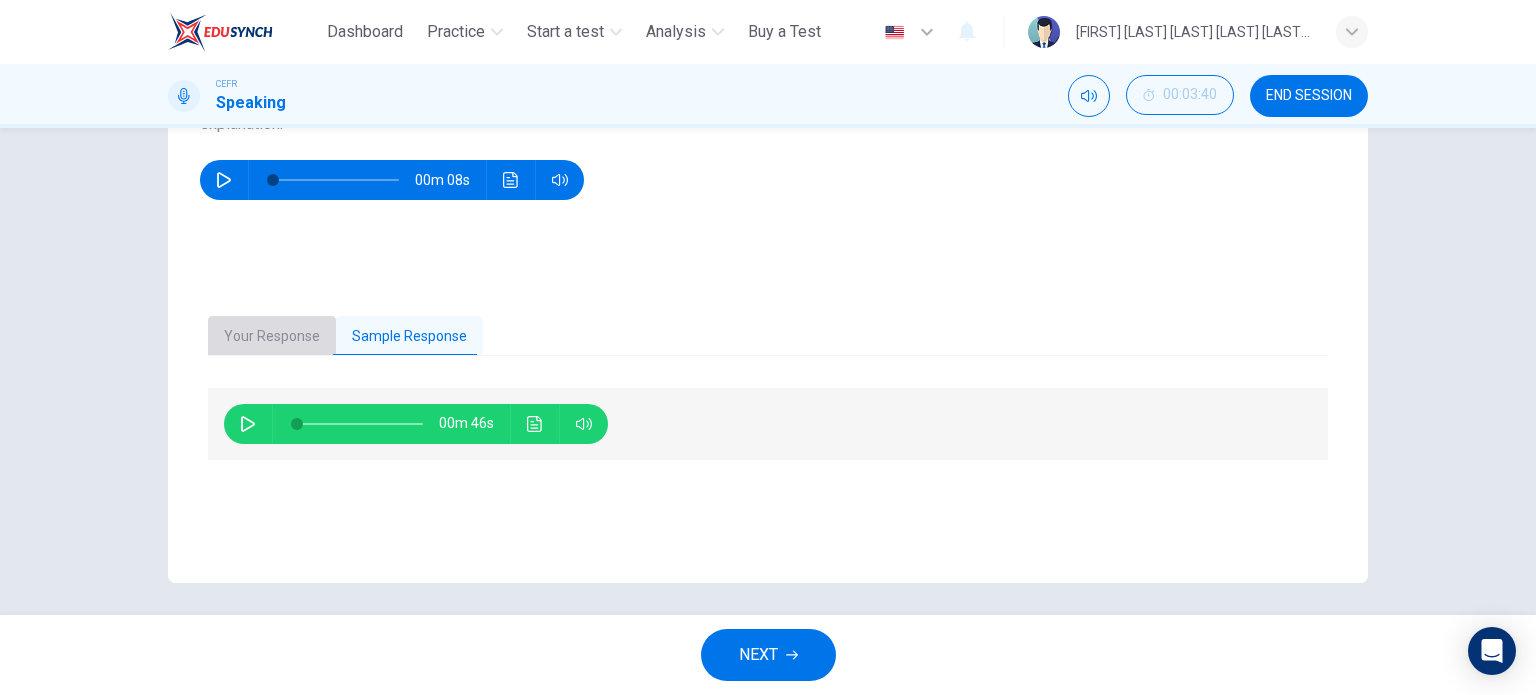 click on "Your Response" at bounding box center (272, 337) 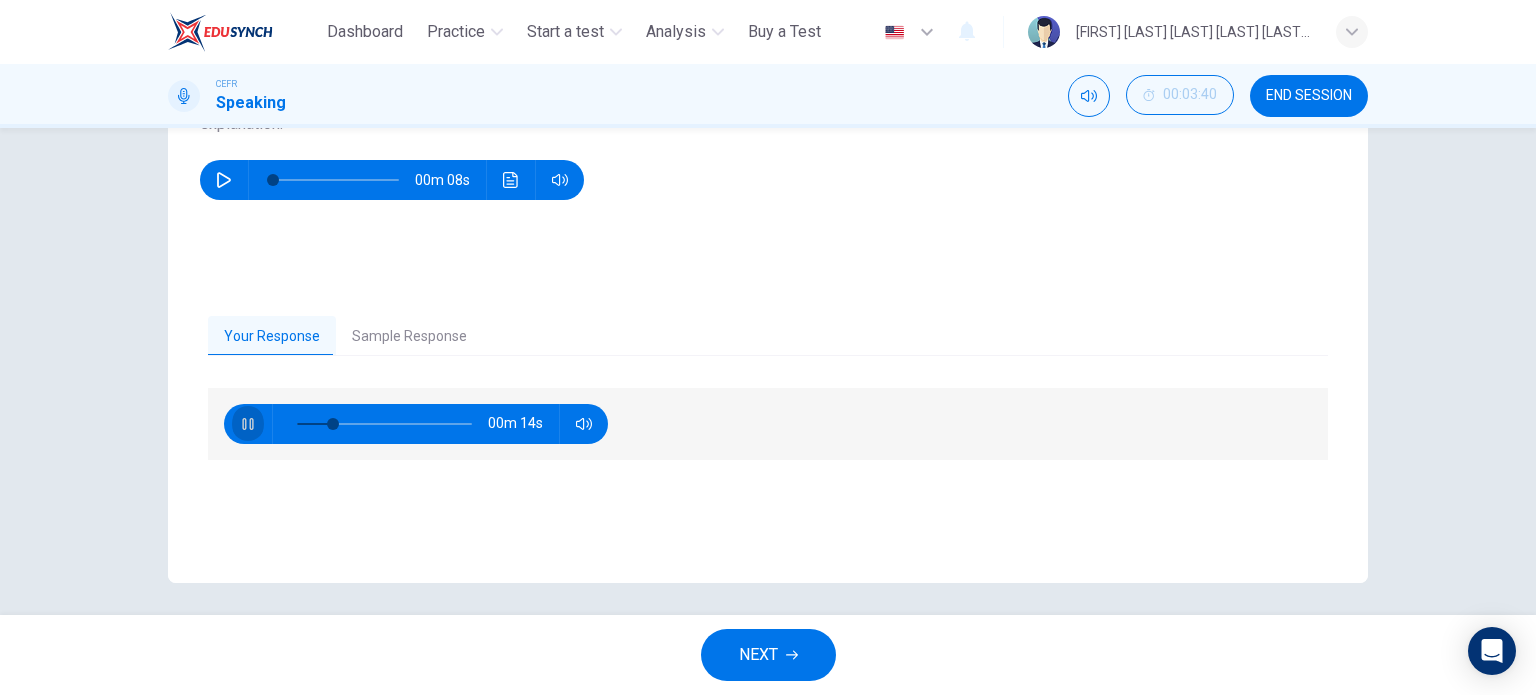 click at bounding box center [248, 424] 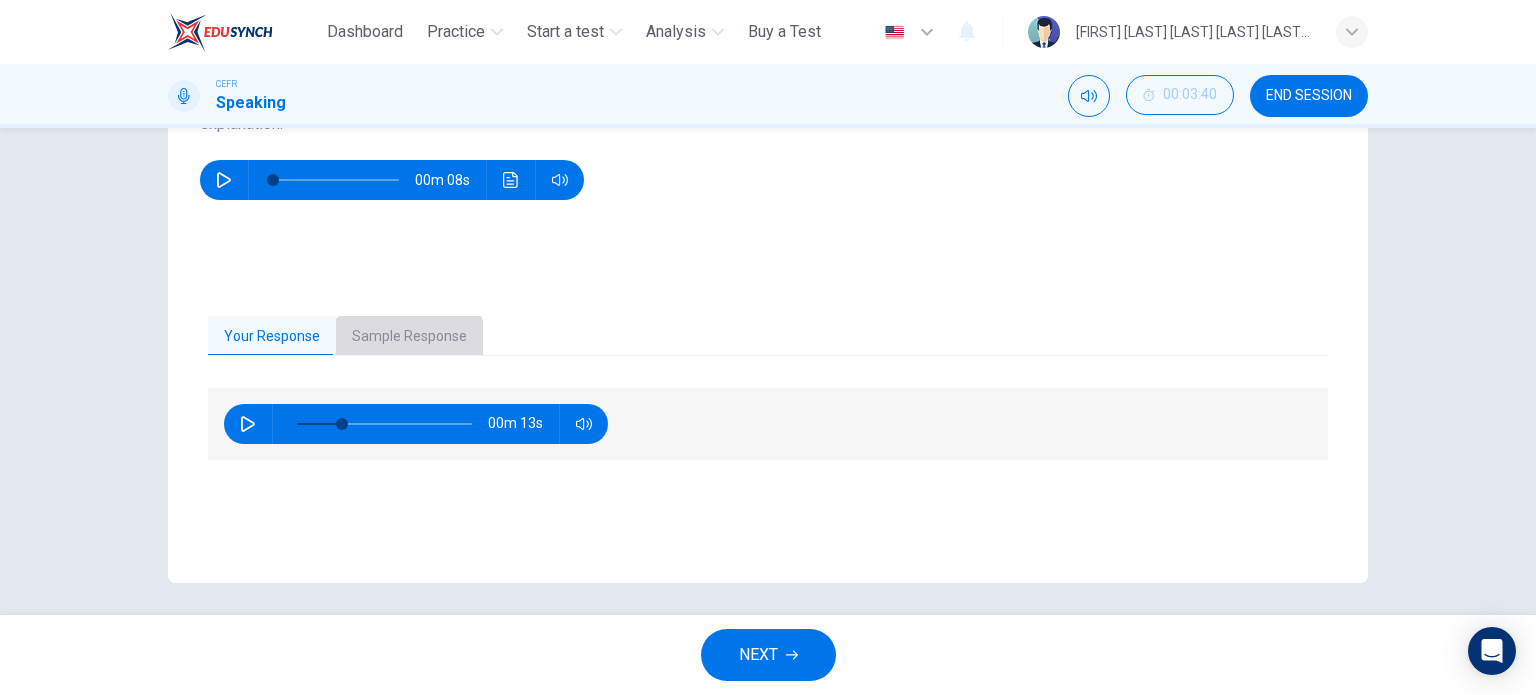click on "Sample Response" at bounding box center [409, 337] 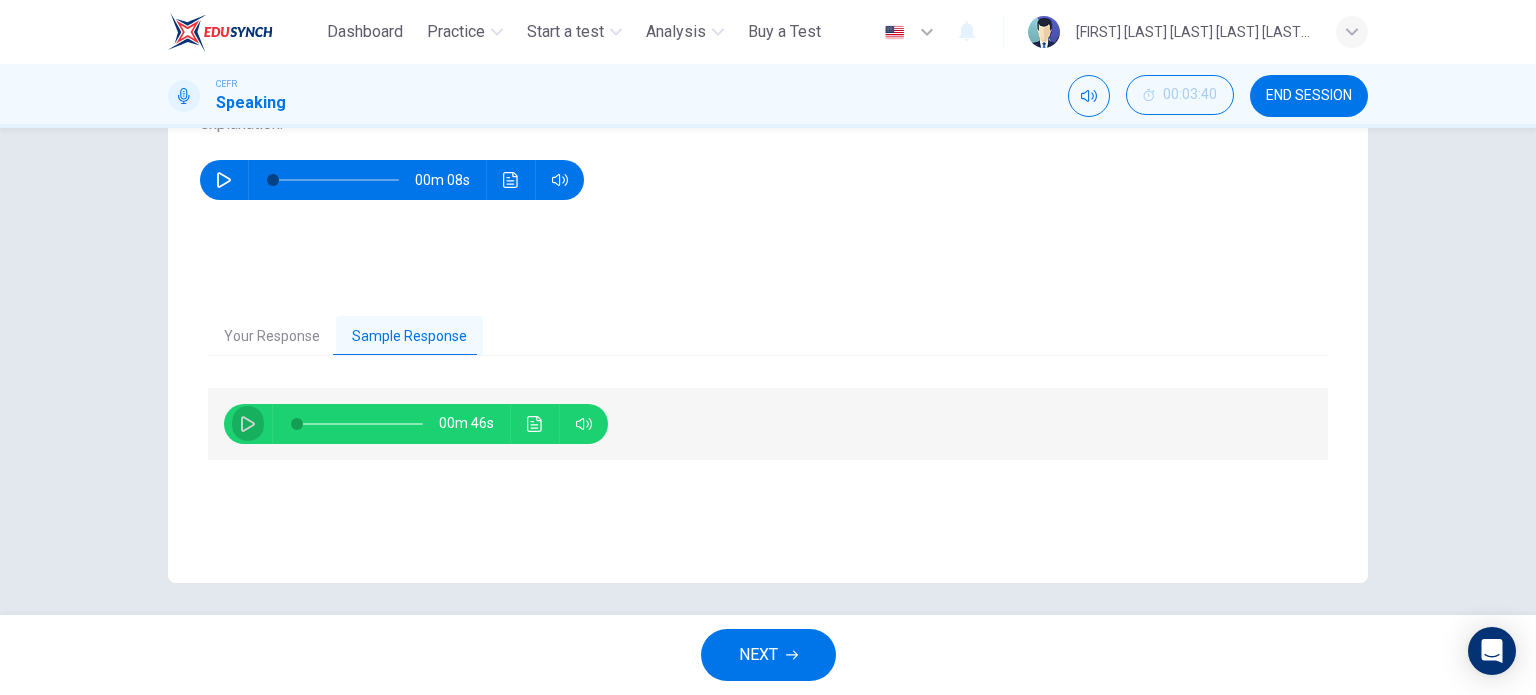 click at bounding box center [248, 424] 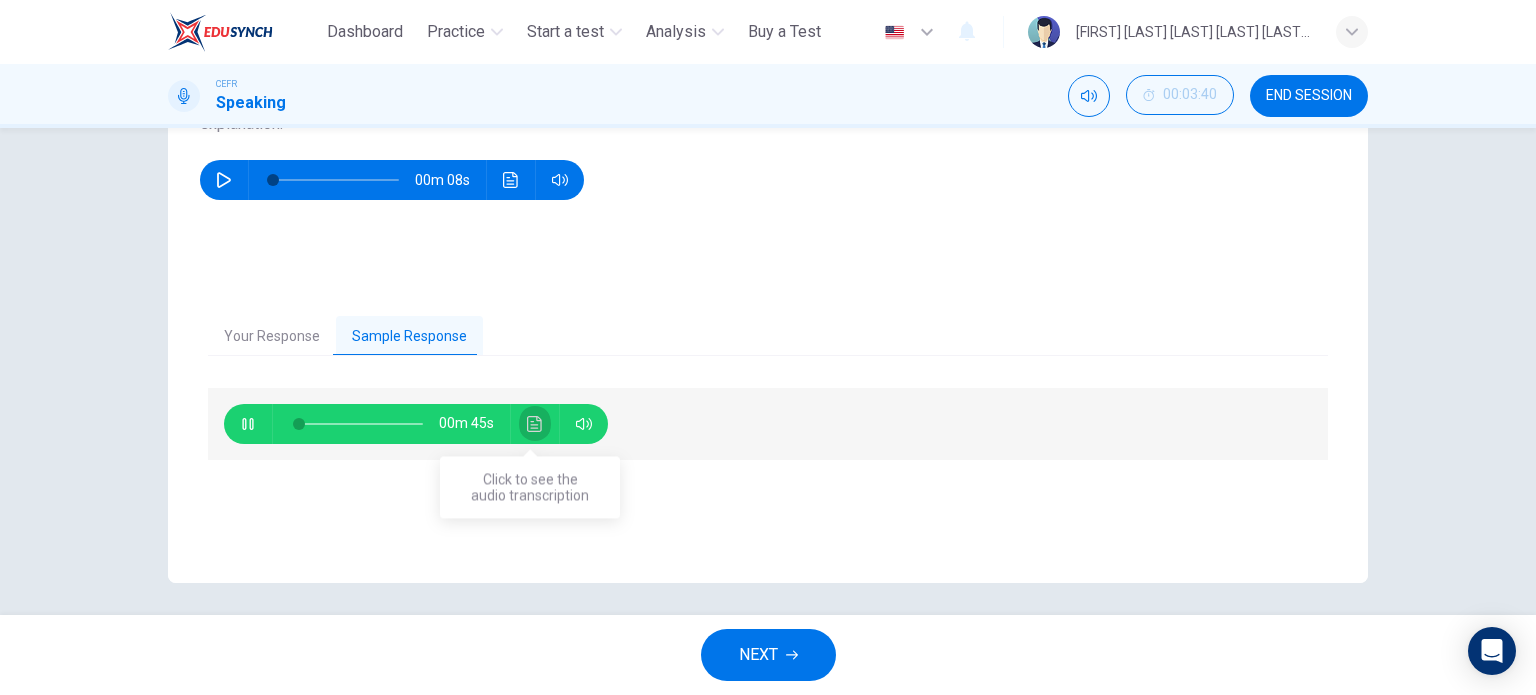 click at bounding box center (535, 424) 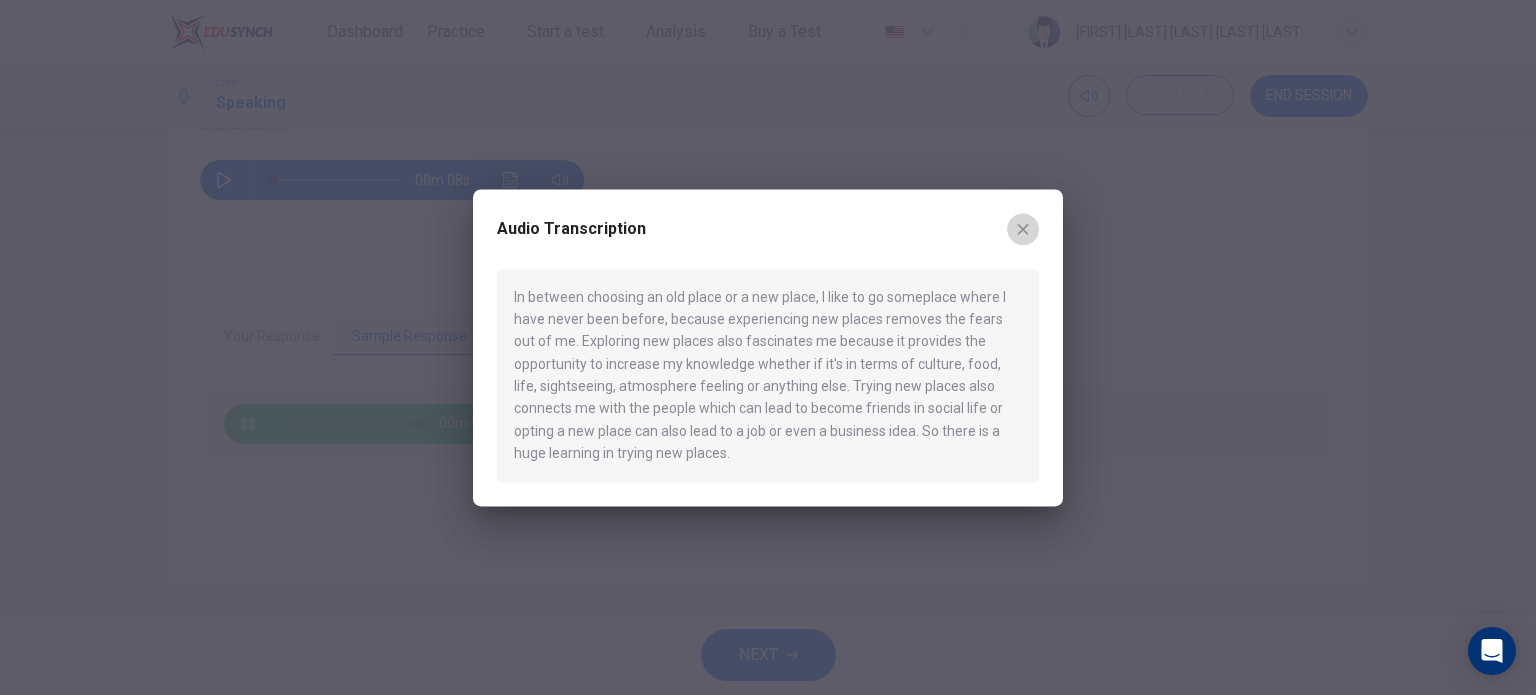 click at bounding box center [1023, 229] 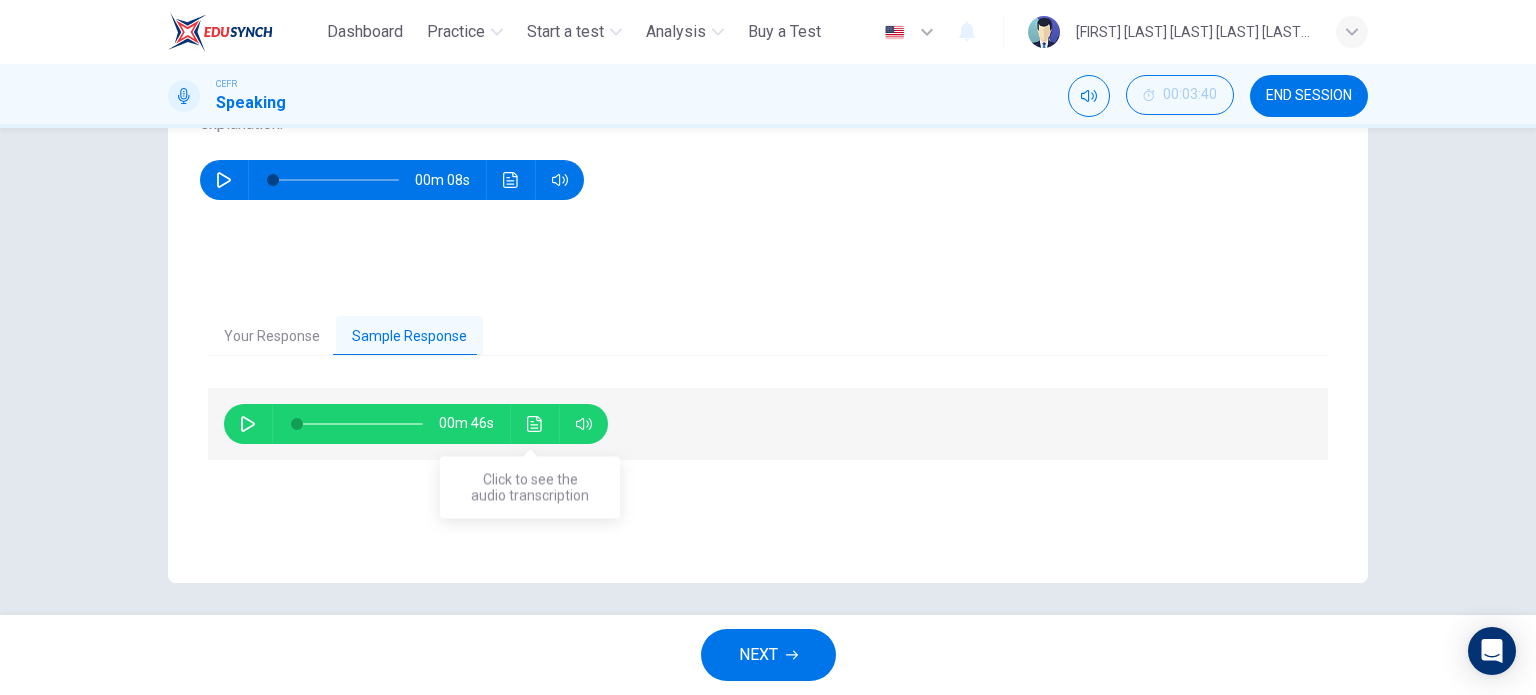 click at bounding box center [535, 424] 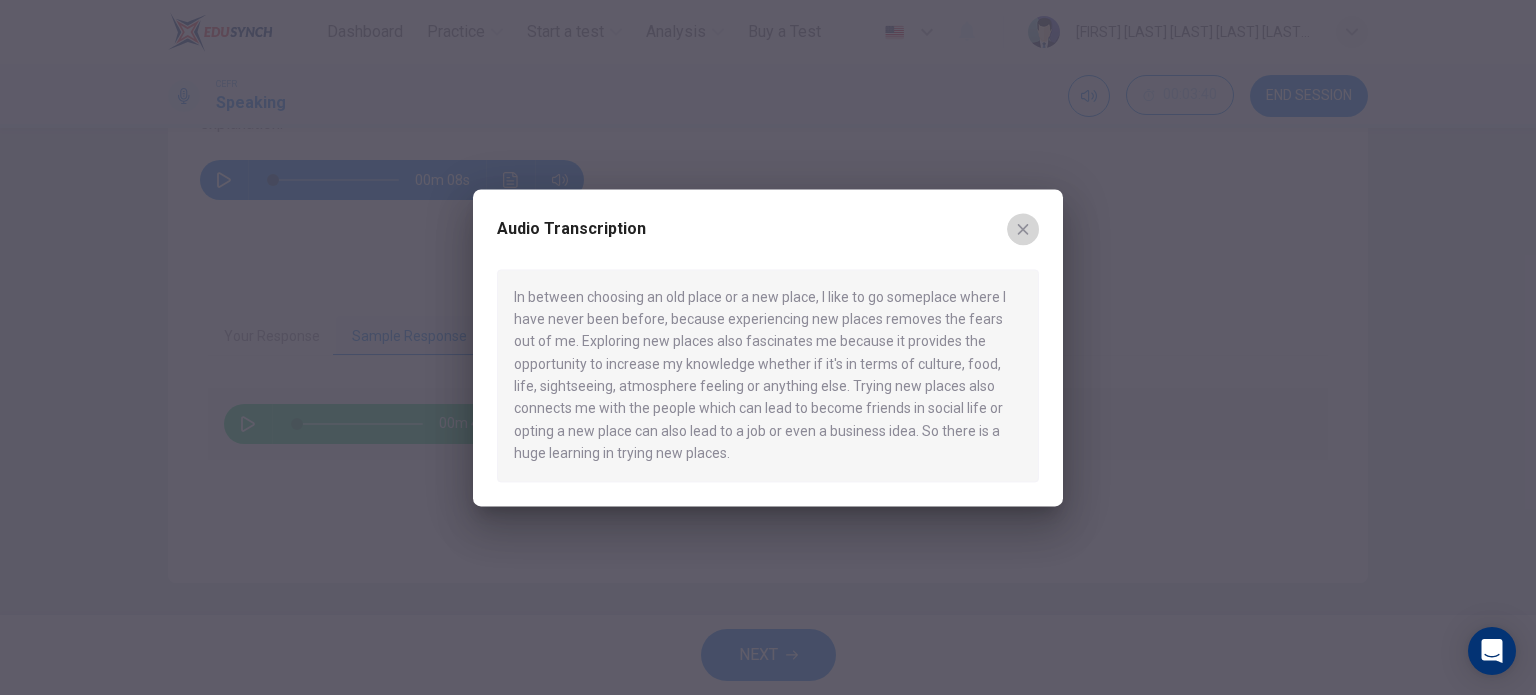click at bounding box center [1023, 229] 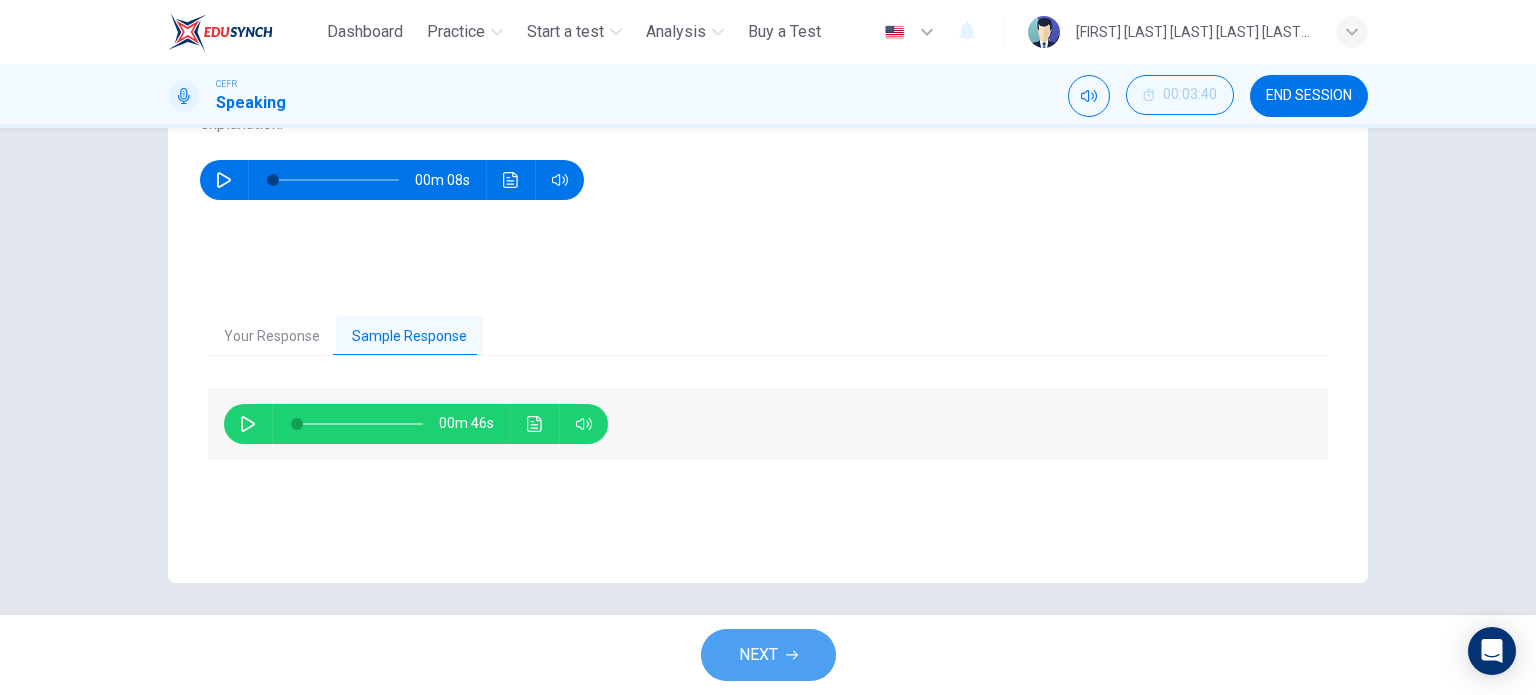 click on "NEXT" at bounding box center (768, 655) 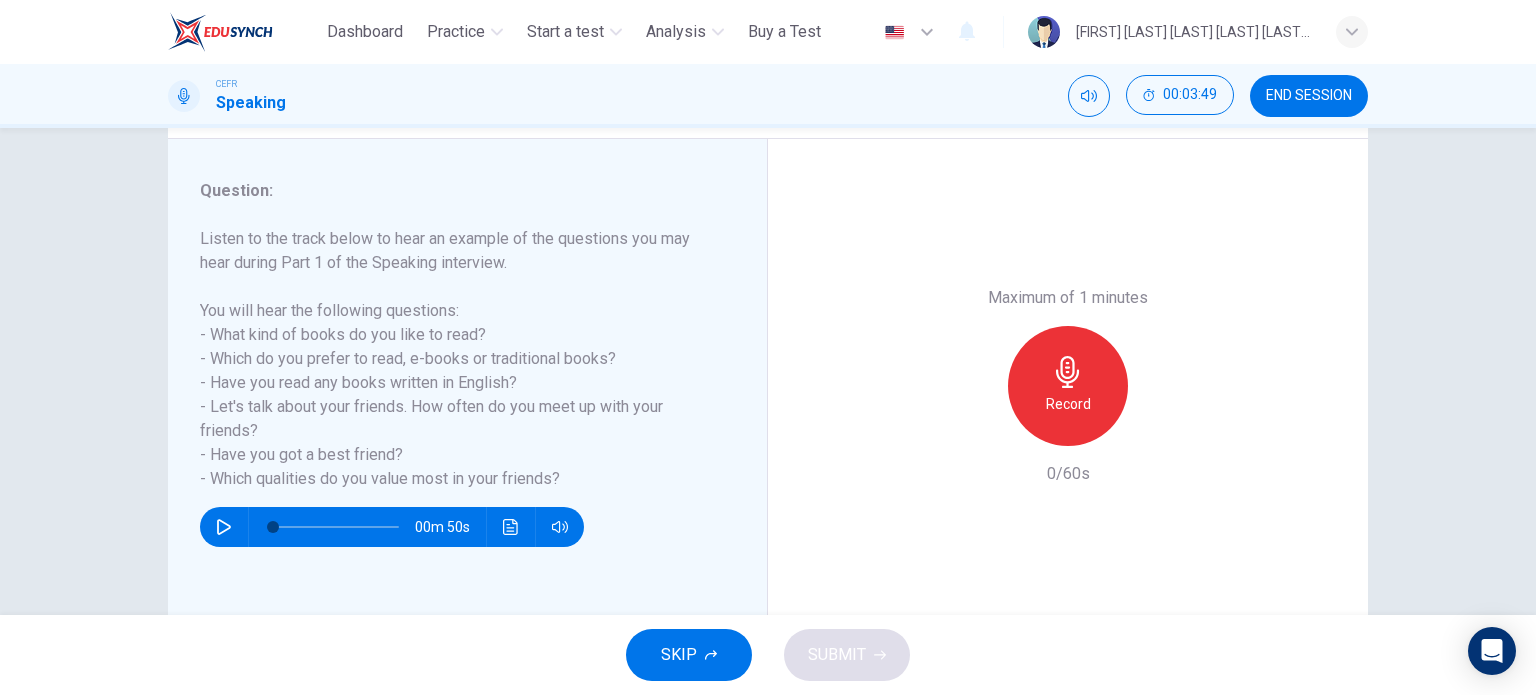 scroll, scrollTop: 250, scrollLeft: 0, axis: vertical 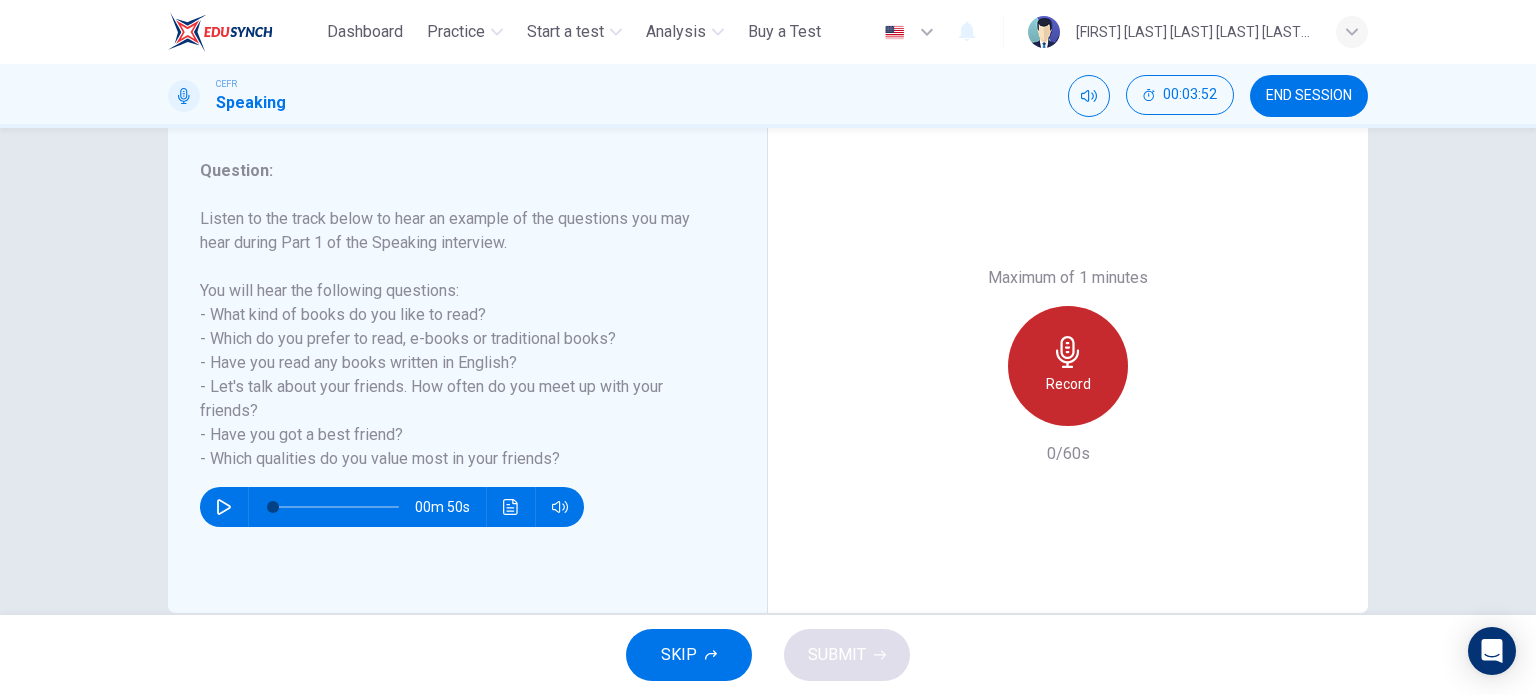 click on "Record" at bounding box center (1068, 366) 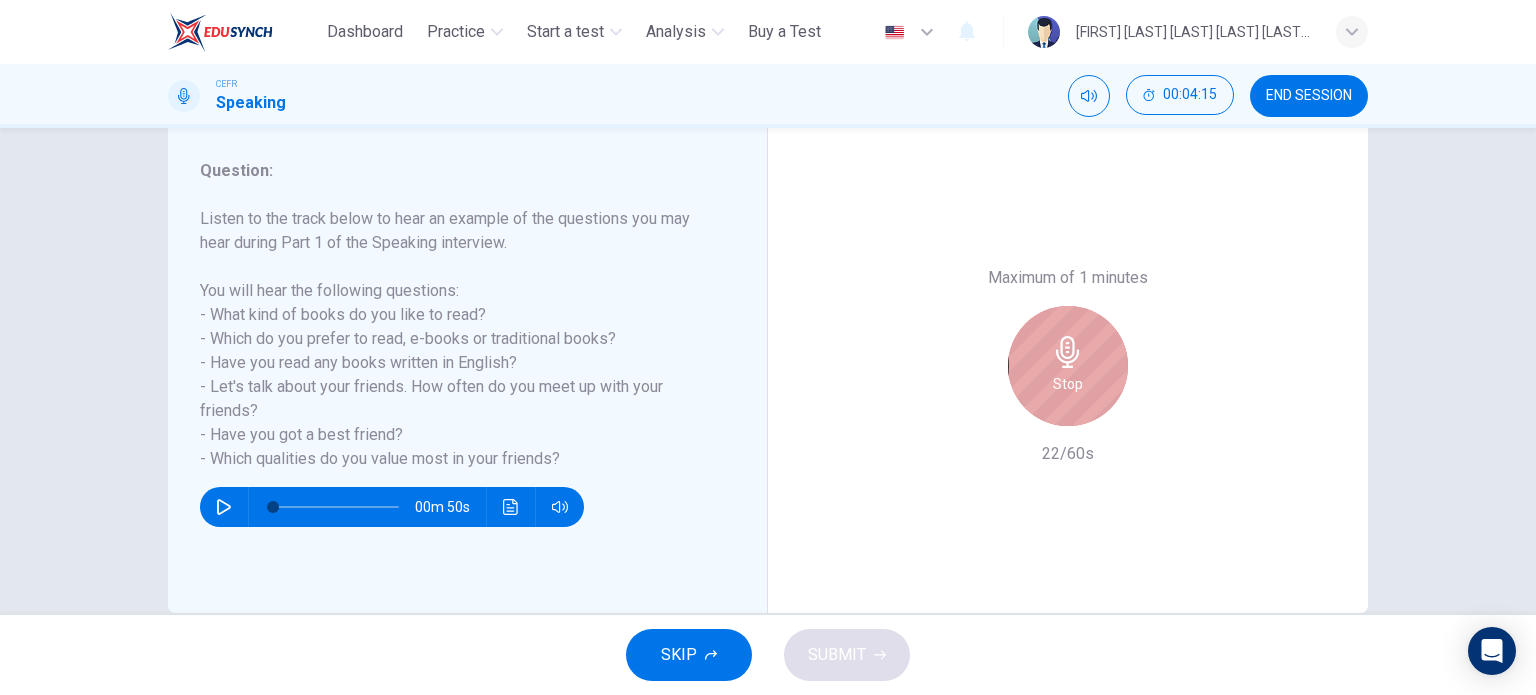click at bounding box center [1068, 352] 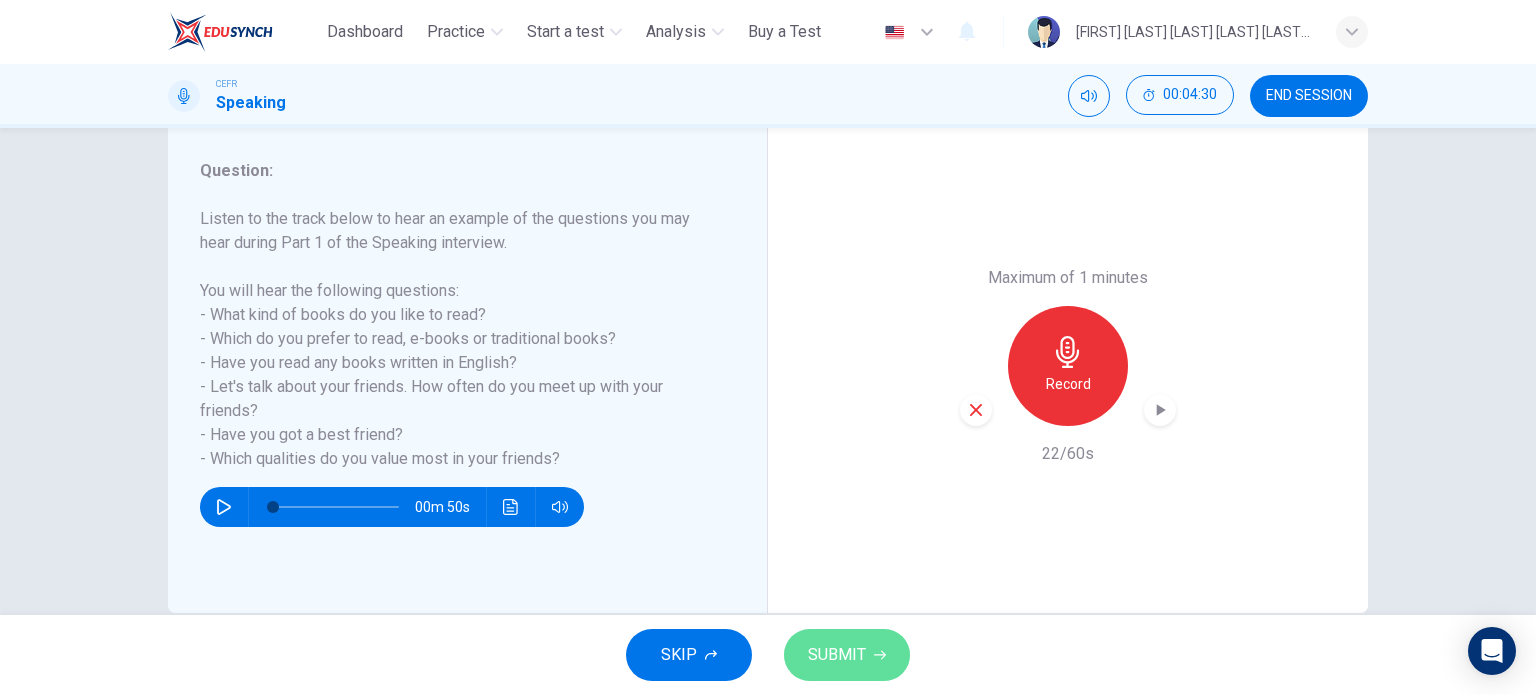 click on "SUBMIT" at bounding box center (847, 655) 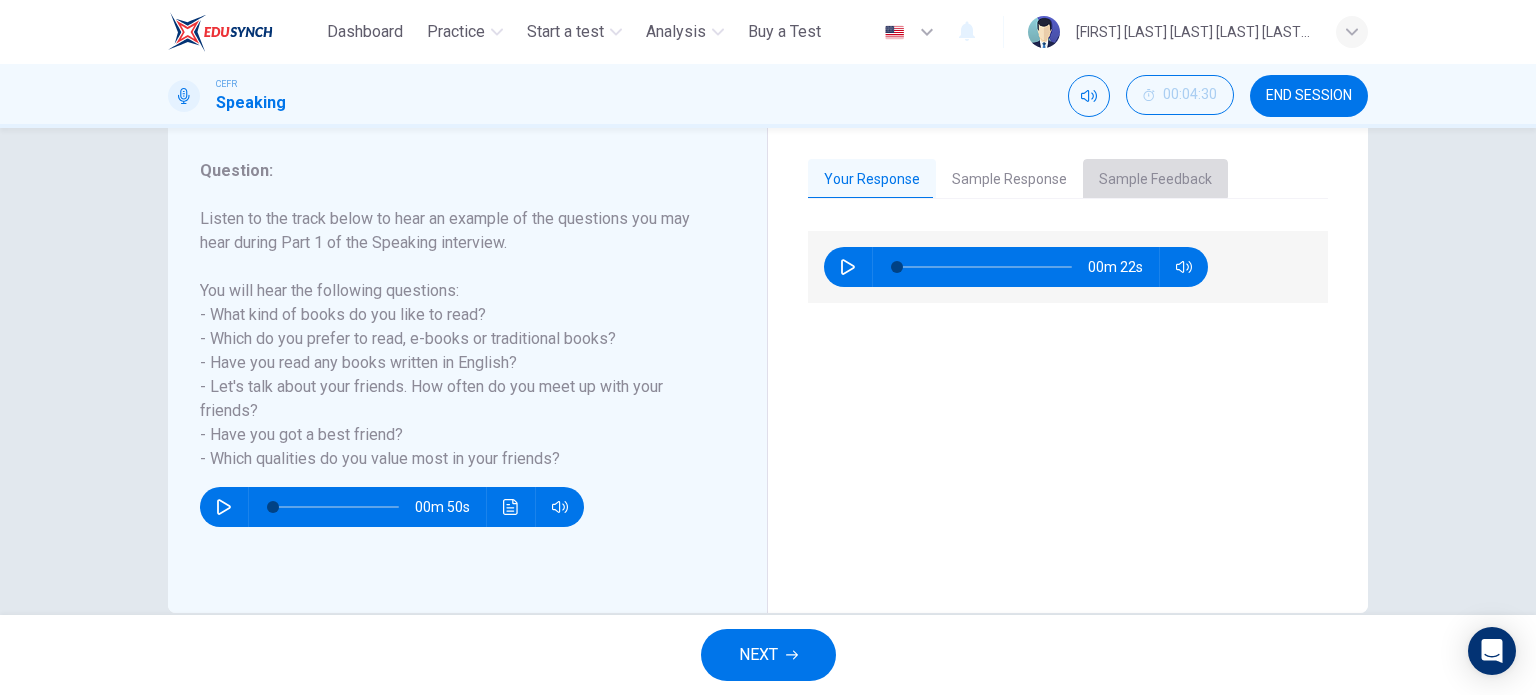click on "Sample Feedback" at bounding box center (1155, 180) 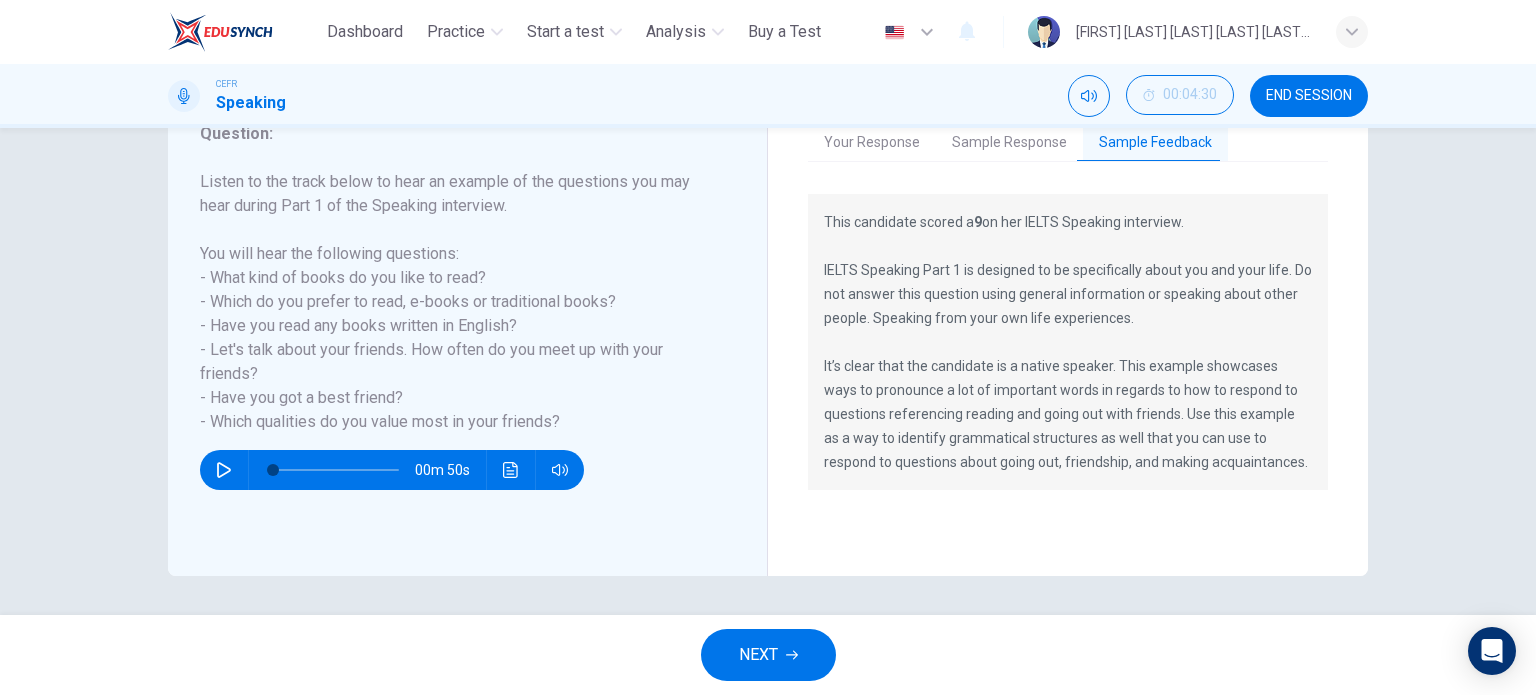 scroll, scrollTop: 288, scrollLeft: 0, axis: vertical 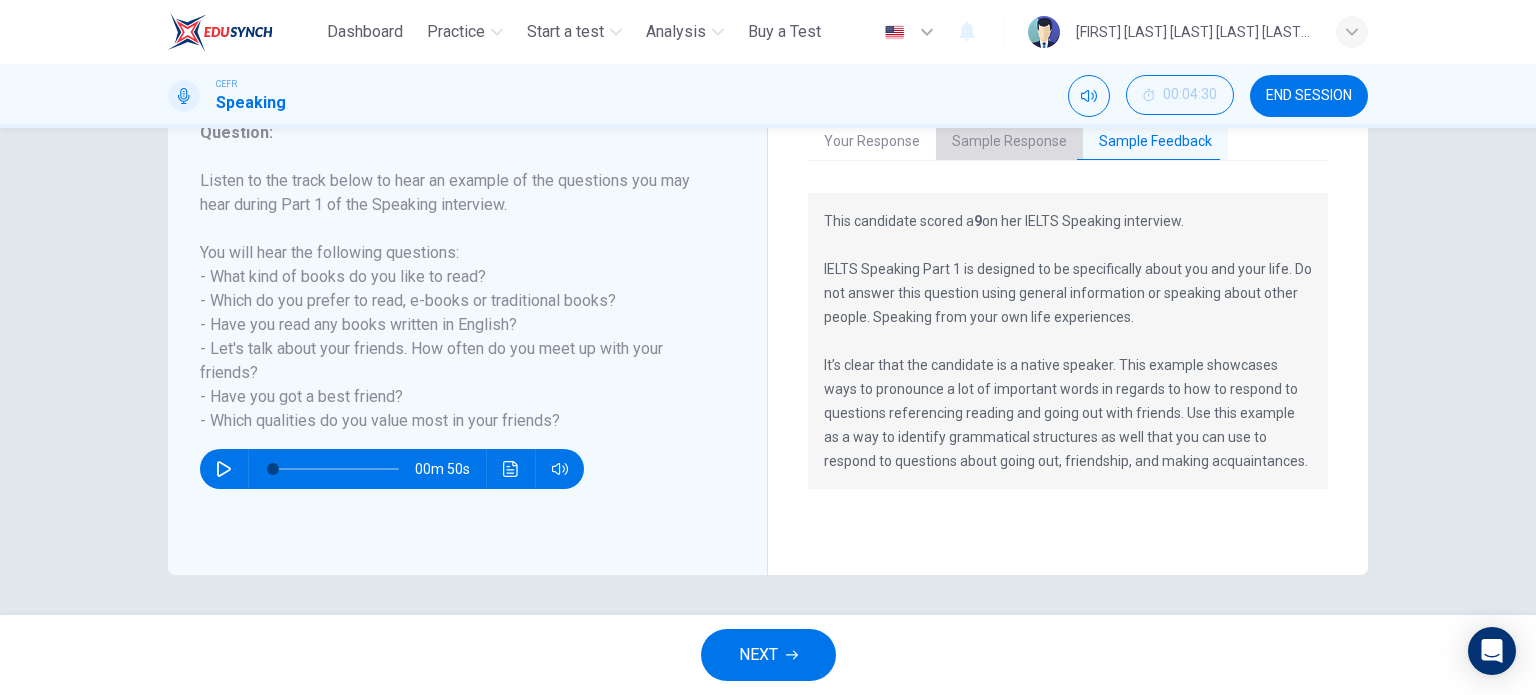 click on "Sample Response" at bounding box center [1009, 142] 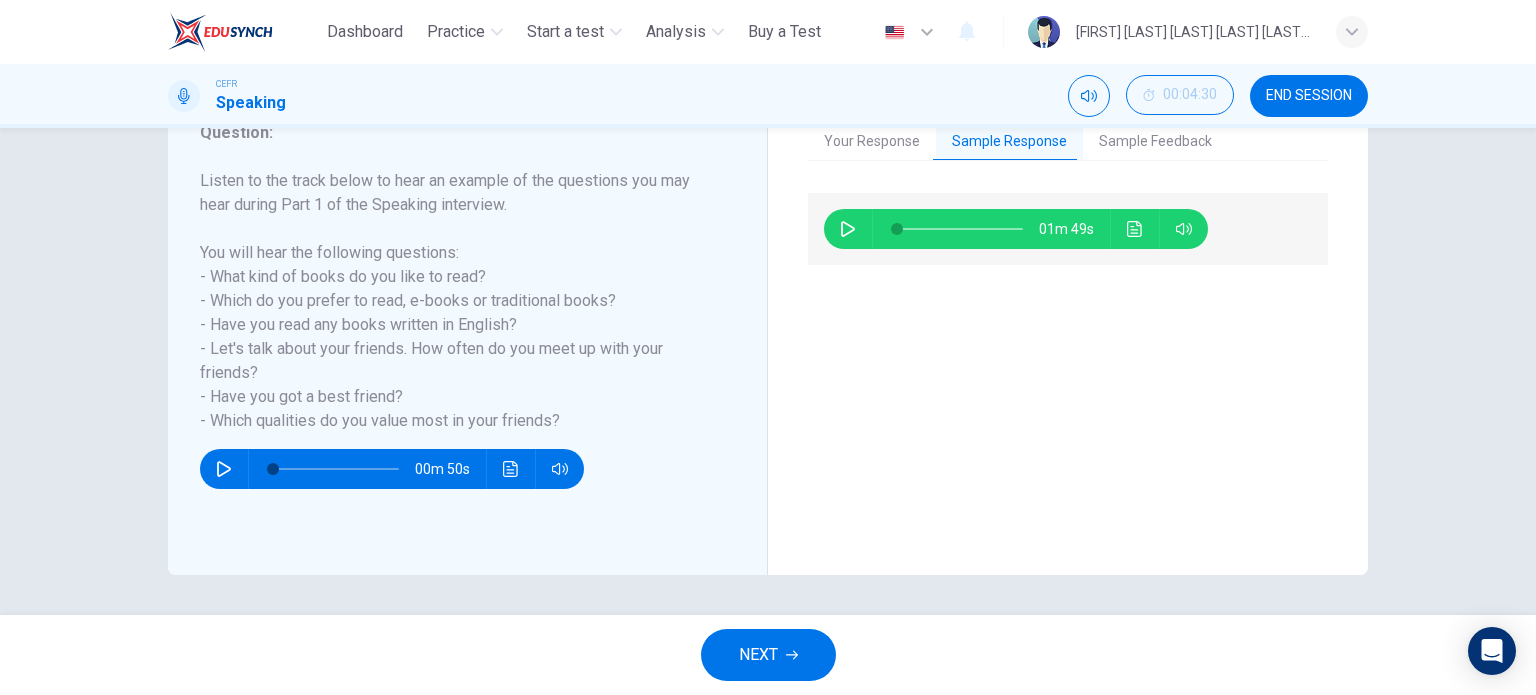 click at bounding box center (848, 229) 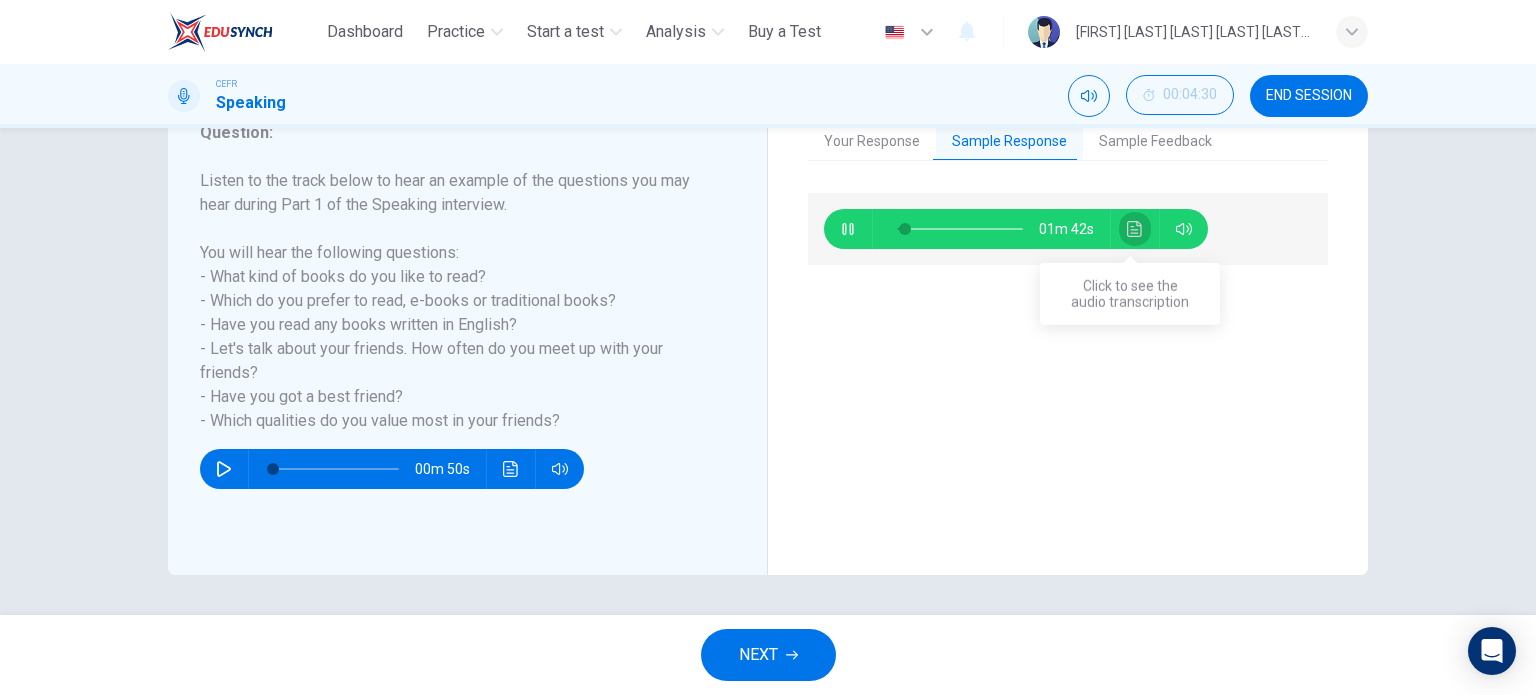 click at bounding box center (1135, 229) 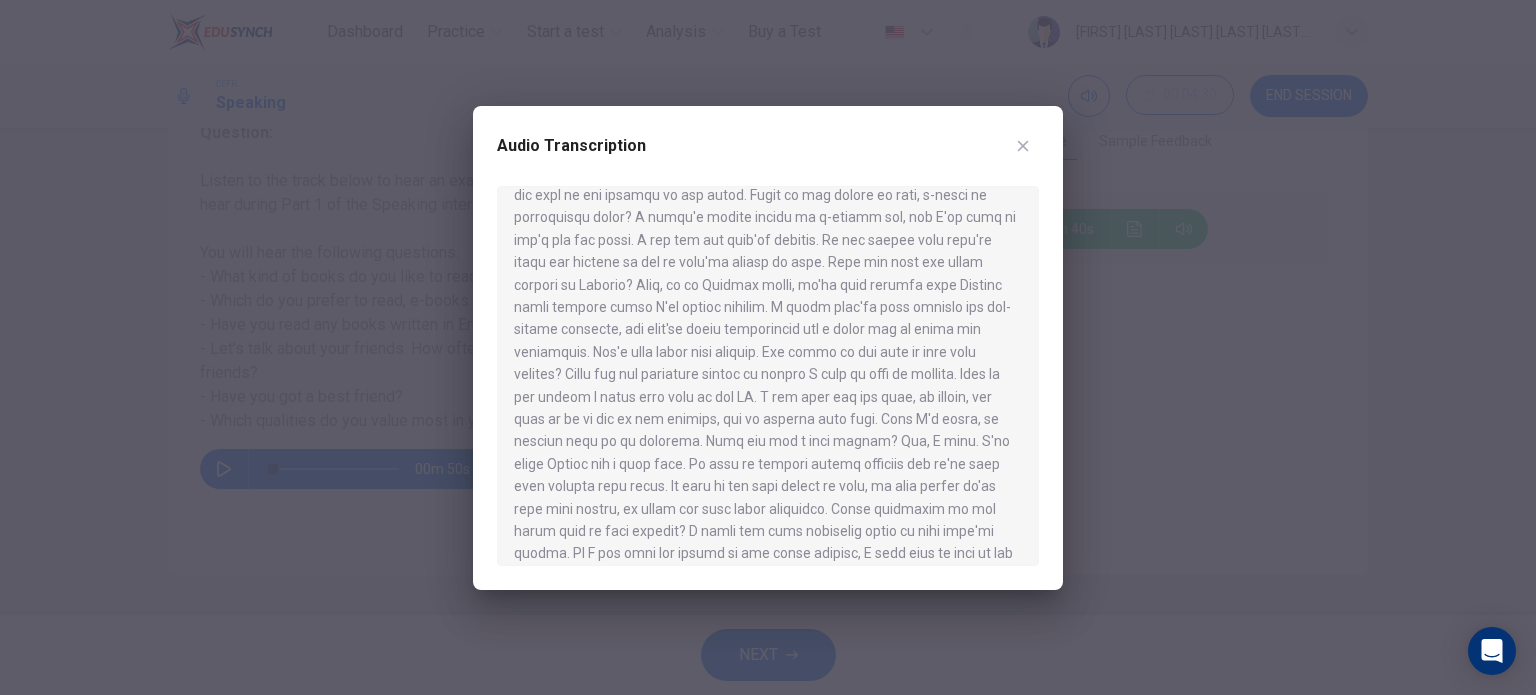 scroll, scrollTop: 146, scrollLeft: 0, axis: vertical 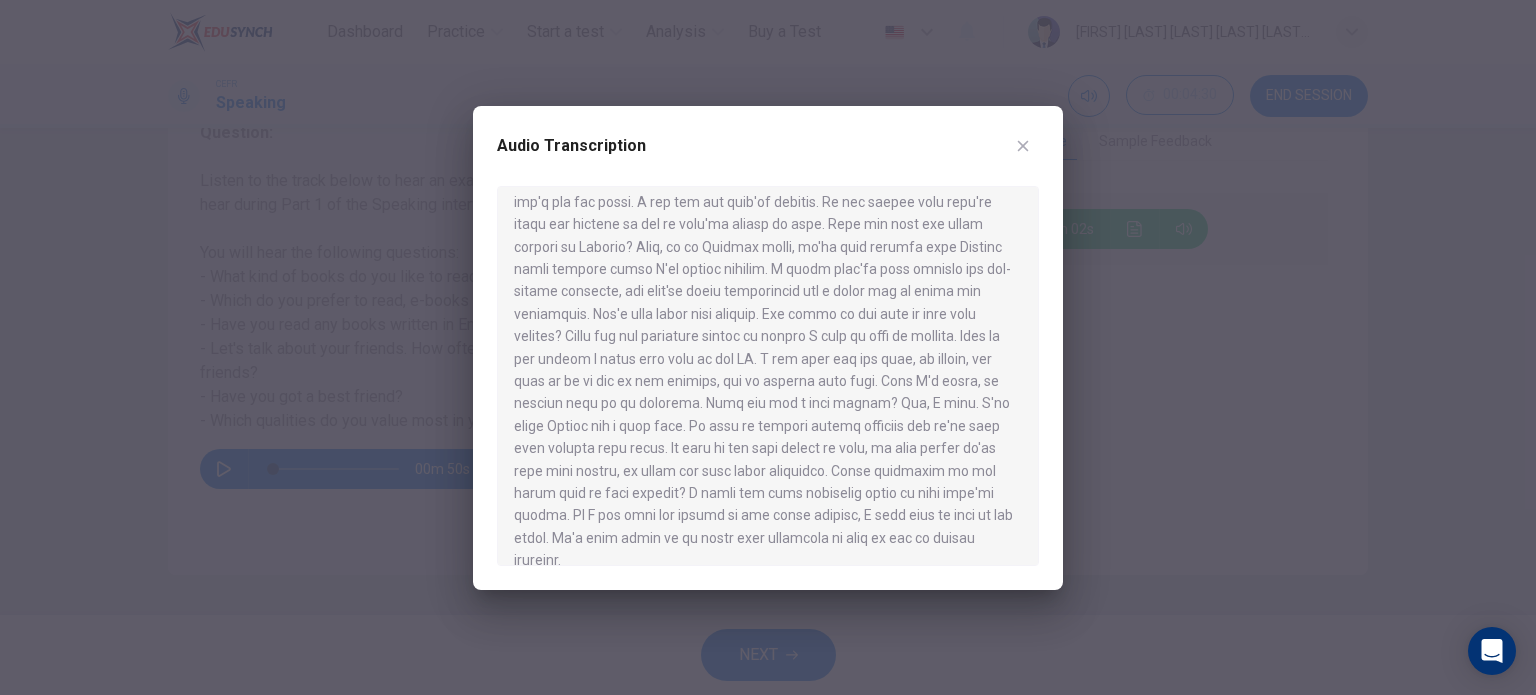 click at bounding box center [768, 347] 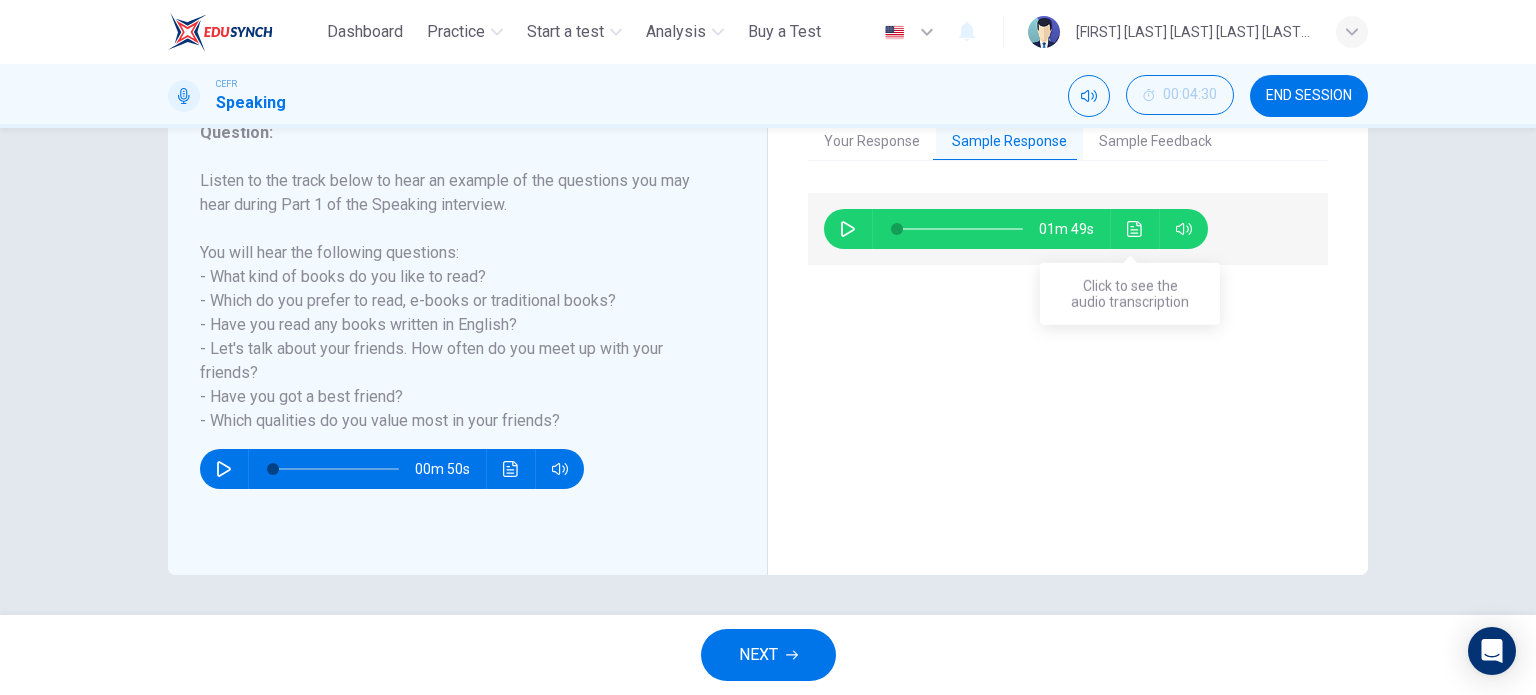 click at bounding box center (1135, 229) 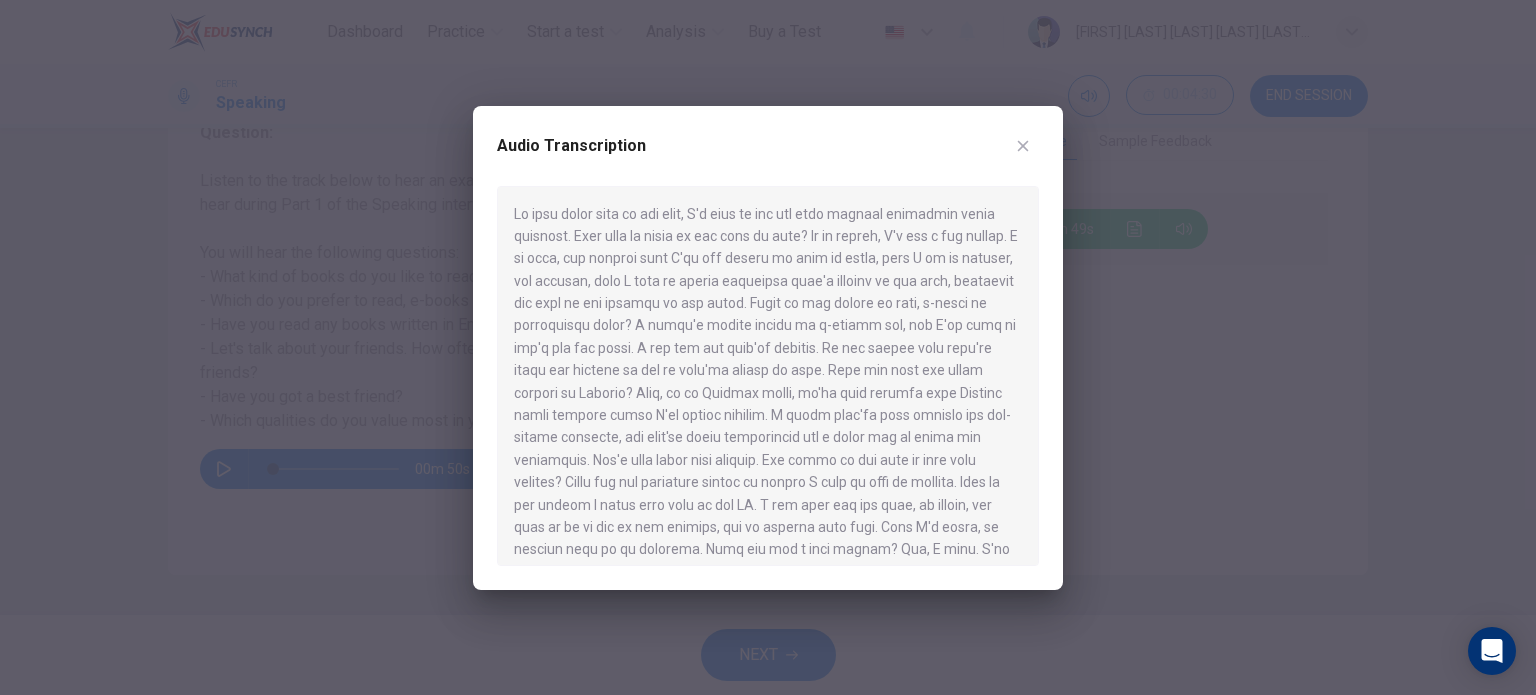type 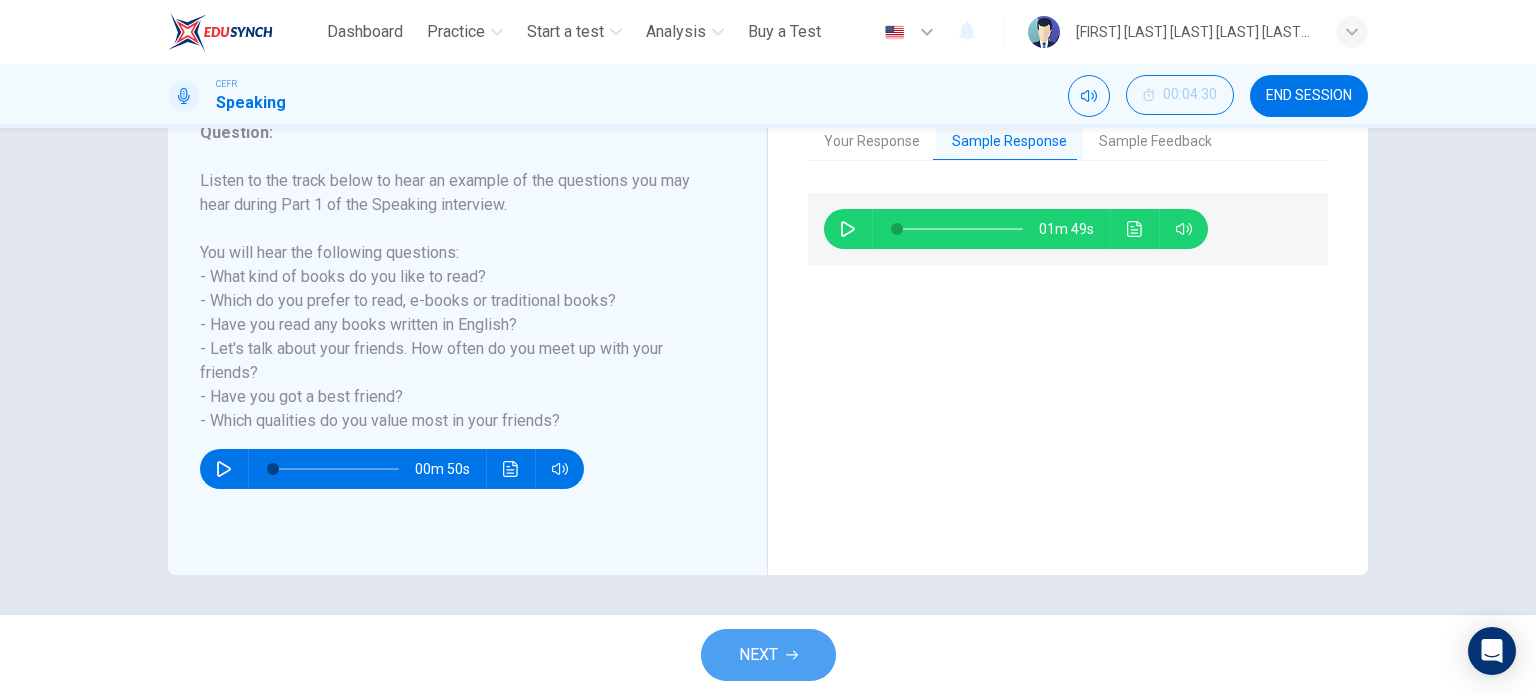 click on "NEXT" at bounding box center (758, 655) 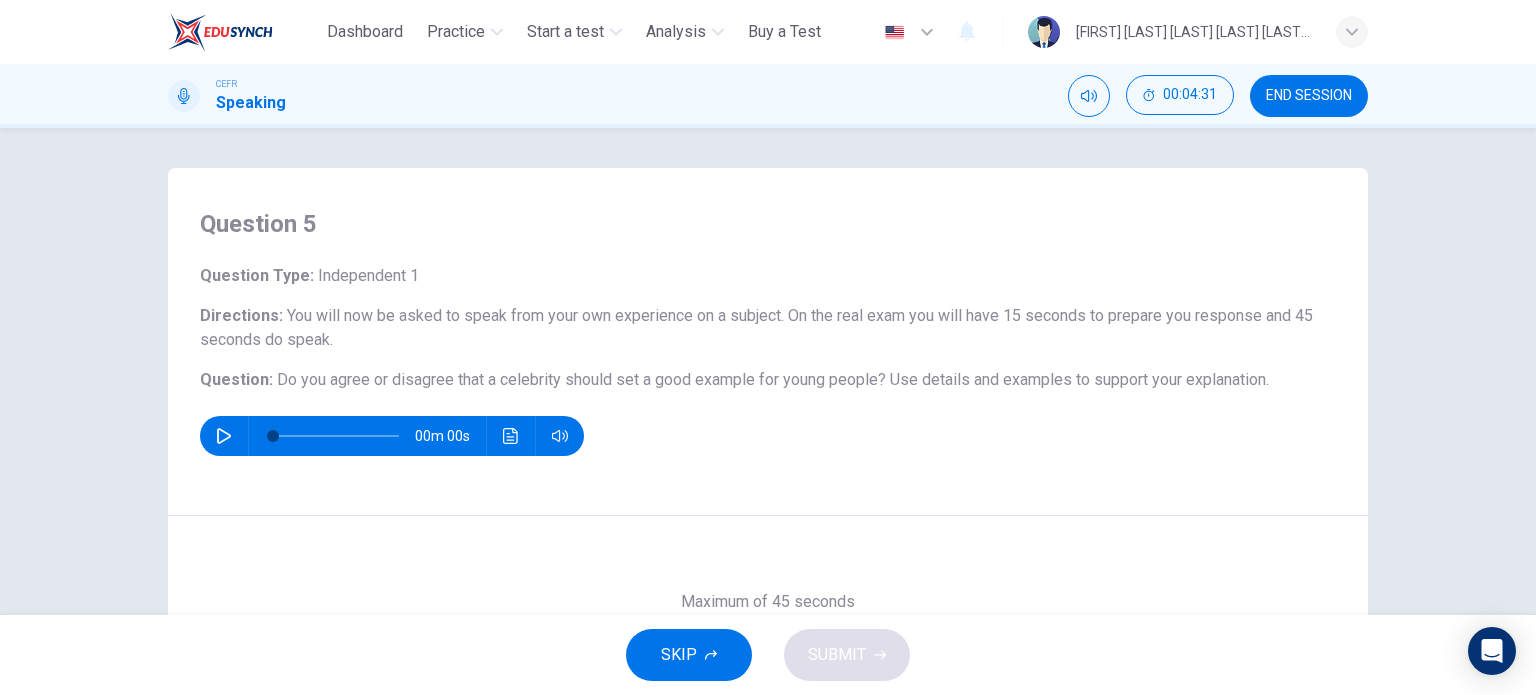 scroll, scrollTop: 194, scrollLeft: 0, axis: vertical 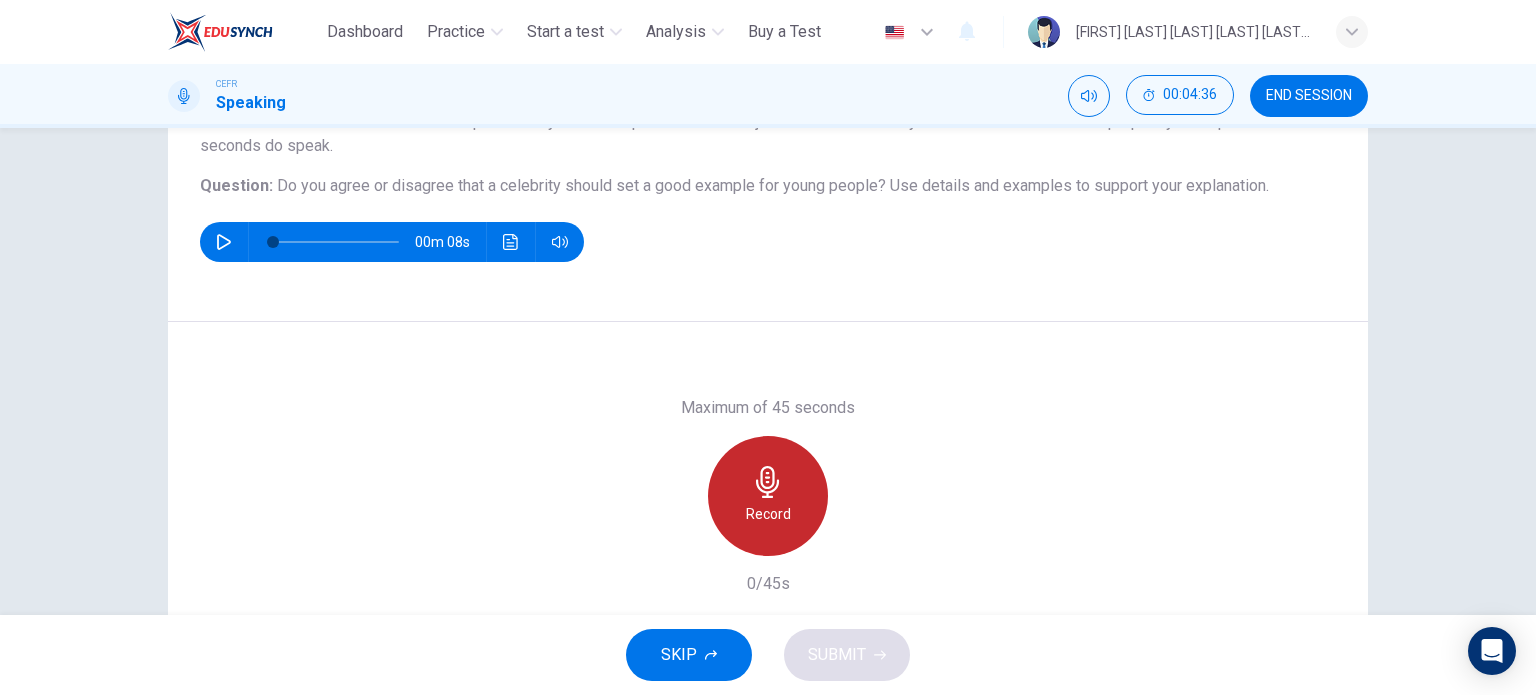 click at bounding box center [768, 482] 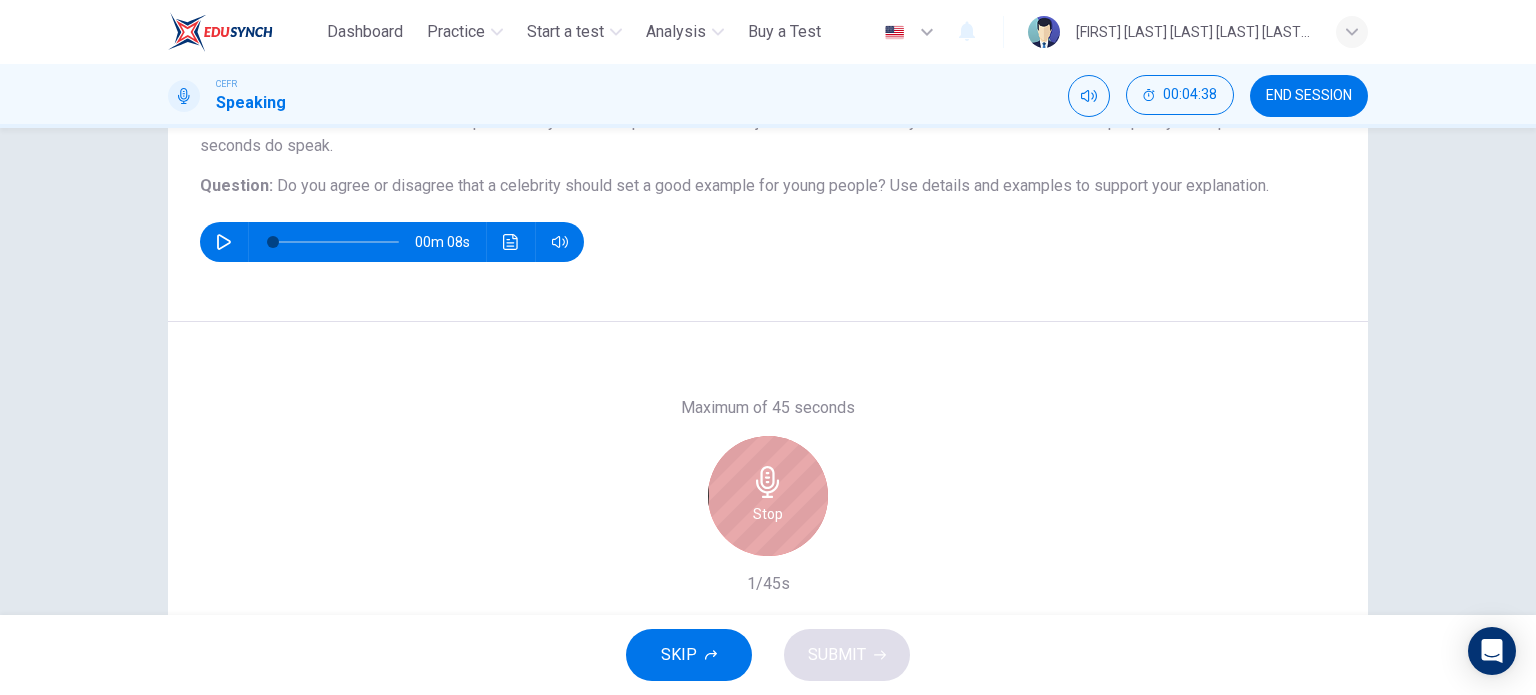 click at bounding box center (768, 482) 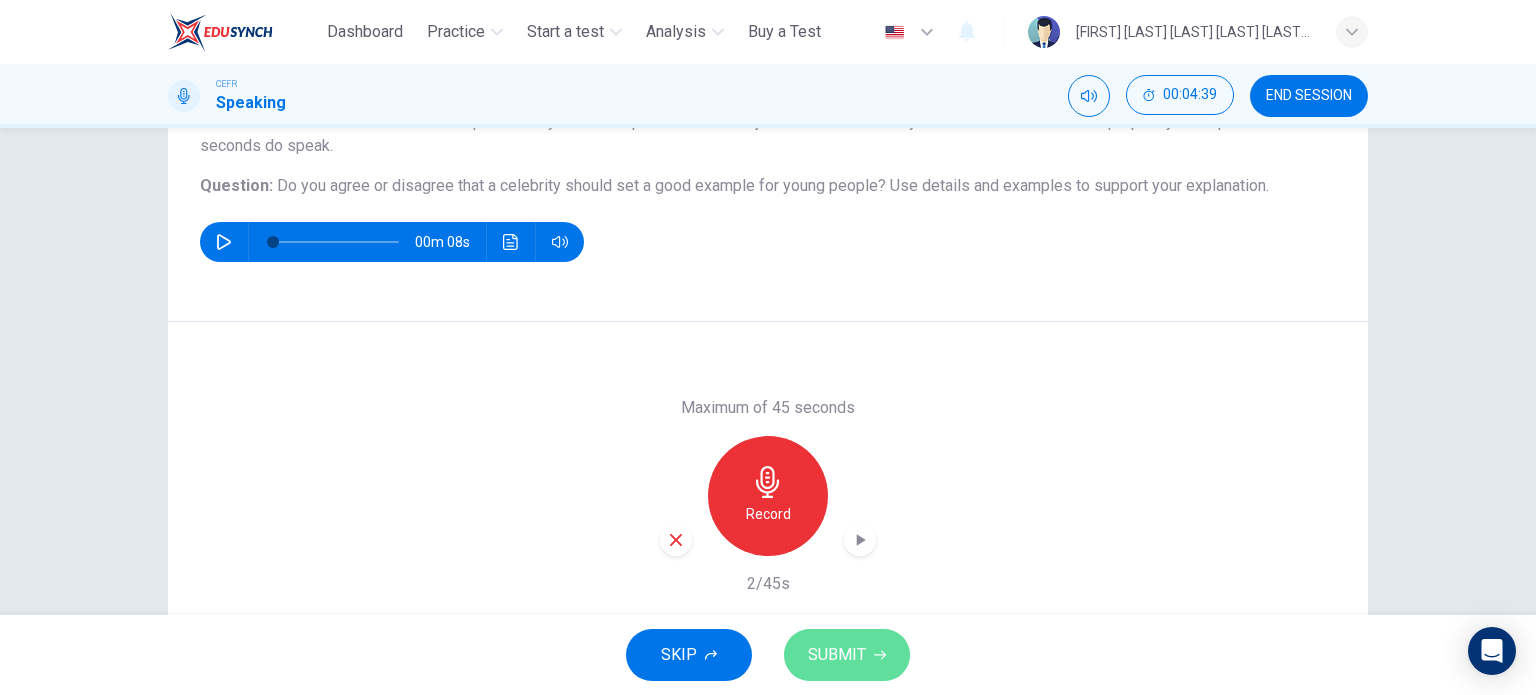 click on "SUBMIT" at bounding box center [837, 655] 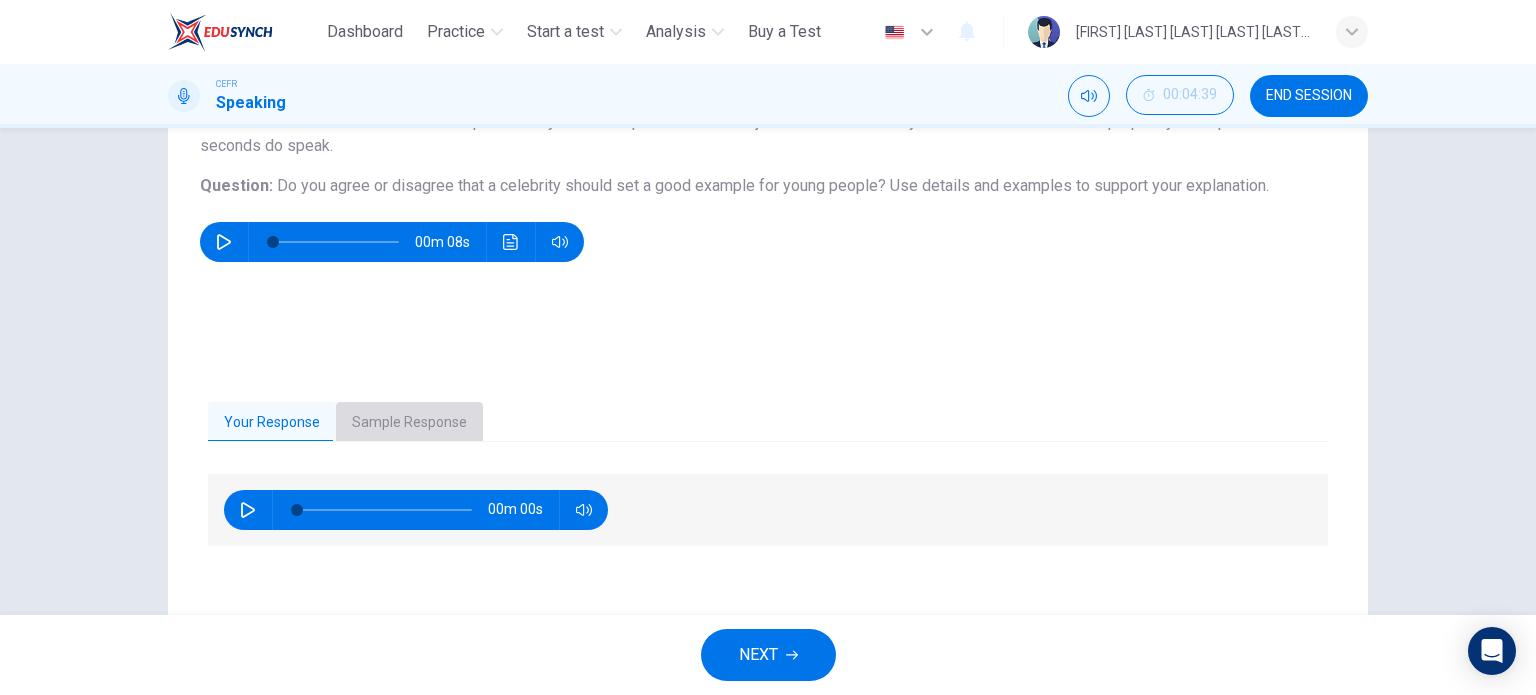click on "Sample Response" at bounding box center (409, 423) 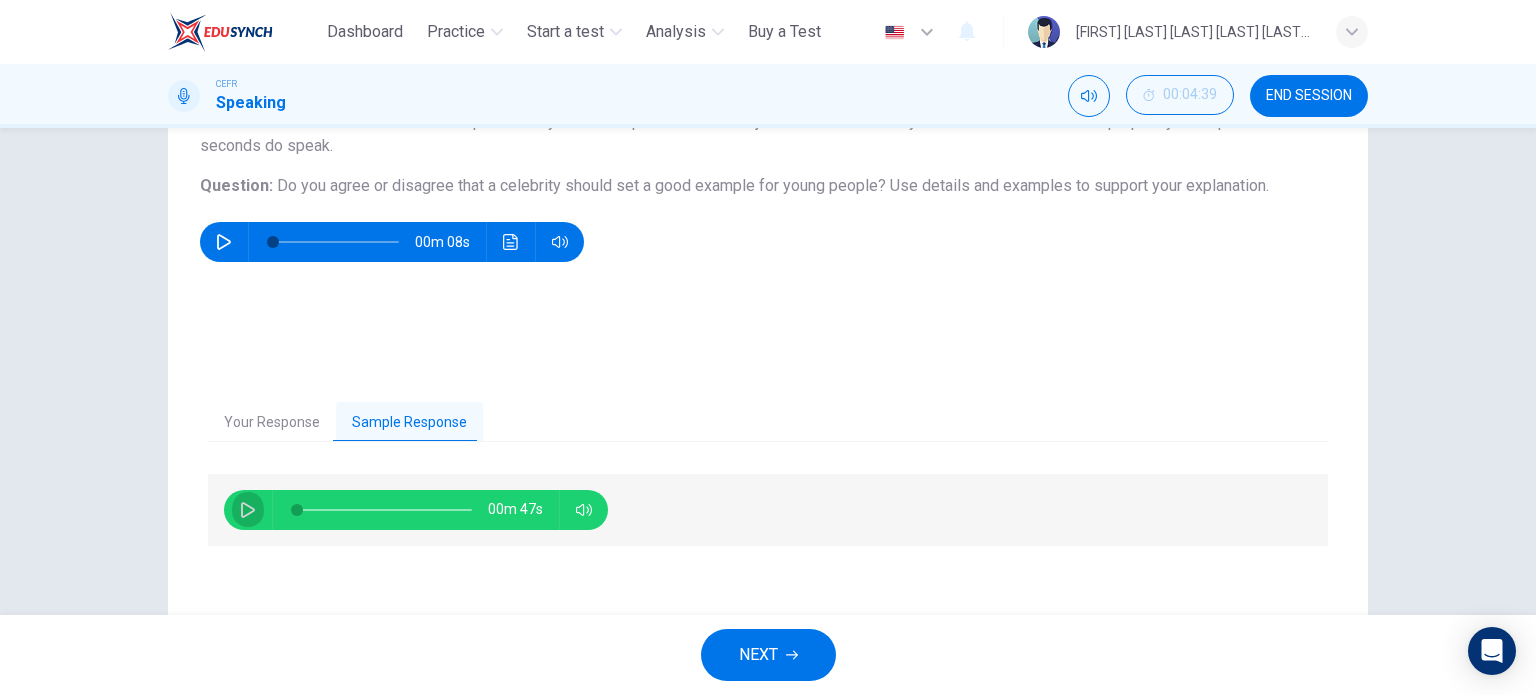 click at bounding box center (248, 510) 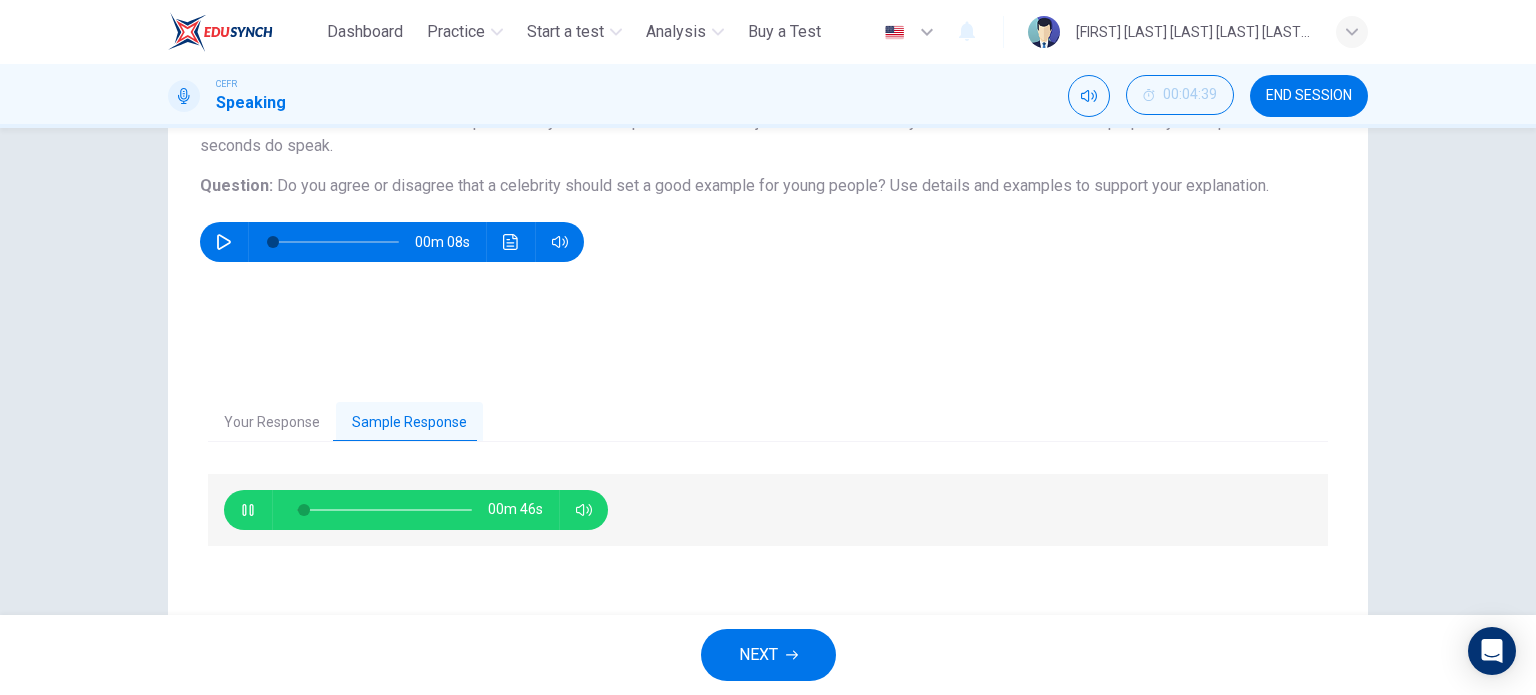 type 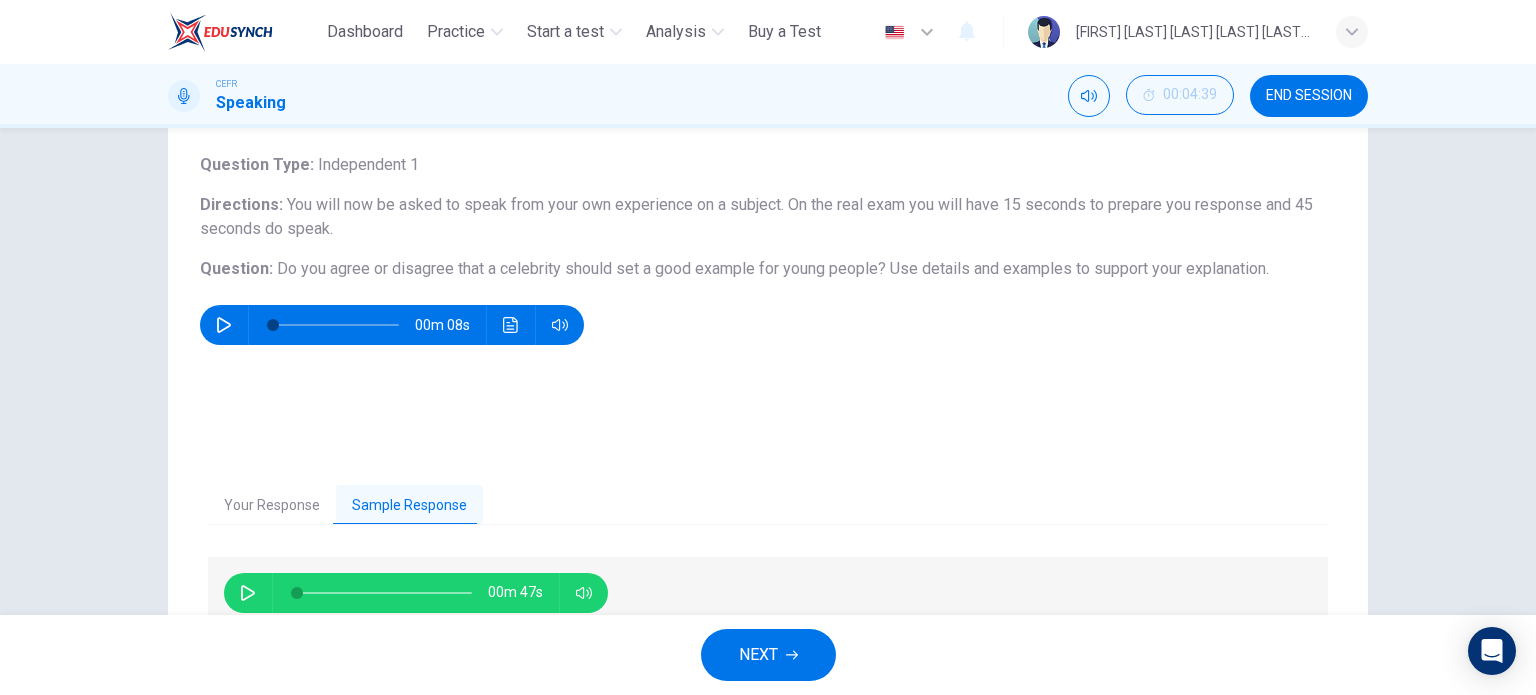 scroll, scrollTop: 112, scrollLeft: 0, axis: vertical 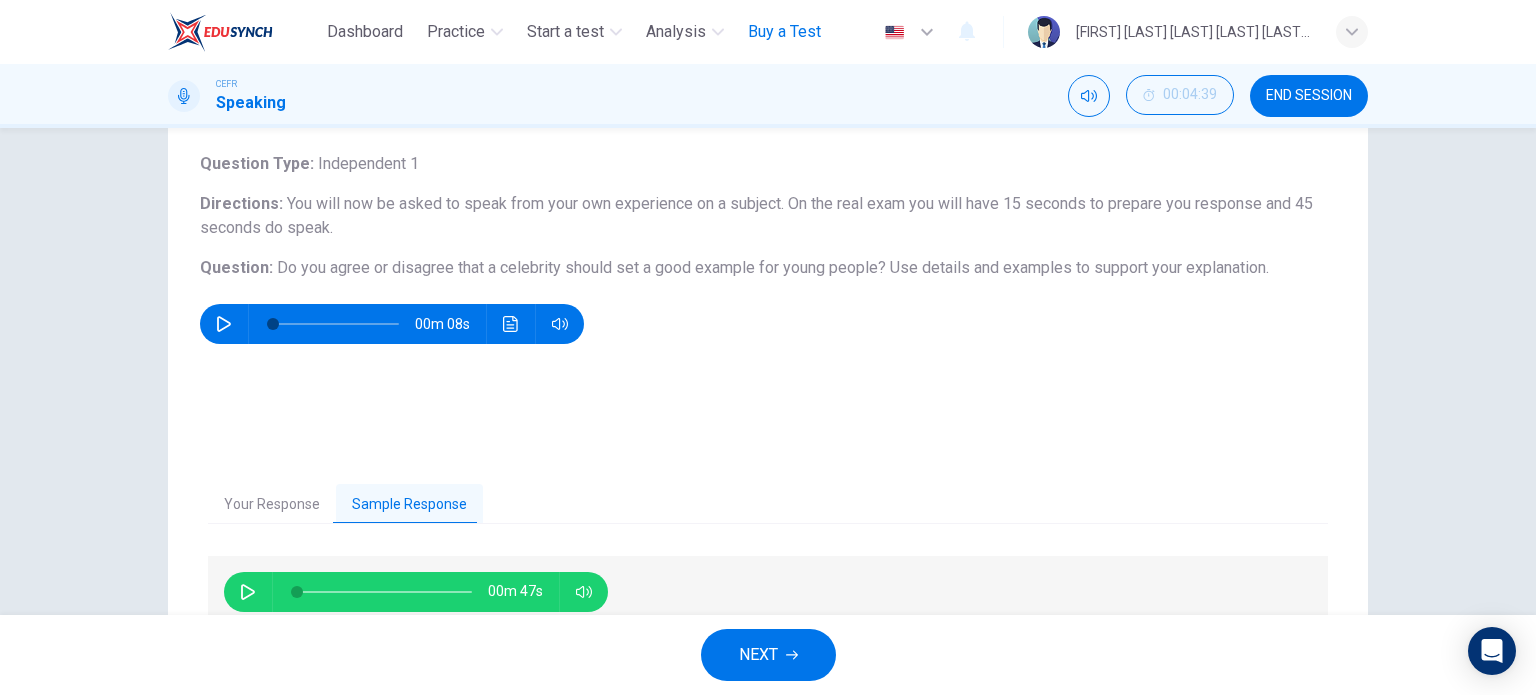 click on "Buy a Test" at bounding box center (784, 32) 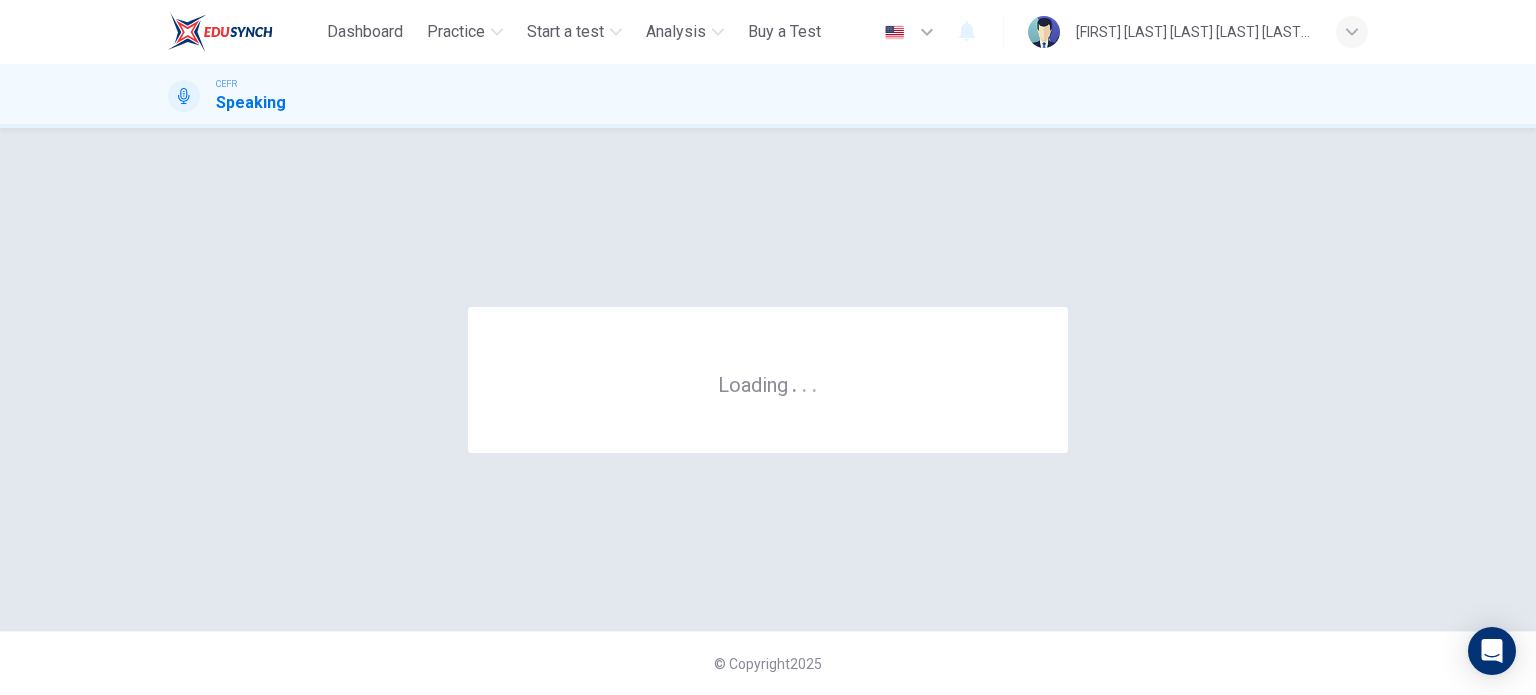 scroll, scrollTop: 0, scrollLeft: 0, axis: both 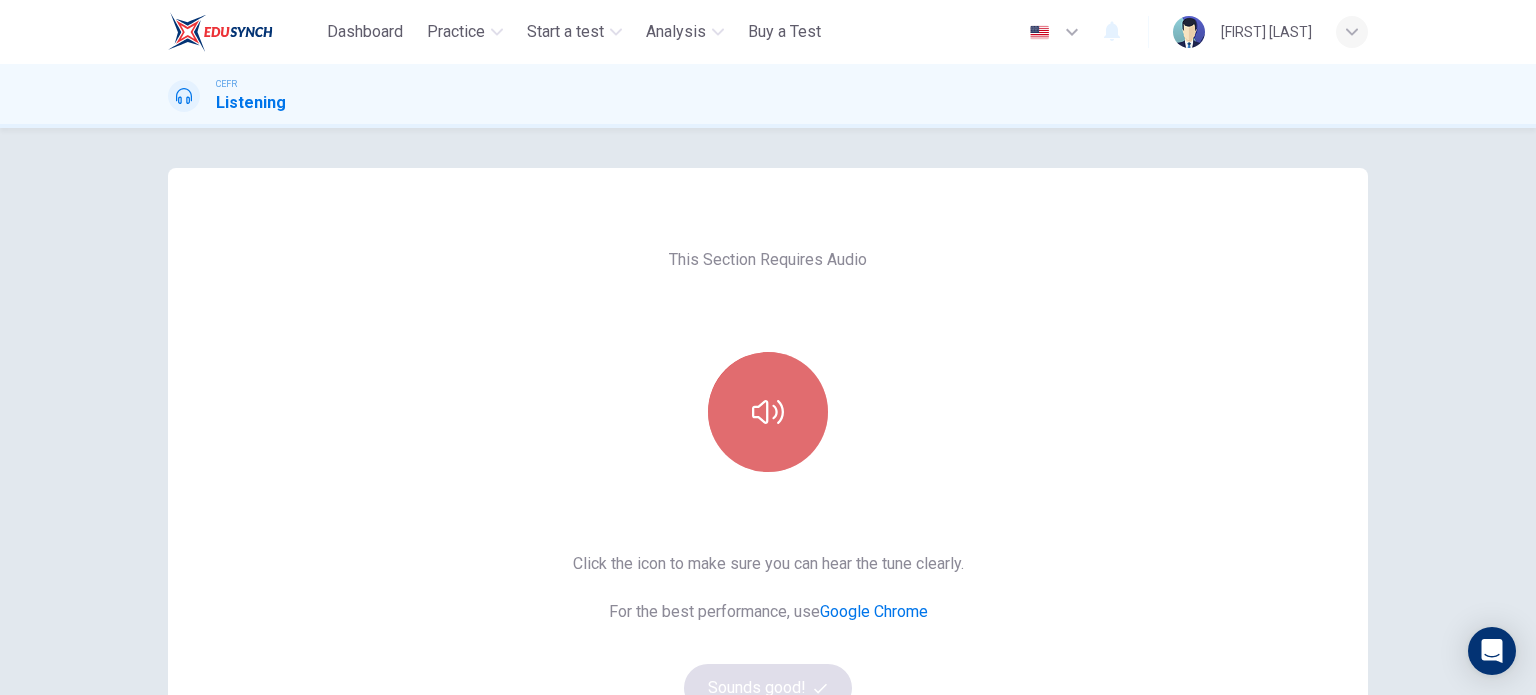click at bounding box center [768, 412] 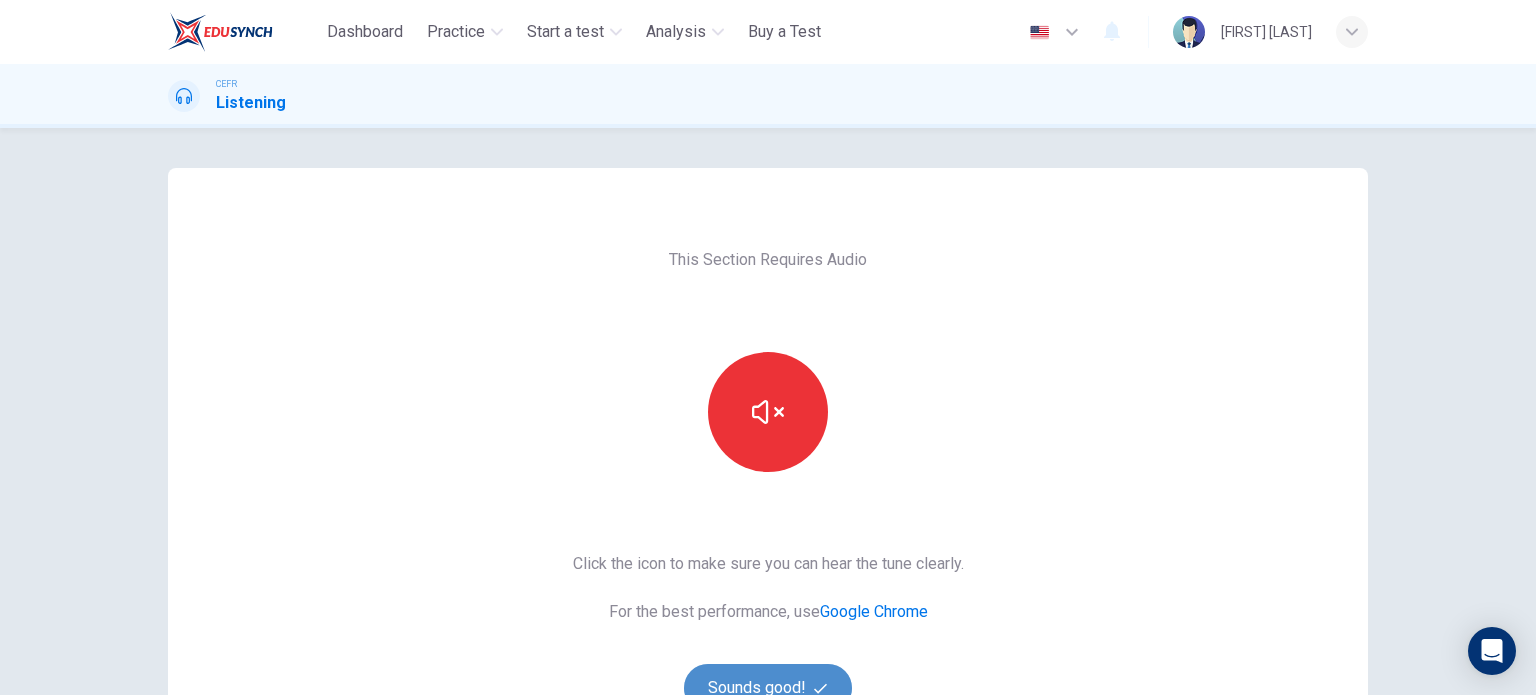 click on "Sounds good!" at bounding box center [768, 688] 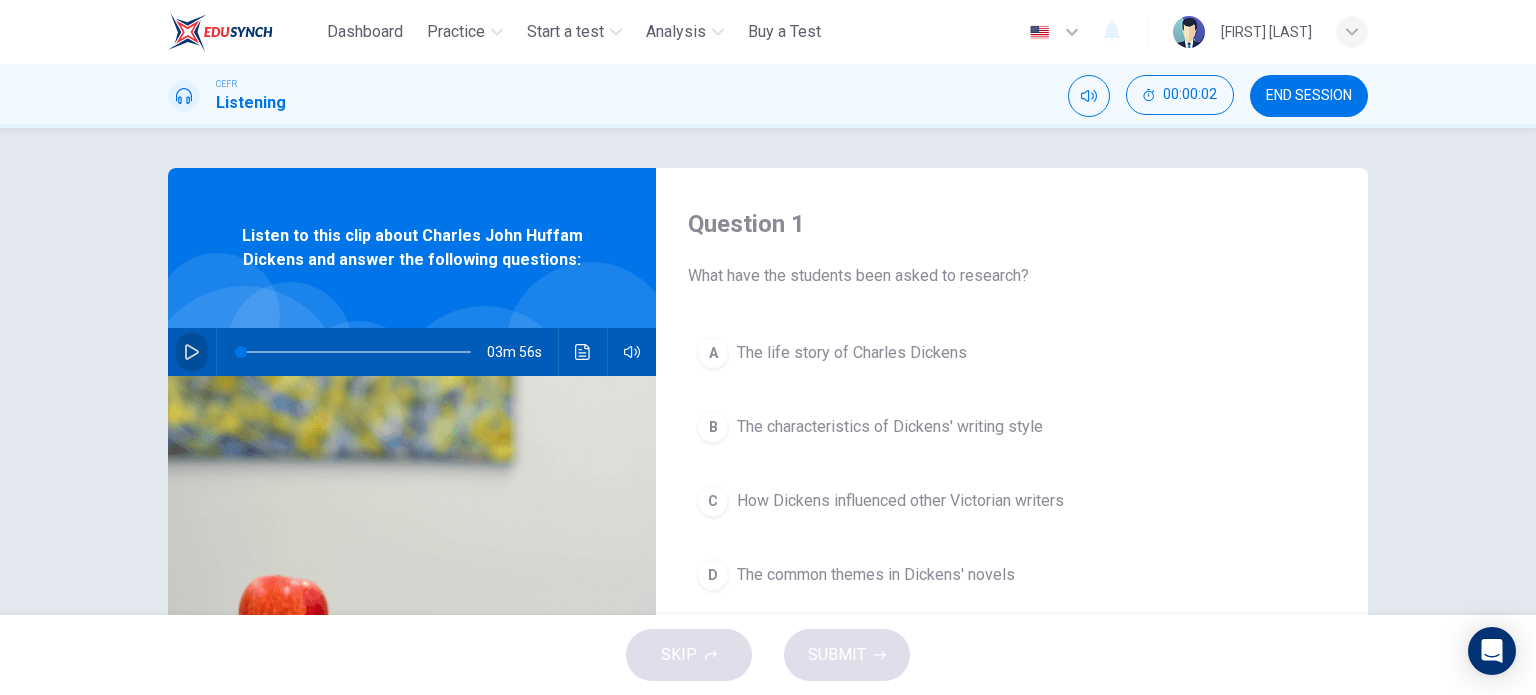 click at bounding box center (192, 352) 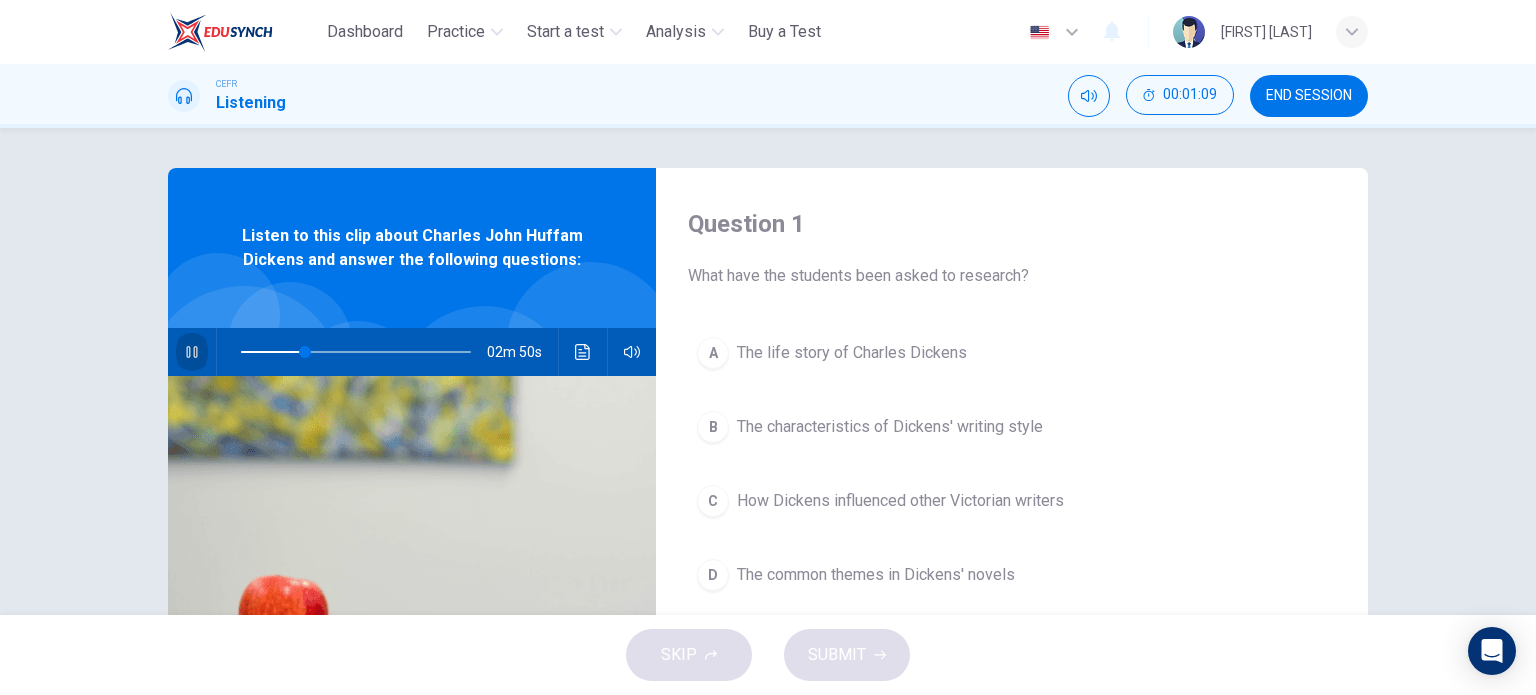 click at bounding box center [192, 352] 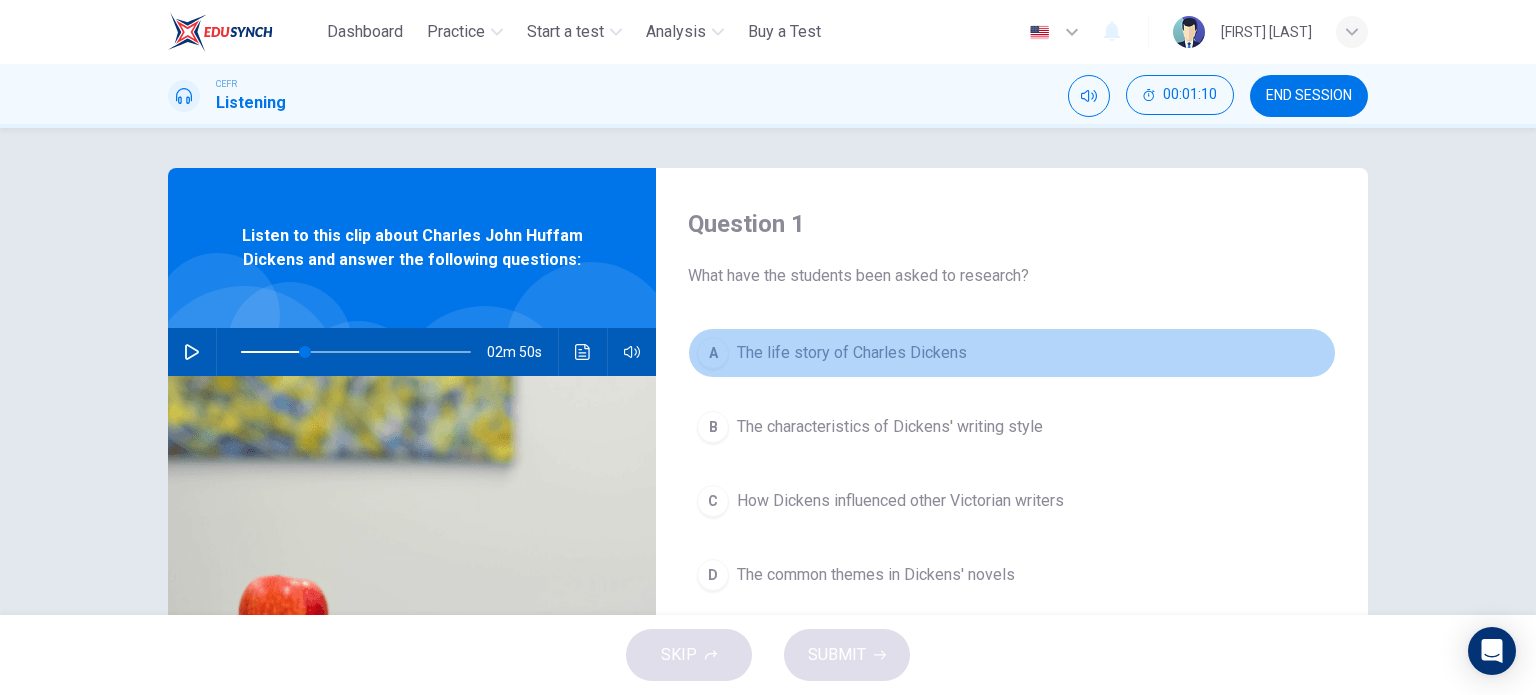 click on "The life story of Charles Dickens" at bounding box center (852, 353) 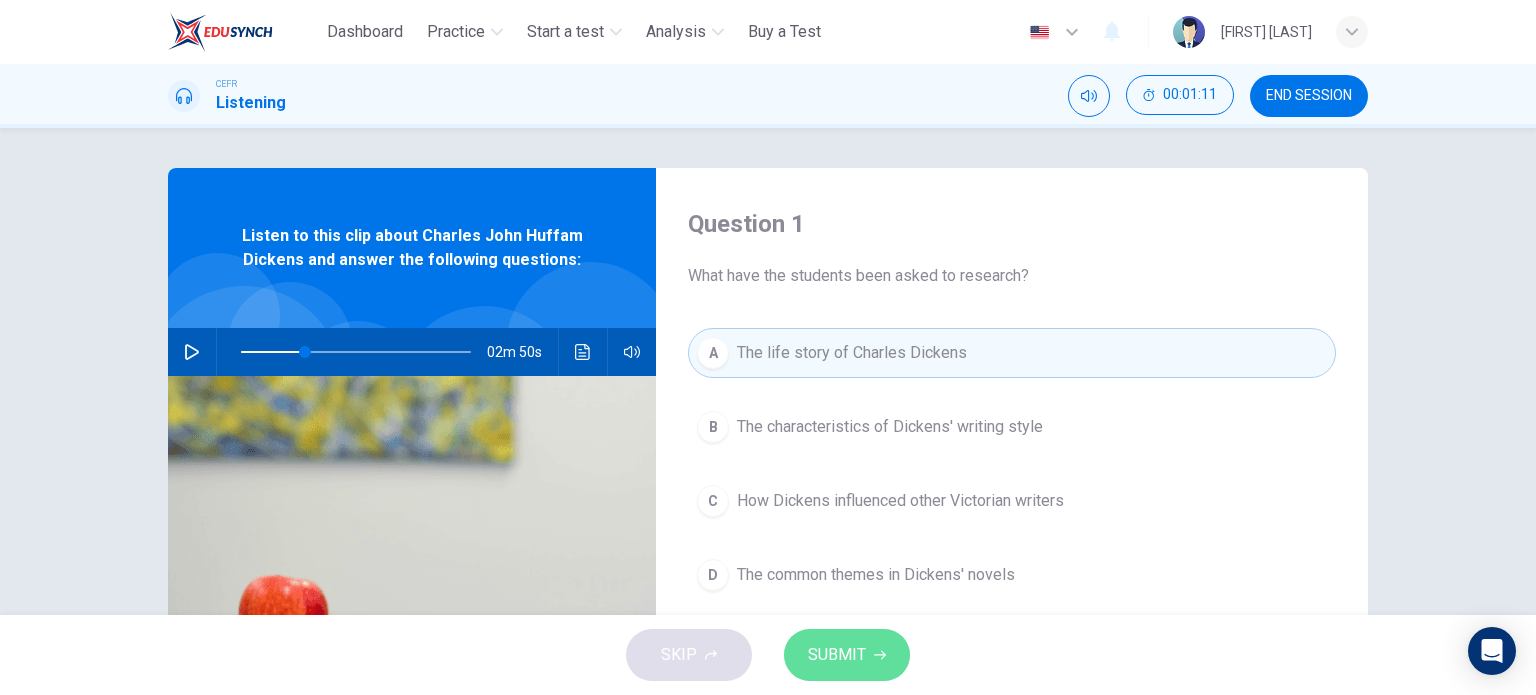 click on "SUBMIT" at bounding box center [837, 655] 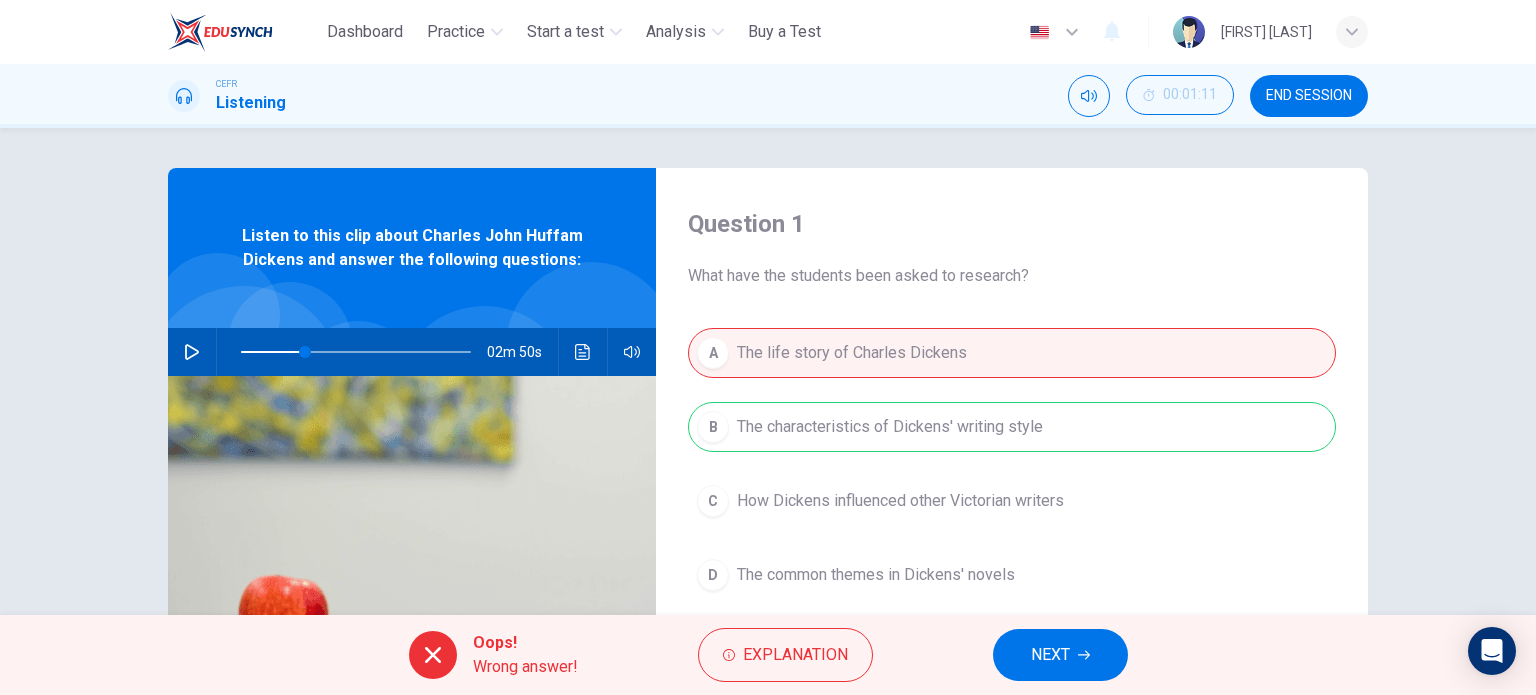 click on "Explanation" at bounding box center [785, 655] 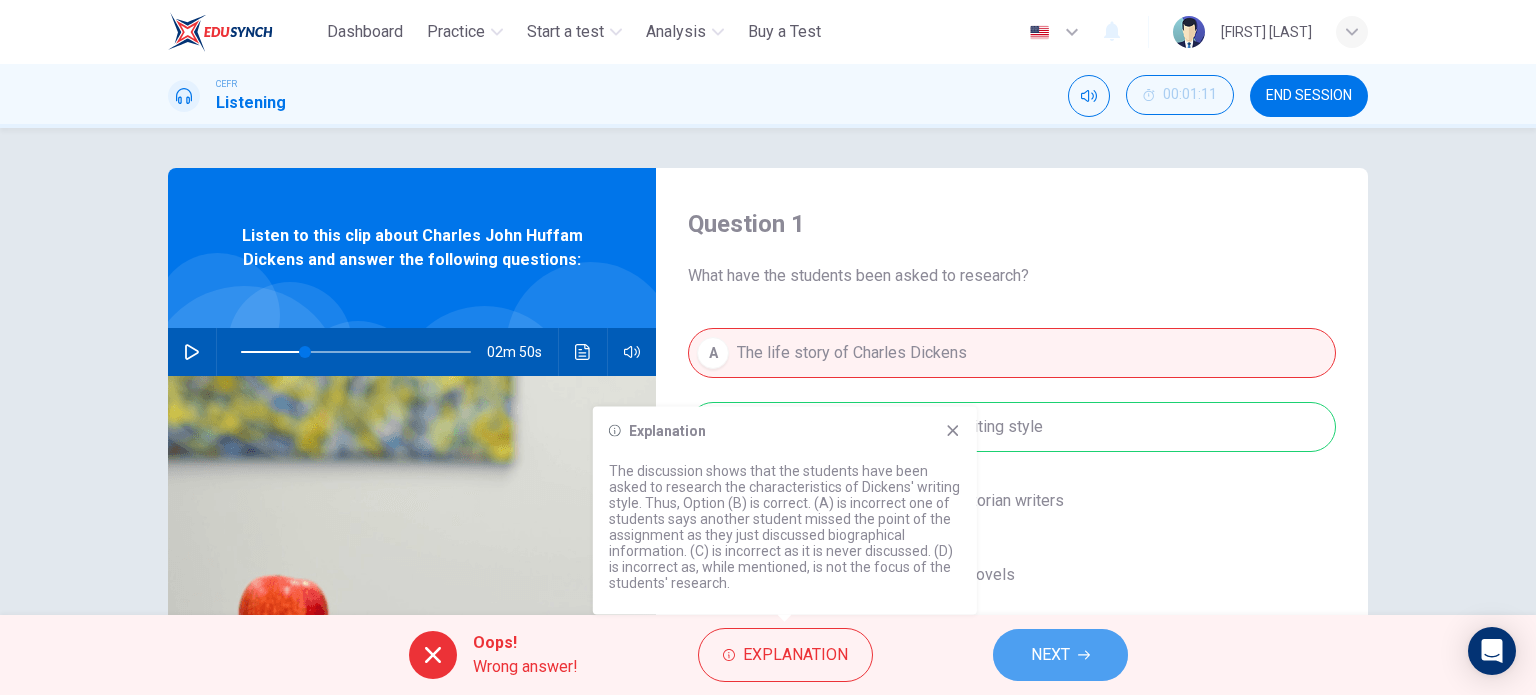 click on "NEXT" at bounding box center (1050, 655) 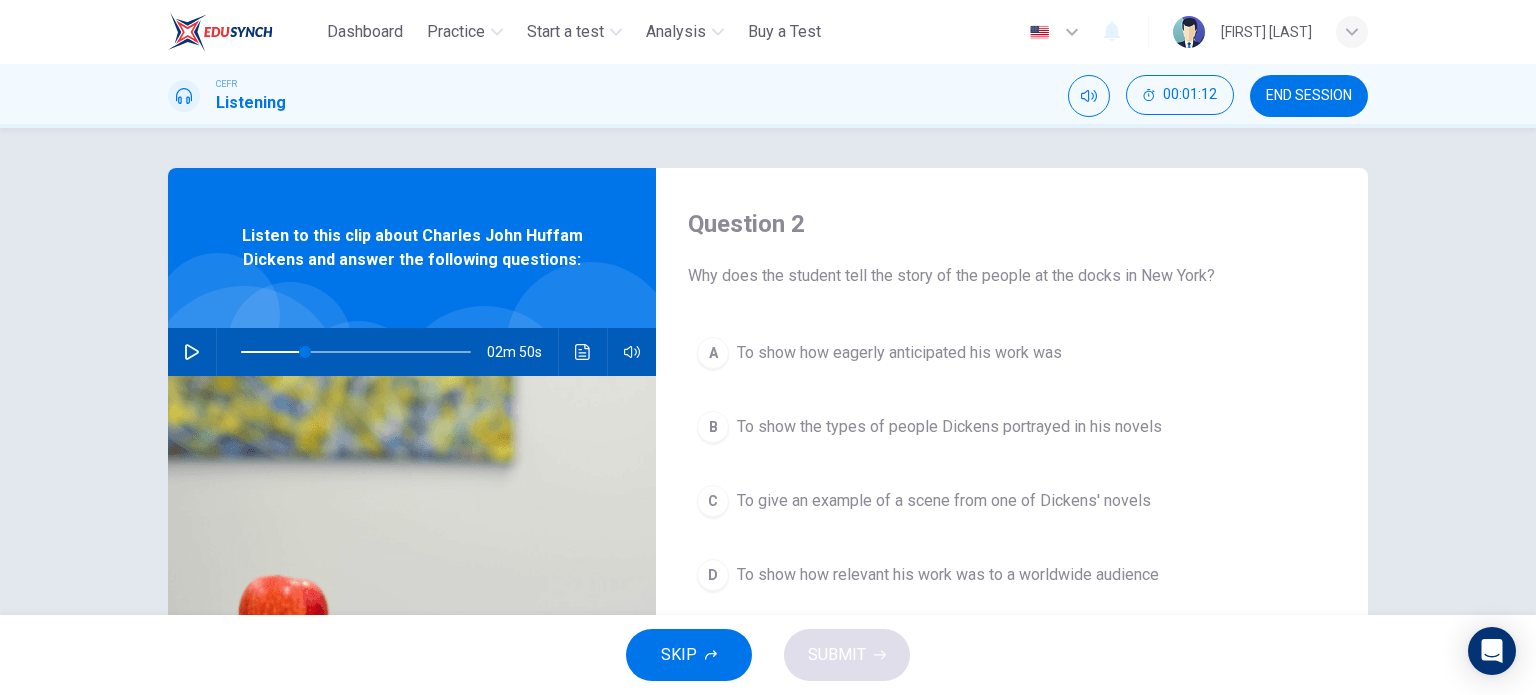click at bounding box center [192, 352] 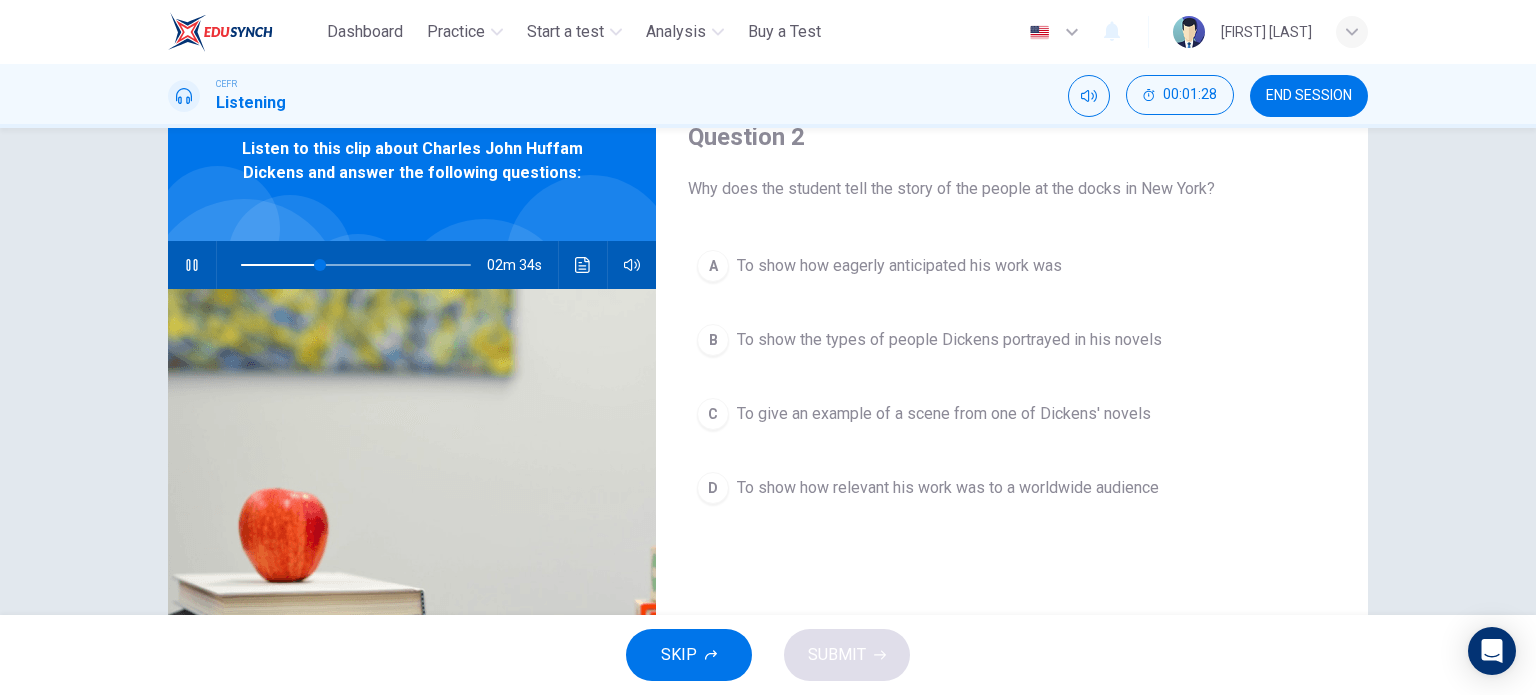 scroll, scrollTop: 88, scrollLeft: 0, axis: vertical 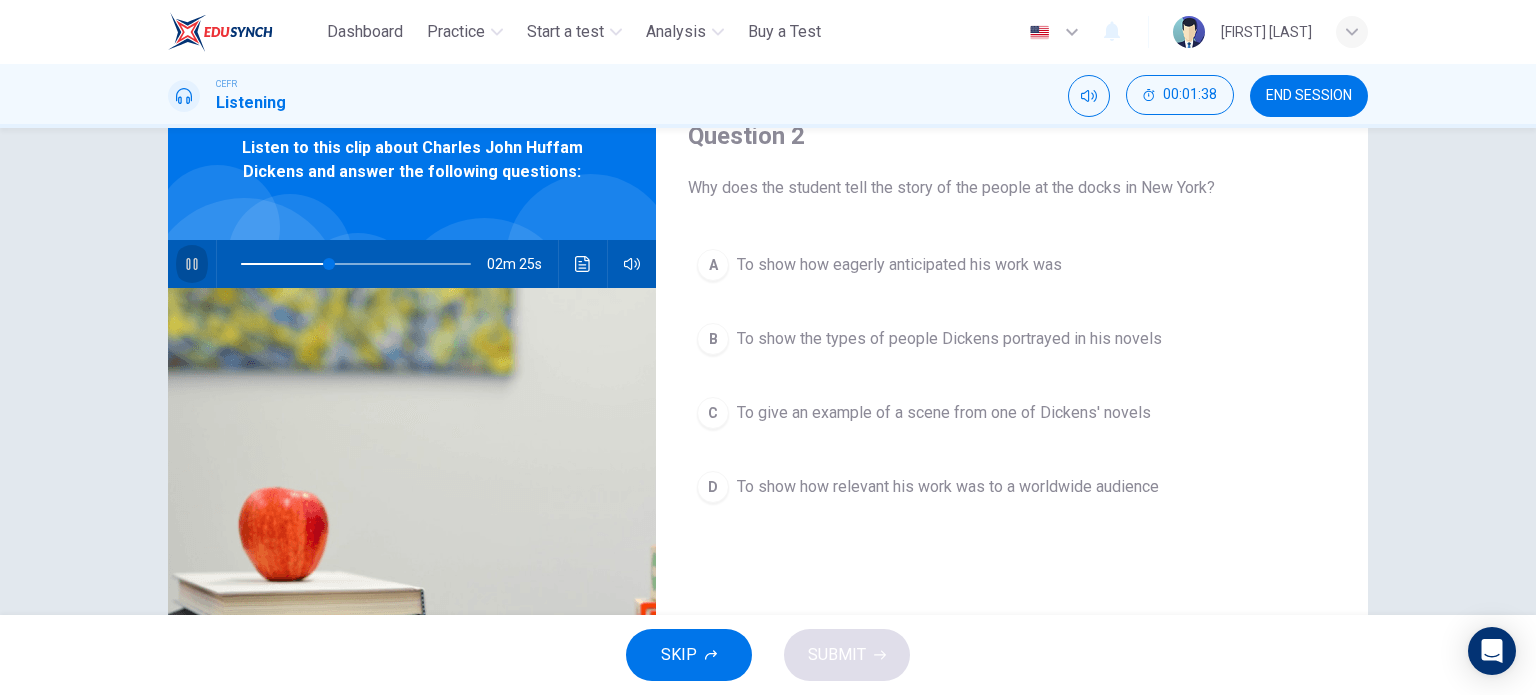 click at bounding box center [192, 264] 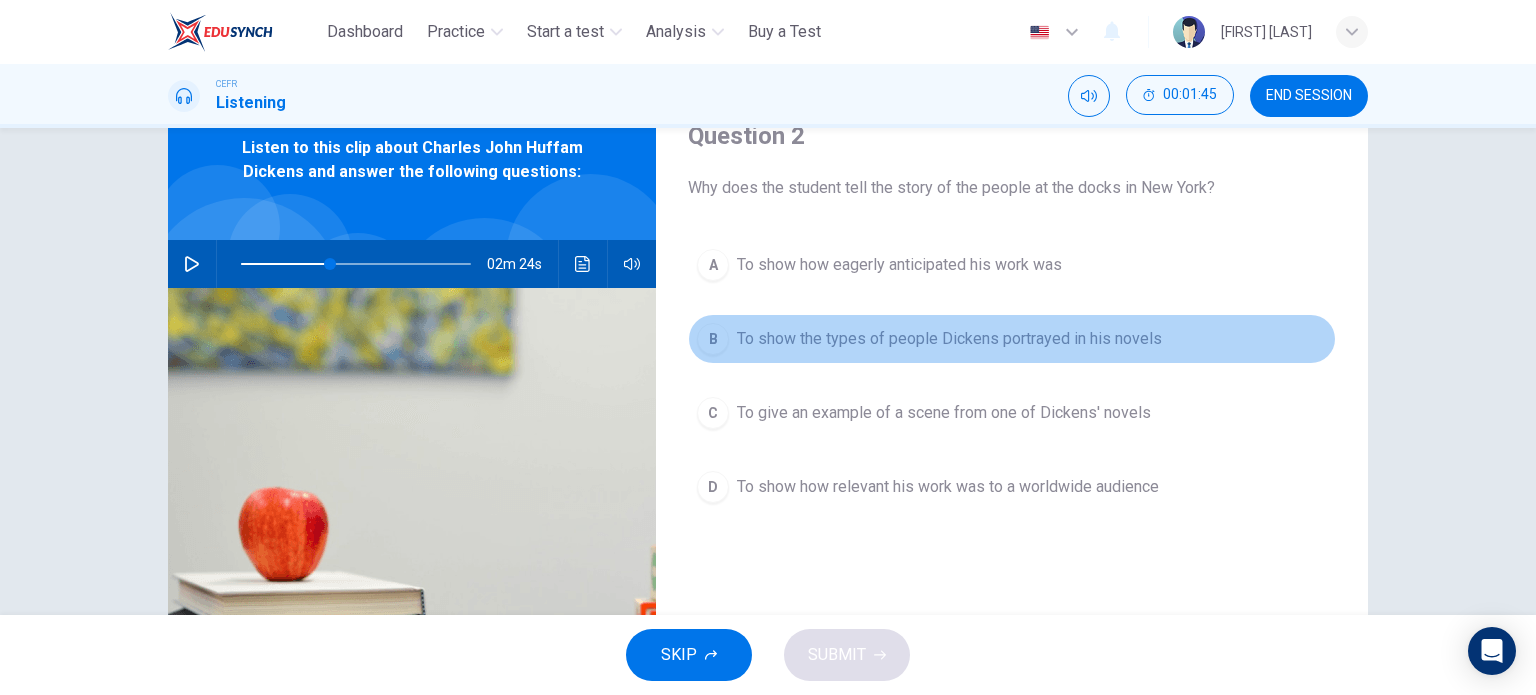 click on "To show the types of people Dickens portrayed in his novels" at bounding box center [899, 265] 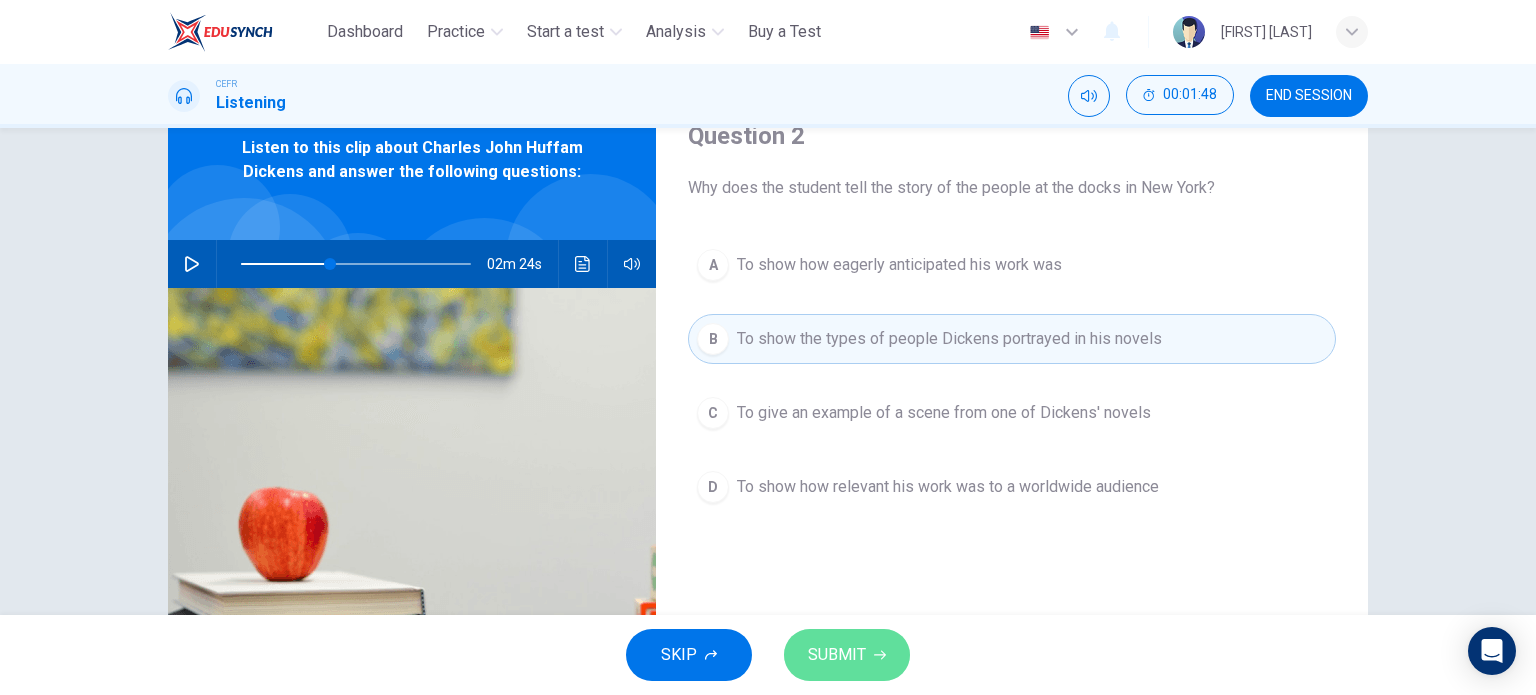 click on "SUBMIT" at bounding box center [837, 655] 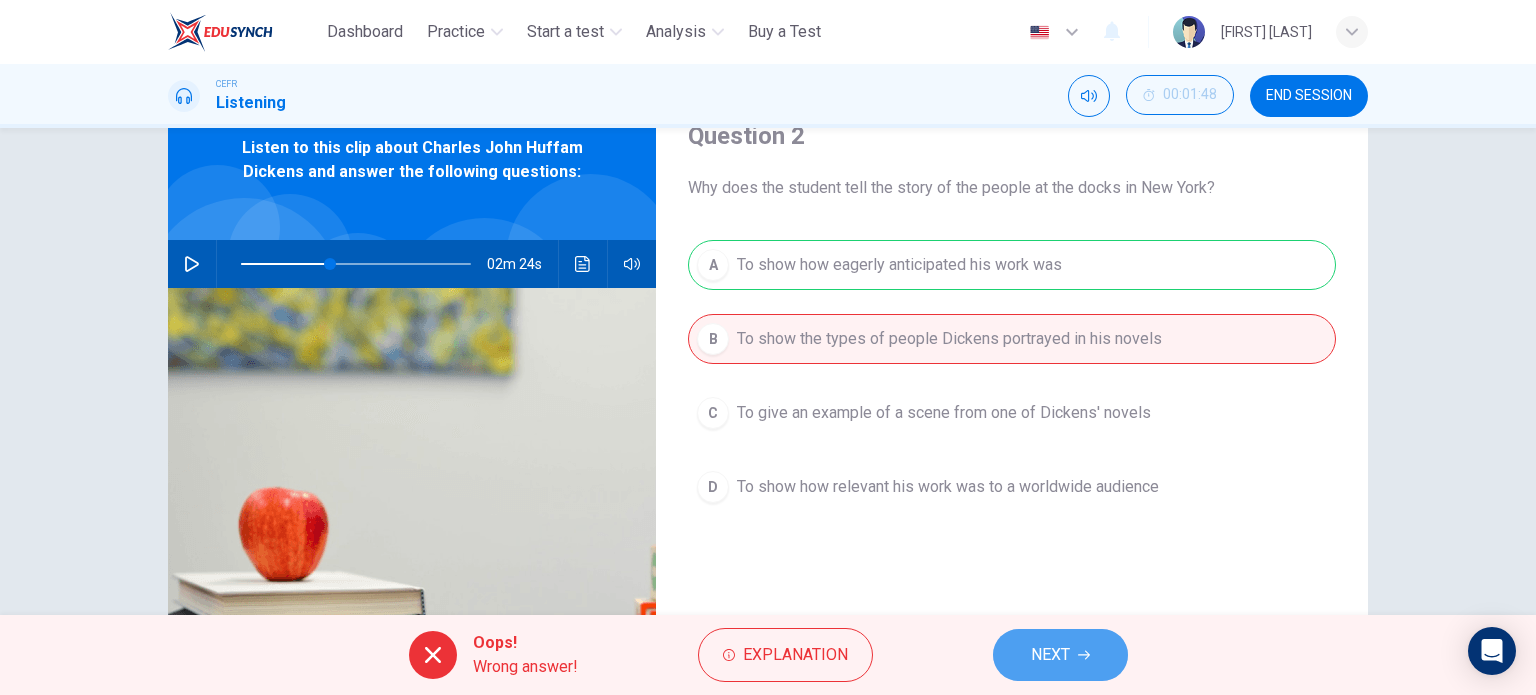 click on "NEXT" at bounding box center [1060, 655] 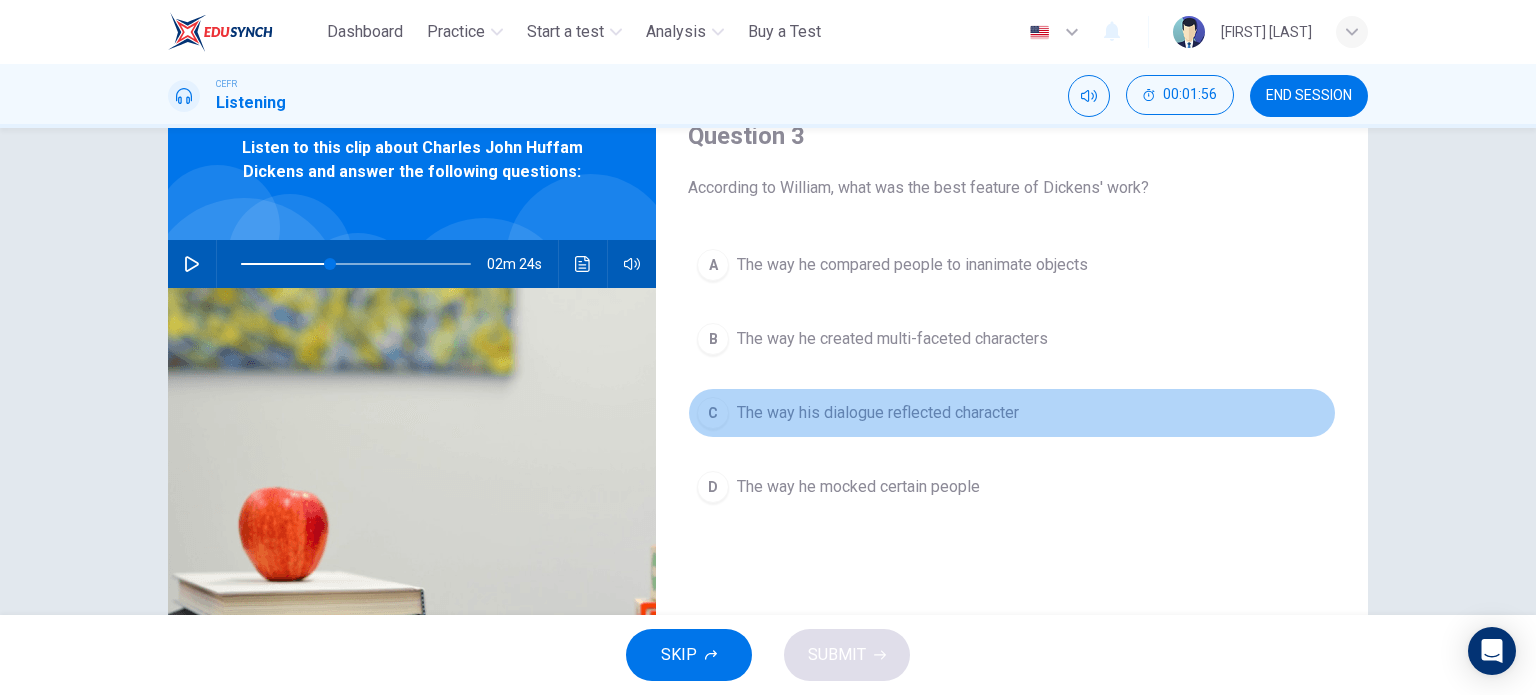 click on "The way his dialogue reflected character" at bounding box center [912, 265] 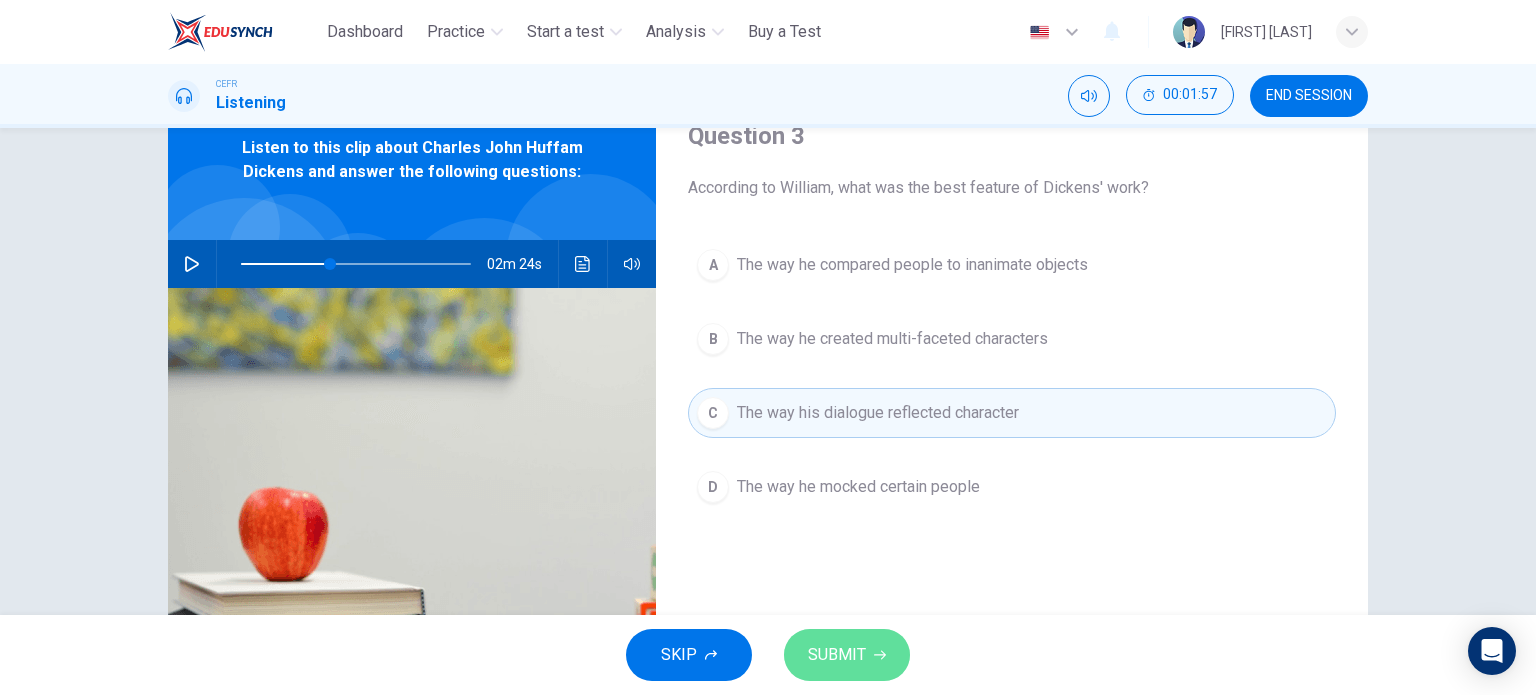 click on "SUBMIT" at bounding box center [847, 655] 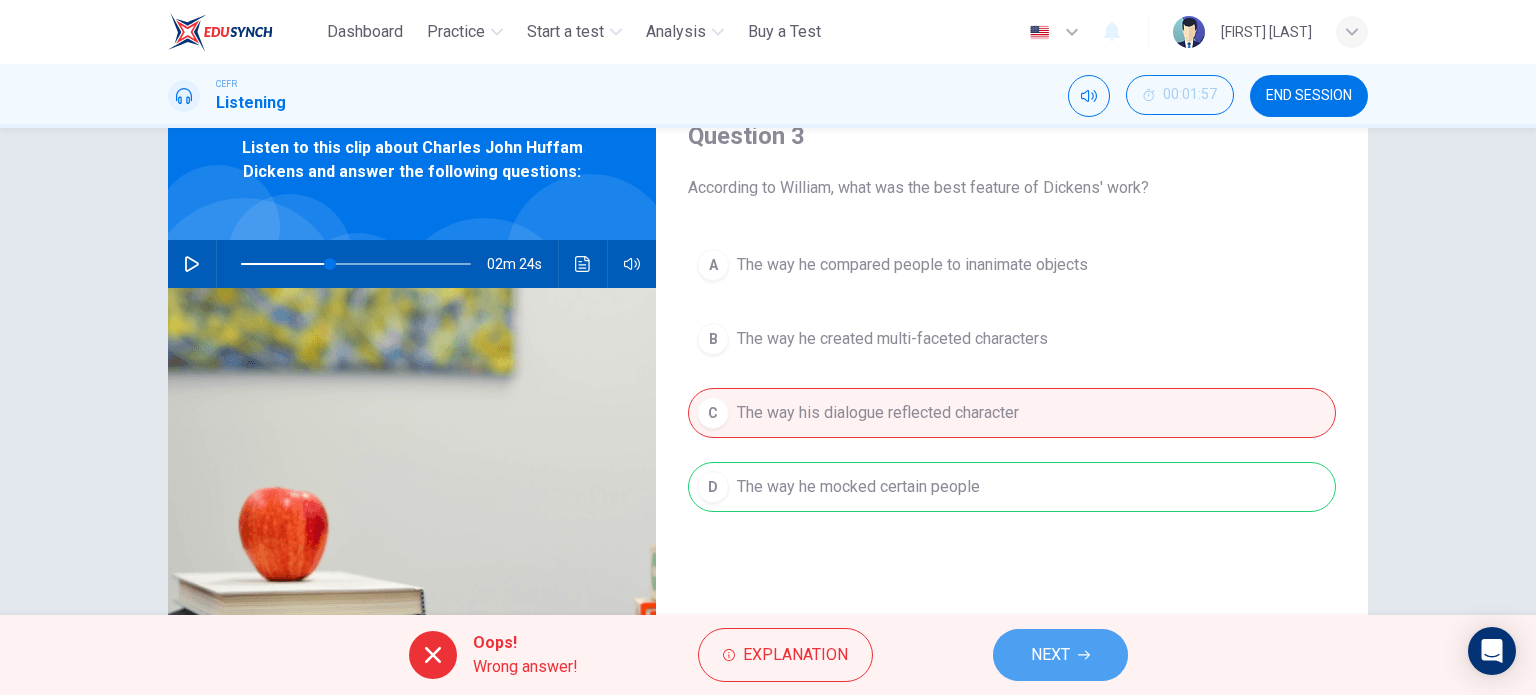 click on "NEXT" at bounding box center (1050, 655) 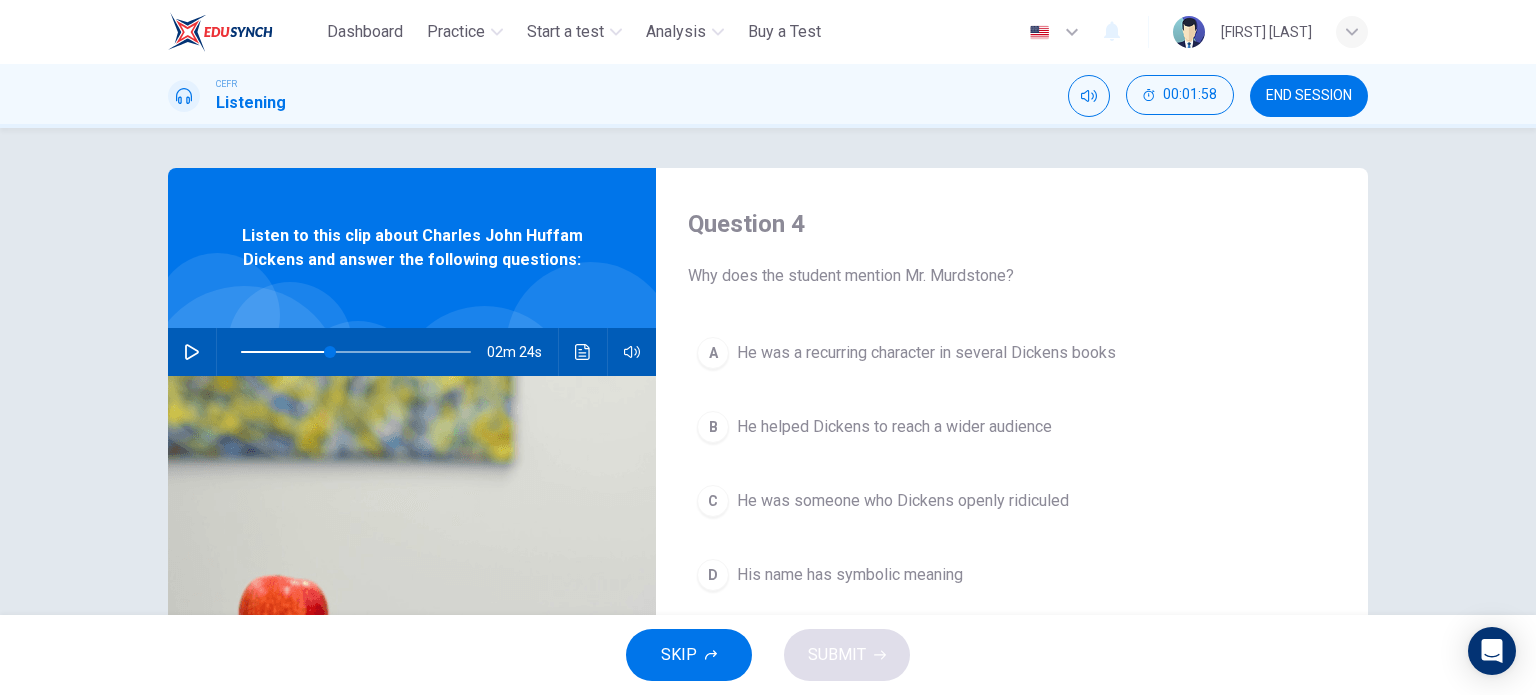 scroll, scrollTop: 94, scrollLeft: 0, axis: vertical 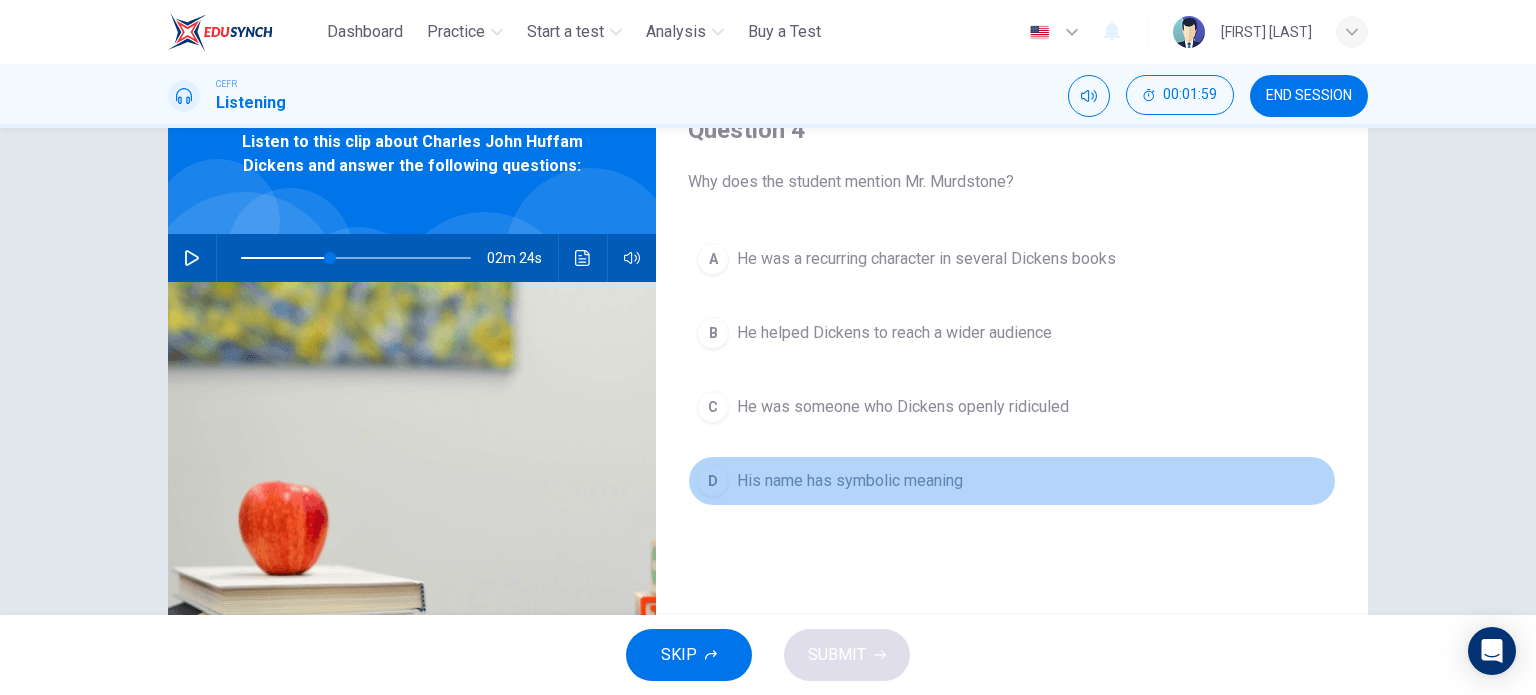 click on "His name has symbolic meaning" at bounding box center [926, 259] 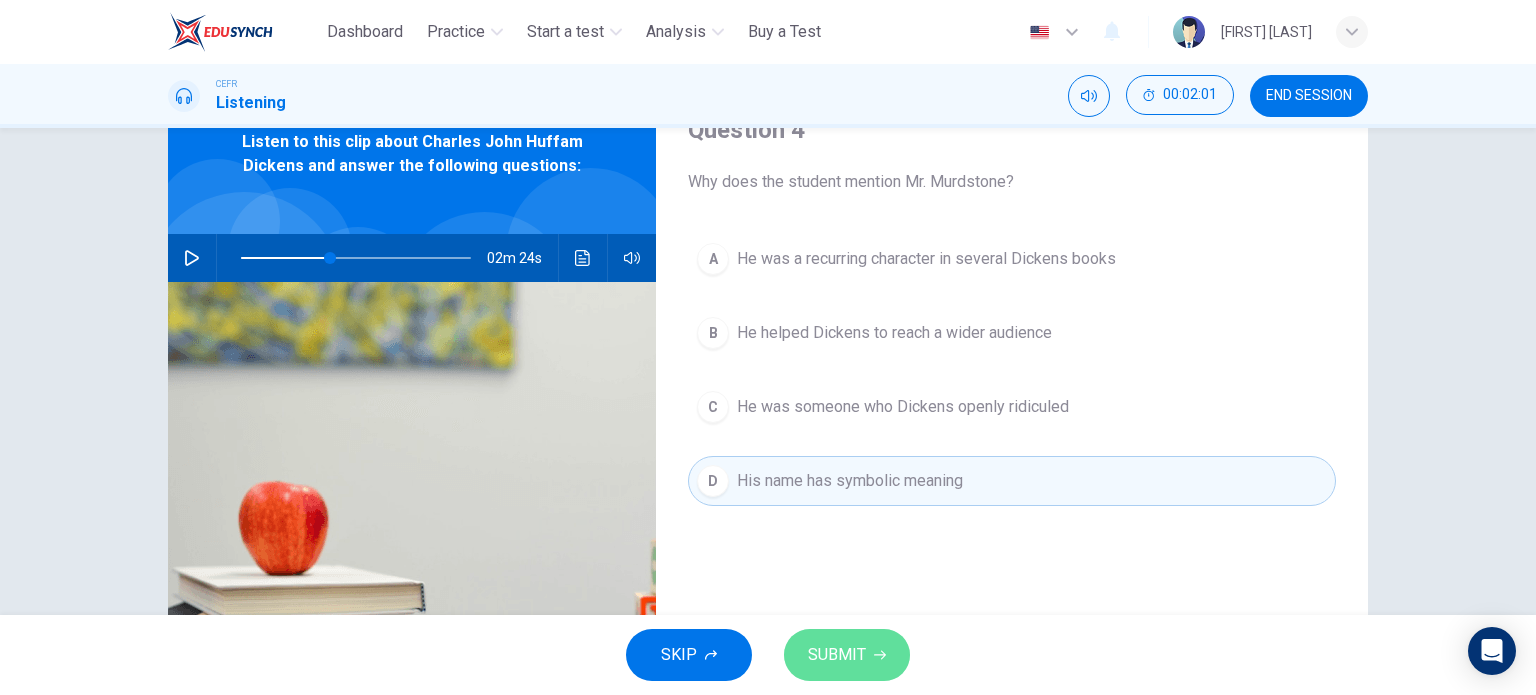 click on "SUBMIT" at bounding box center [837, 655] 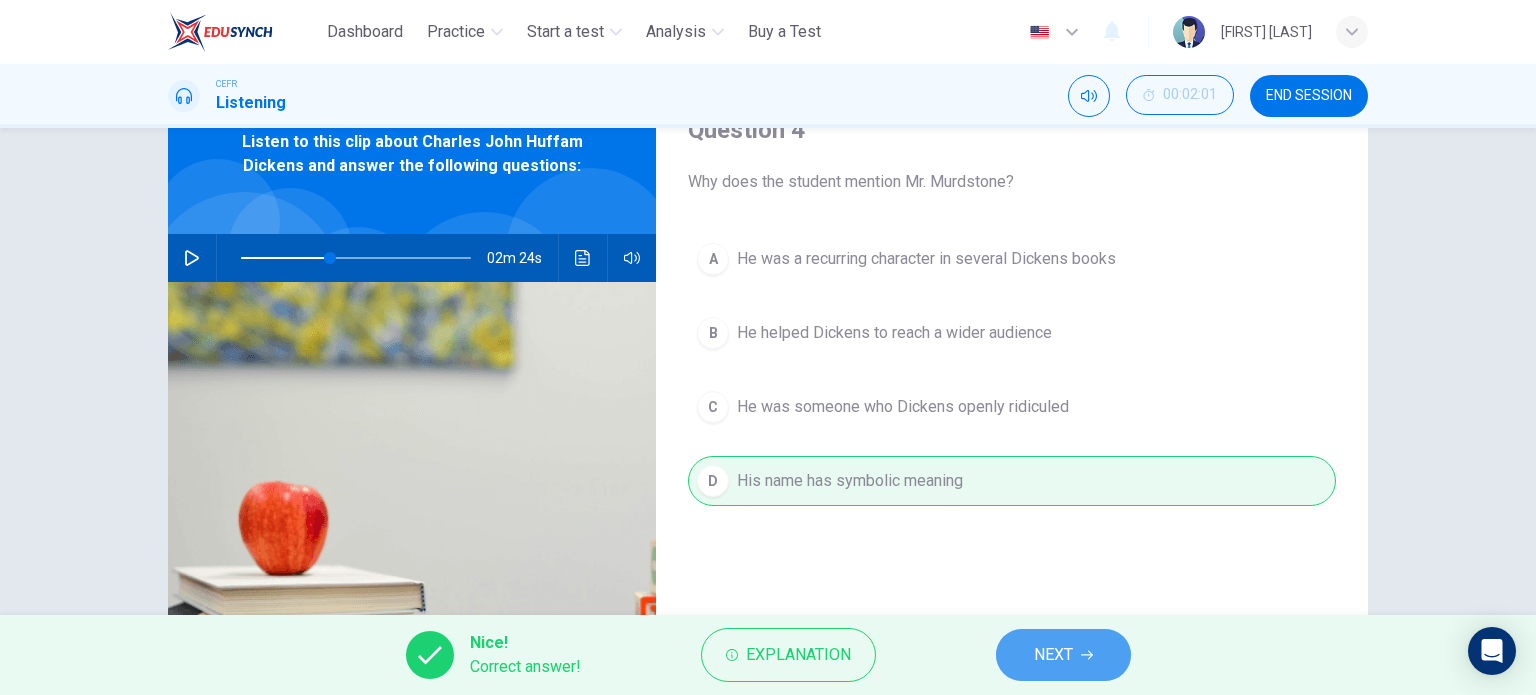 click on "NEXT" at bounding box center (1063, 655) 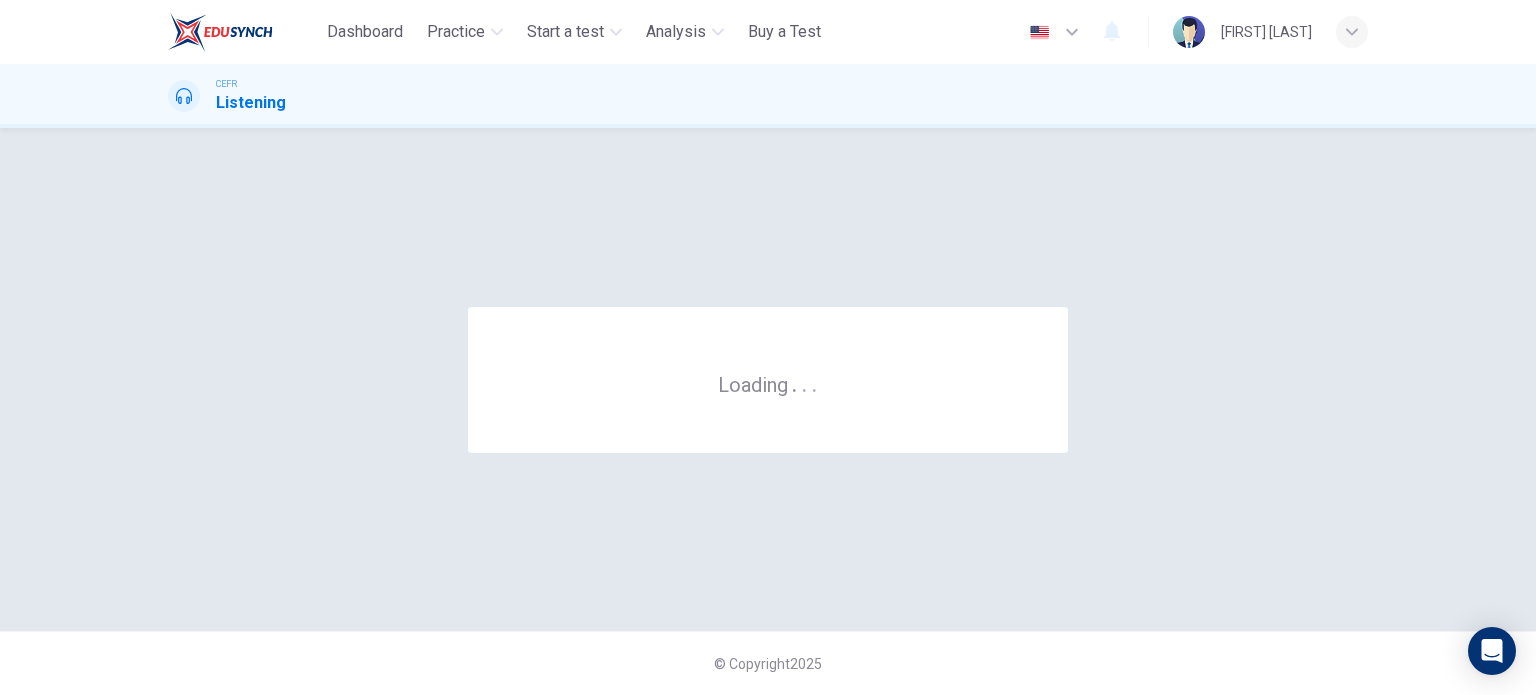 scroll, scrollTop: 0, scrollLeft: 0, axis: both 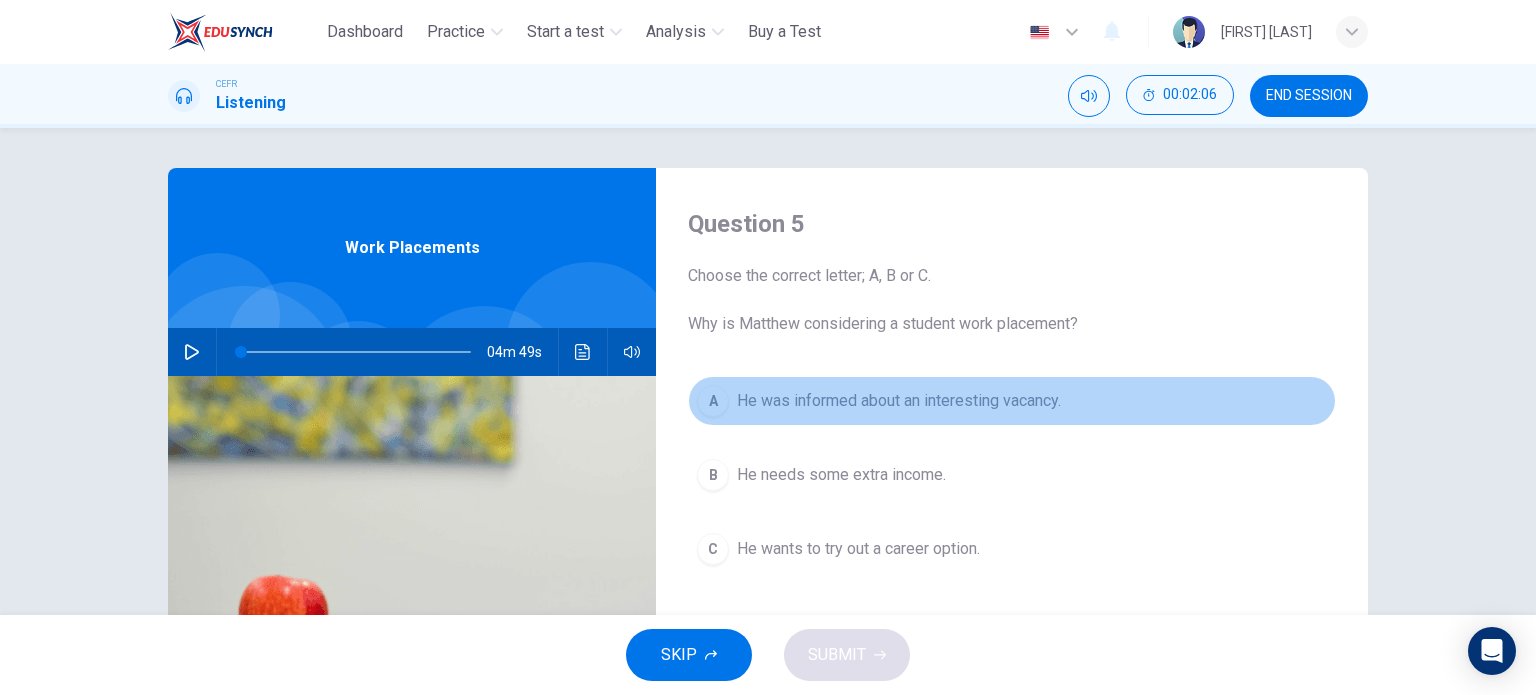 click on "He was informed about an interesting vacancy." at bounding box center [899, 401] 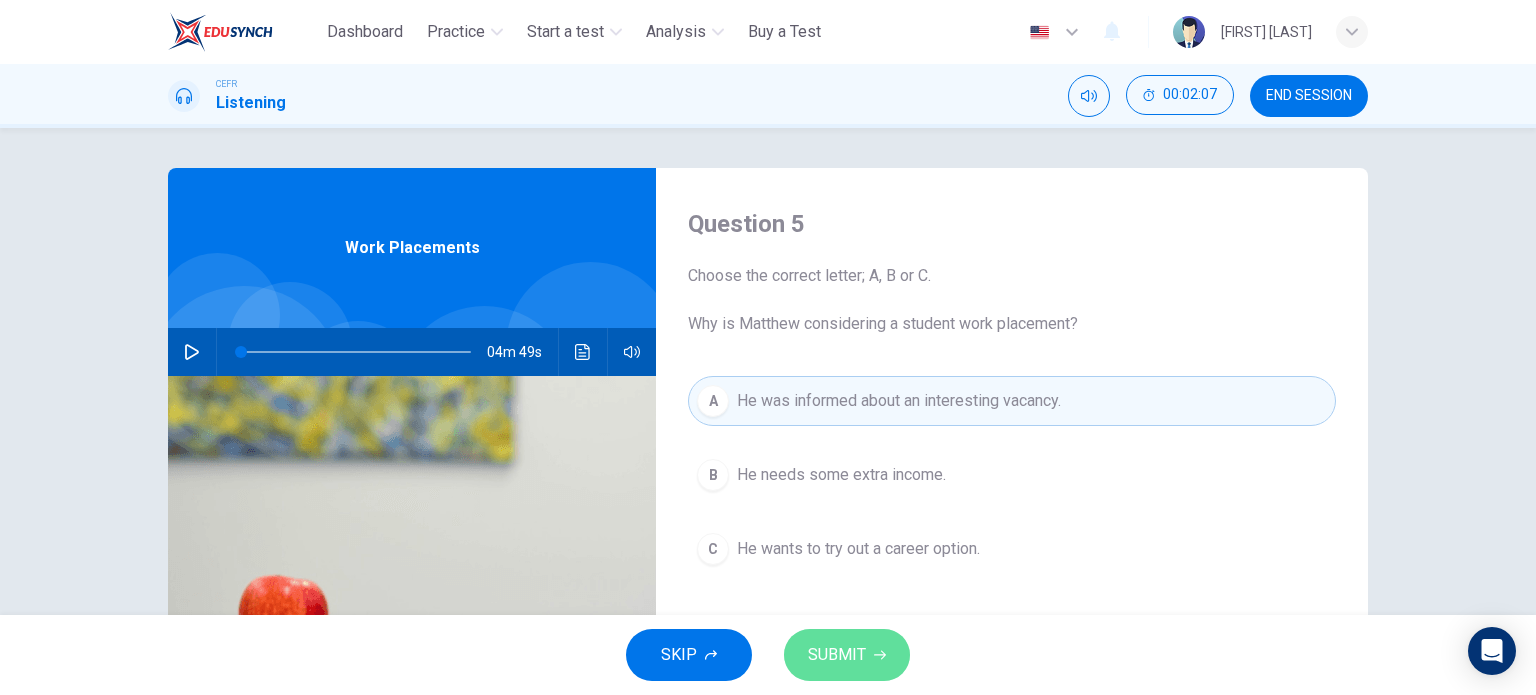 click on "SUBMIT" at bounding box center (837, 655) 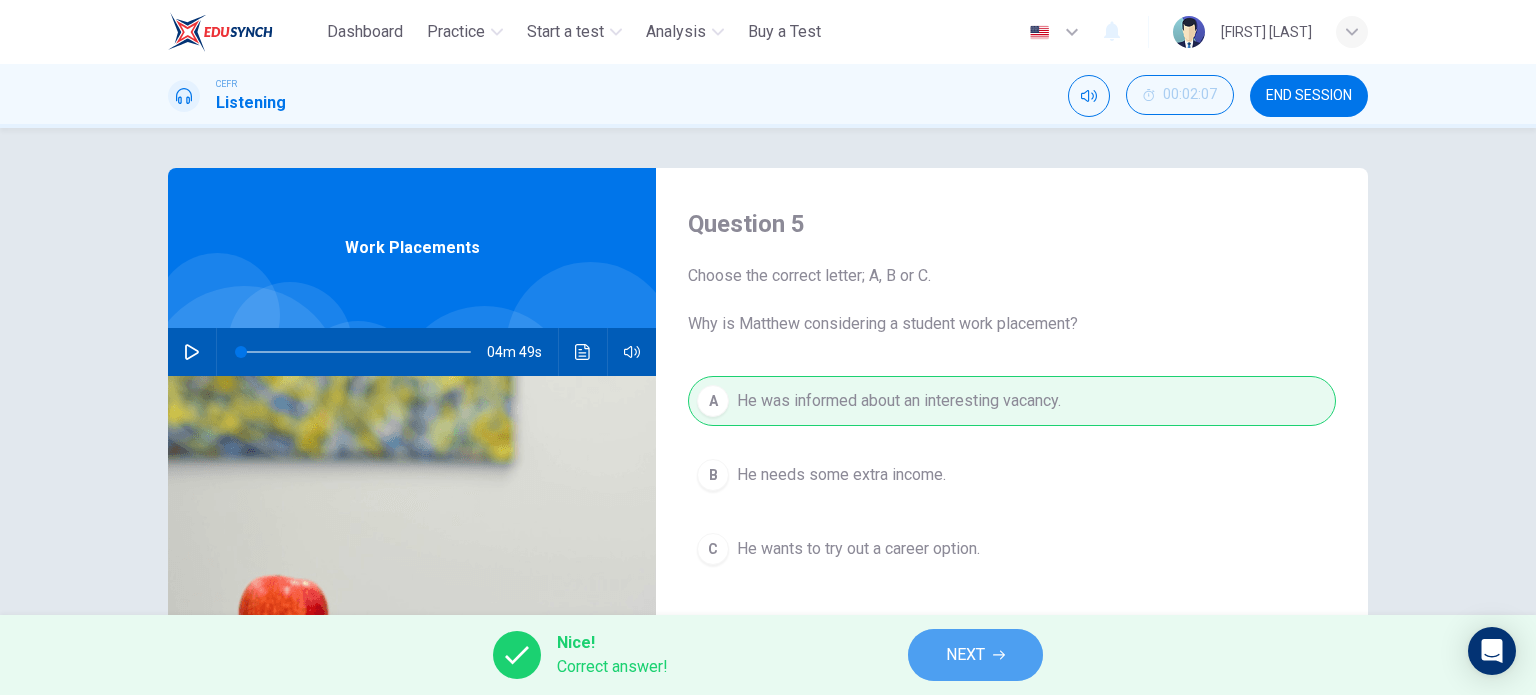 click on "NEXT" at bounding box center [965, 655] 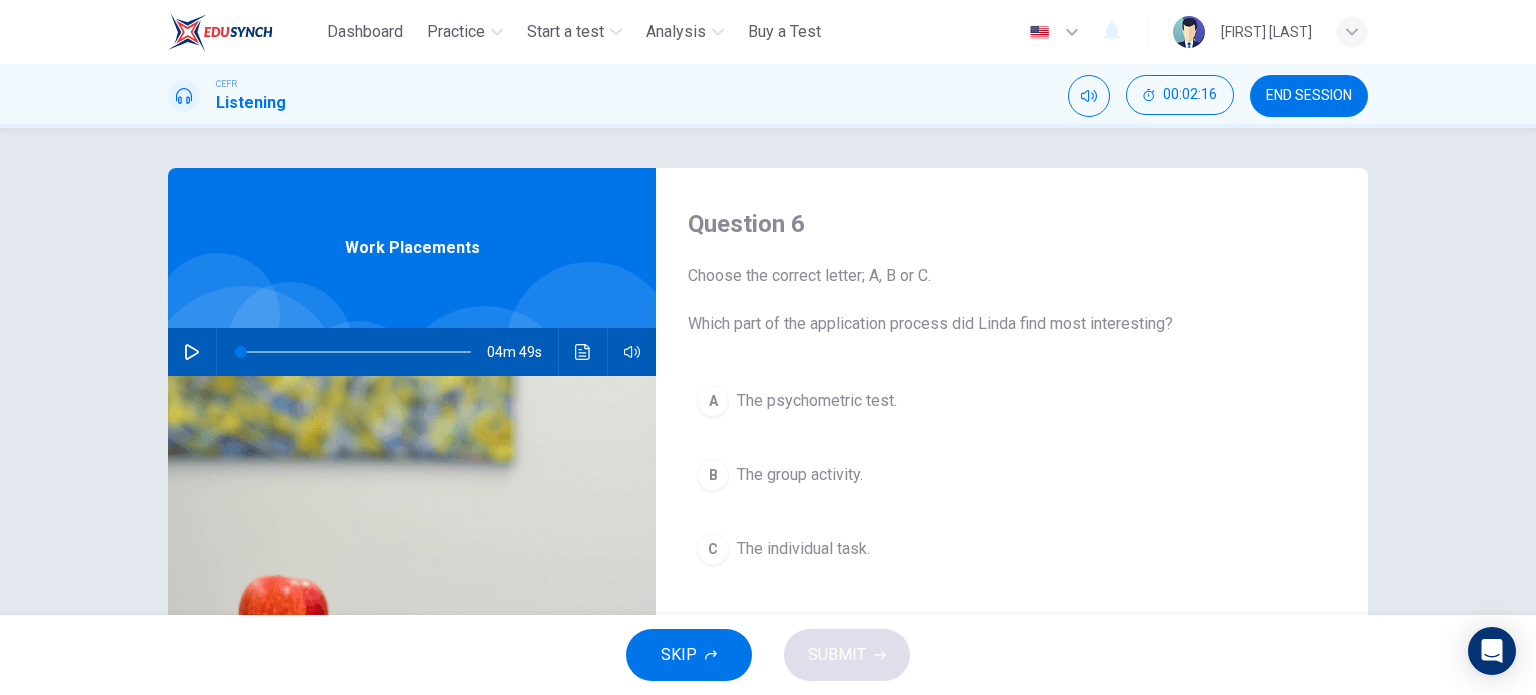 click at bounding box center (192, 352) 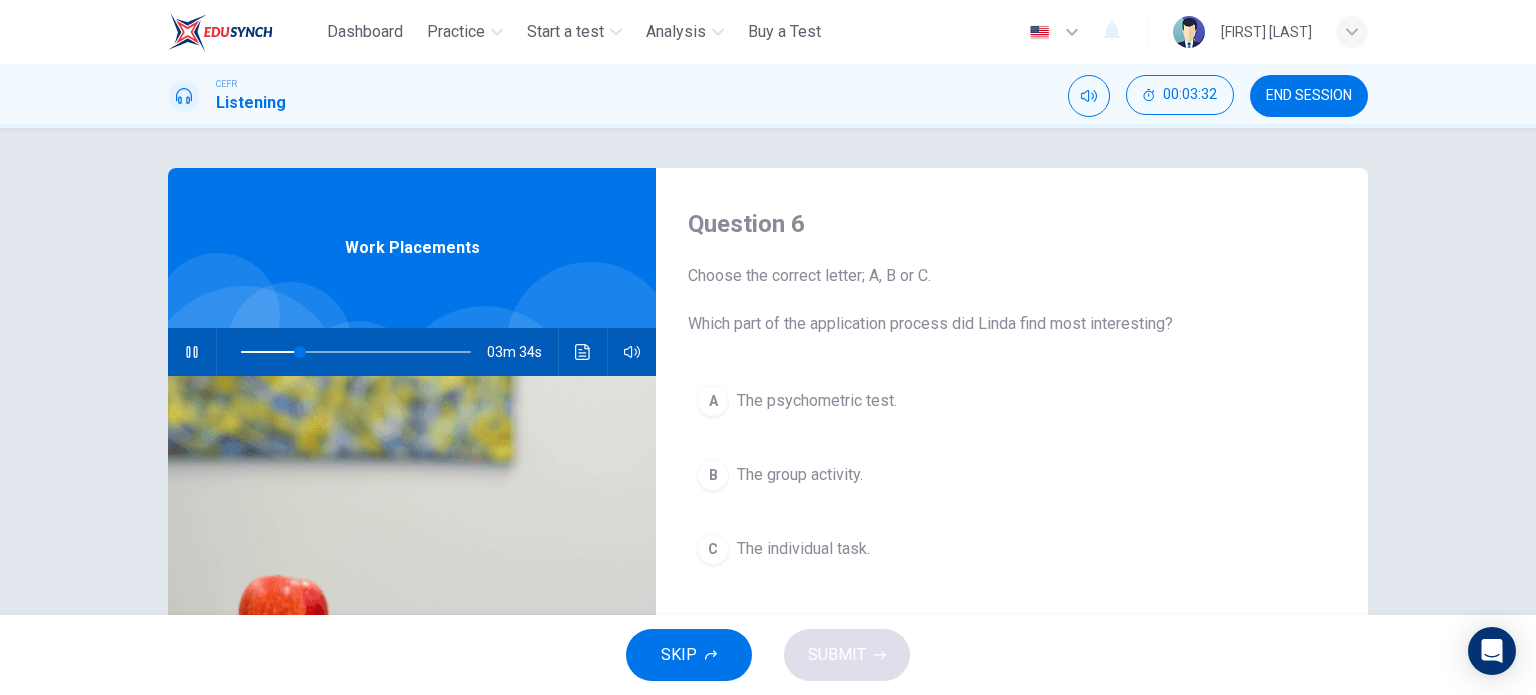 click at bounding box center (192, 352) 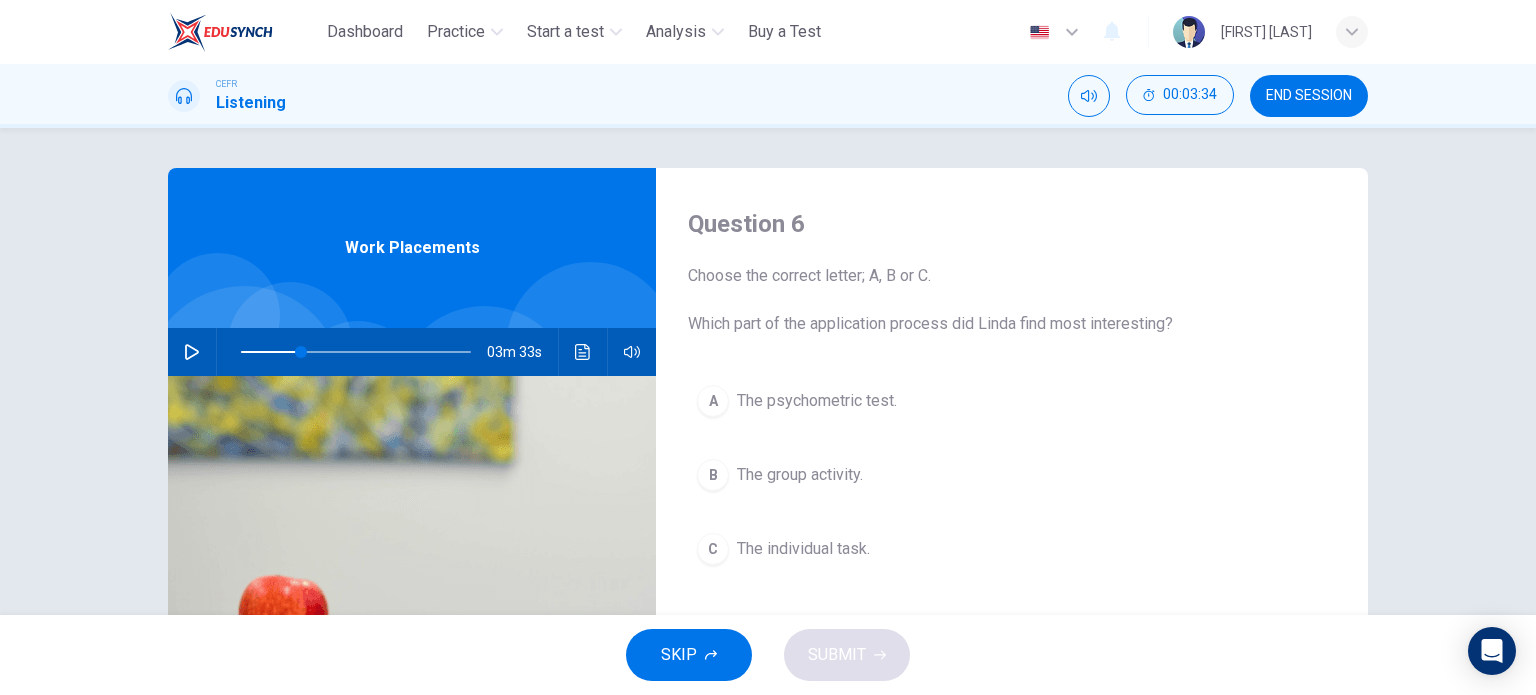 drag, startPoint x: 814, startPoint y: 475, endPoint x: 859, endPoint y: 643, distance: 173.9224 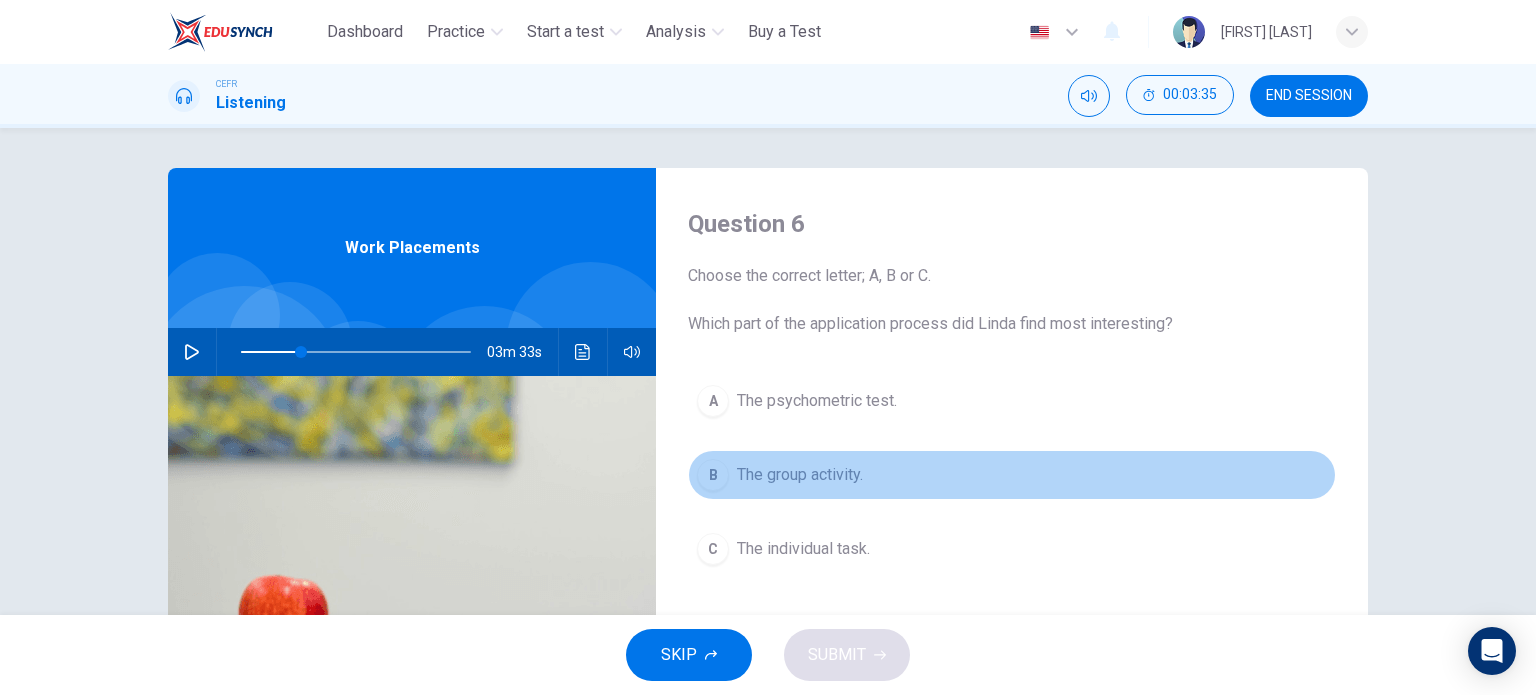 click on "The group activity." at bounding box center [817, 401] 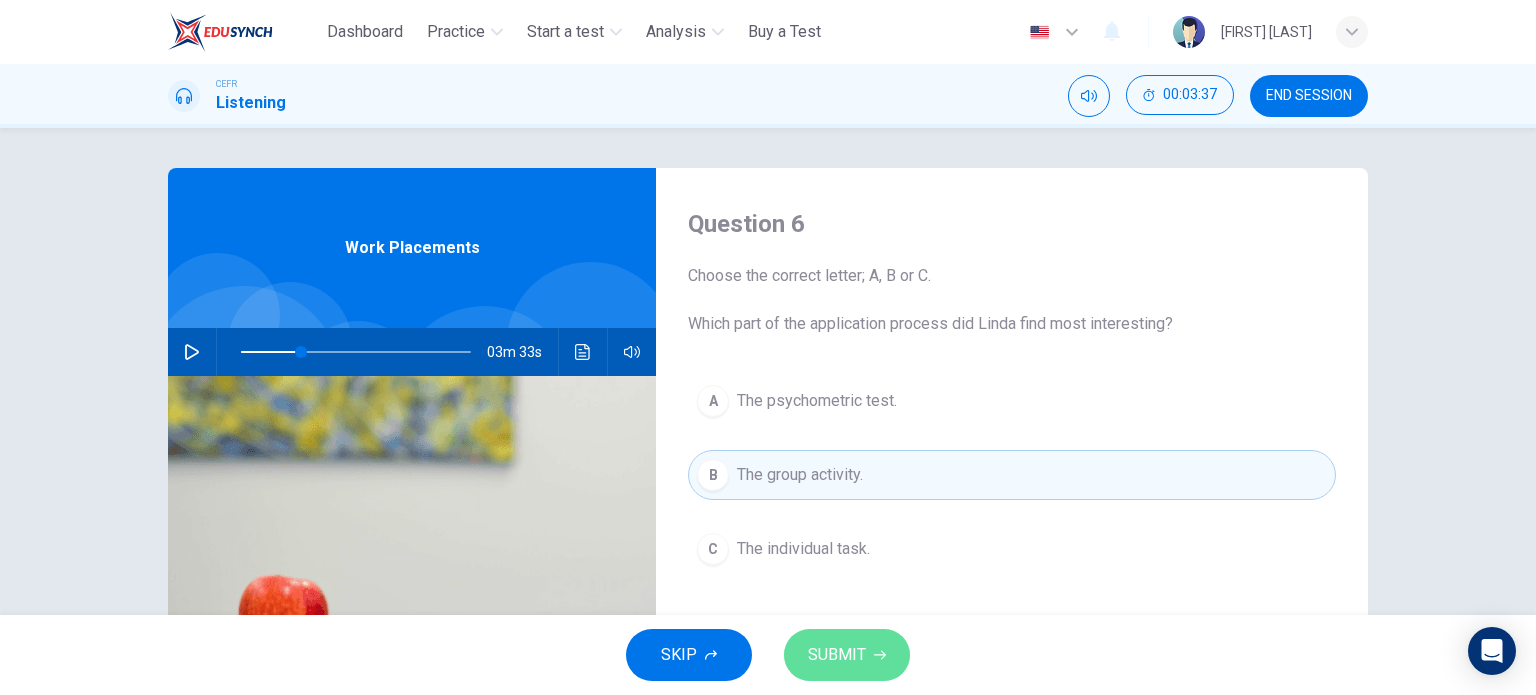 click on "SUBMIT" at bounding box center [847, 655] 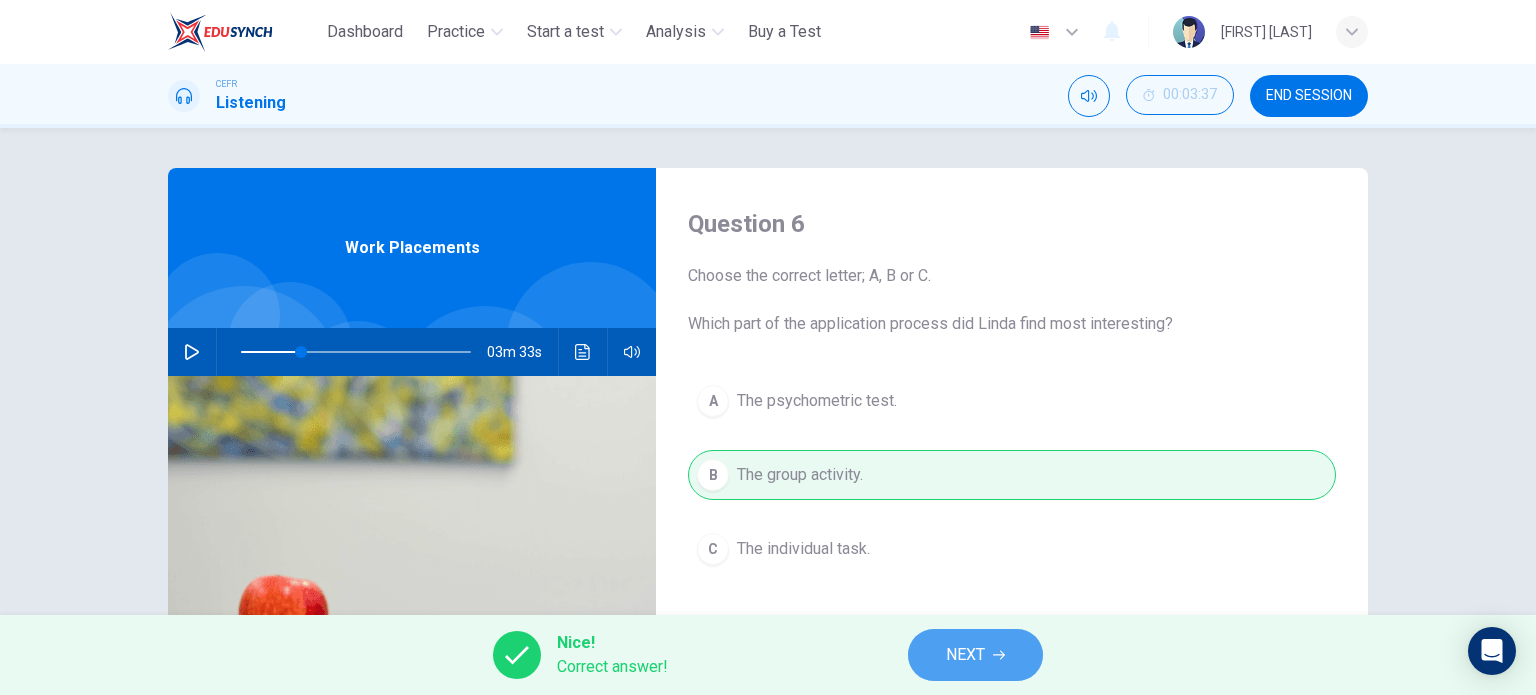 click on "NEXT" at bounding box center [965, 655] 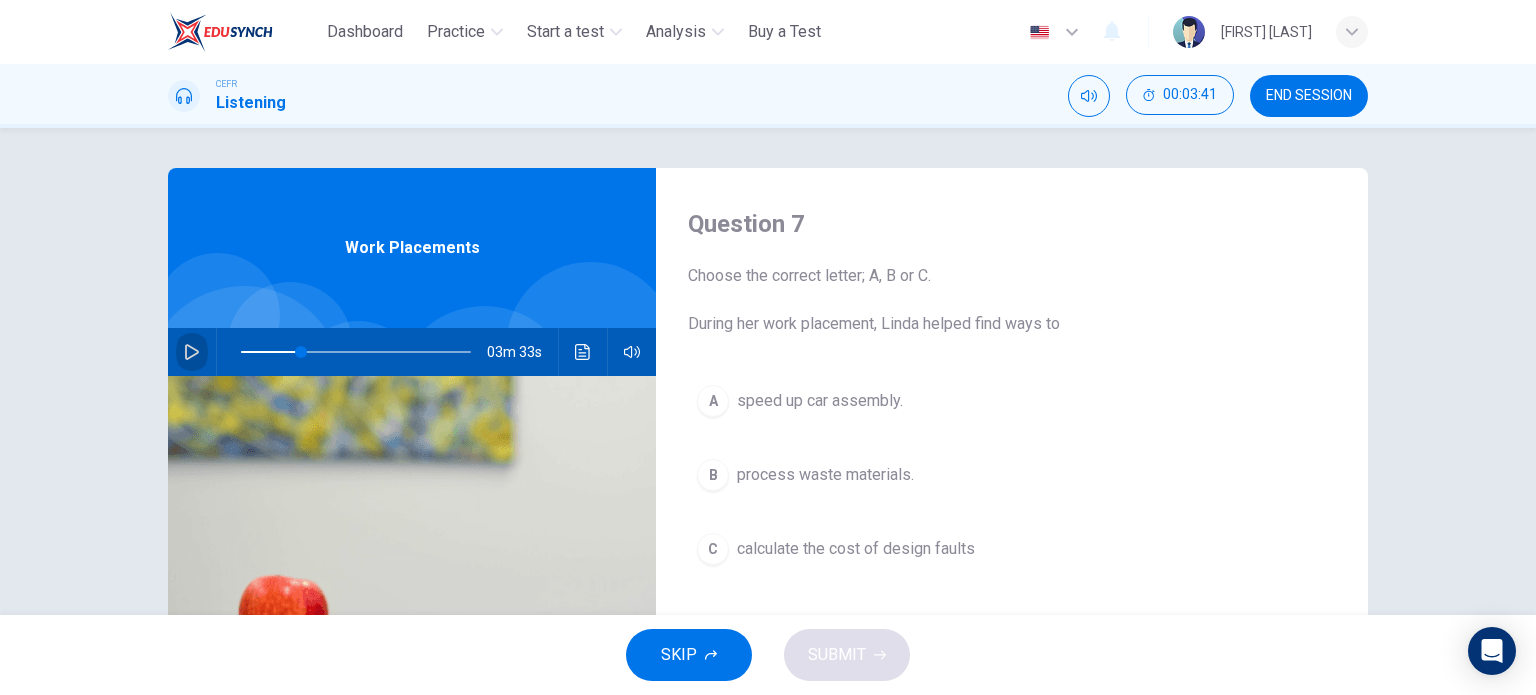 click at bounding box center (192, 352) 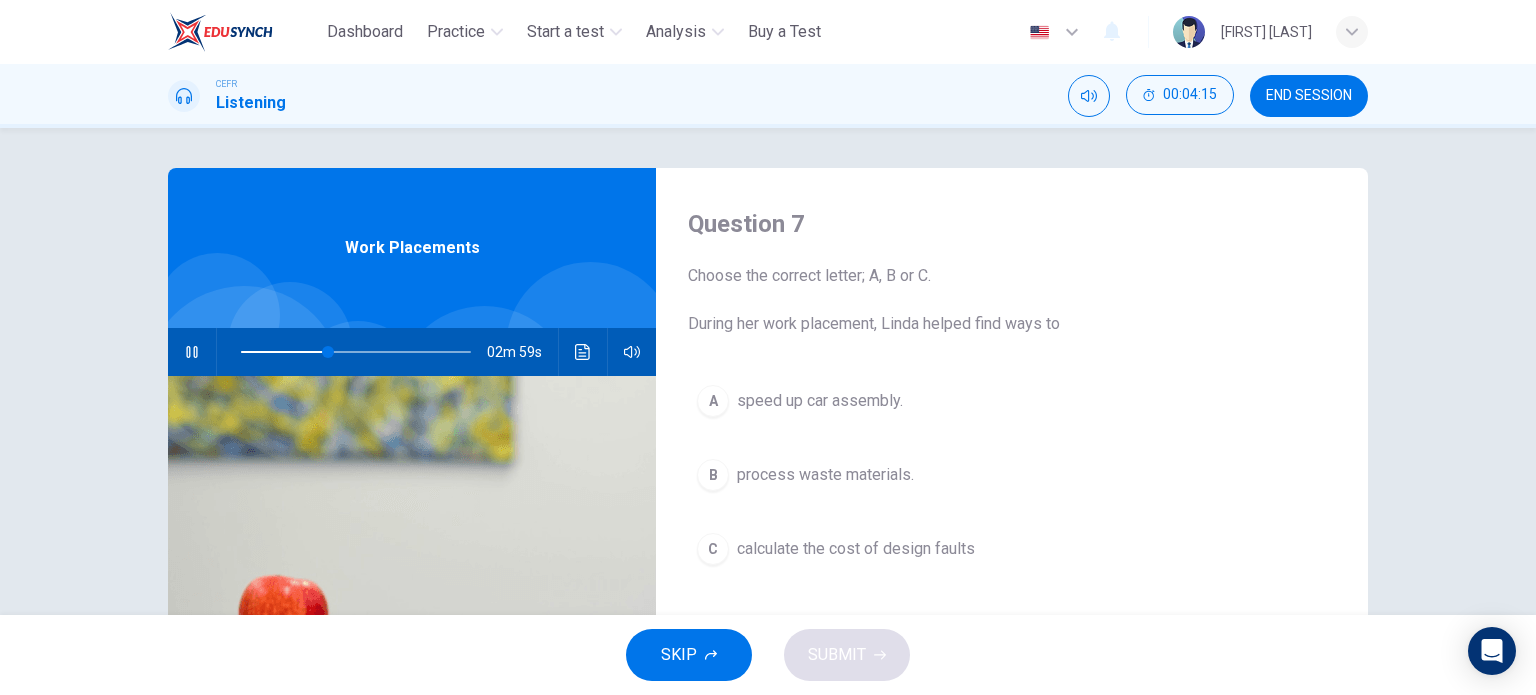 click at bounding box center (192, 352) 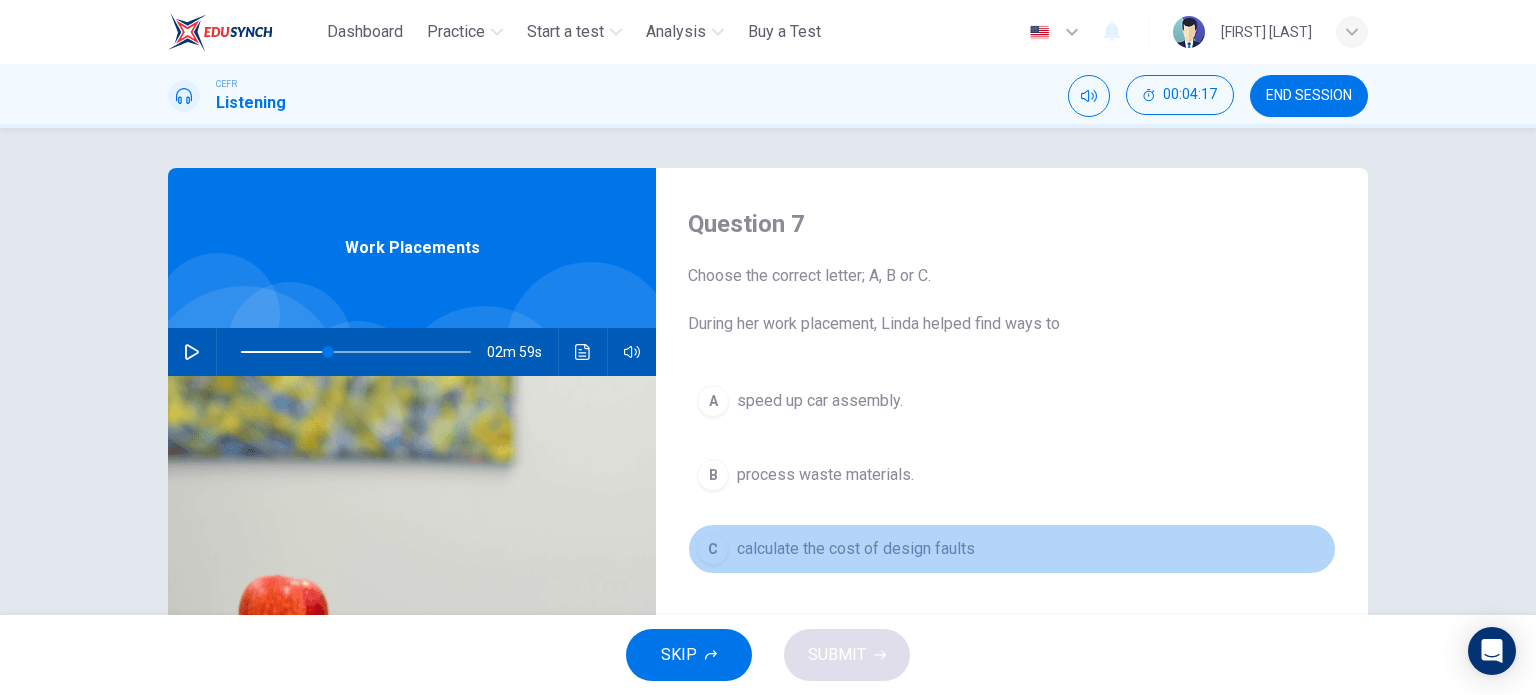 click on "calculate the cost of design faults" at bounding box center (820, 401) 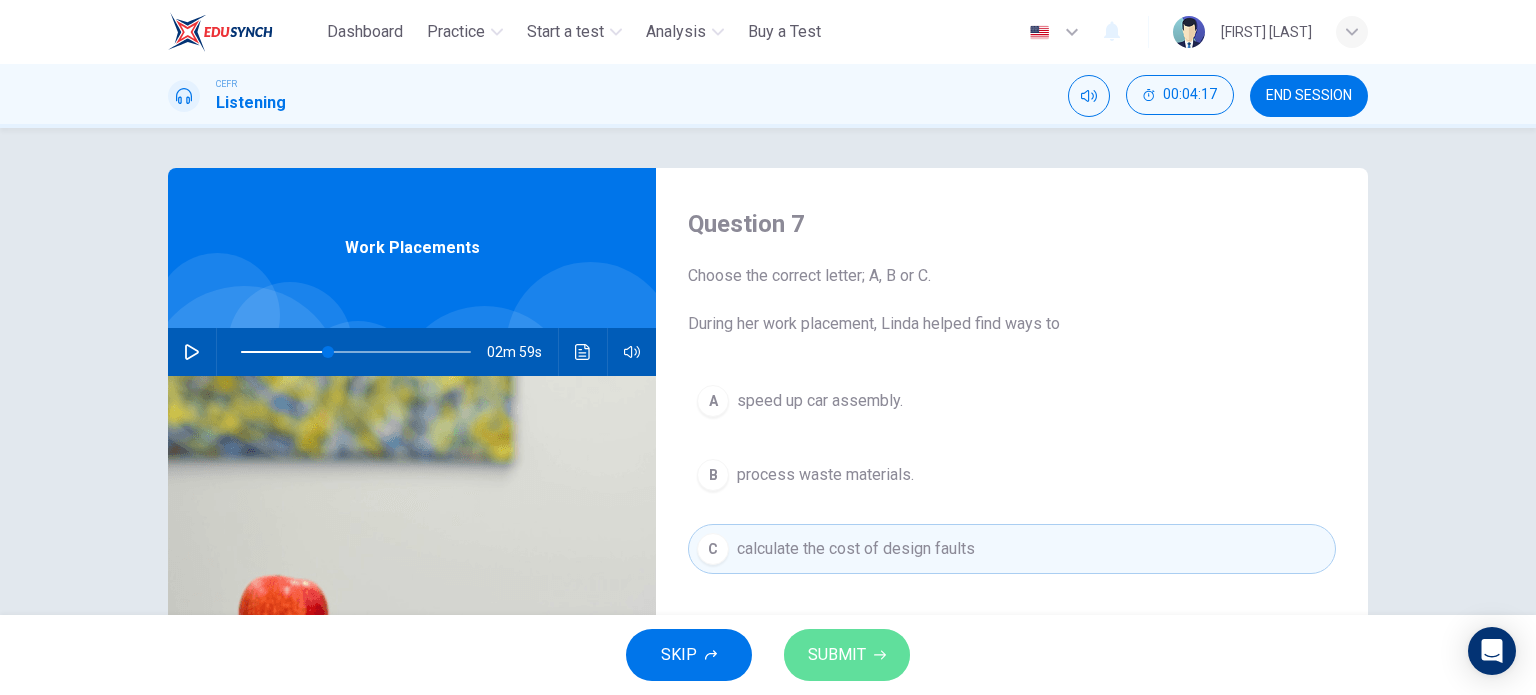 click on "SUBMIT" at bounding box center (837, 655) 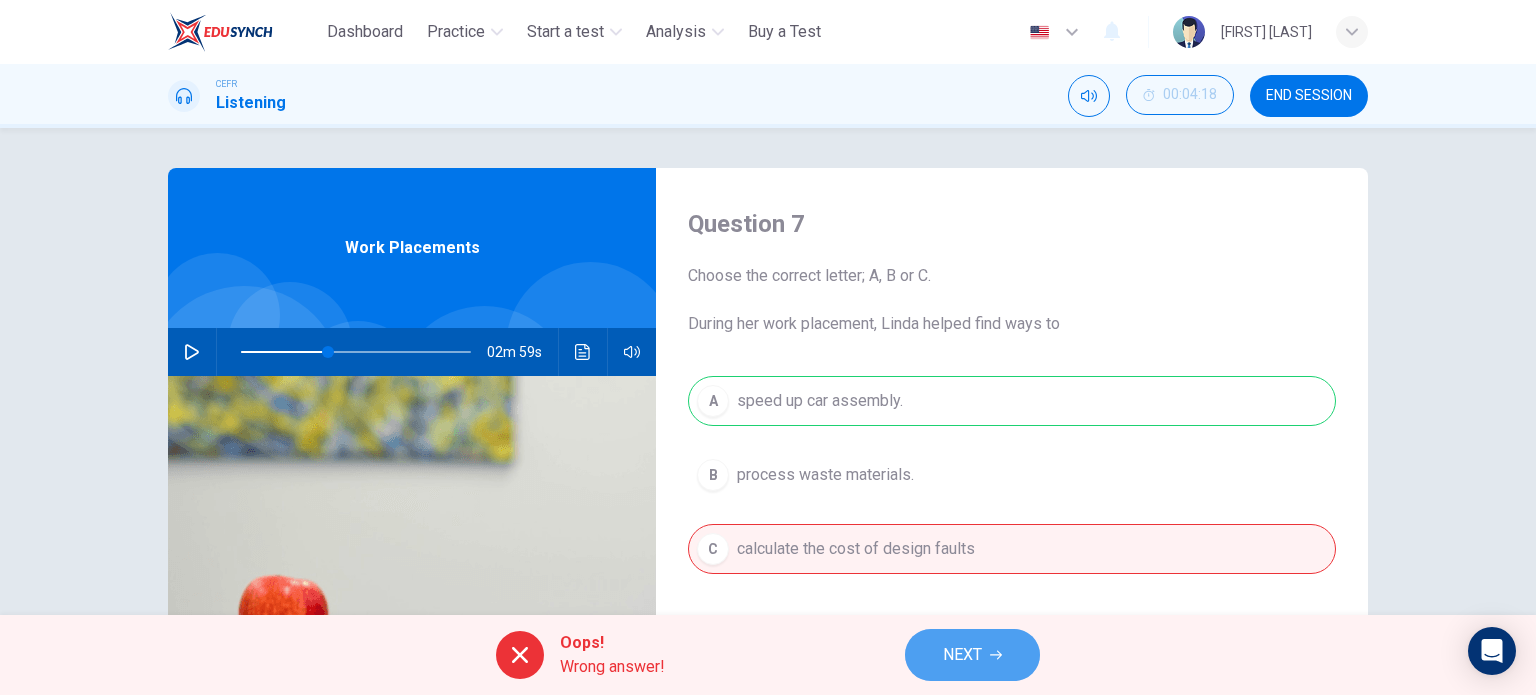 click on "NEXT" at bounding box center [962, 655] 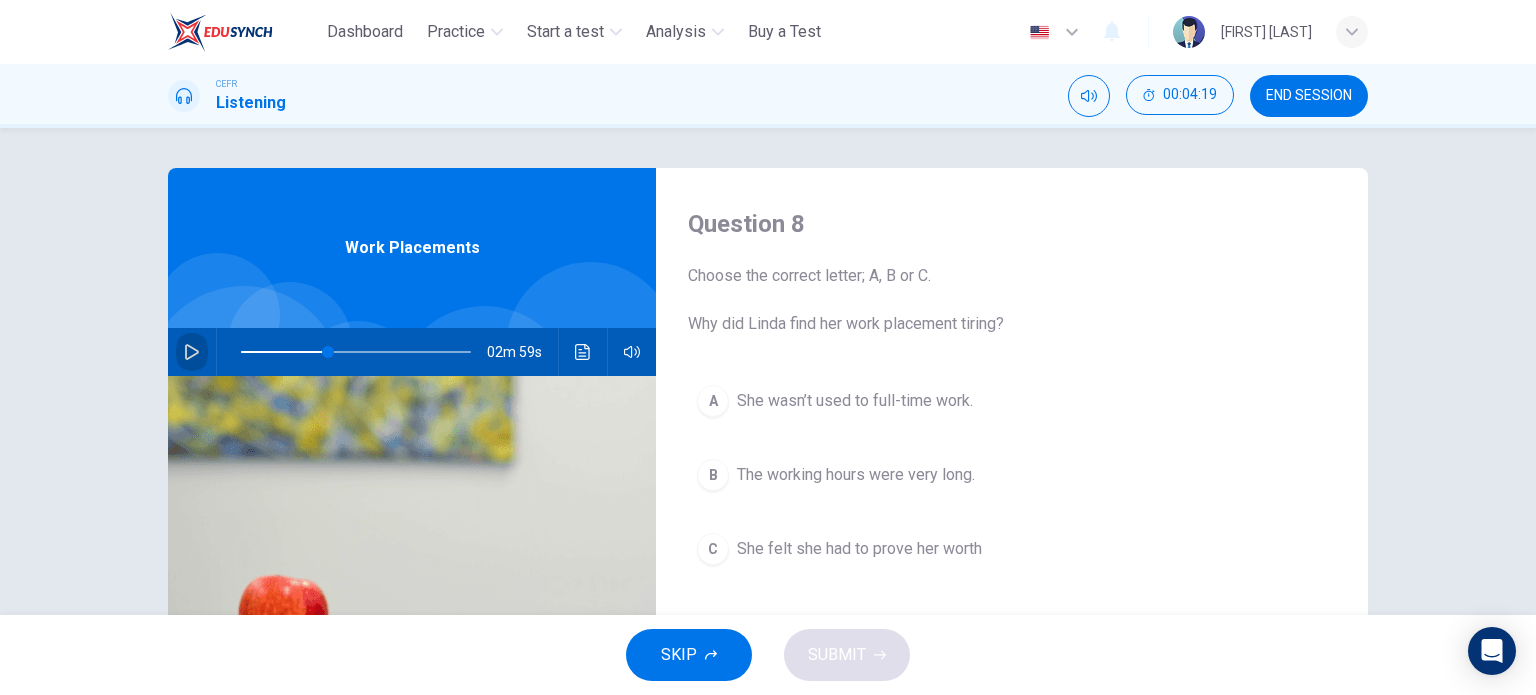 click at bounding box center (192, 352) 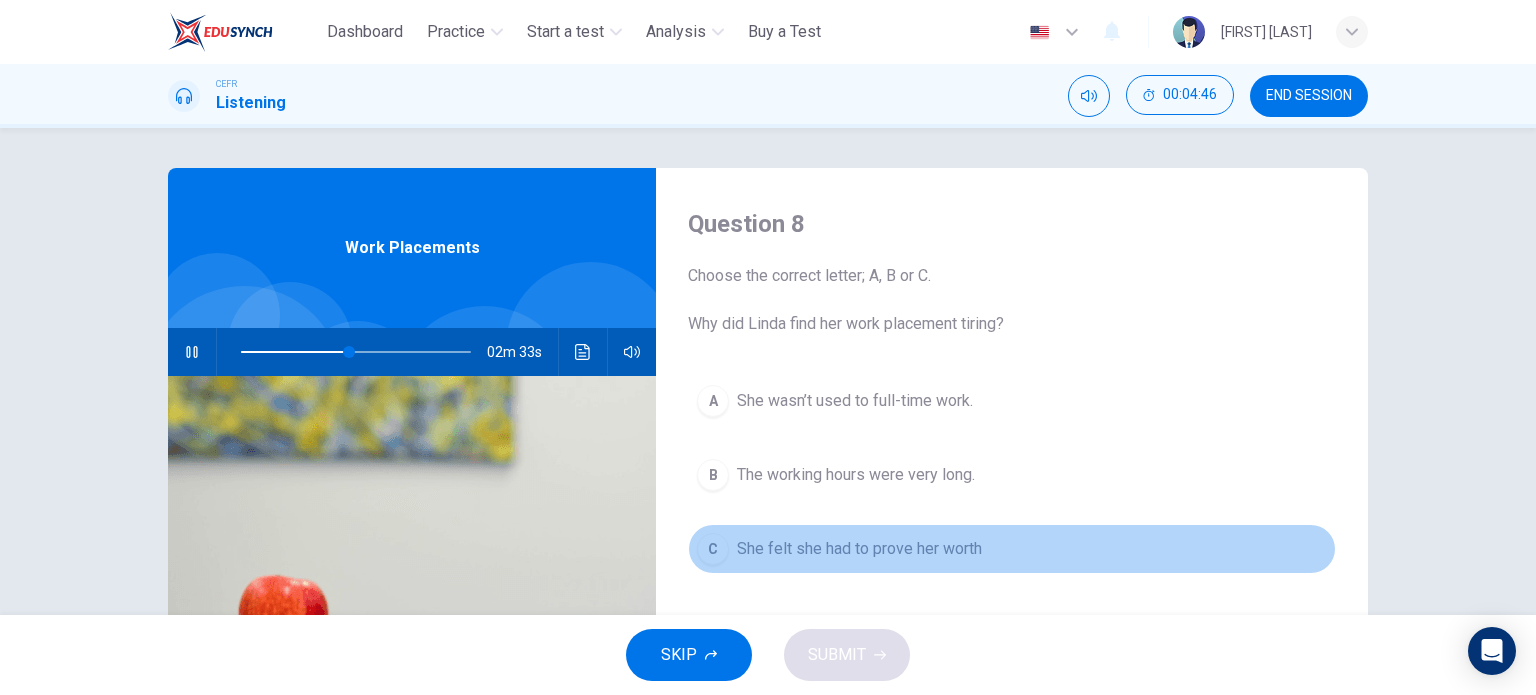 click on "C She felt she had to prove her worth" at bounding box center [1012, 549] 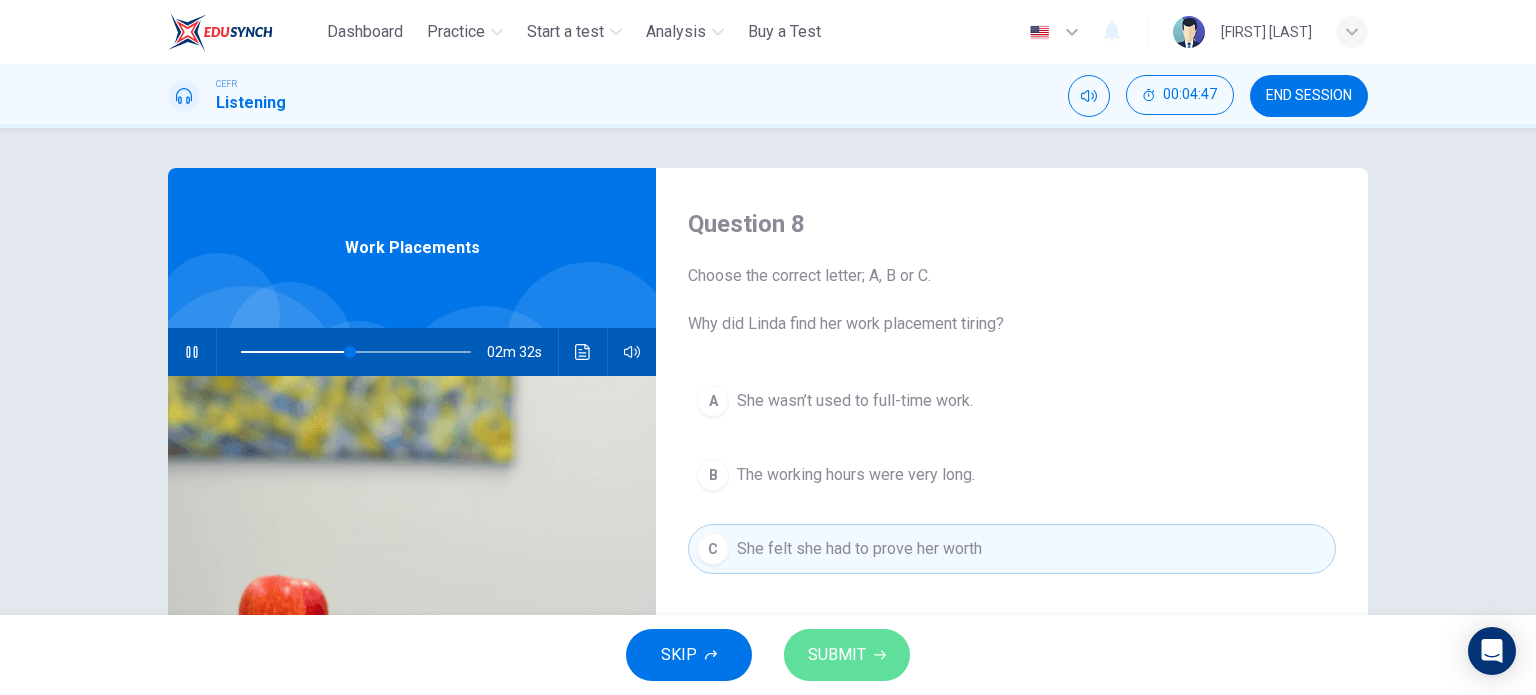 click on "SUBMIT" at bounding box center [837, 655] 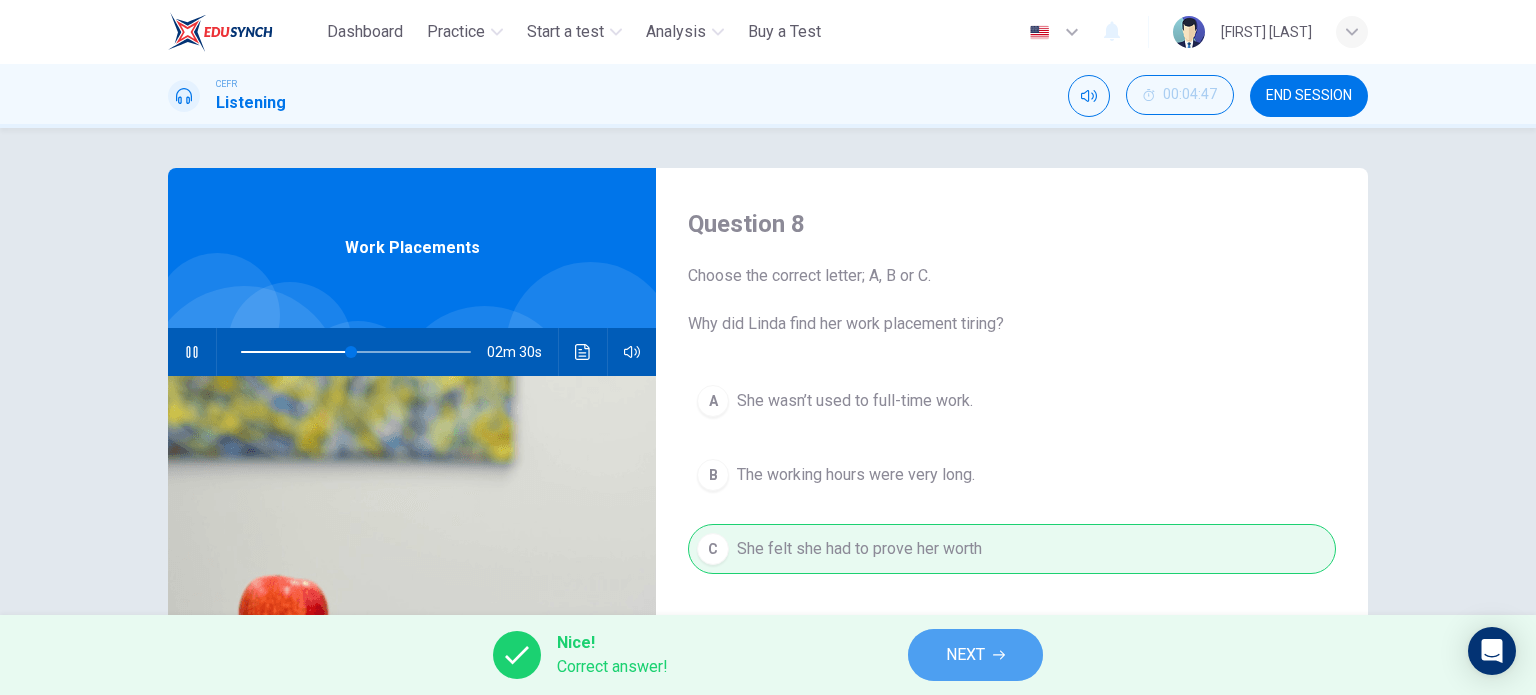 click on "NEXT" at bounding box center [965, 655] 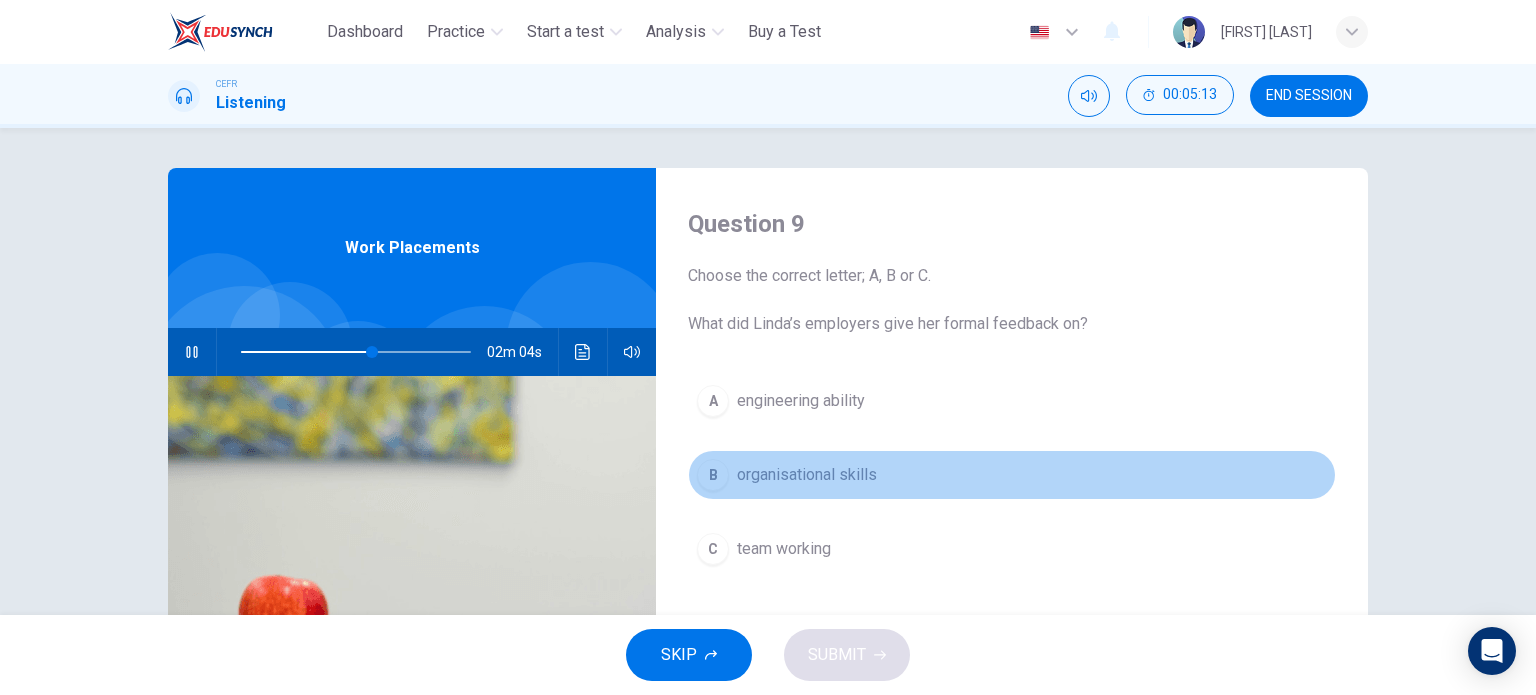 click on "organisational skills" at bounding box center (801, 401) 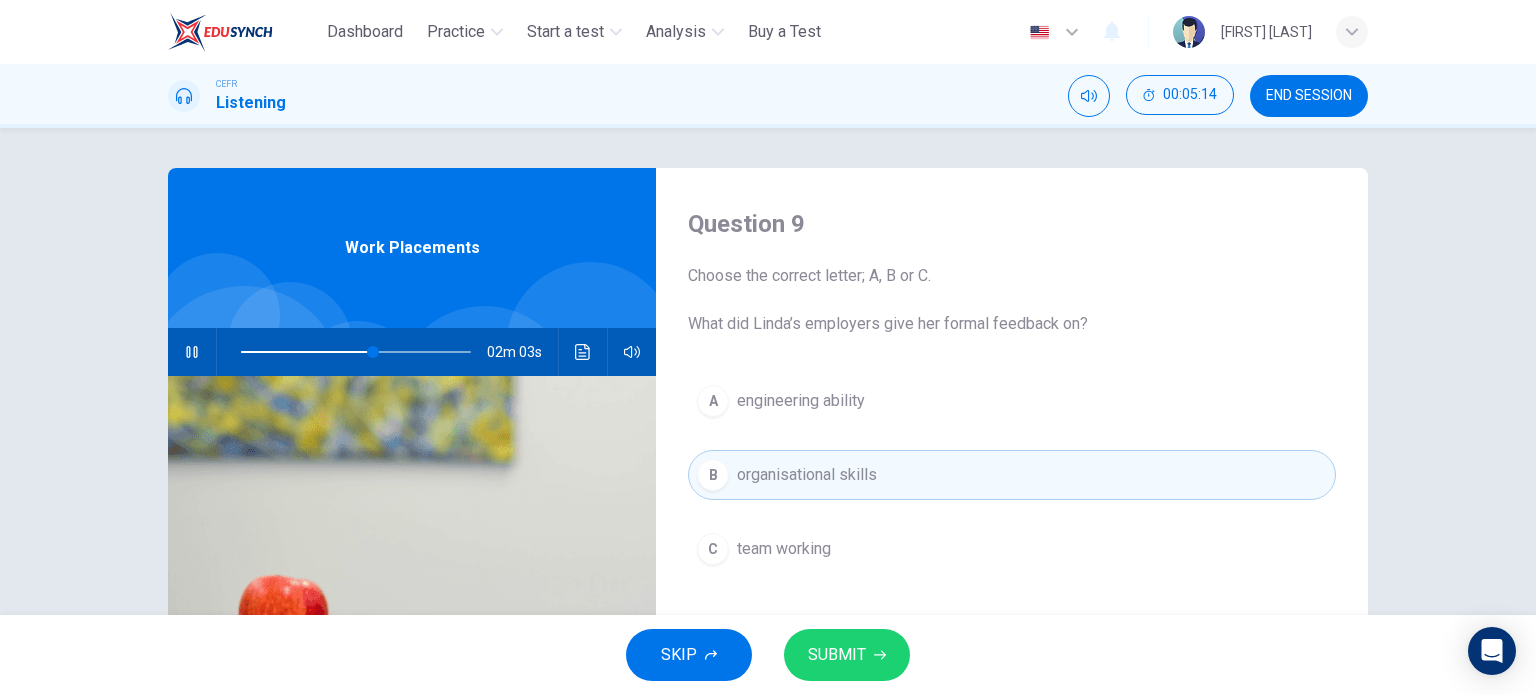 click on "SUBMIT" at bounding box center [837, 655] 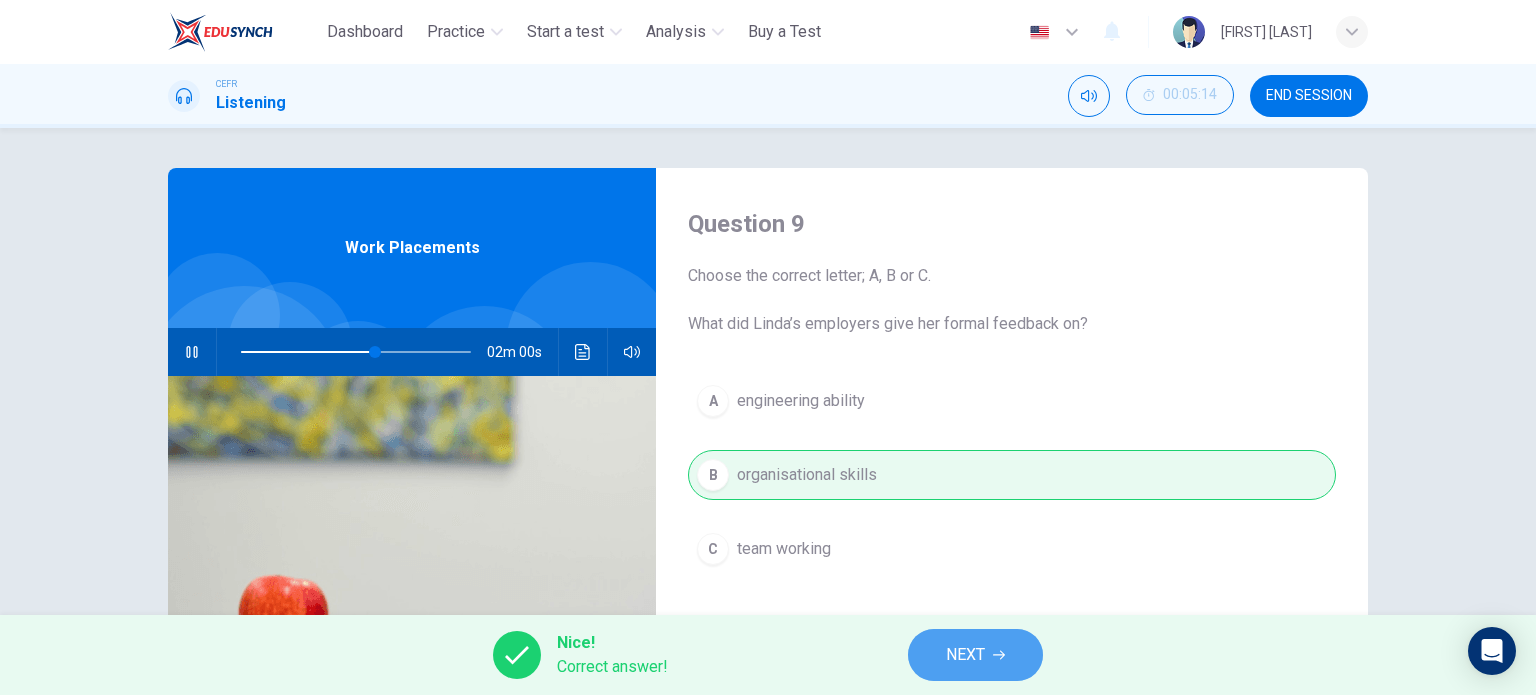 click on "NEXT" at bounding box center (975, 655) 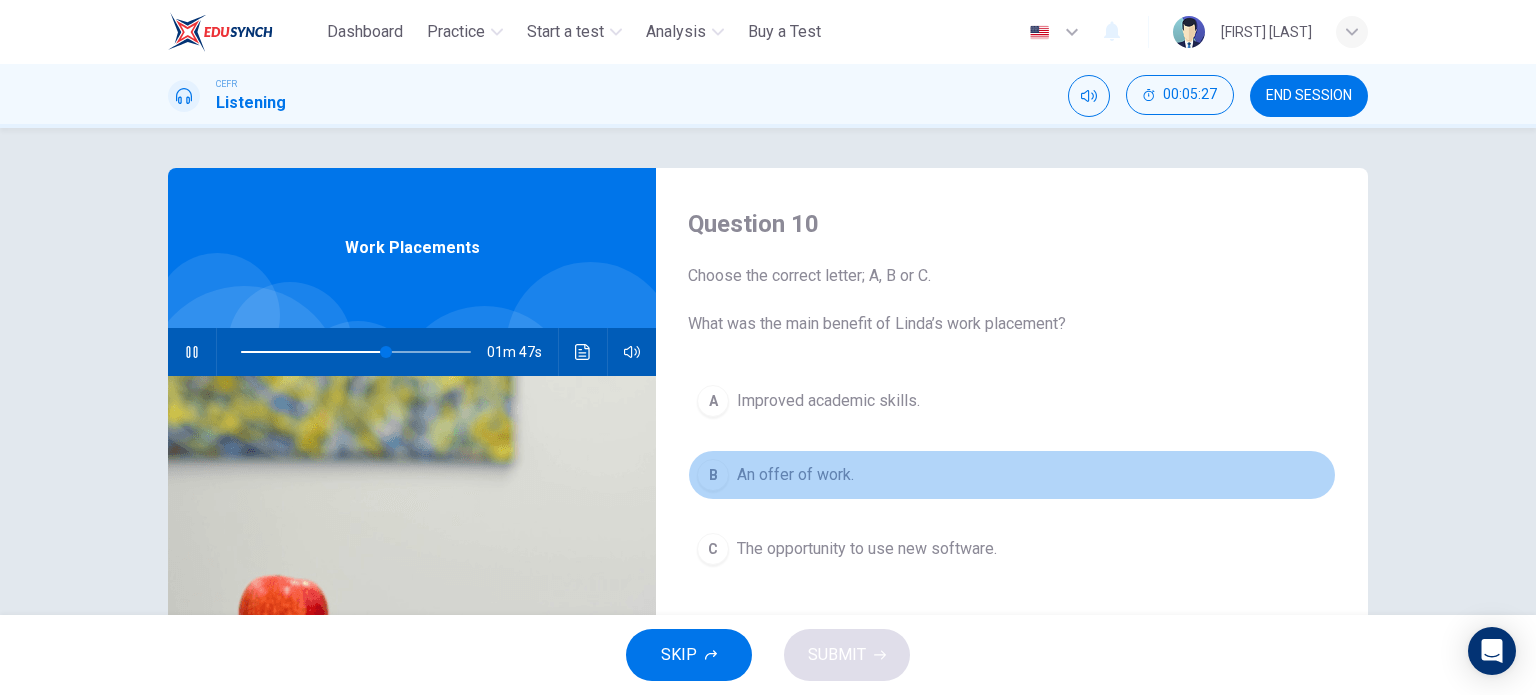 click on "B An offer of work." at bounding box center [1012, 475] 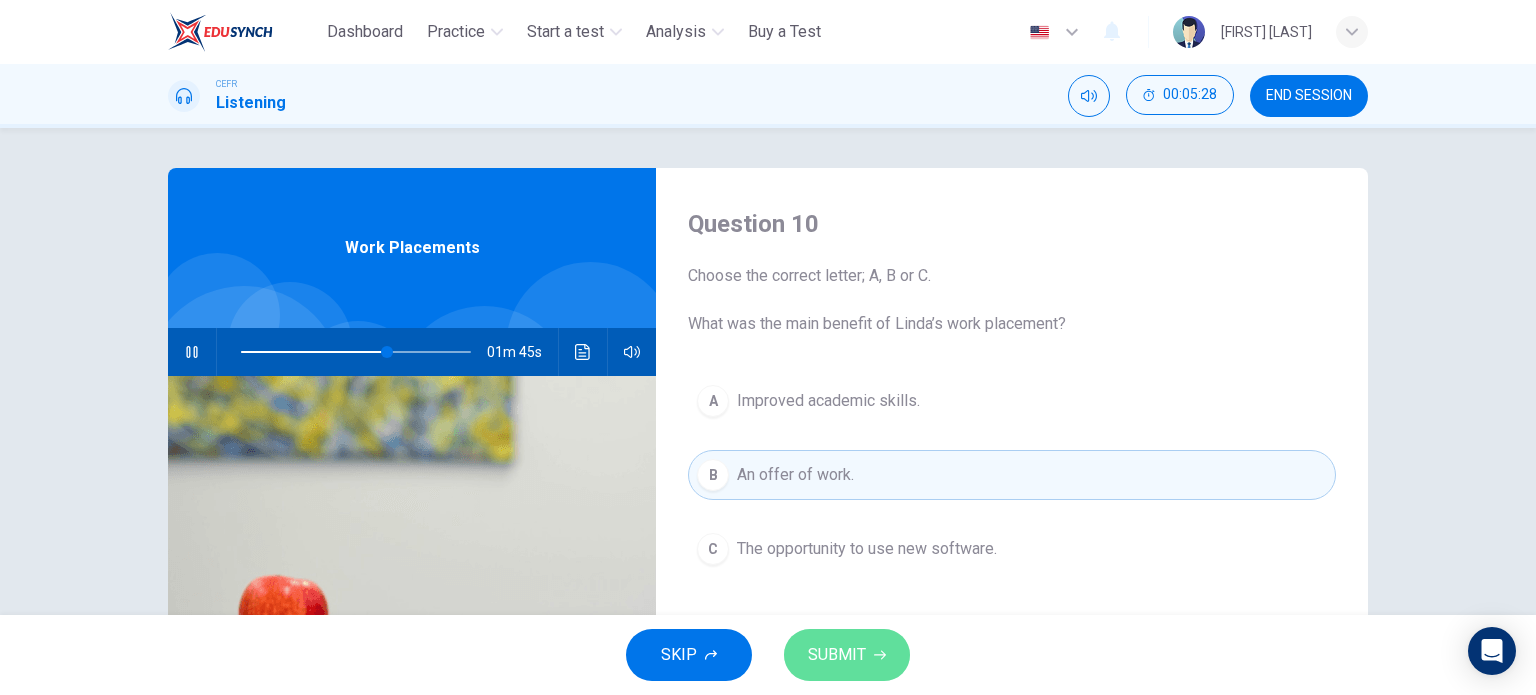click on "SUBMIT" at bounding box center (847, 655) 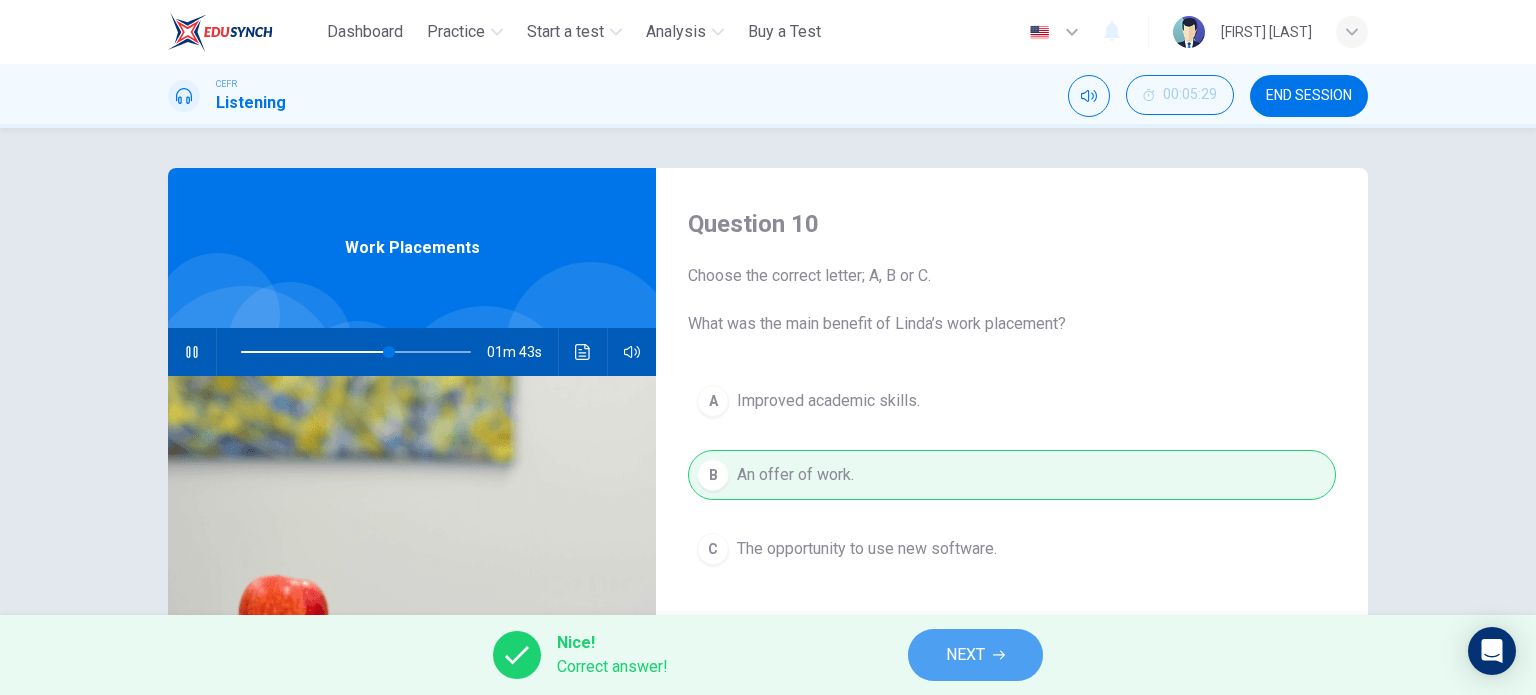 click on "NEXT" at bounding box center (975, 655) 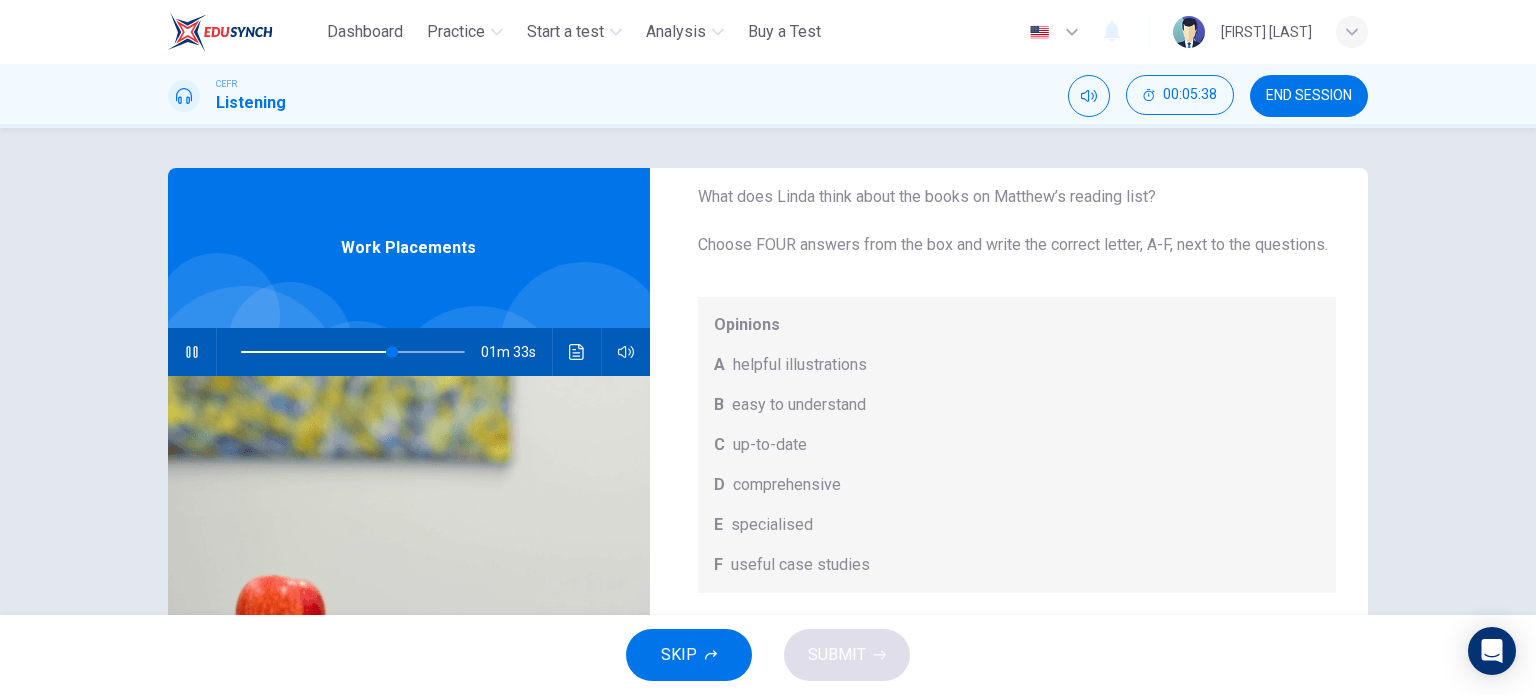 scroll, scrollTop: 76, scrollLeft: 0, axis: vertical 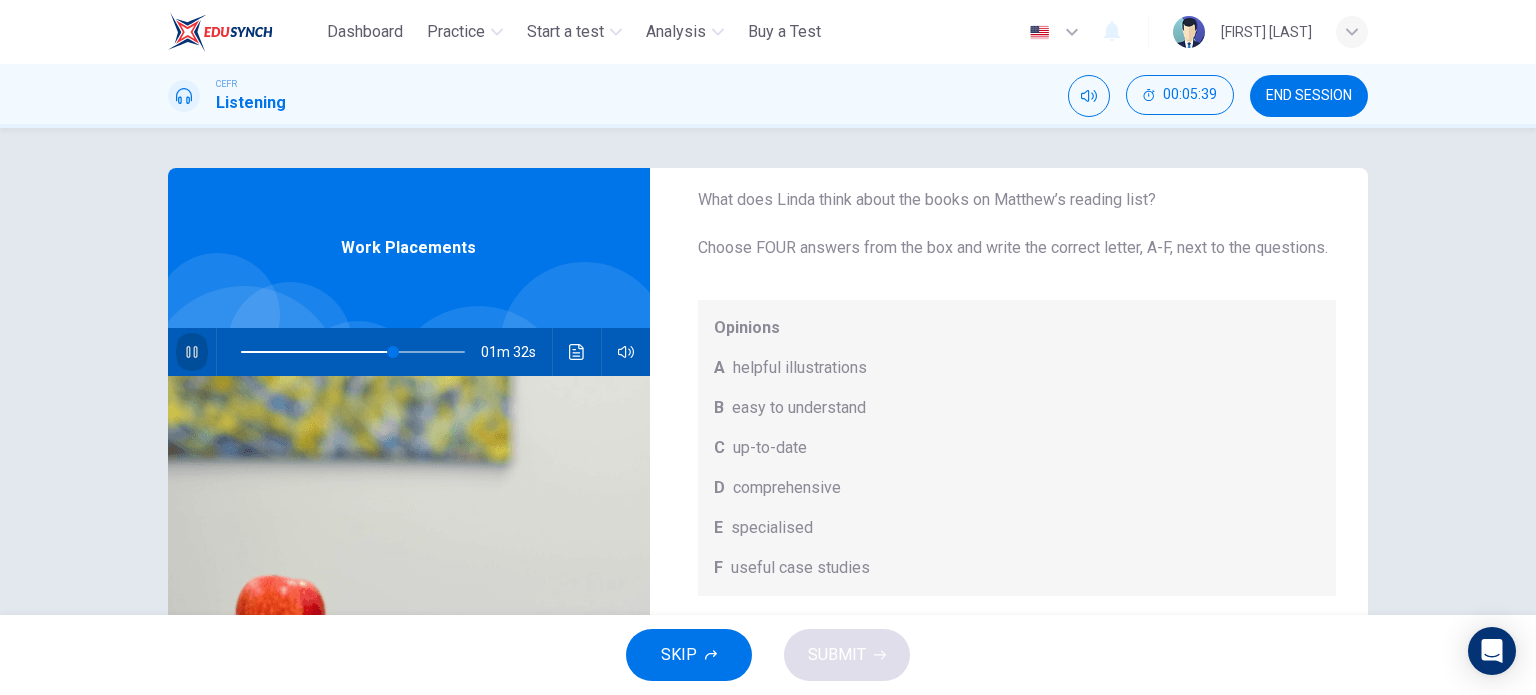 click at bounding box center [192, 352] 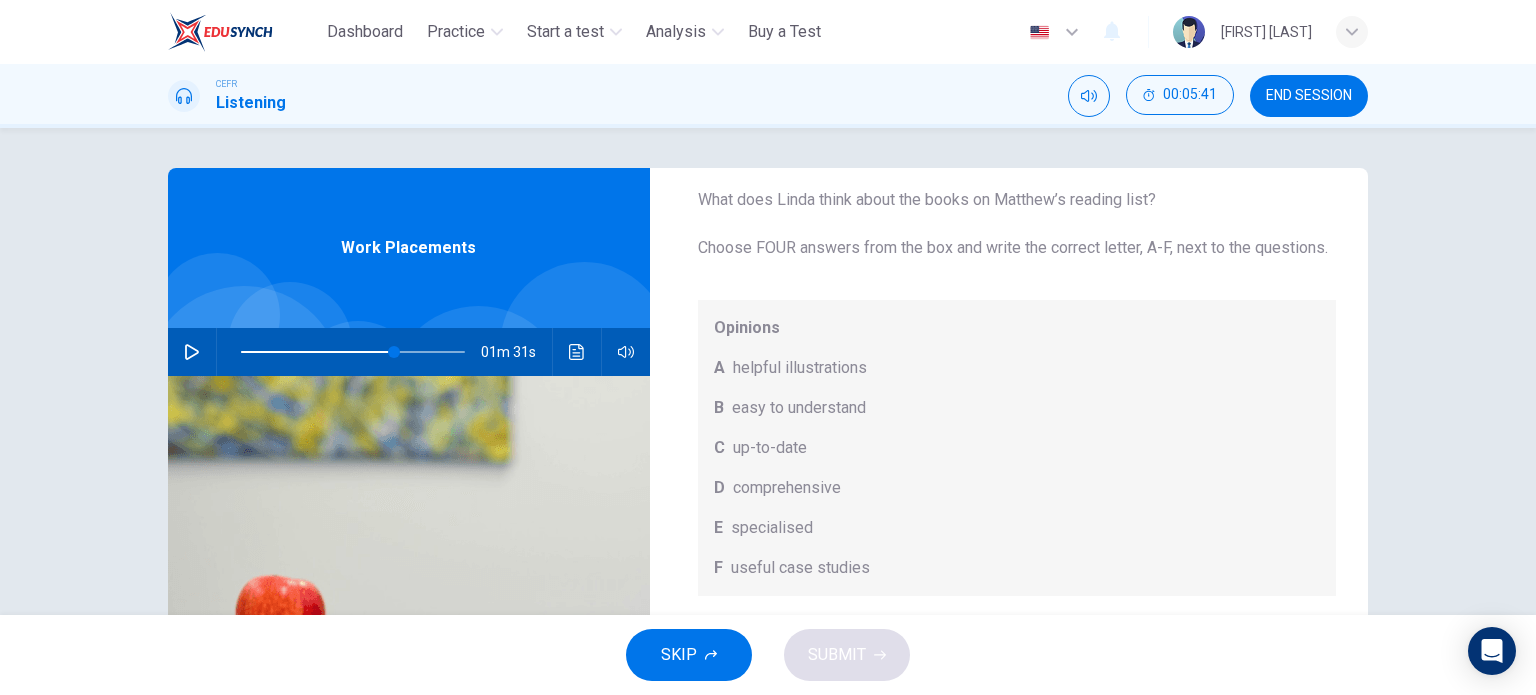 click at bounding box center [192, 352] 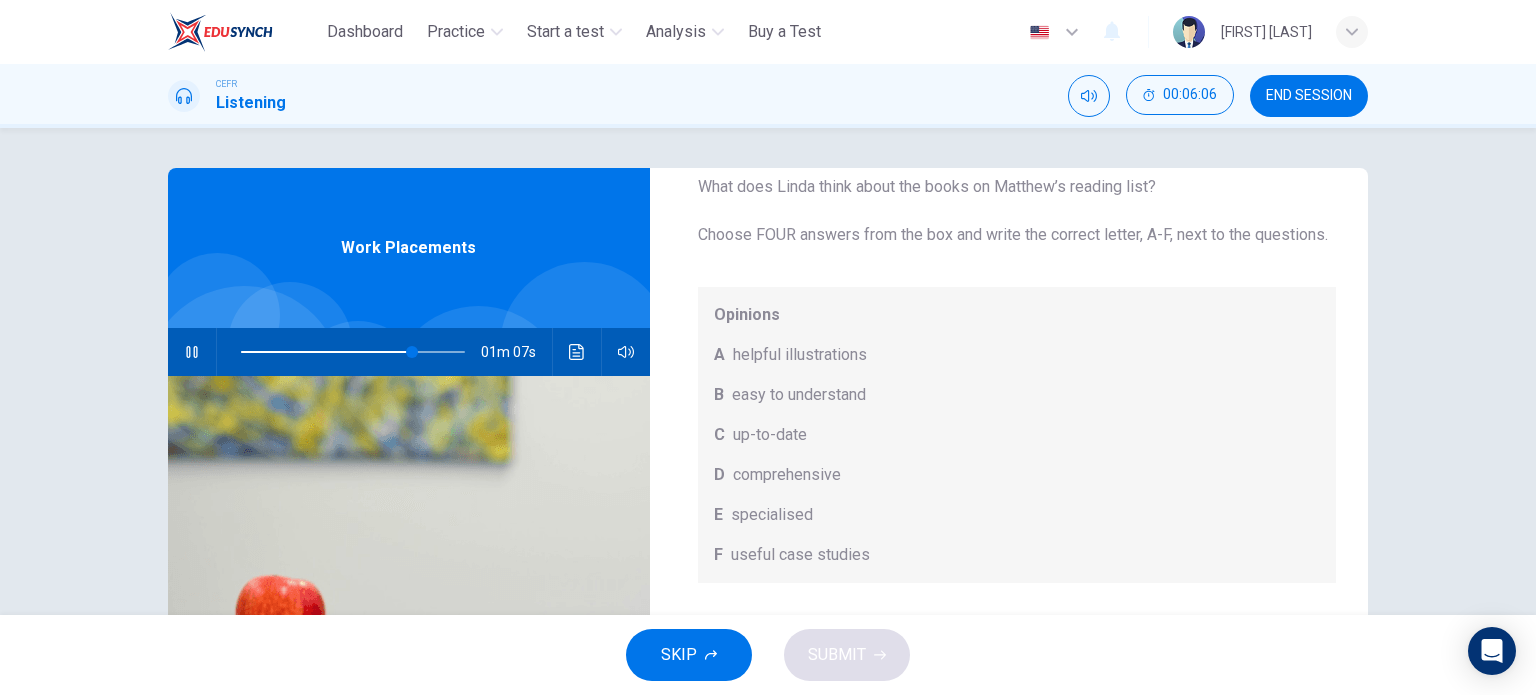 scroll, scrollTop: 112, scrollLeft: 0, axis: vertical 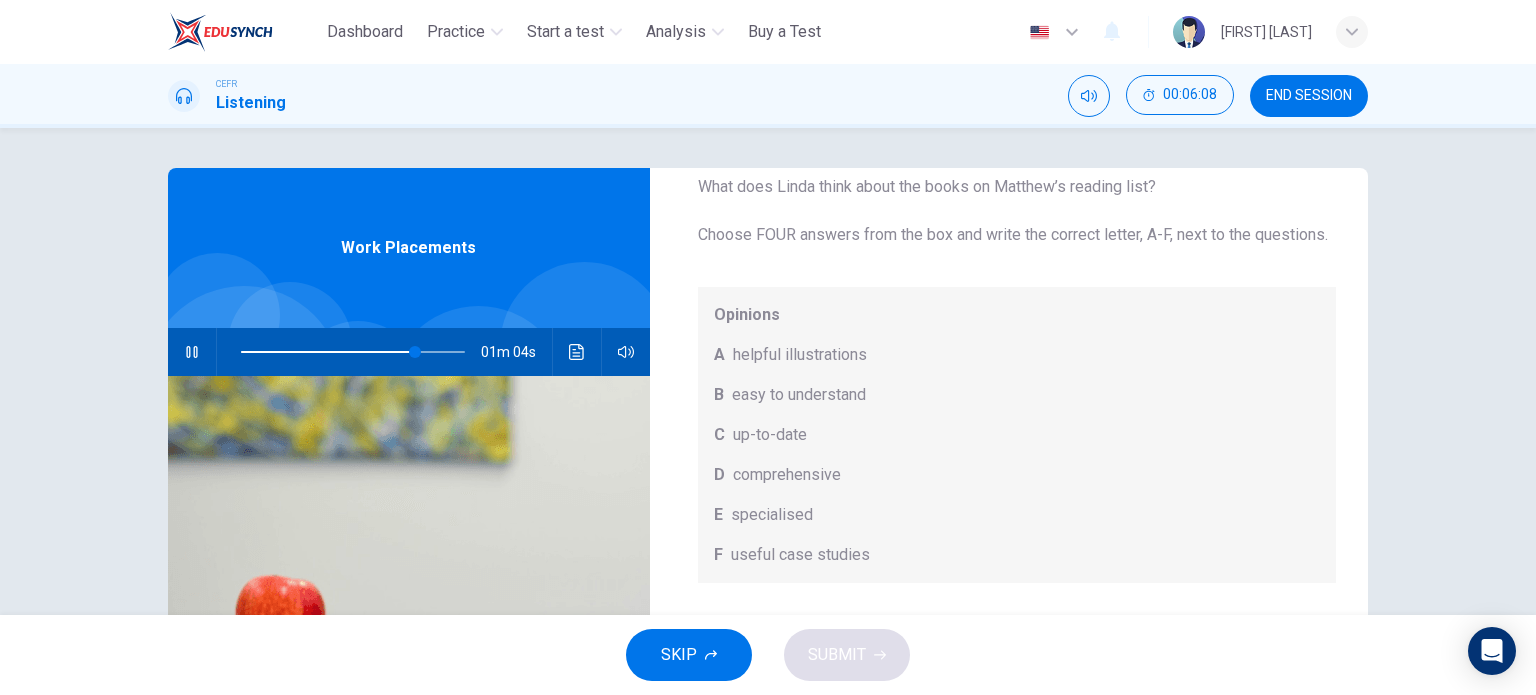 click on "easy to understand" at bounding box center [800, 355] 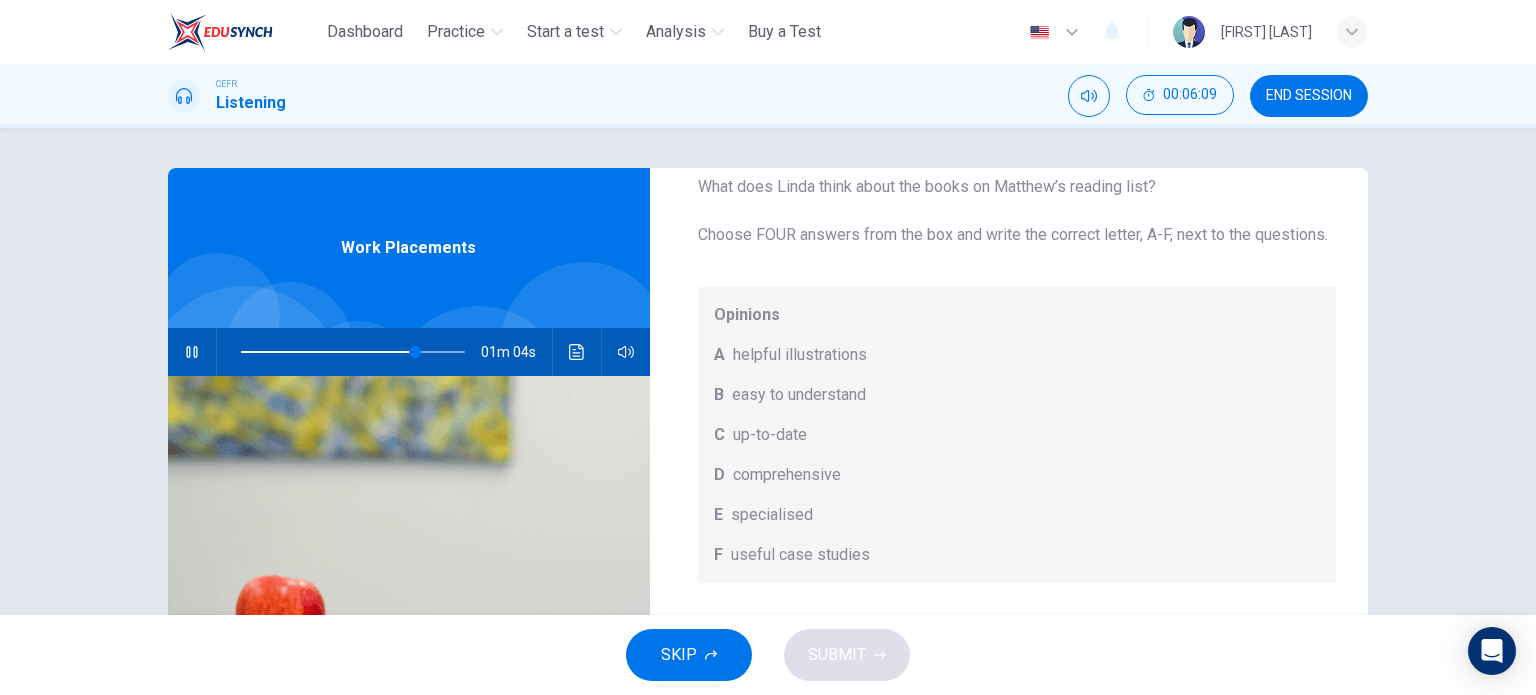 click on "up-to-date" at bounding box center [800, 355] 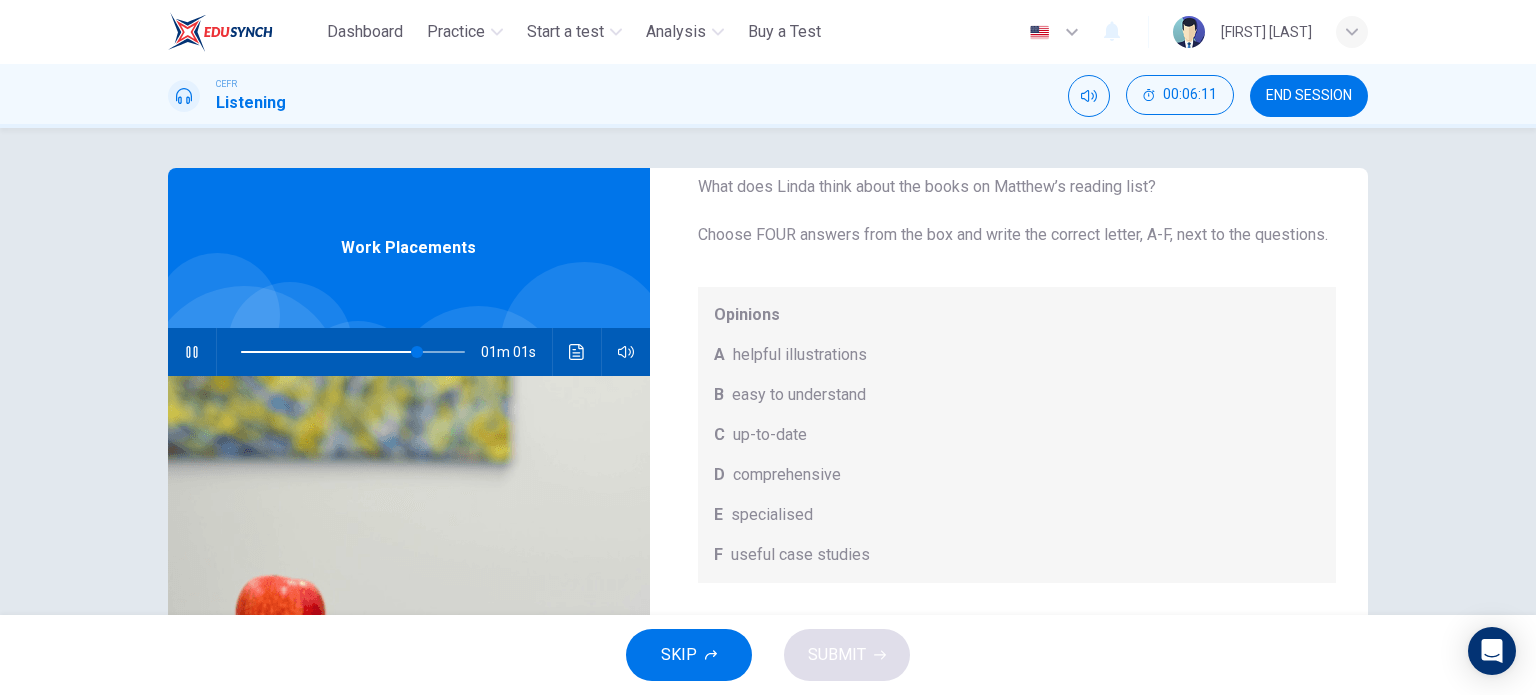 click on "D" at bounding box center (719, 355) 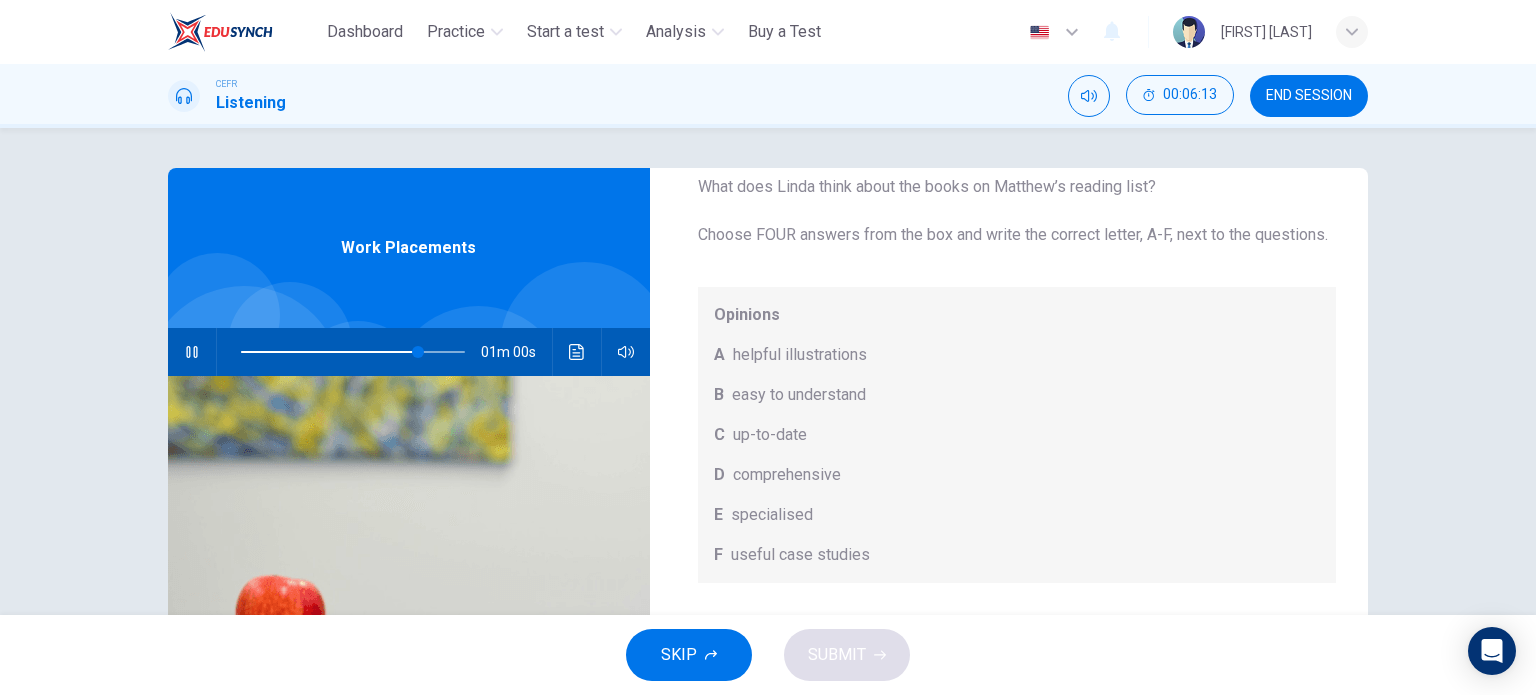 drag, startPoint x: 843, startPoint y: 473, endPoint x: 1251, endPoint y: 367, distance: 421.54477 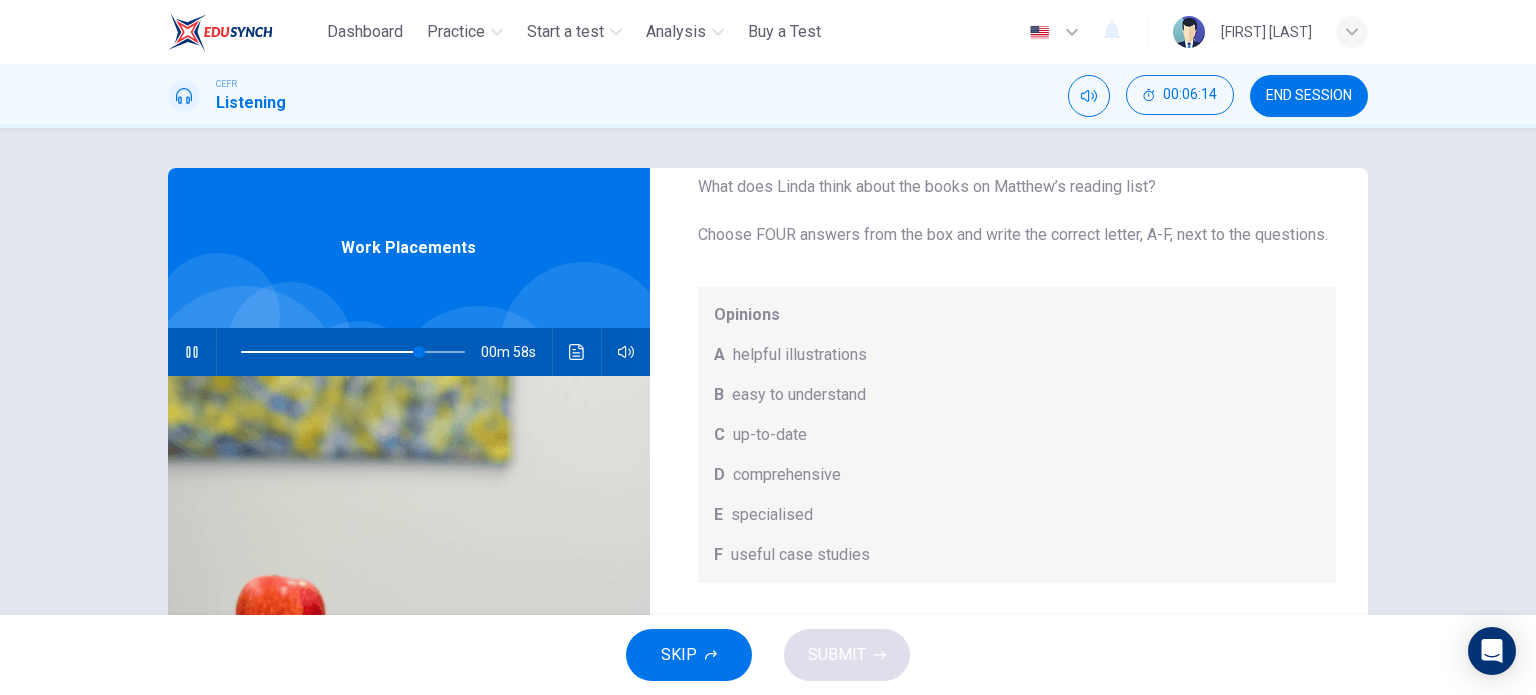 click on "helpful illustrations" at bounding box center [800, 355] 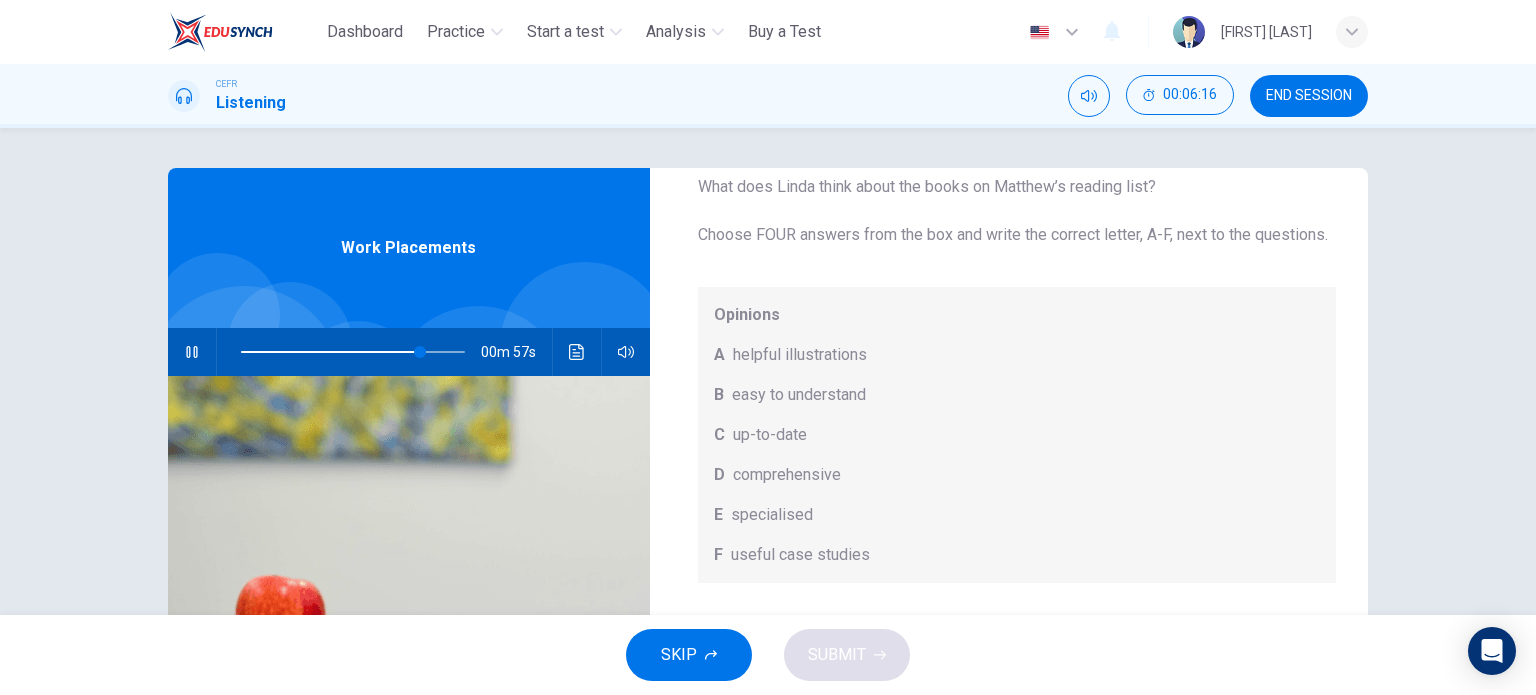 click on "B easy to understand" at bounding box center [1017, 395] 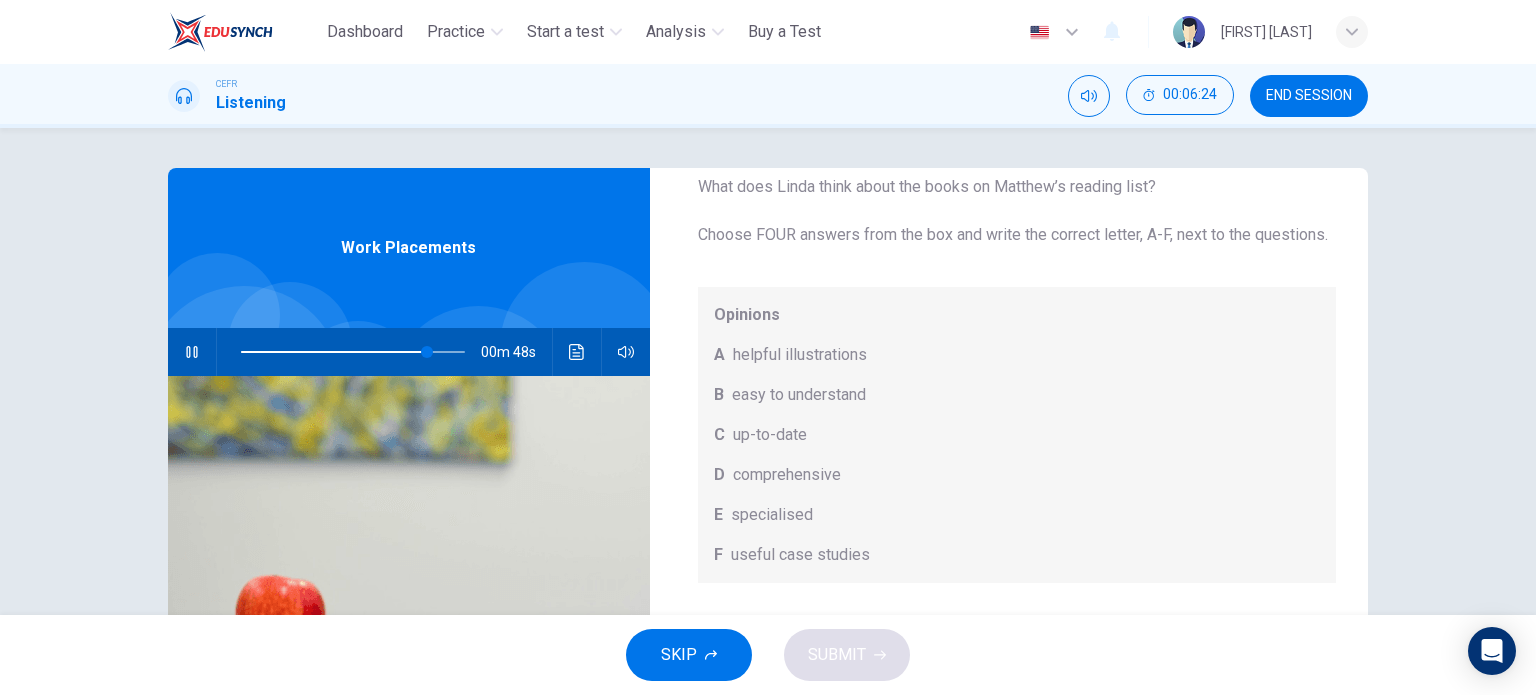 click at bounding box center (192, 352) 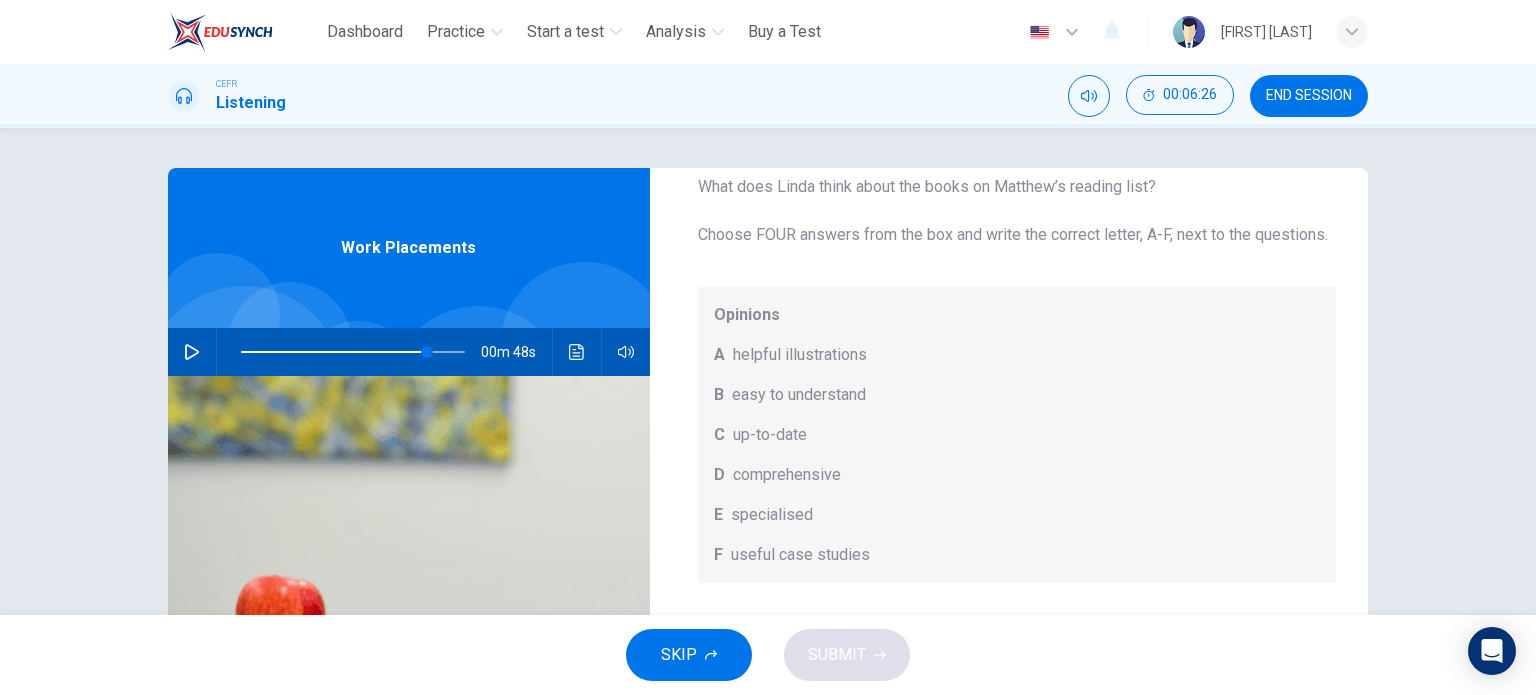 drag, startPoint x: 794, startPoint y: 355, endPoint x: 840, endPoint y: 483, distance: 136.01471 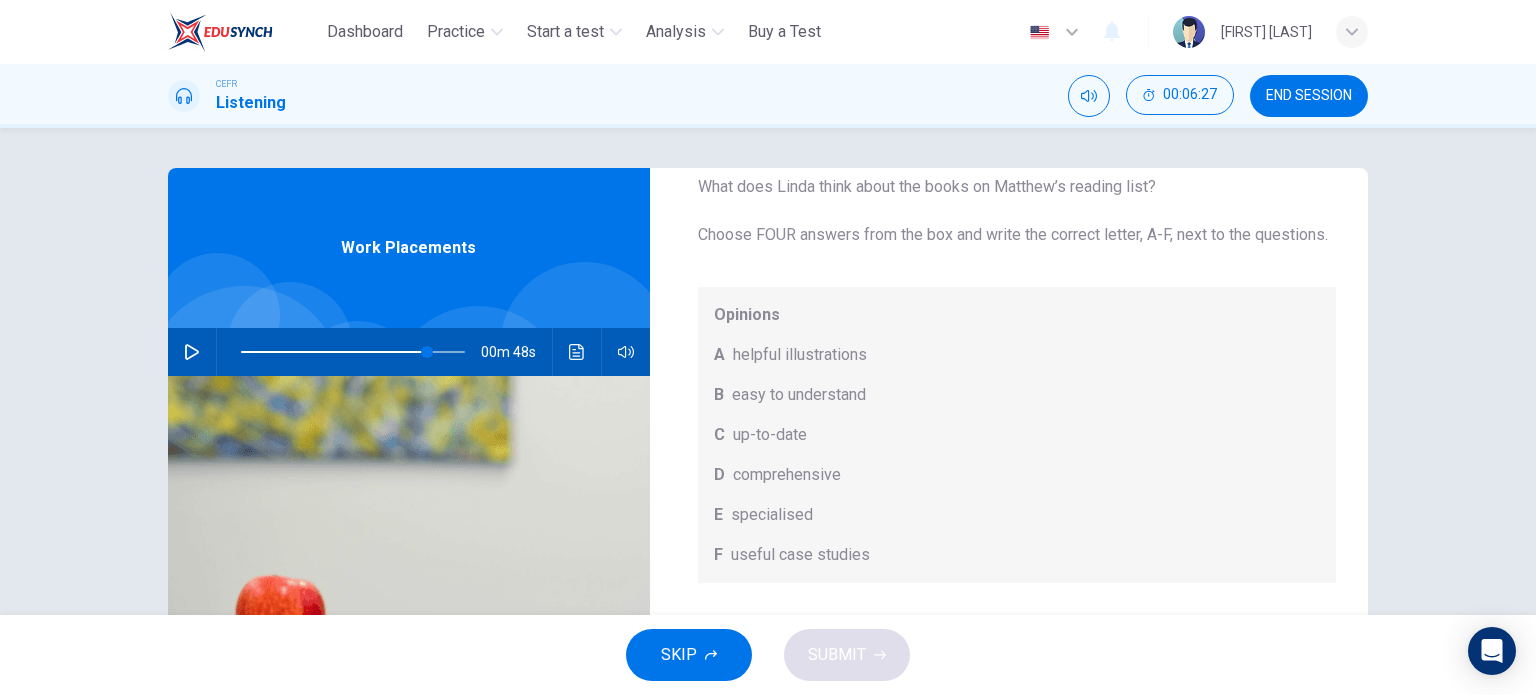 drag, startPoint x: 840, startPoint y: 483, endPoint x: 729, endPoint y: 503, distance: 112.78741 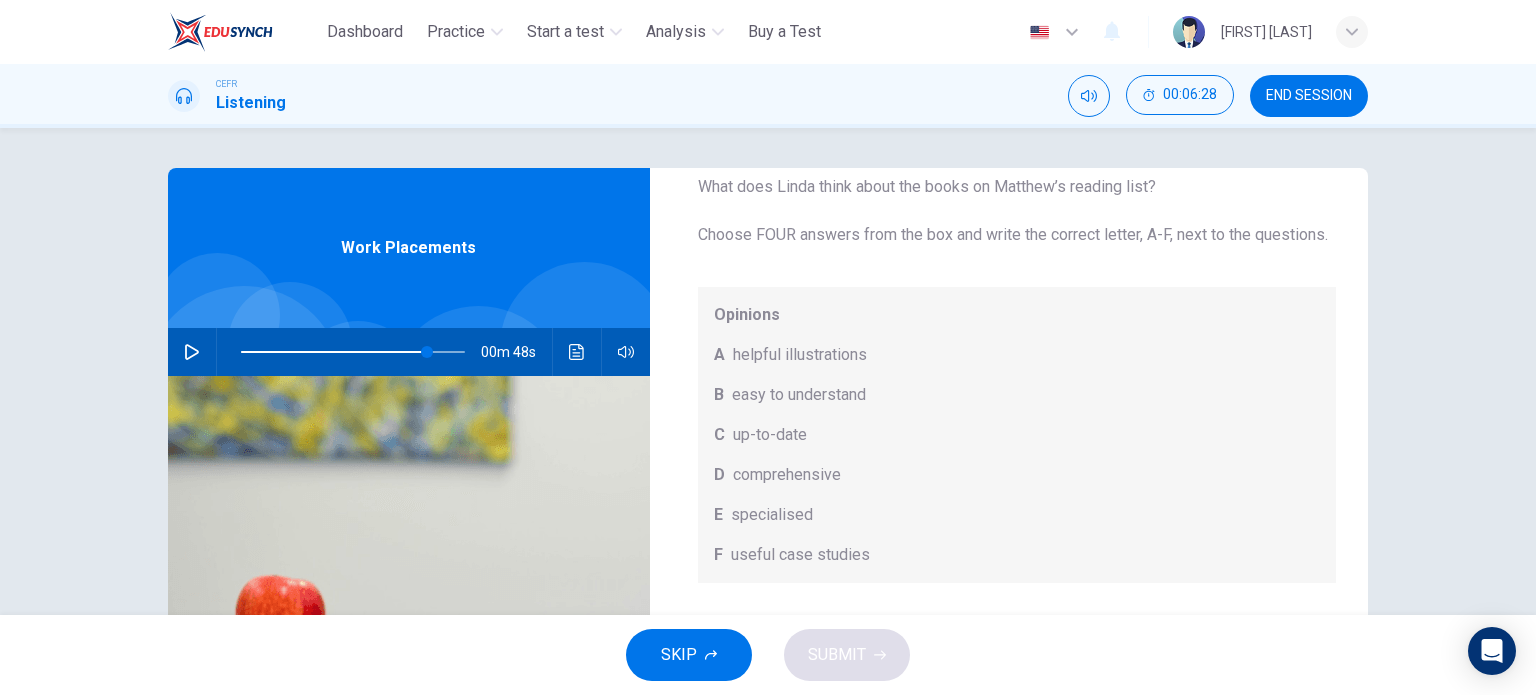 drag, startPoint x: 763, startPoint y: 539, endPoint x: 832, endPoint y: 493, distance: 82.92768 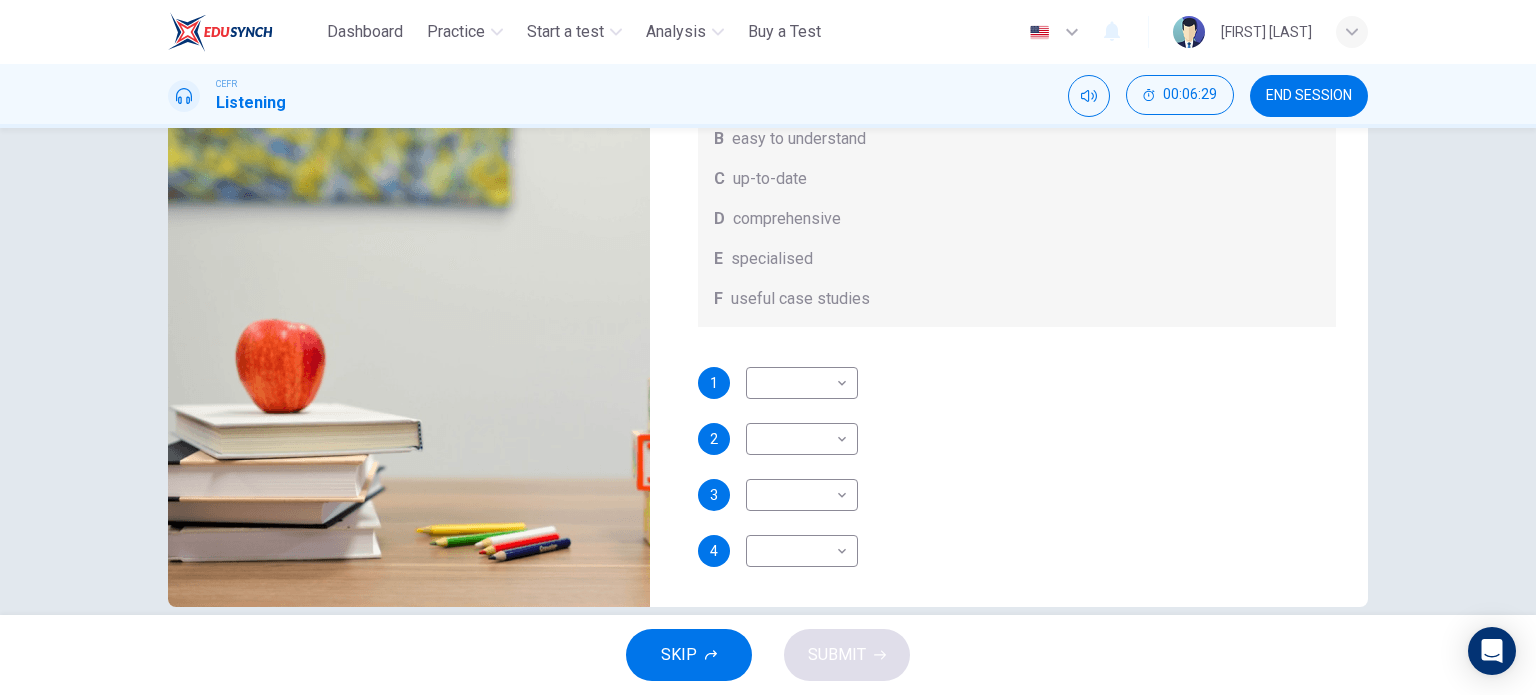scroll, scrollTop: 256, scrollLeft: 0, axis: vertical 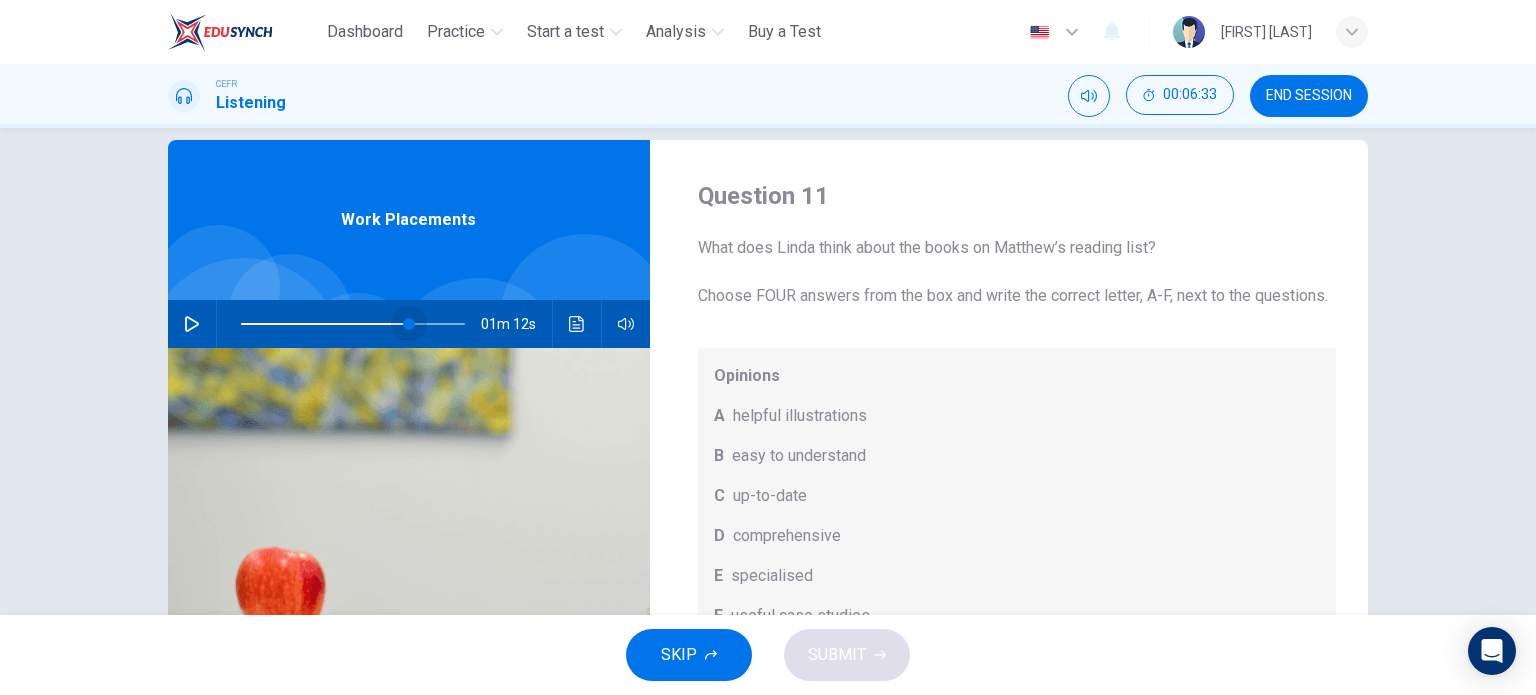 drag, startPoint x: 417, startPoint y: 323, endPoint x: 400, endPoint y: 322, distance: 17.029387 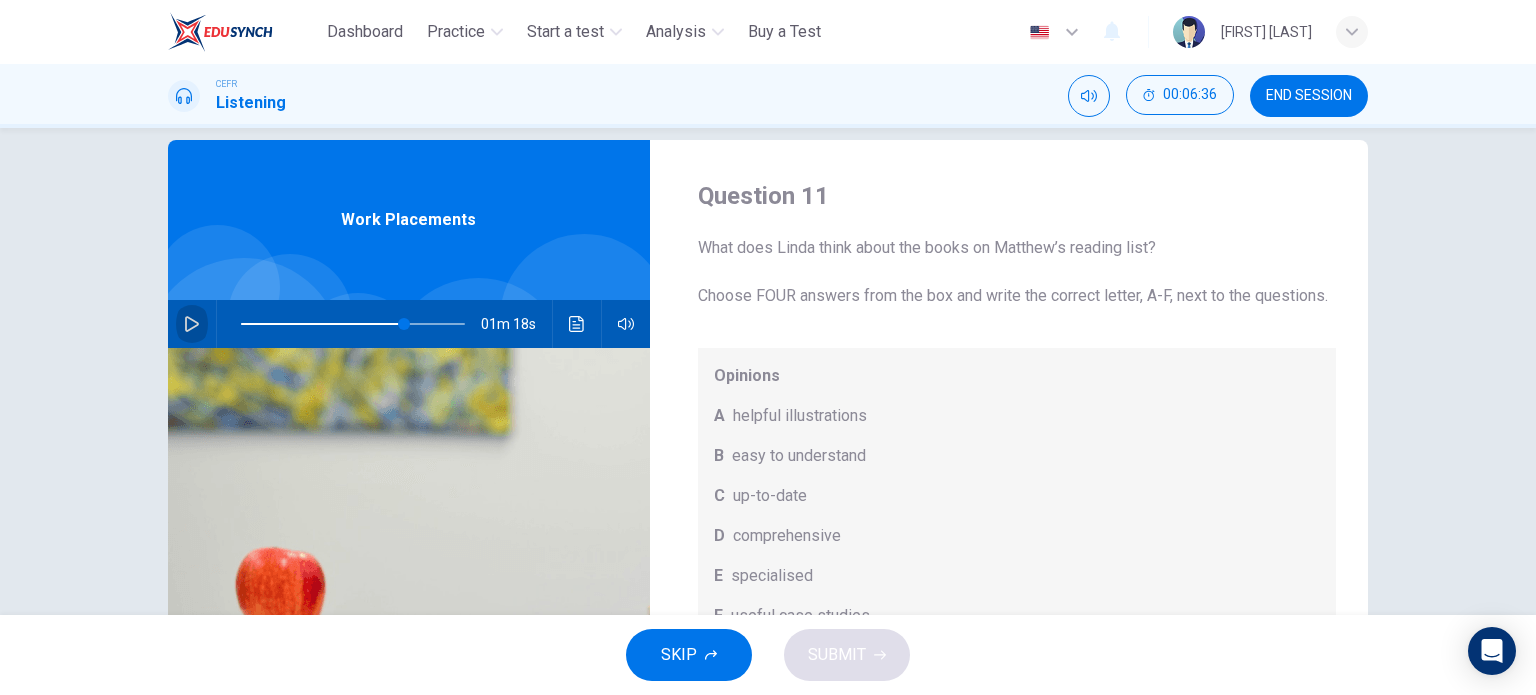click at bounding box center [192, 324] 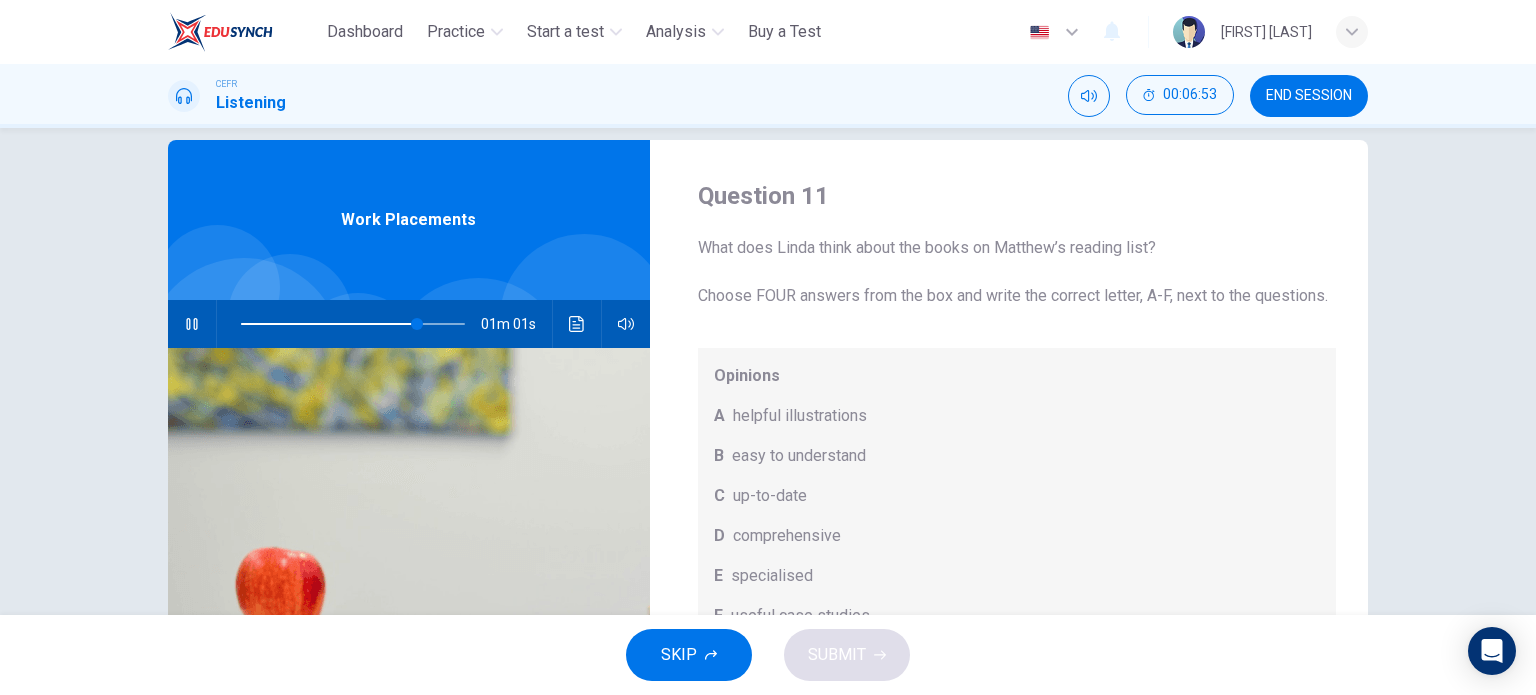 scroll, scrollTop: 112, scrollLeft: 0, axis: vertical 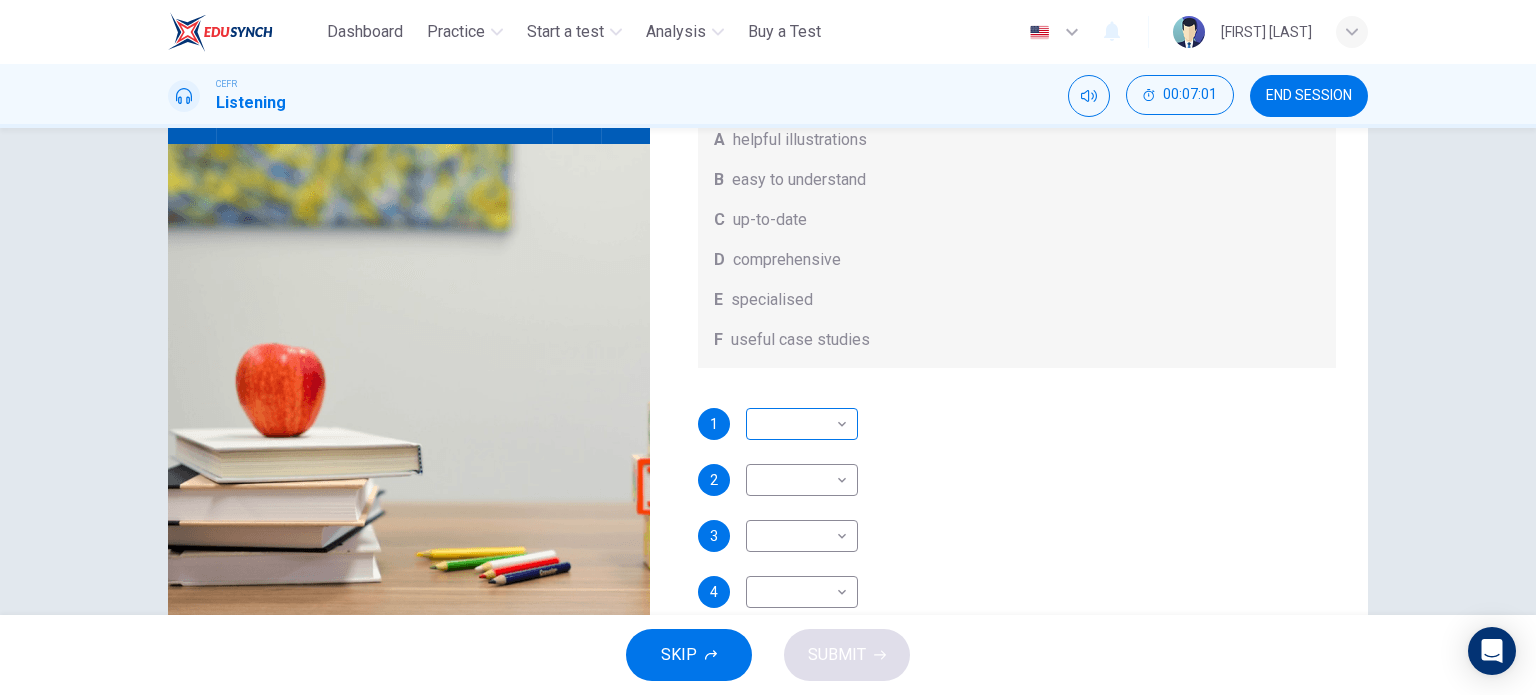 click on "This site uses cookies, as explained in our  Privacy Policy . If you agree to the use of cookies, please click the Accept button and continue to browse our site.   Privacy Policy Accept Dashboard Practice Start a test Analysis Buy a Test English ** ​ [FIRST] [LAST] CEFR Listening 00:07:01 END SESSION Question 11 What does Linda think about the books on Matthew’s reading list? Choose FOUR answers from the box and write the correct letter, A-F, next to the questions.
Opinions A helpful illustrations B easy to understand C up-to-date D comprehensive E specialised F useful case studies 1 ​ ​ 2 ​ ​ 3 ​ ​ 4 ​ ​ Work Placements 00m 53s SKIP SUBMIT ELTC - EduSynch CEFR Test for Teachers in Malaysia
Dashboard Practice Start a test Analysis Pricing   Notifications 2 © Copyright  2025" at bounding box center [768, 347] 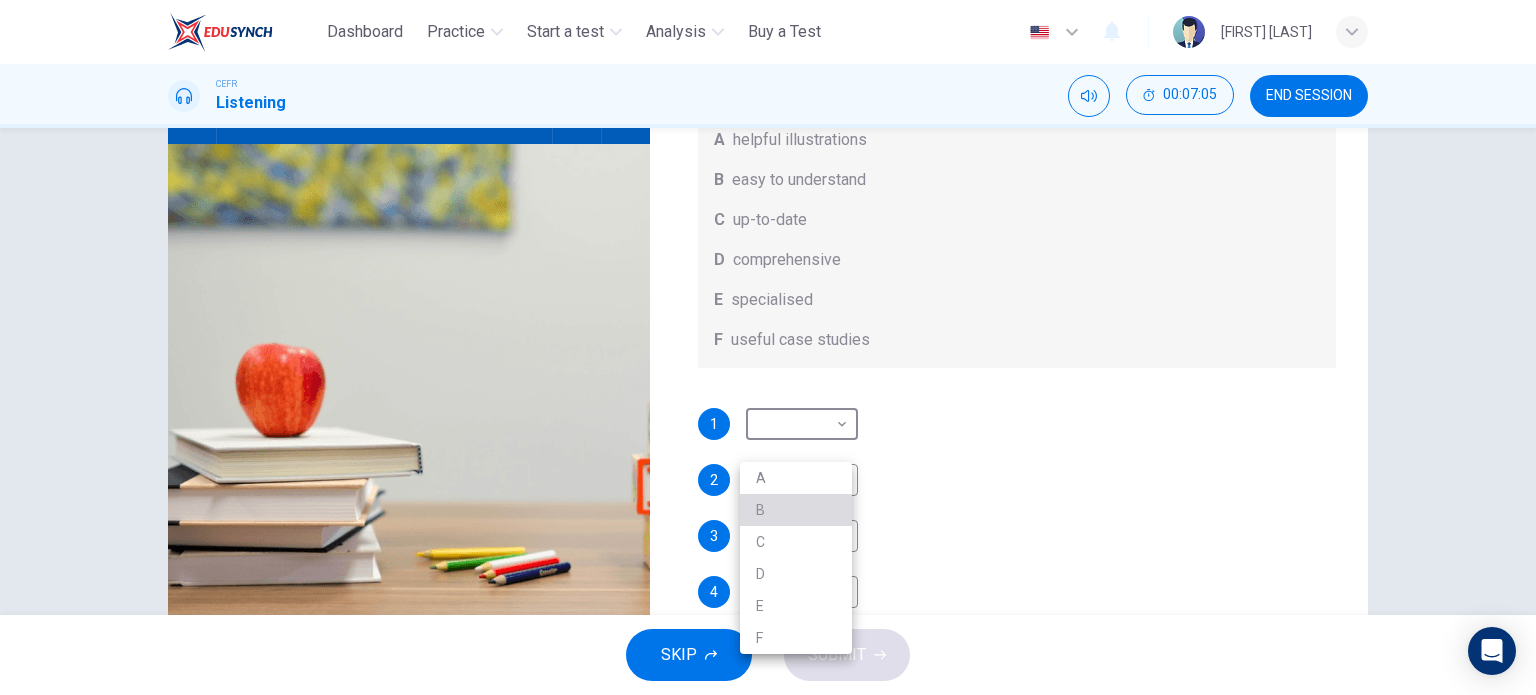 click on "B" at bounding box center [796, 510] 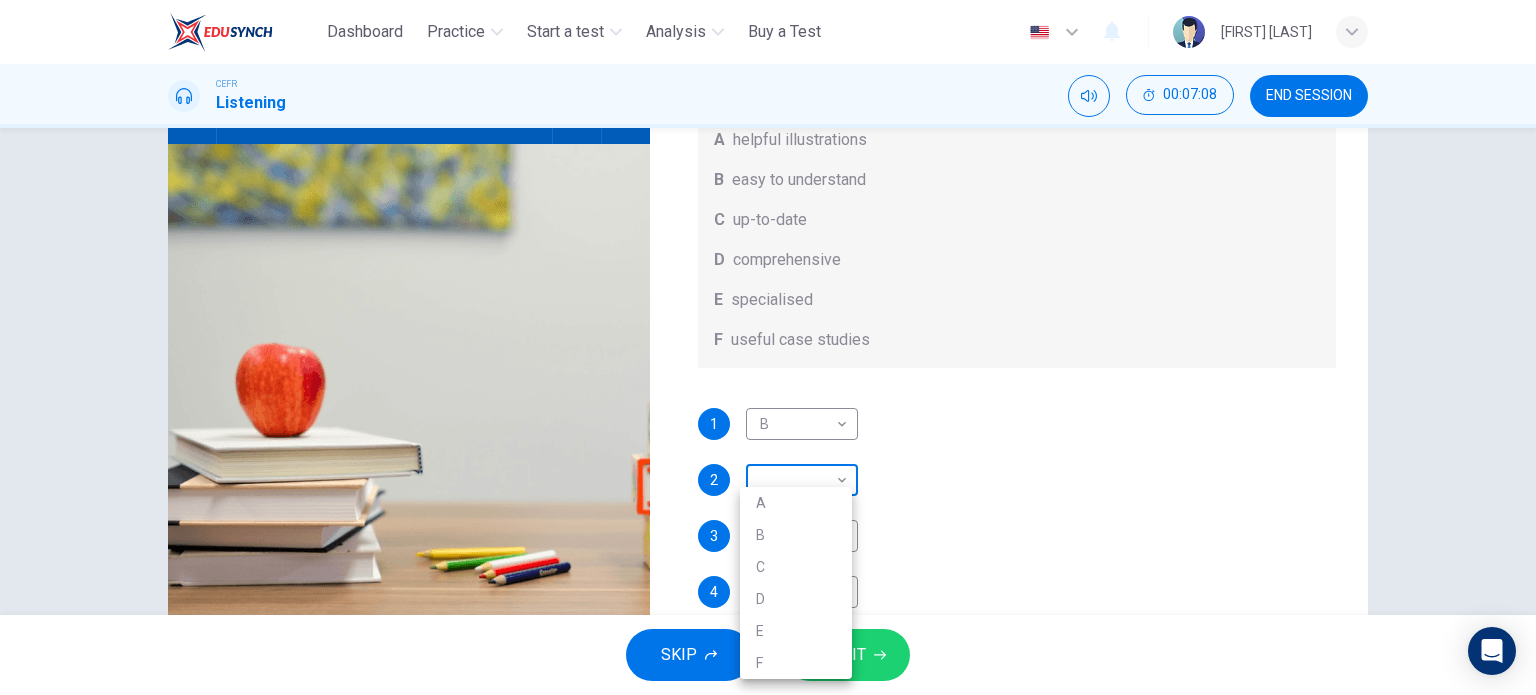 click on "This site uses cookies, as explained in our  Privacy Policy . If you agree to the use of cookies, please click the Accept button and continue to browse our site.   Privacy Policy Accept Dashboard Practice Start a test Analysis Buy a Test English ** ​ [FIRST] [LAST] CEFR Listening 00:07:08 END SESSION Question 11 What does Linda think about the books on Matthew’s reading list? Choose FOUR answers from the box and write the correct letter, A-F, next to the questions.
Opinions A helpful illustrations B easy to understand C up-to-date D comprehensive E specialised F useful case studies 1 B * ​ 2 ​ ​ 3 ​ ​ 4 ​ ​ Work Placements 00m 46s SKIP SUBMIT ELTC - EduSynch CEFR Test for Teachers in Malaysia
Dashboard Practice Start a test Analysis Pricing   Notifications 2 © Copyright  2025 A B C D E F" at bounding box center (768, 347) 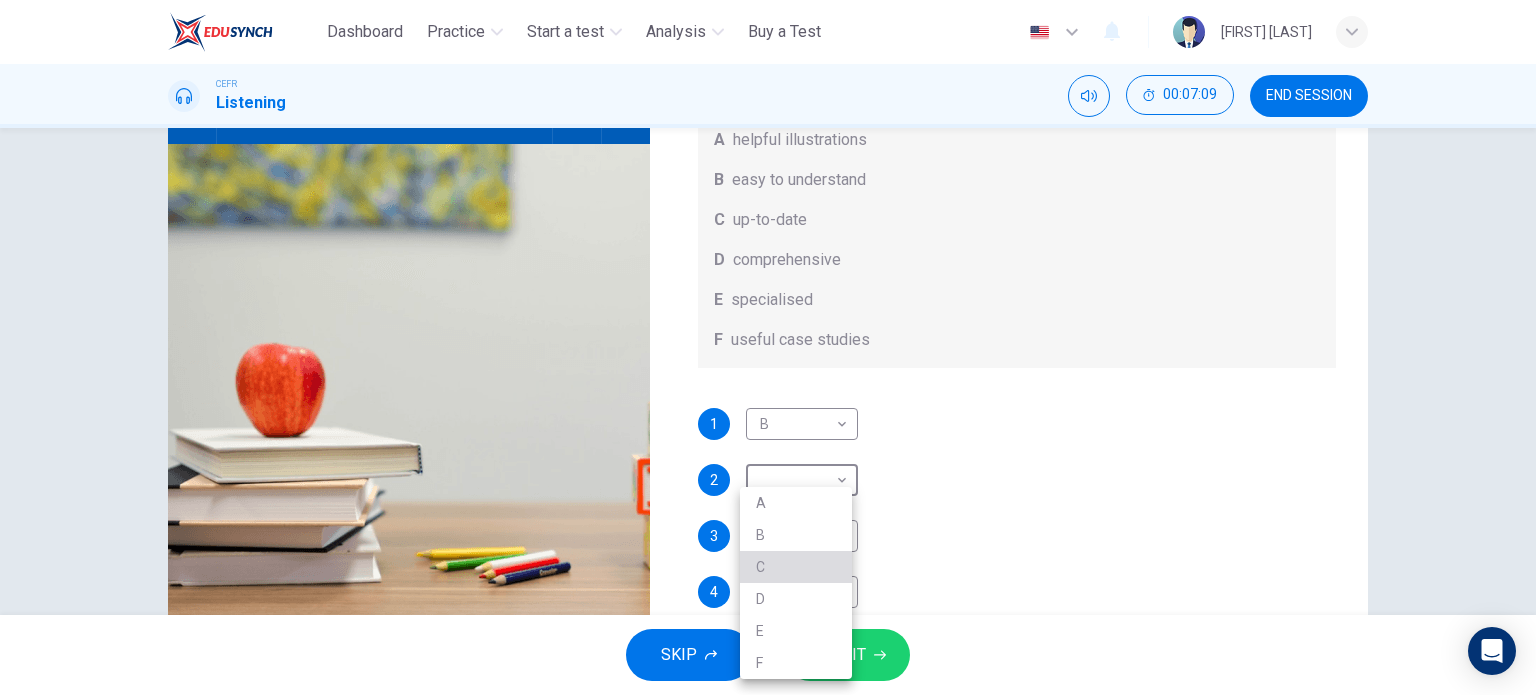 click on "C" at bounding box center (796, 567) 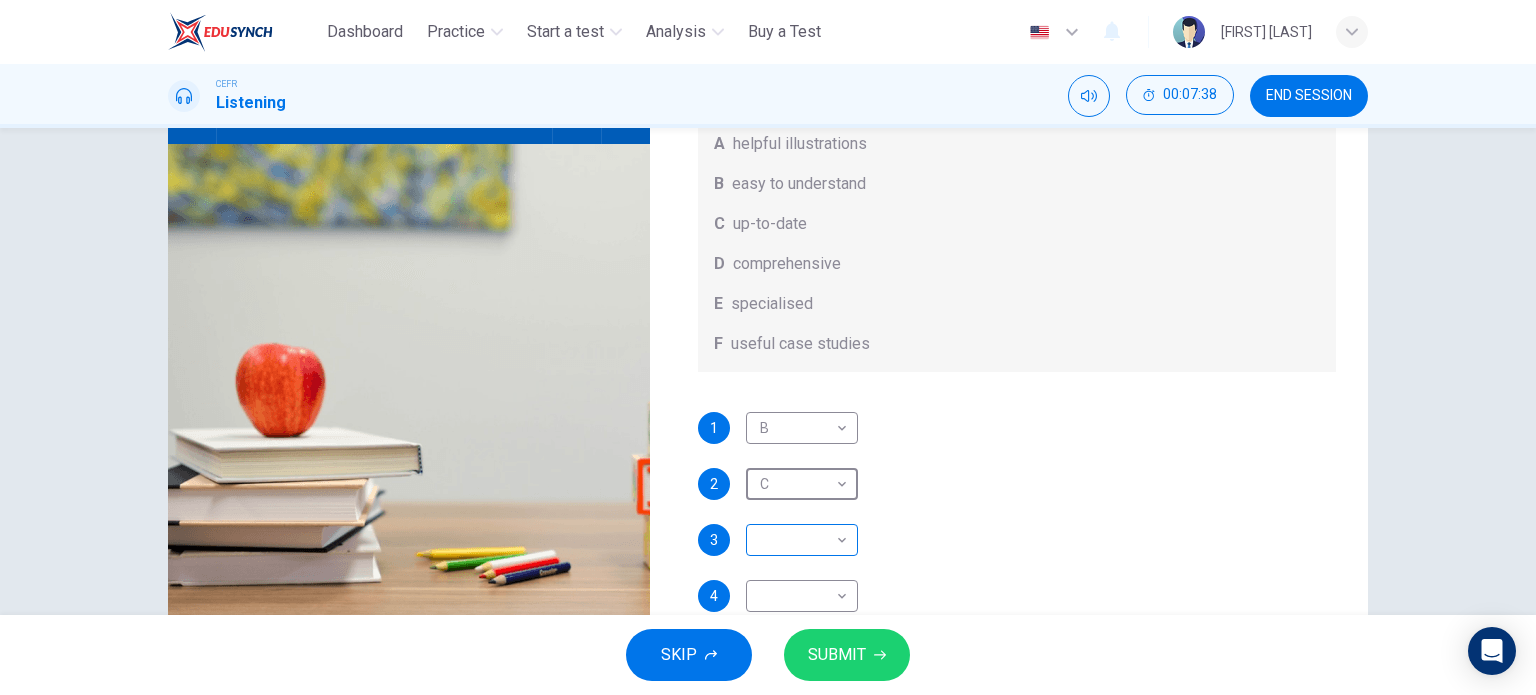 scroll, scrollTop: 76, scrollLeft: 0, axis: vertical 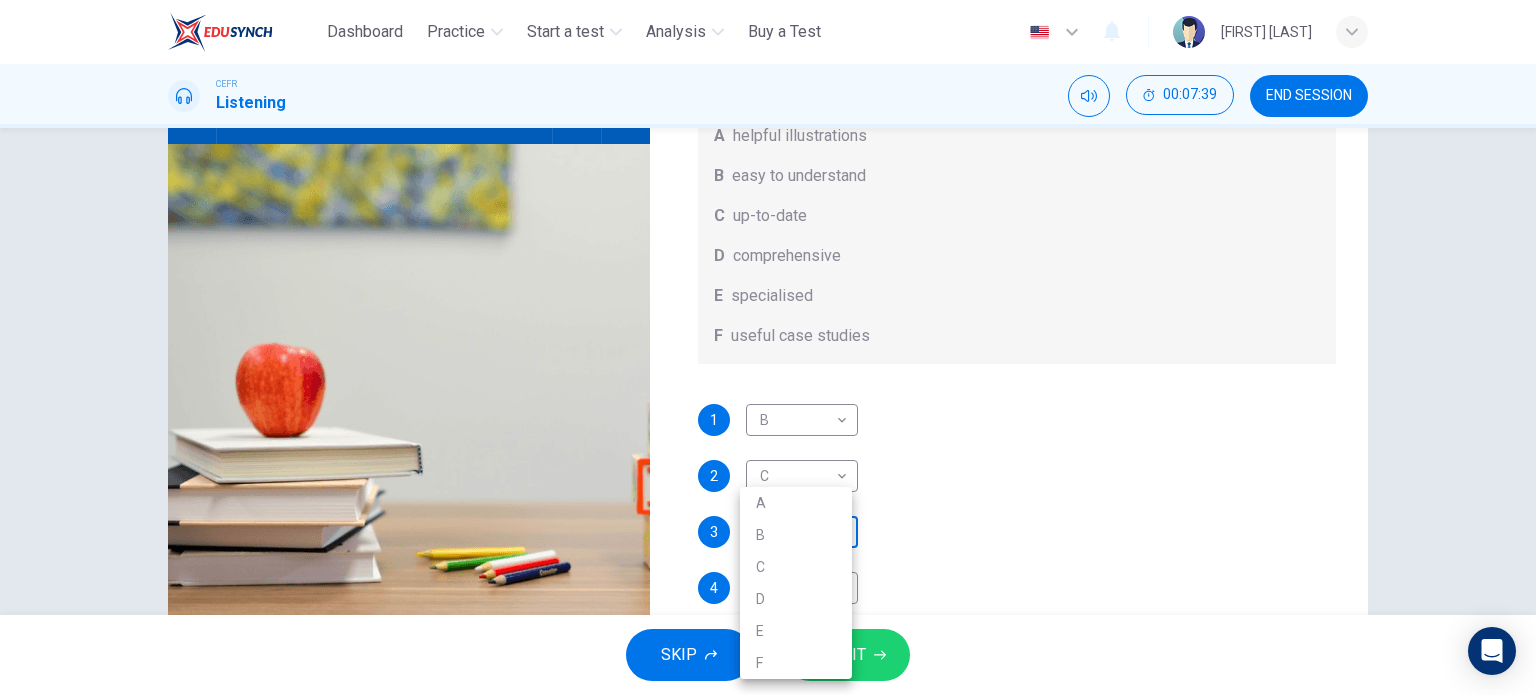 click on "This site uses cookies, as explained in our  Privacy Policy . If you agree to the use of cookies, please click the Accept button and continue to browse our site.   Privacy Policy Accept Dashboard Practice Start a test Analysis Buy a Test English ** ​ [FIRST] [LAST] CEFR Listening 00:07:39 END SESSION Question 11 What does Linda think about the books on Matthew’s reading list? Choose FOUR answers from the box and write the correct letter, A-F, next to the questions.
Opinions A helpful illustrations B easy to understand C up-to-date D comprehensive E specialised F useful case studies 1 B * ​ 2 C * ​ 3 ​ ​ 4 ​ ​ Work Placements 00m 15s SKIP SUBMIT ELTC - EduSynch CEFR Test for Teachers in Malaysia
Dashboard Practice Start a test Analysis Pricing   Notifications 2 © Copyright  2025 A B C D E F" at bounding box center (768, 347) 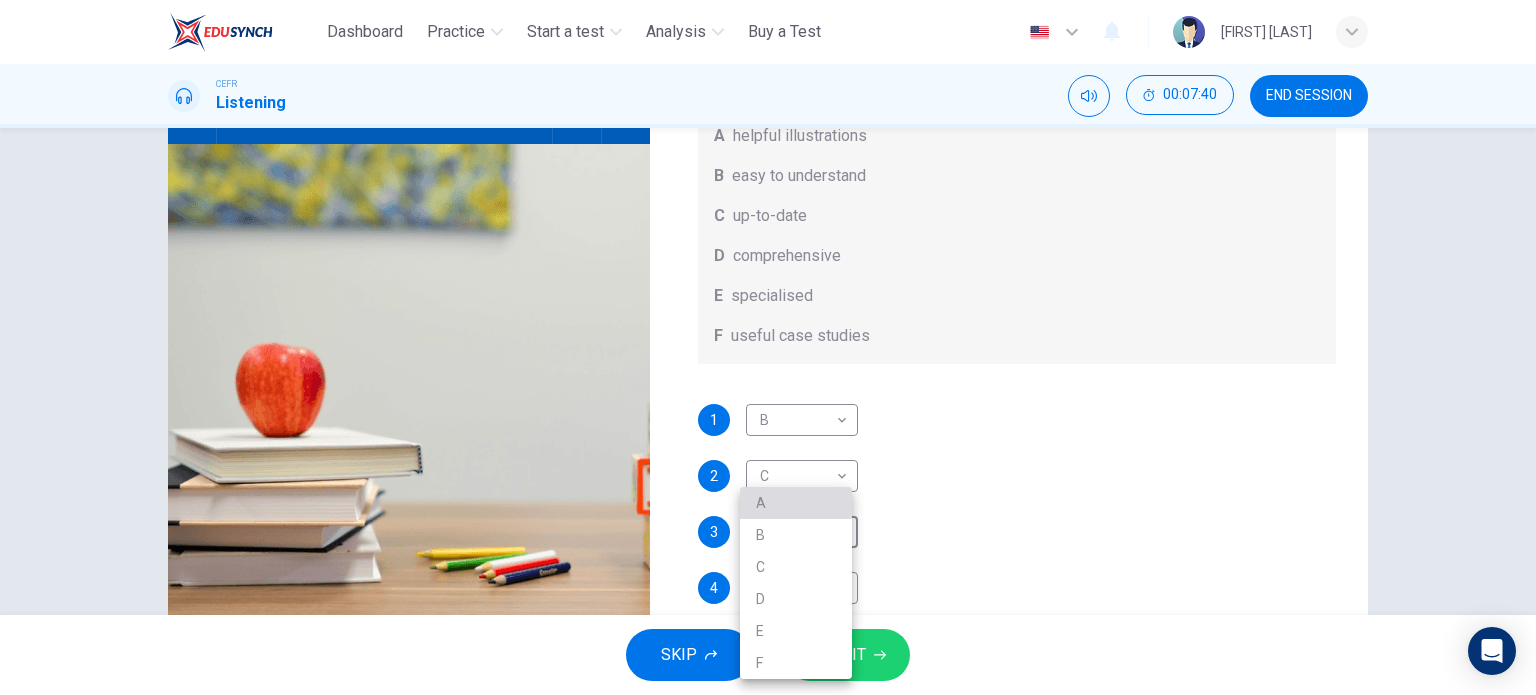 click on "A" at bounding box center (796, 503) 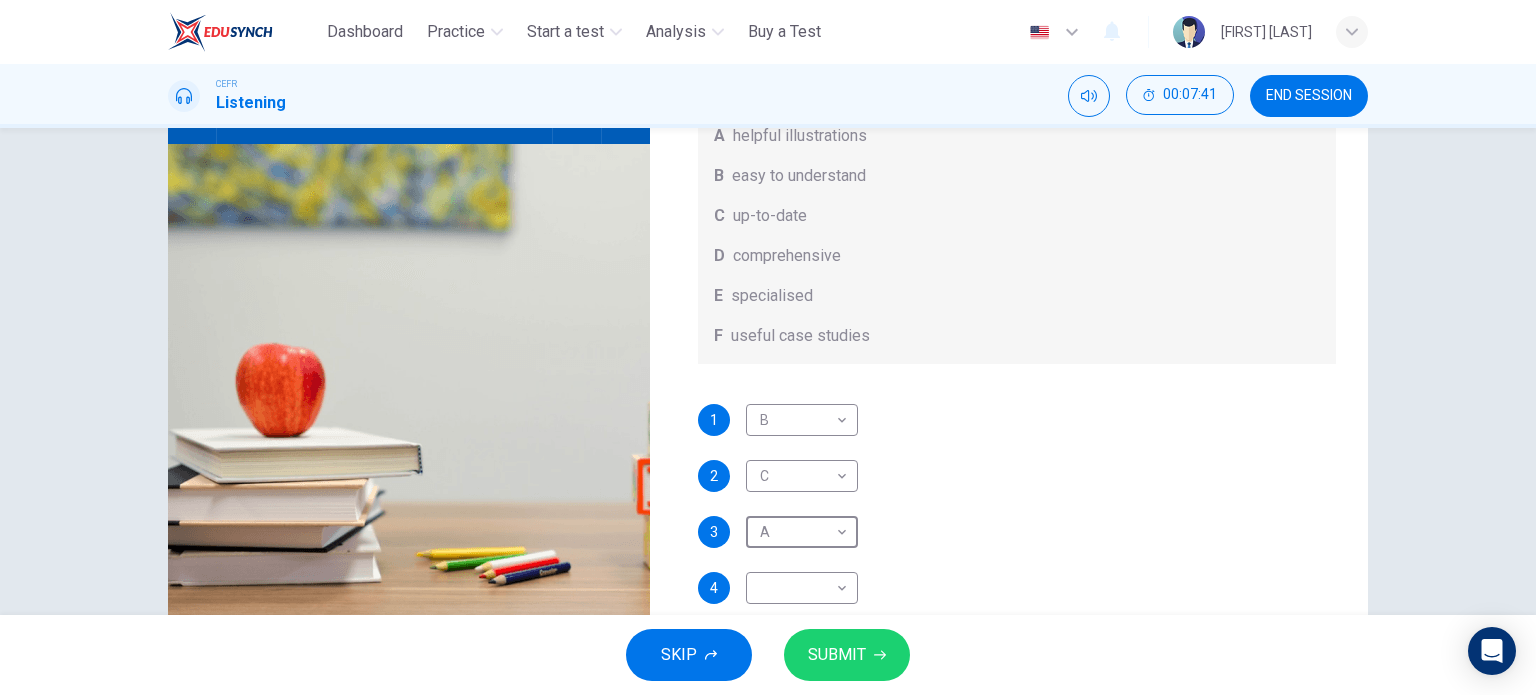 scroll, scrollTop: 112, scrollLeft: 0, axis: vertical 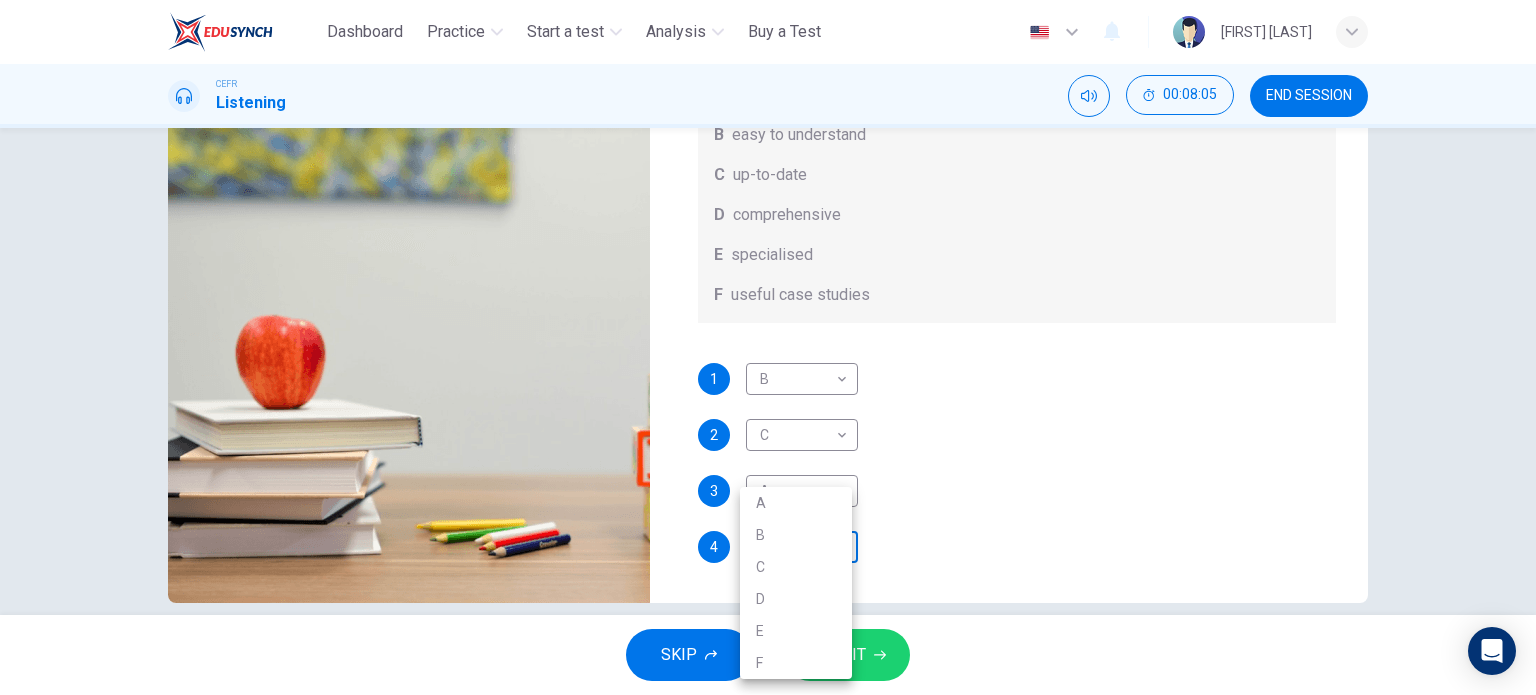 click on "This site uses cookies, as explained in our  Privacy Policy . If you agree to the use of cookies, please click the Accept button and continue to browse our site.   Privacy Policy Accept Dashboard Practice Start a test Analysis Buy a Test English ** ​ [FIRST] [LAST] CEFR Listening 00:08:05 END SESSION Question 11 What does Linda think about the books on Matthew’s reading list? Choose FOUR answers from the box and write the correct letter, A-F, next to the questions.
Opinions A helpful illustrations B easy to understand C up-to-date D comprehensive E specialised F useful case studies 1 B * ​ 2 C * ​ 3 A * ​ 4 ​ ​ Work Placements 04m 49s SKIP SUBMIT ELTC - EduSynch CEFR Test for Teachers in Malaysia
Dashboard Practice Start a test Analysis Pricing   Notifications 2 © Copyright  2025 A B C D E F" at bounding box center [768, 347] 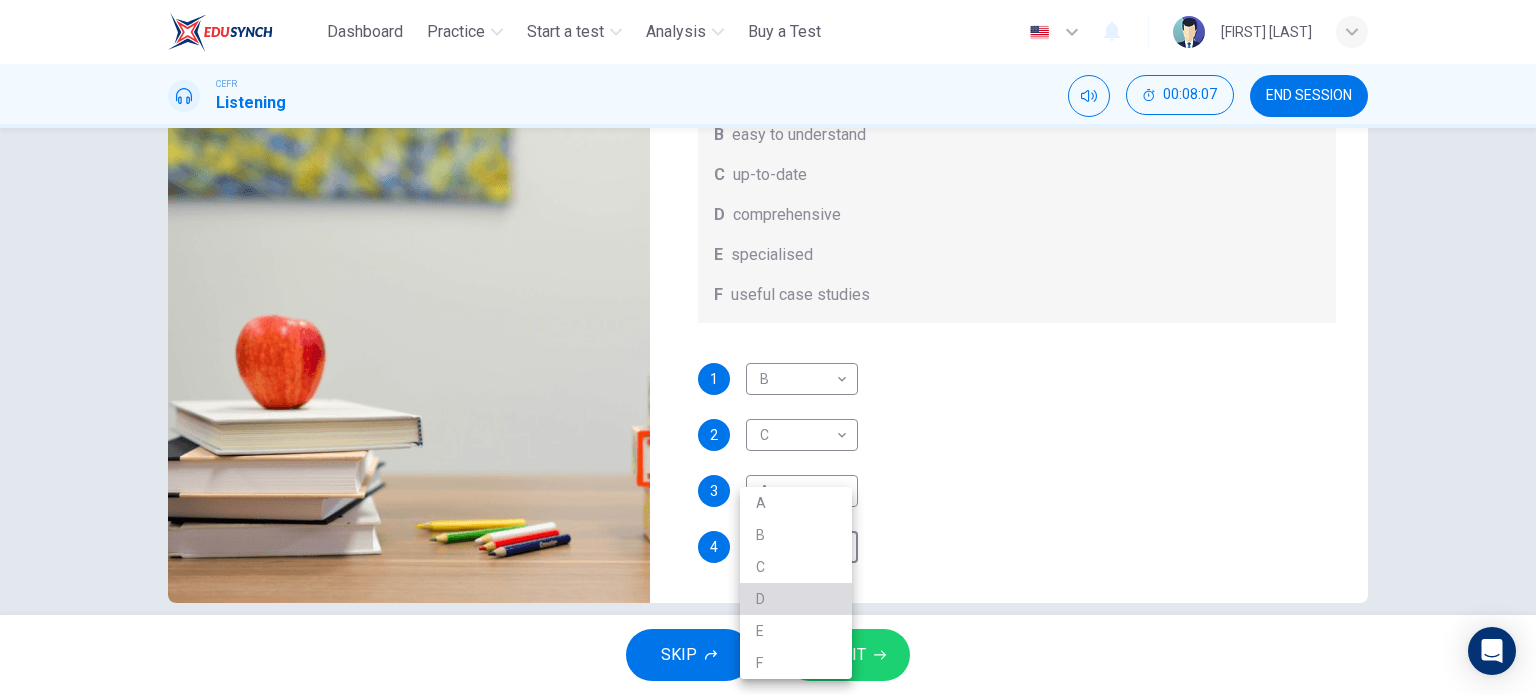 click on "D" at bounding box center [796, 599] 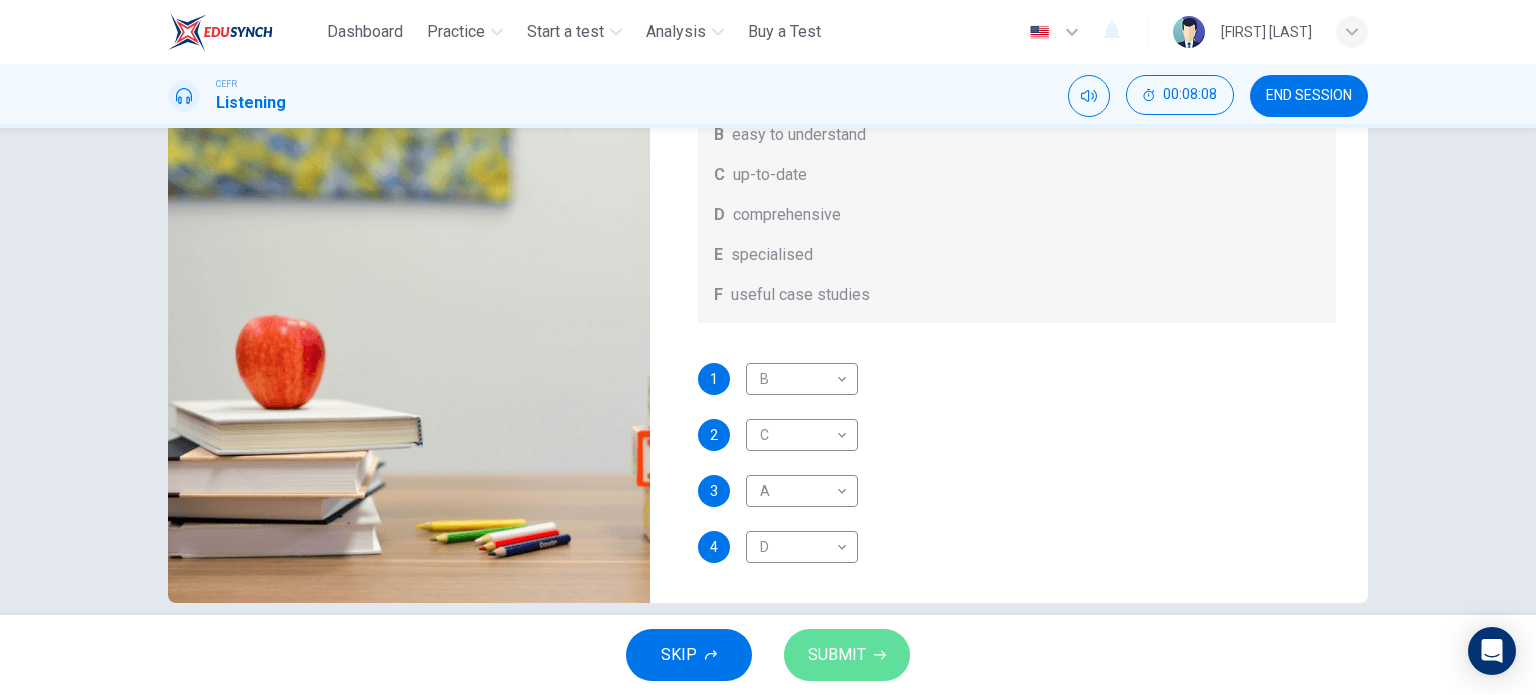 click on "SUBMIT" at bounding box center [847, 655] 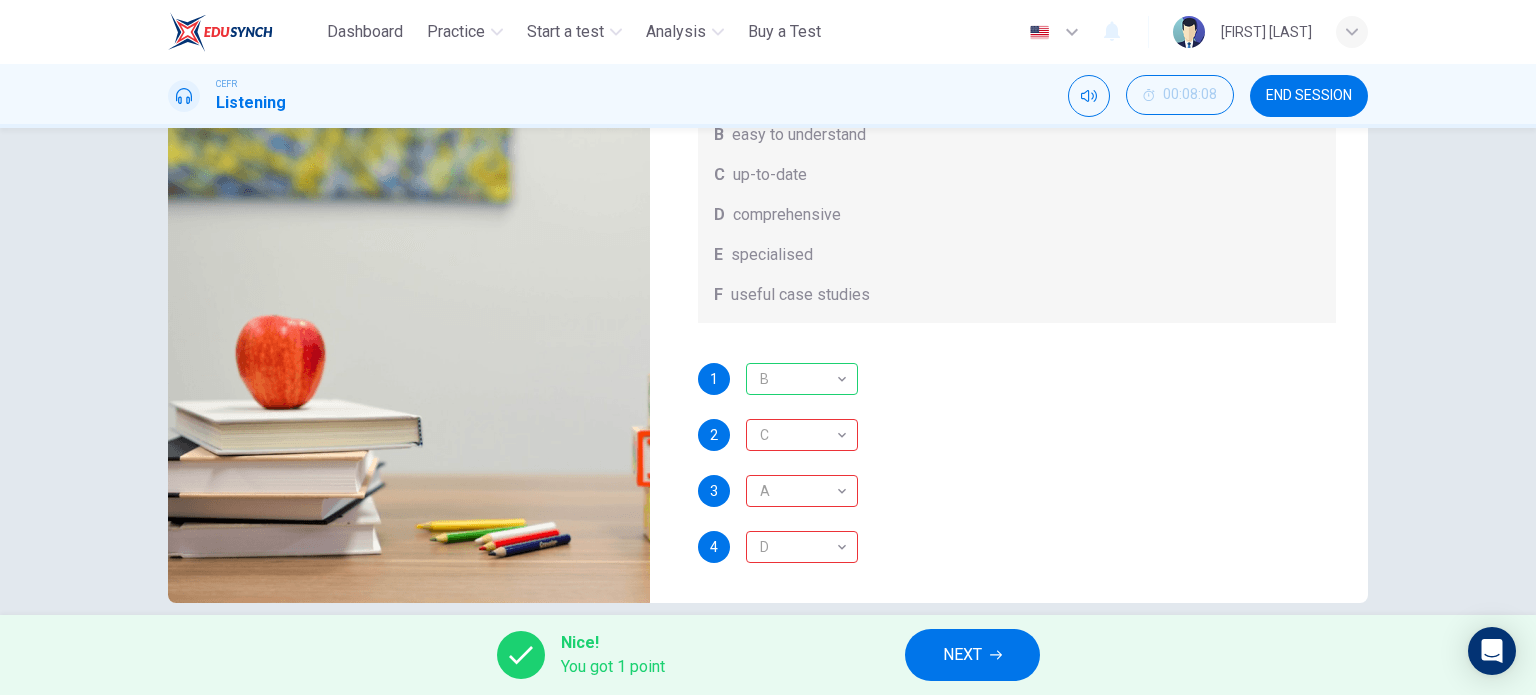 click on "NEXT" at bounding box center (962, 655) 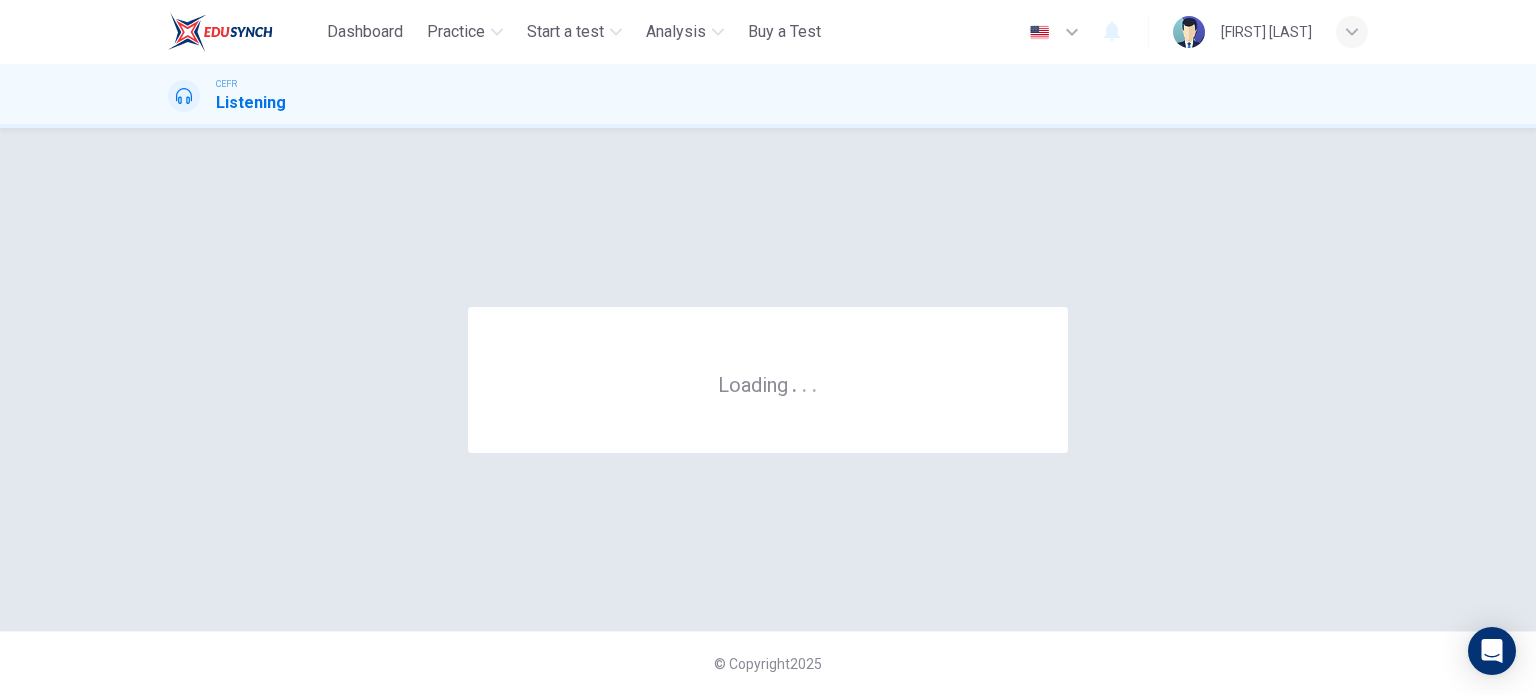 scroll, scrollTop: 0, scrollLeft: 0, axis: both 